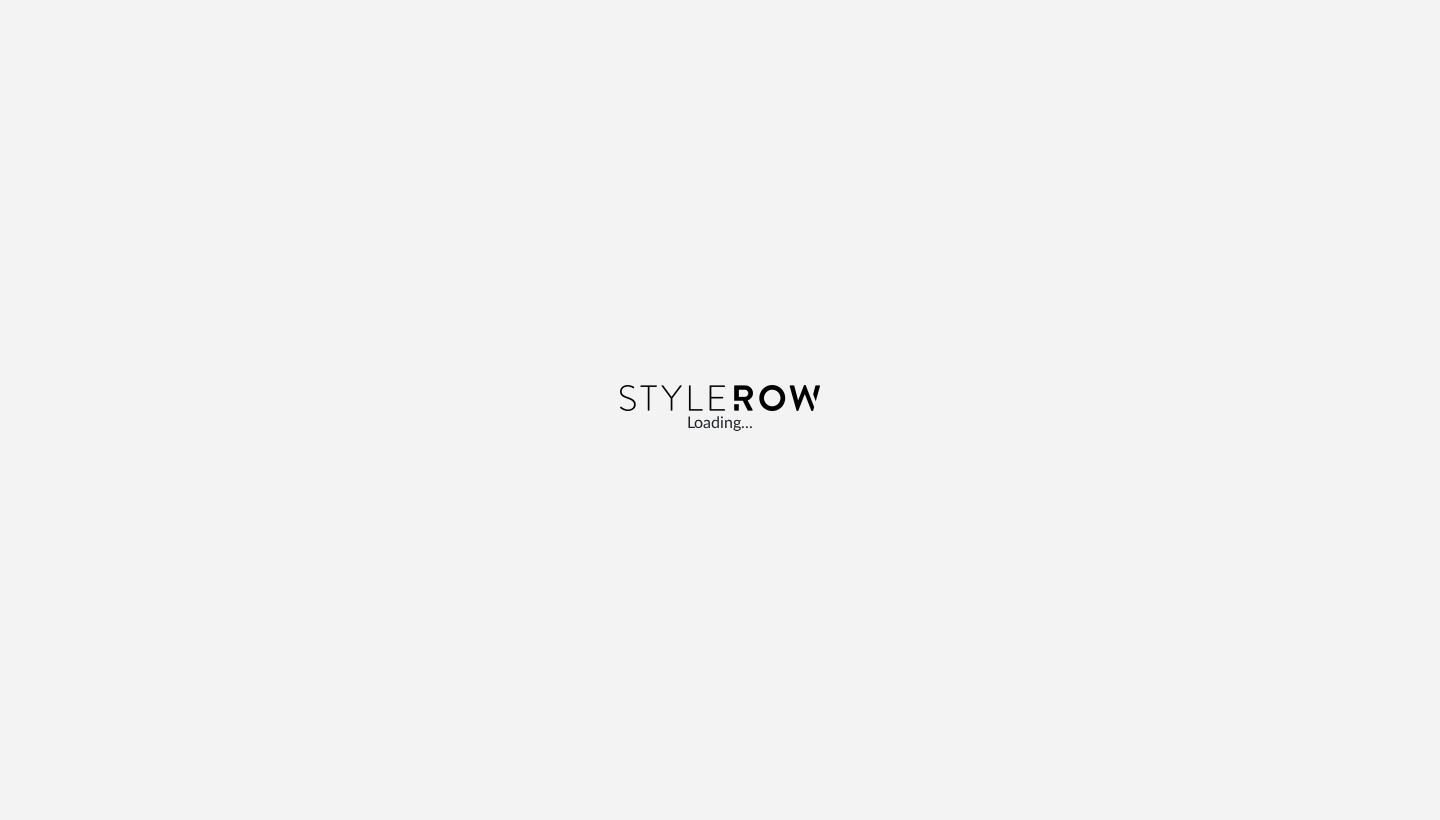 scroll, scrollTop: 0, scrollLeft: 0, axis: both 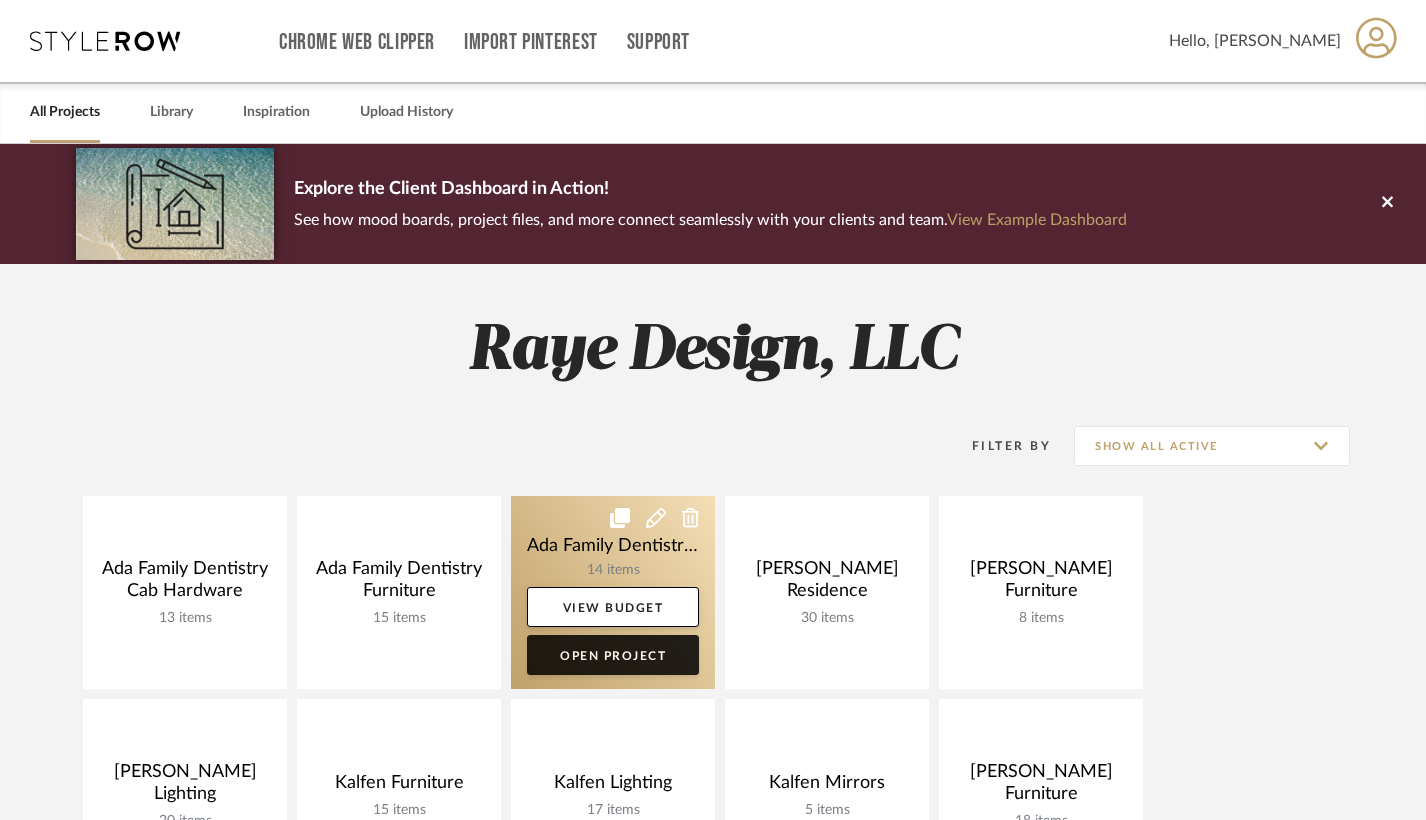 click on "Open Project" 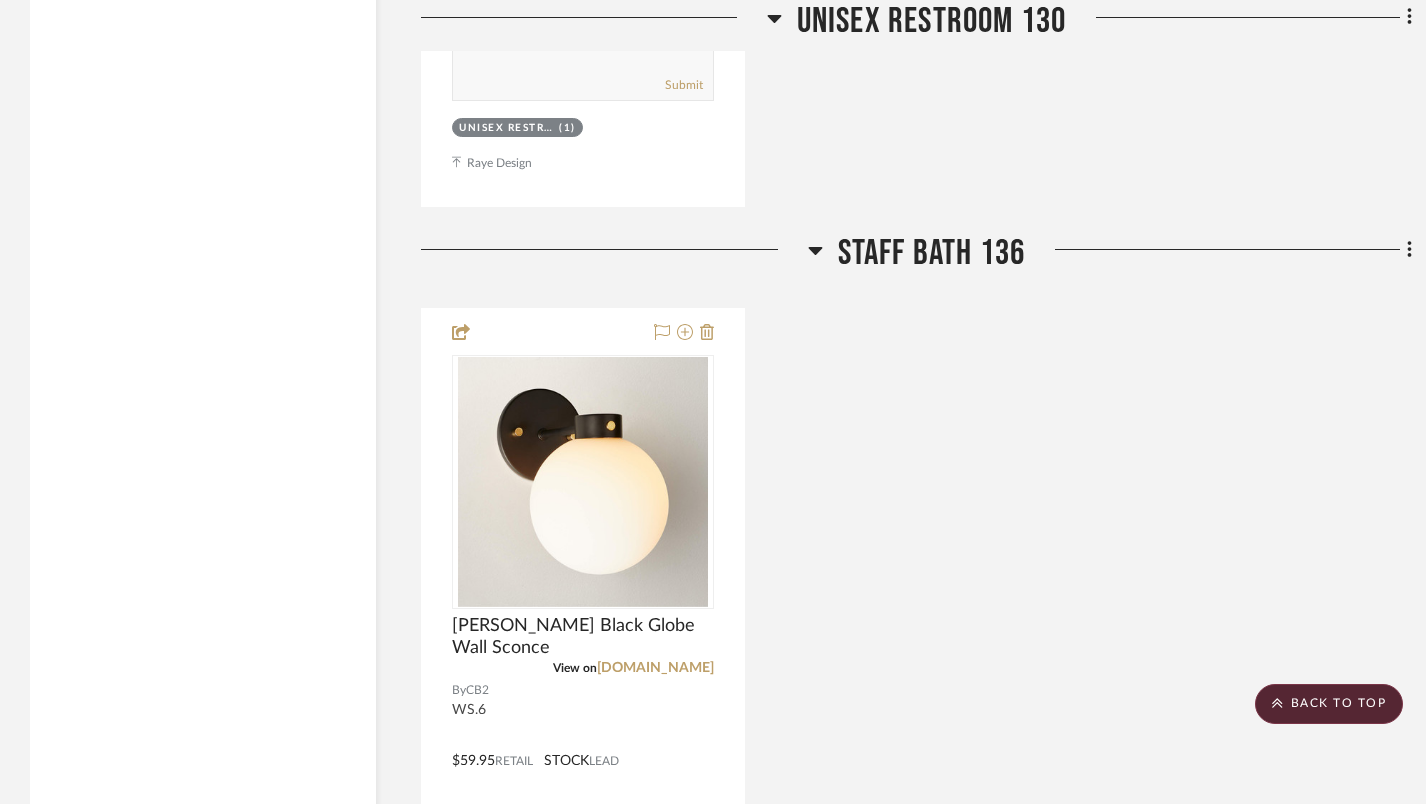 scroll, scrollTop: 7128, scrollLeft: 2, axis: both 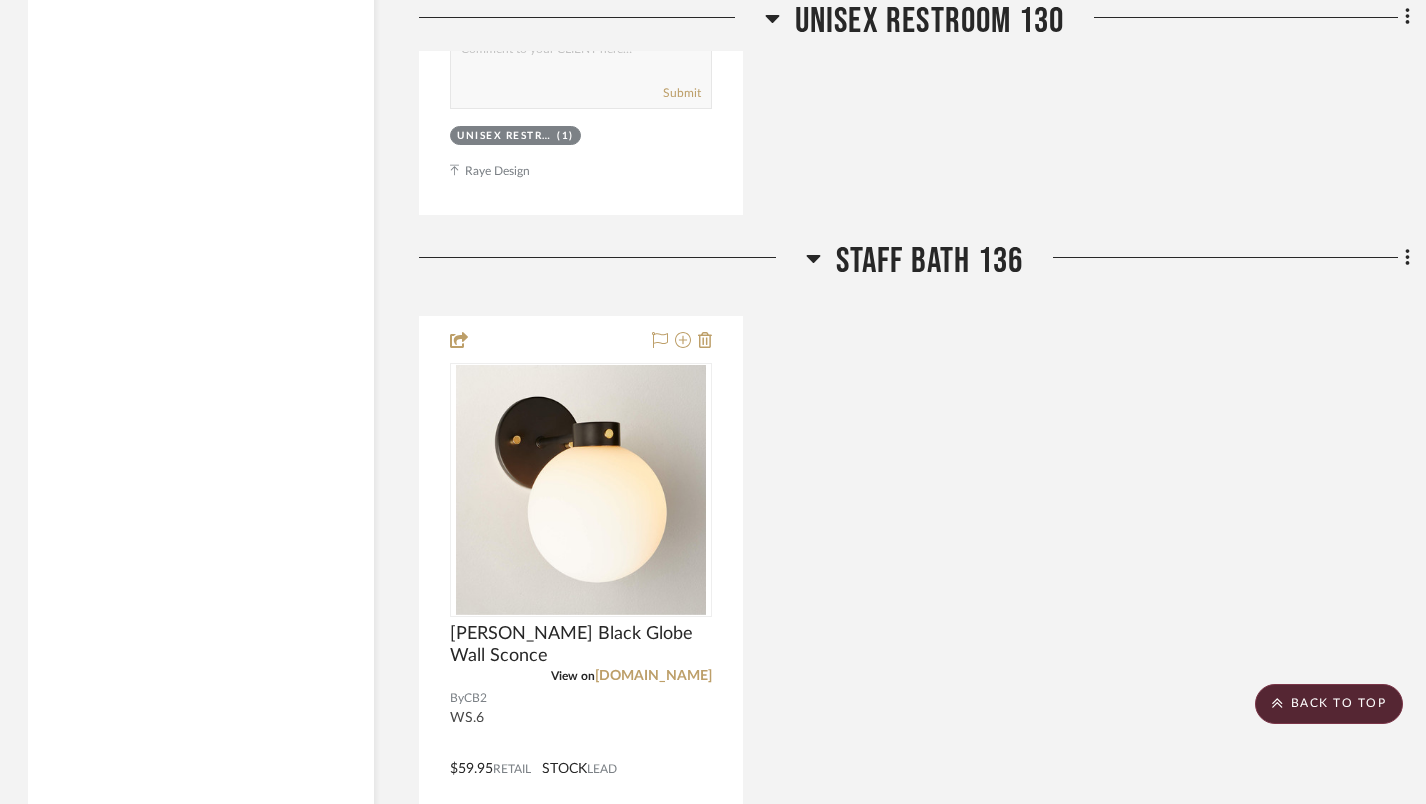 click on "Filter by keyword, category or name prior to exporting to Excel or Bulk Actions Team Comments All Team Comments Team Comments in last day Team Comments in last week Flagged Shared with Client Client Feedback No Feedback  (14)  Client Comments All Client Comments Client Comments in last day Client Comments in last week Added To PO Category  Lighting   (14)  Brand [PERSON_NAME] Intriguing Objects  (1)  CB2  (4)  Etsy  (1)  Four Hands  (2)  [PERSON_NAME]  (1)  Maxim Lighting  (1)  [PERSON_NAME]  (1)  Shades of Light  (1)  Soho Home  (1)  [GEOGRAPHIC_DATA]  (1)  Upload Method Uploaded  (13)  Clipped  (1)  Added By Raye Design  (13)  [PERSON_NAME]  (1)  Item Type Product  (14)  Lead Time Weeks In Stock Price 0  7,500 +  0 7500  Filter Products   Displaying 16 products  Reorder Rooms LOADING Entry Vestibule  [PERSON_NAME] Round Chandelier  View on  [DOMAIN_NAME]  By  West Elm  S.1
$499.00  Retail  3–4 WK  LEAD Team Status Client Status client Comments:  Submit   Entry Vestibule  (1)    Raye Design Waiting Room  Moon Globe Pendant Light  View on" 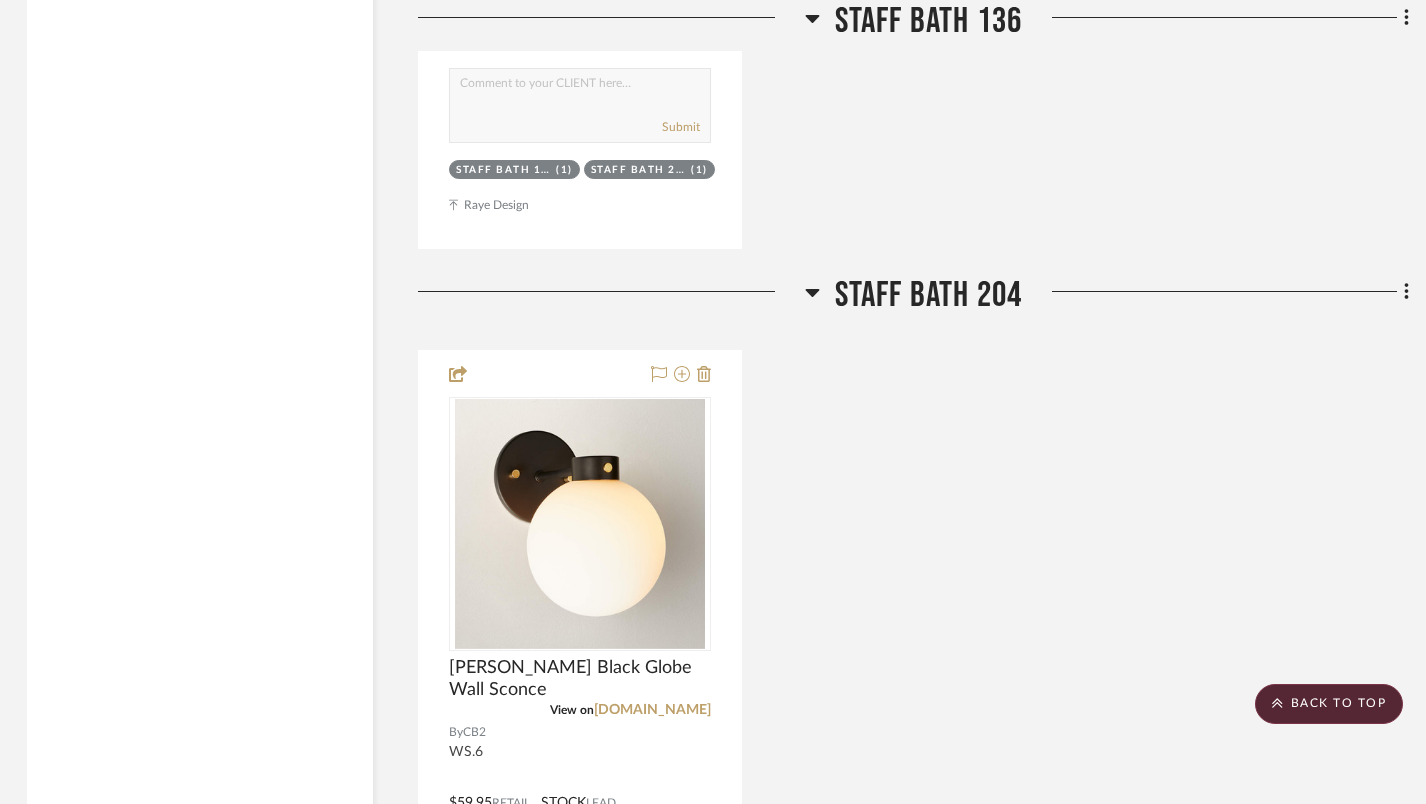 scroll, scrollTop: 8071, scrollLeft: 3, axis: both 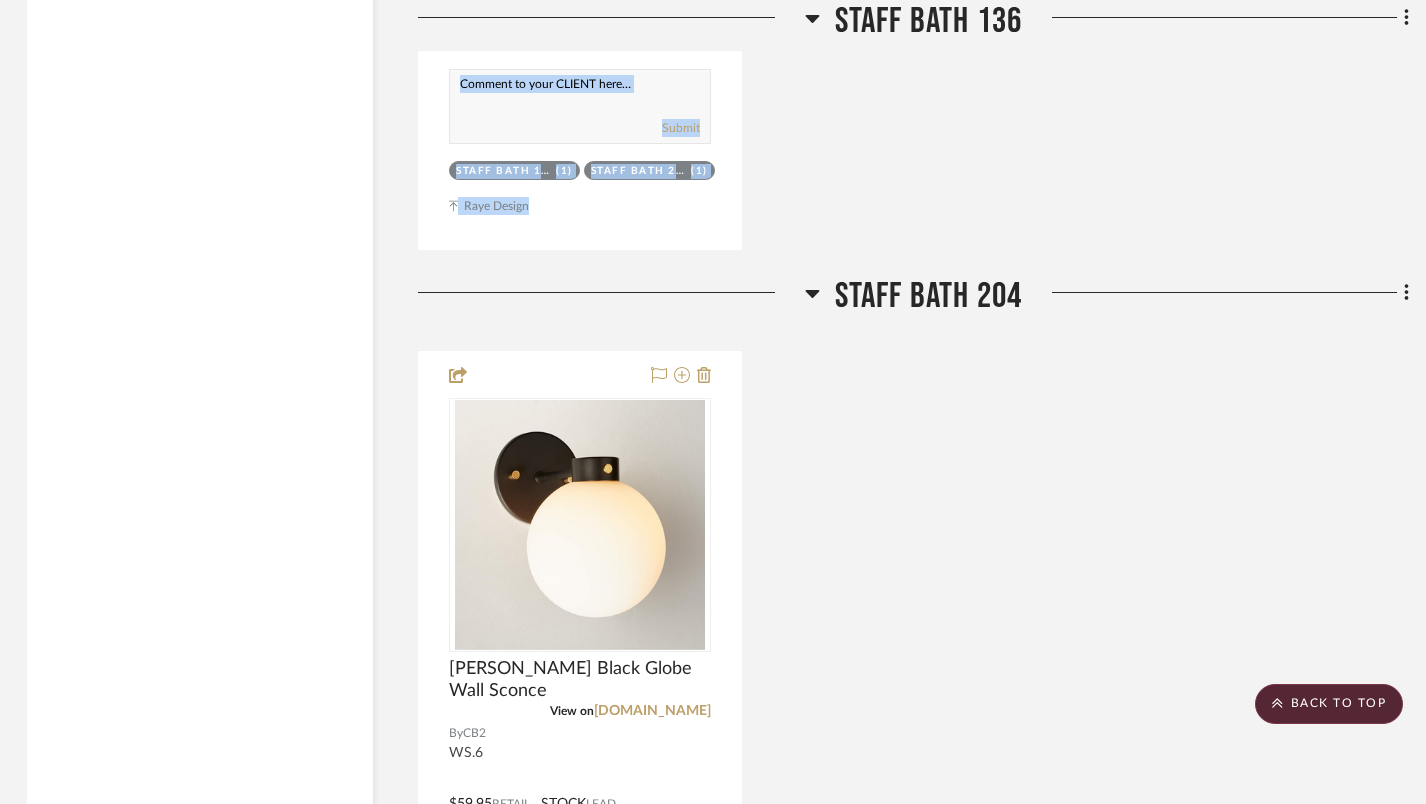 click on "Filter by keyword, category or name prior to exporting to Excel or Bulk Actions Team Comments All Team Comments Team Comments in last day Team Comments in last week Flagged Shared with Client Client Feedback No Feedback  (14)  Client Comments All Client Comments Client Comments in last day Client Comments in last week Added To PO Category  Lighting   (14)  Brand [PERSON_NAME] Intriguing Objects  (1)  CB2  (4)  Etsy  (1)  Four Hands  (2)  [PERSON_NAME]  (1)  Maxim Lighting  (1)  [PERSON_NAME]  (1)  Shades of Light  (1)  Soho Home  (1)  [GEOGRAPHIC_DATA]  (1)  Upload Method Uploaded  (13)  Clipped  (1)  Added By Raye Design  (13)  [PERSON_NAME]  (1)  Item Type Product  (14)  Lead Time Weeks In Stock Price 0  7,500 +  0 7500  Filter Products   Displaying 16 products  Reorder Rooms LOADING Entry Vestibule  [PERSON_NAME] Round Chandelier  View on  [DOMAIN_NAME]  By  West Elm  S.1
$499.00  Retail  3–4 WK  LEAD Team Status Client Status client Comments:  Submit   Entry Vestibule  (1)    Raye Design Waiting Room  Moon Globe Pendant Light  View on" 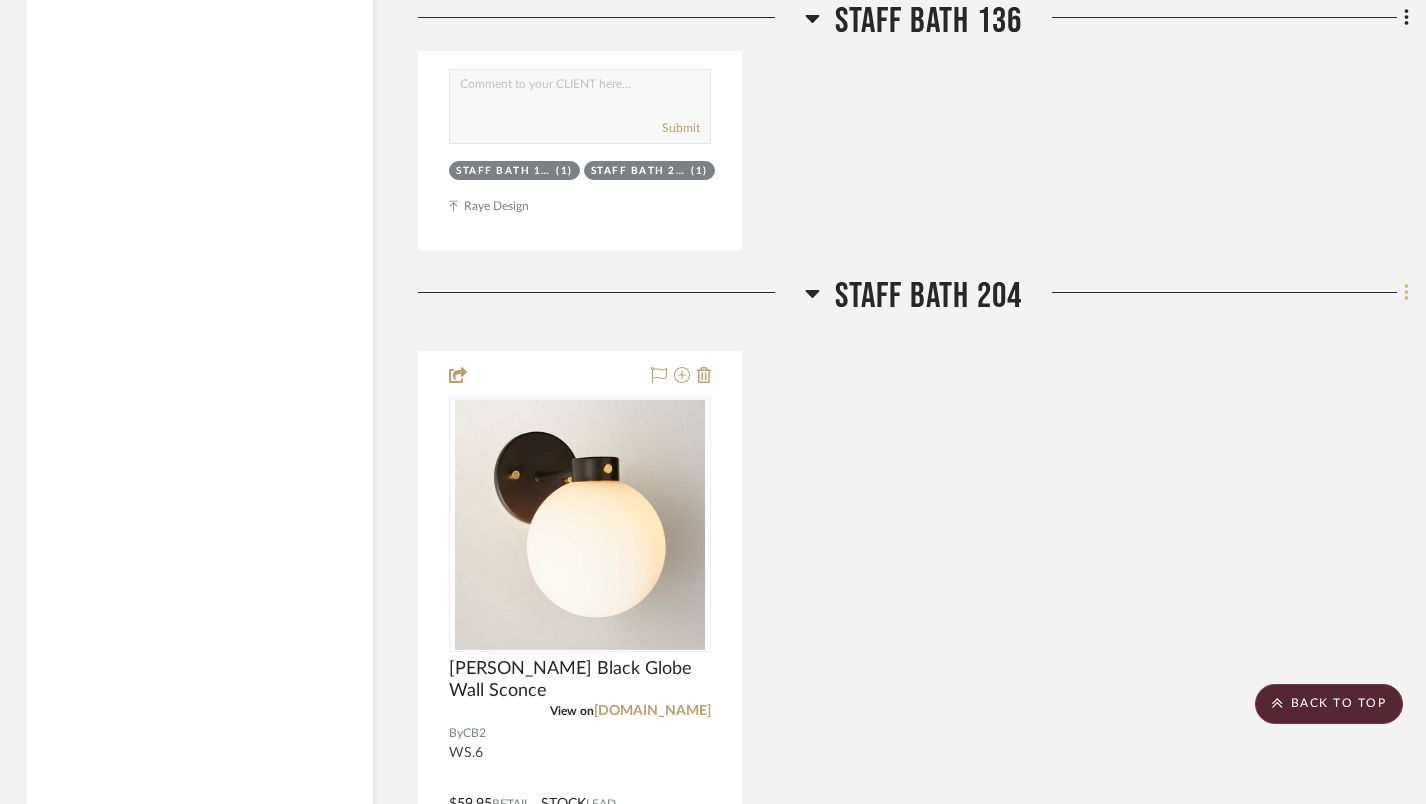 click 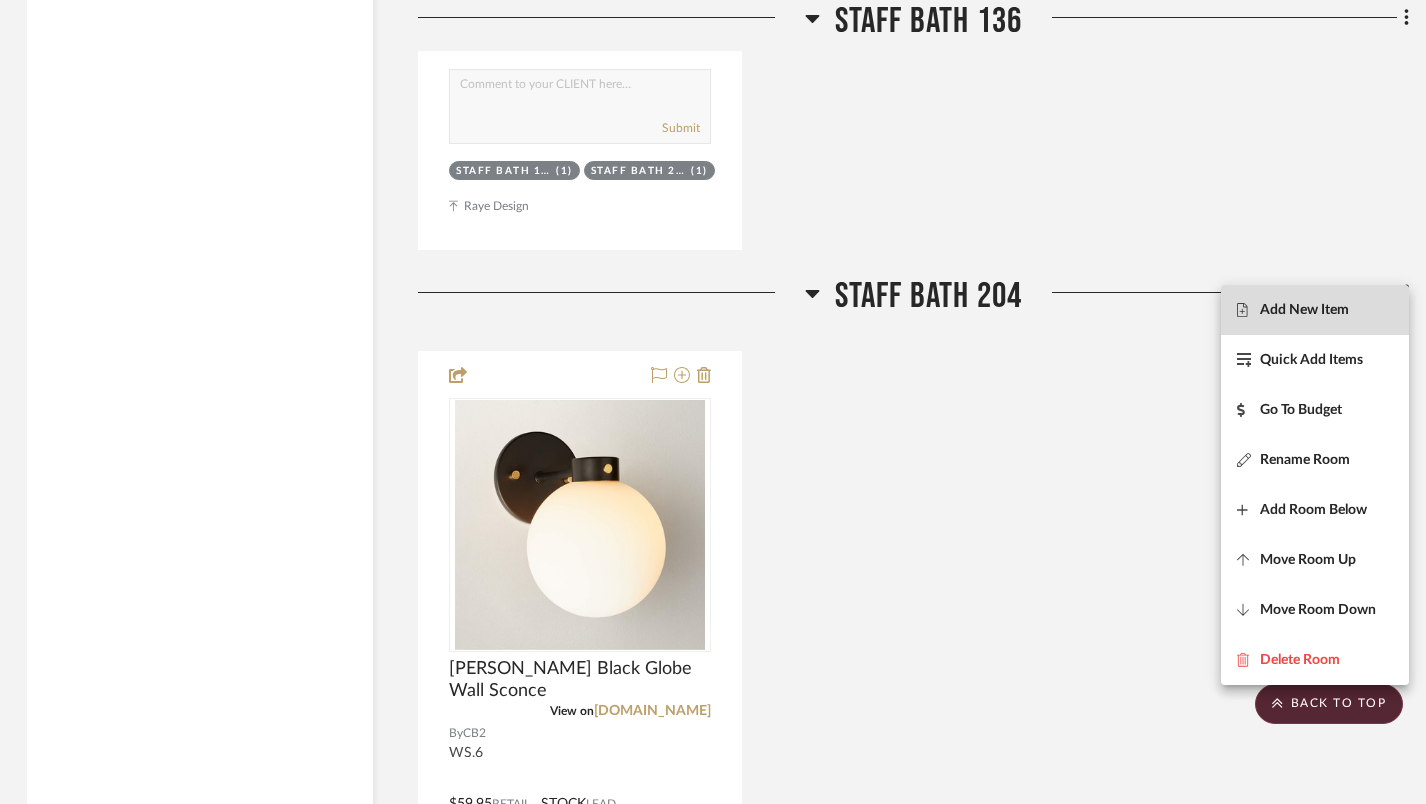 click on "Add New Item" at bounding box center (1304, 310) 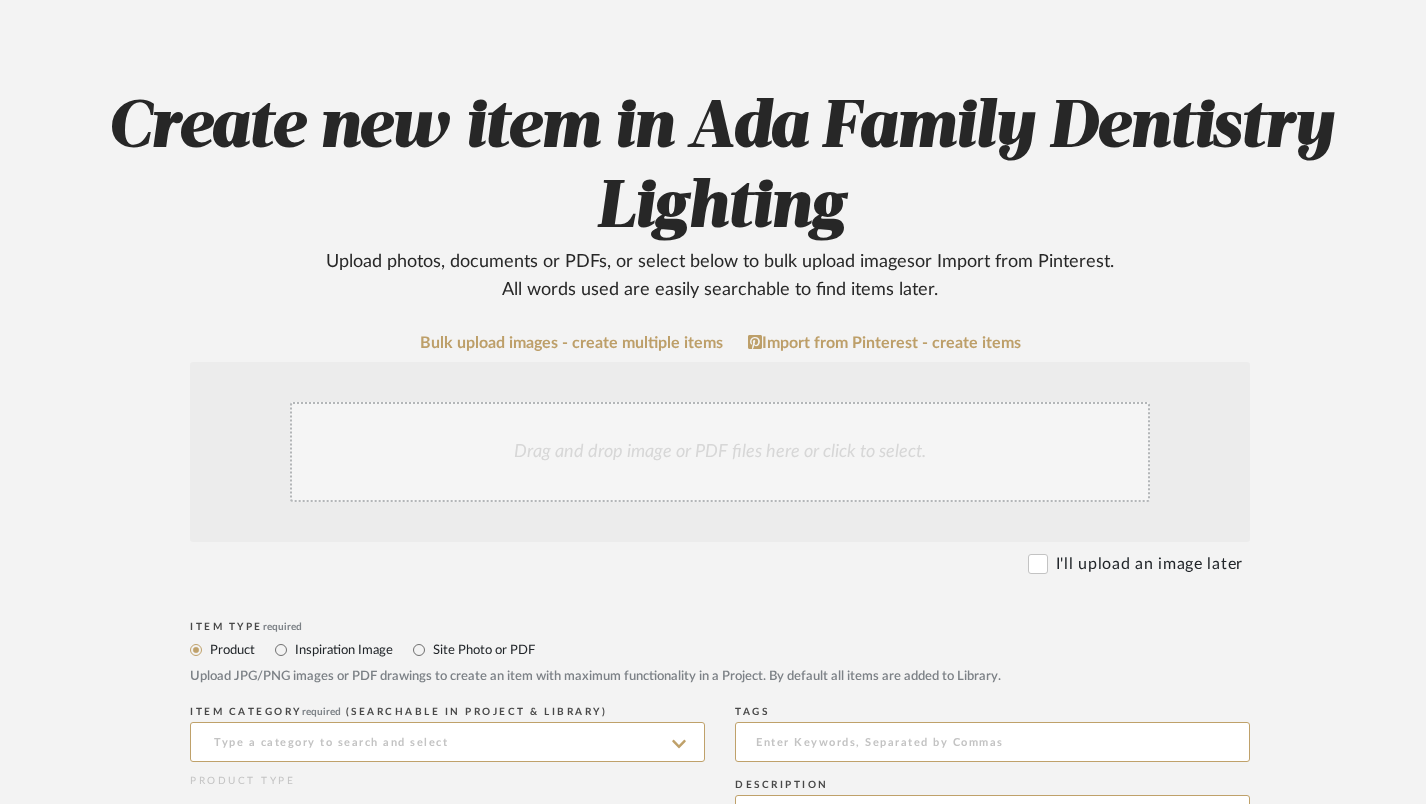 scroll, scrollTop: 156, scrollLeft: 0, axis: vertical 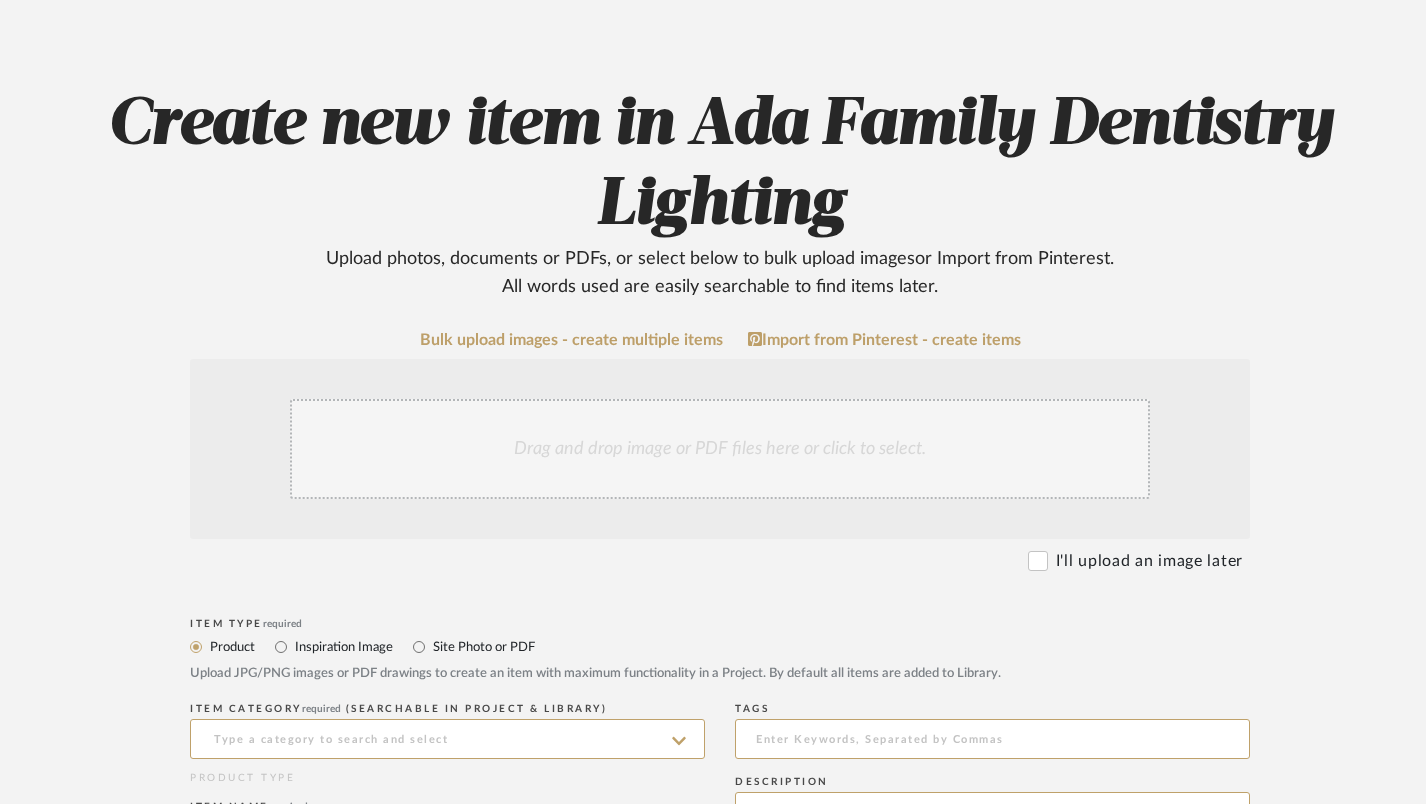 click on "Drag and drop image or PDF files here or click to select." 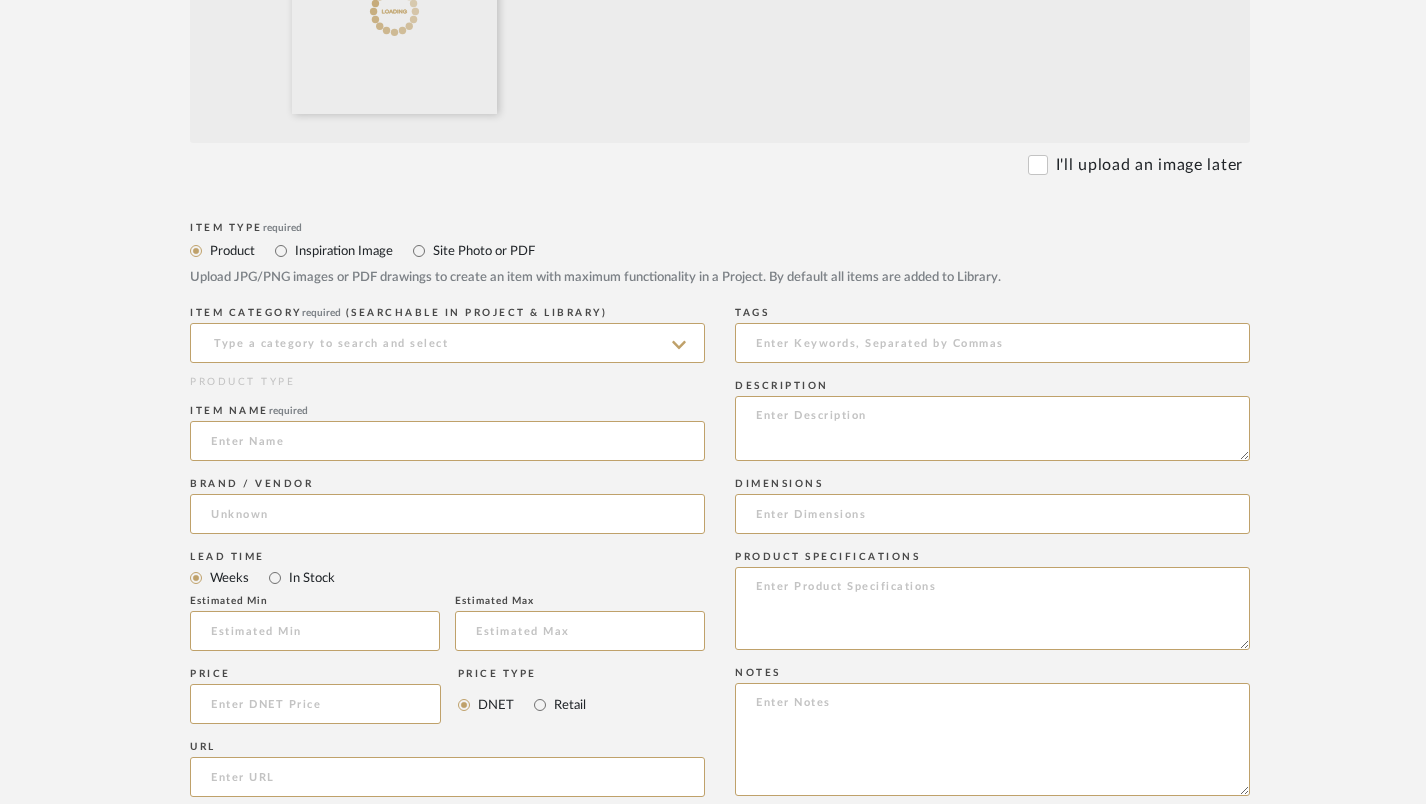 scroll, scrollTop: 816, scrollLeft: 0, axis: vertical 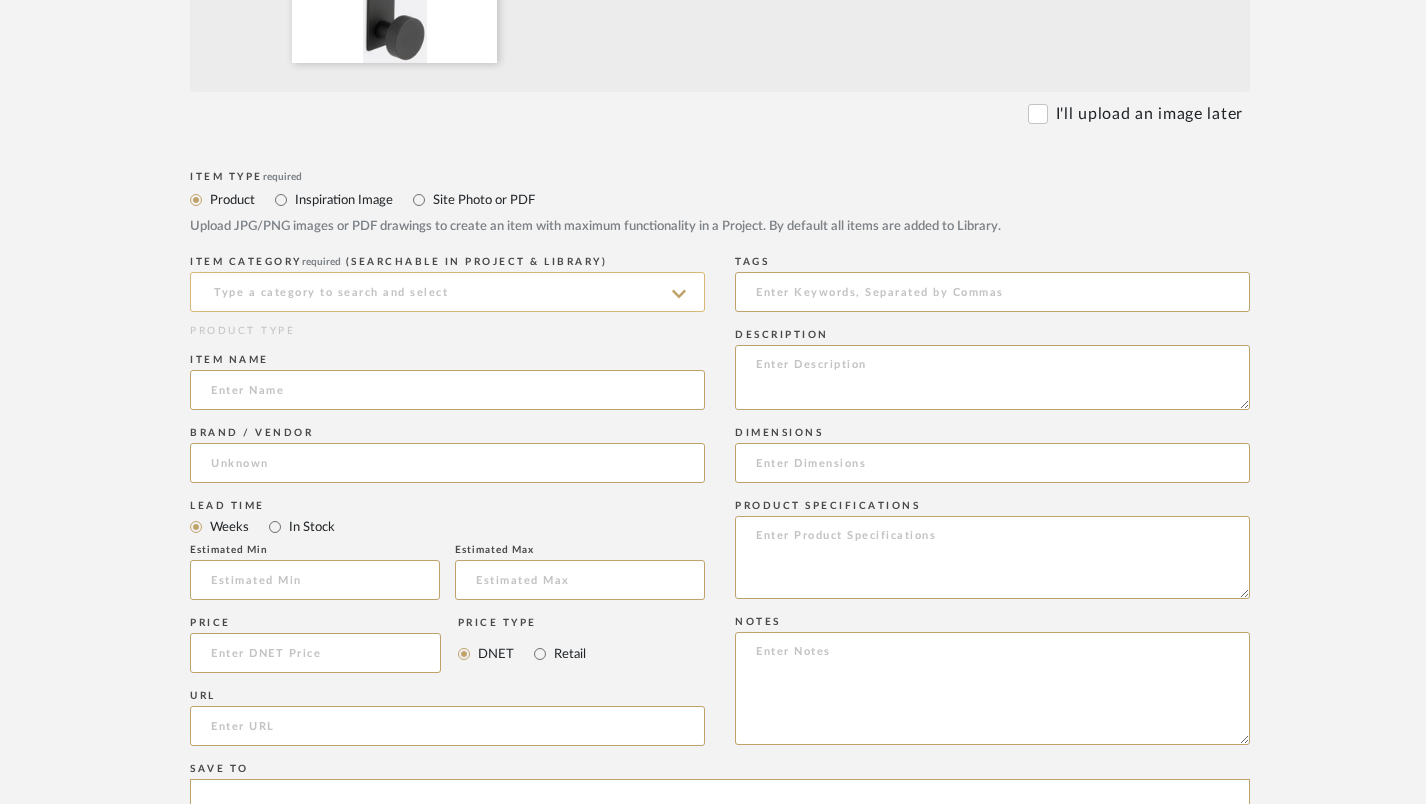 click 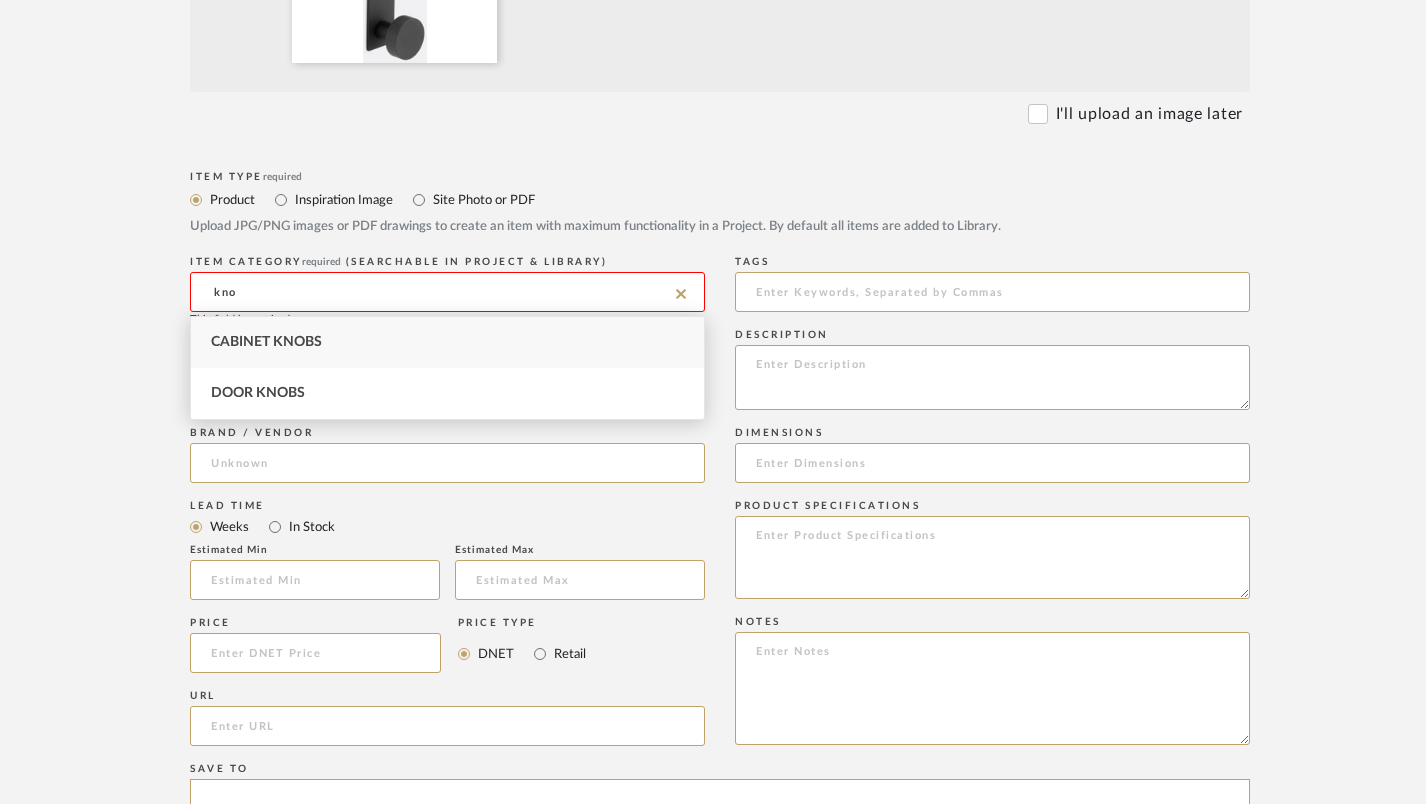 click on "Cabinet Knobs" at bounding box center (447, 342) 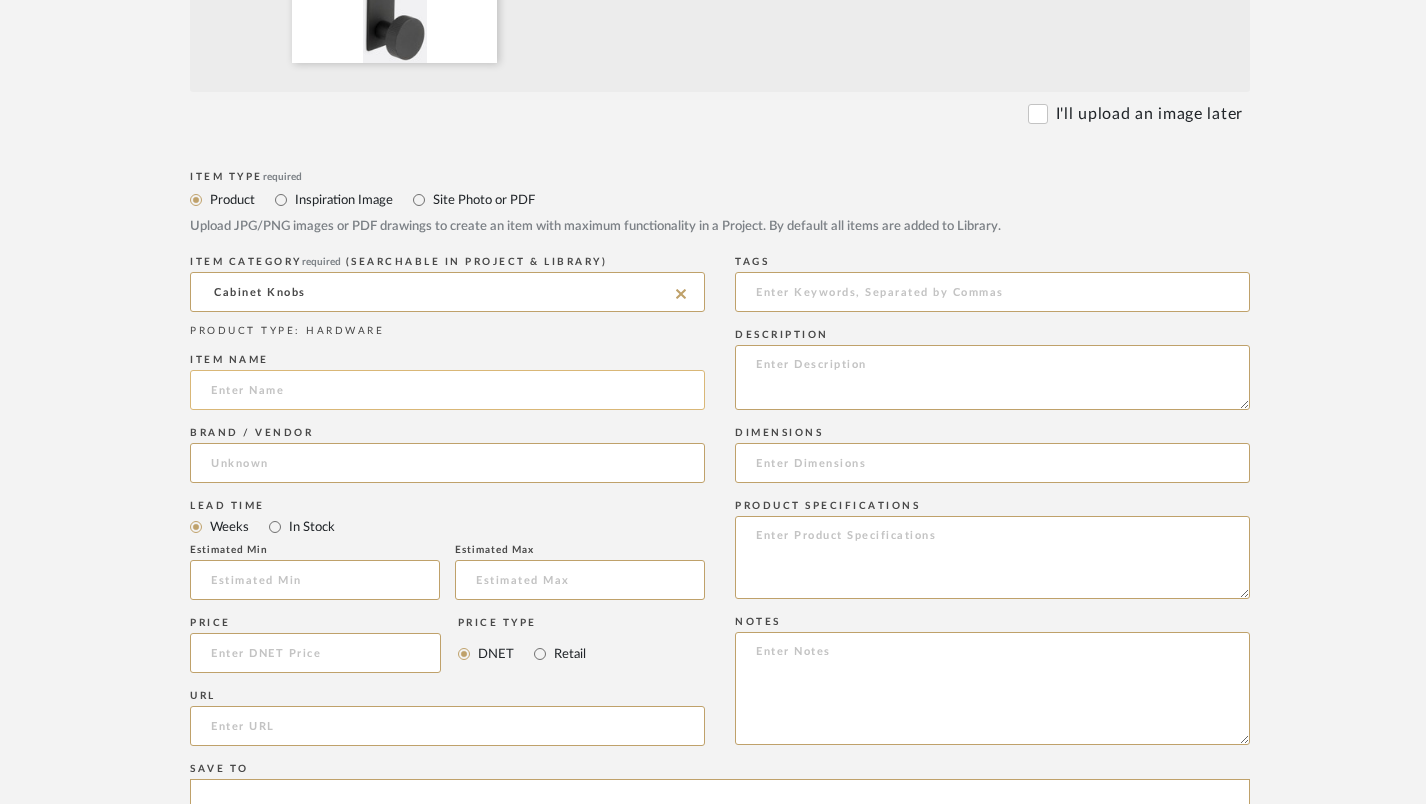 click 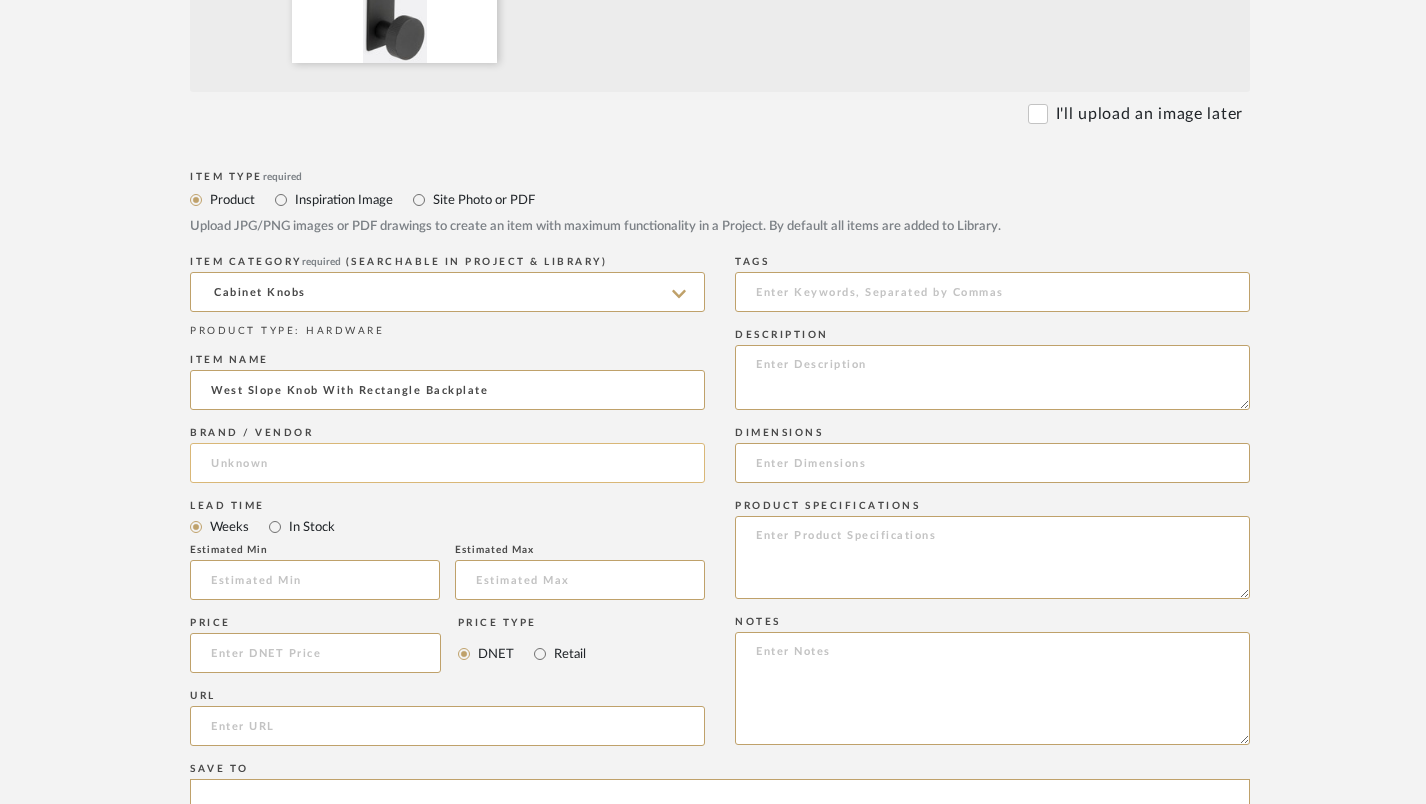 type on "West Slope Knob With Rectangle Backplate" 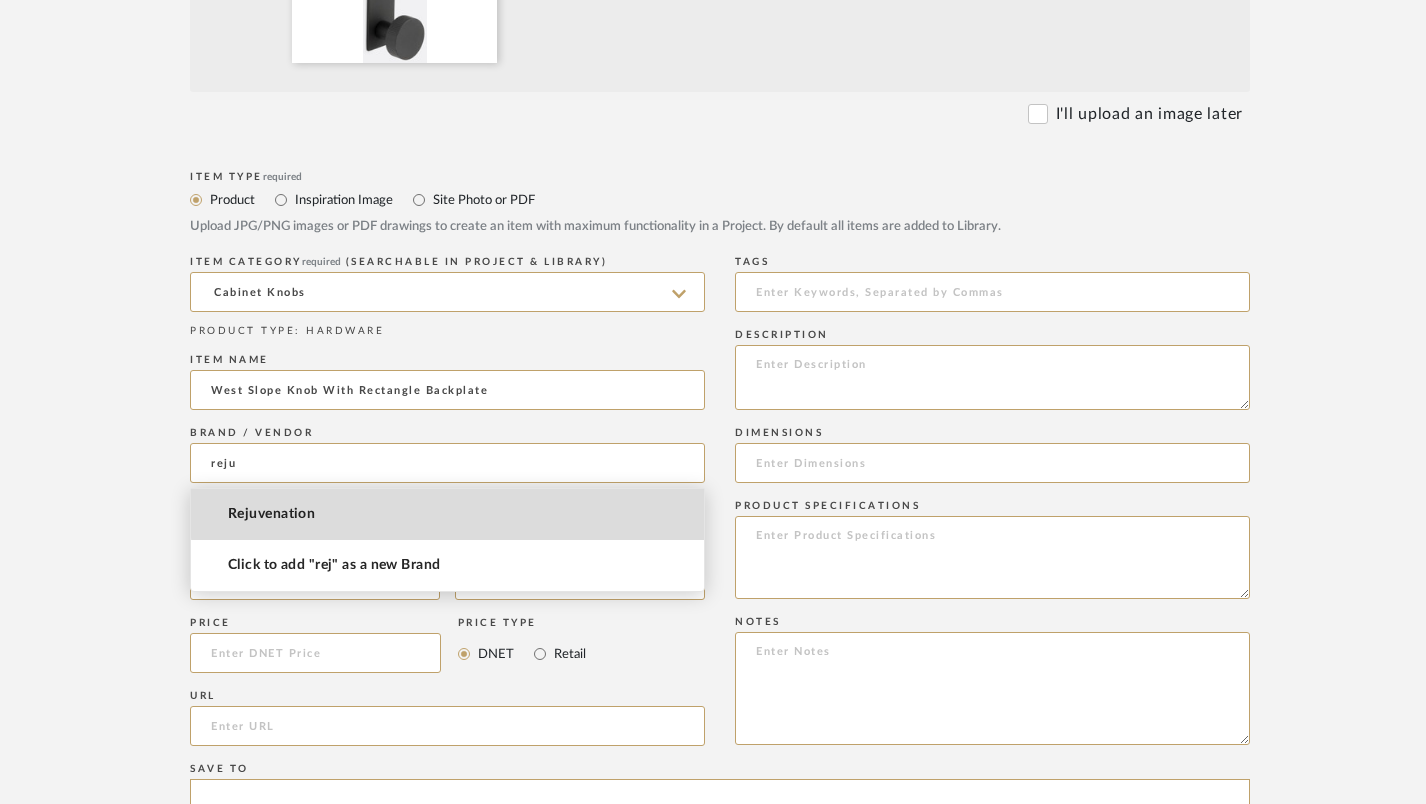 click on "Rejuvenation" at bounding box center [447, 514] 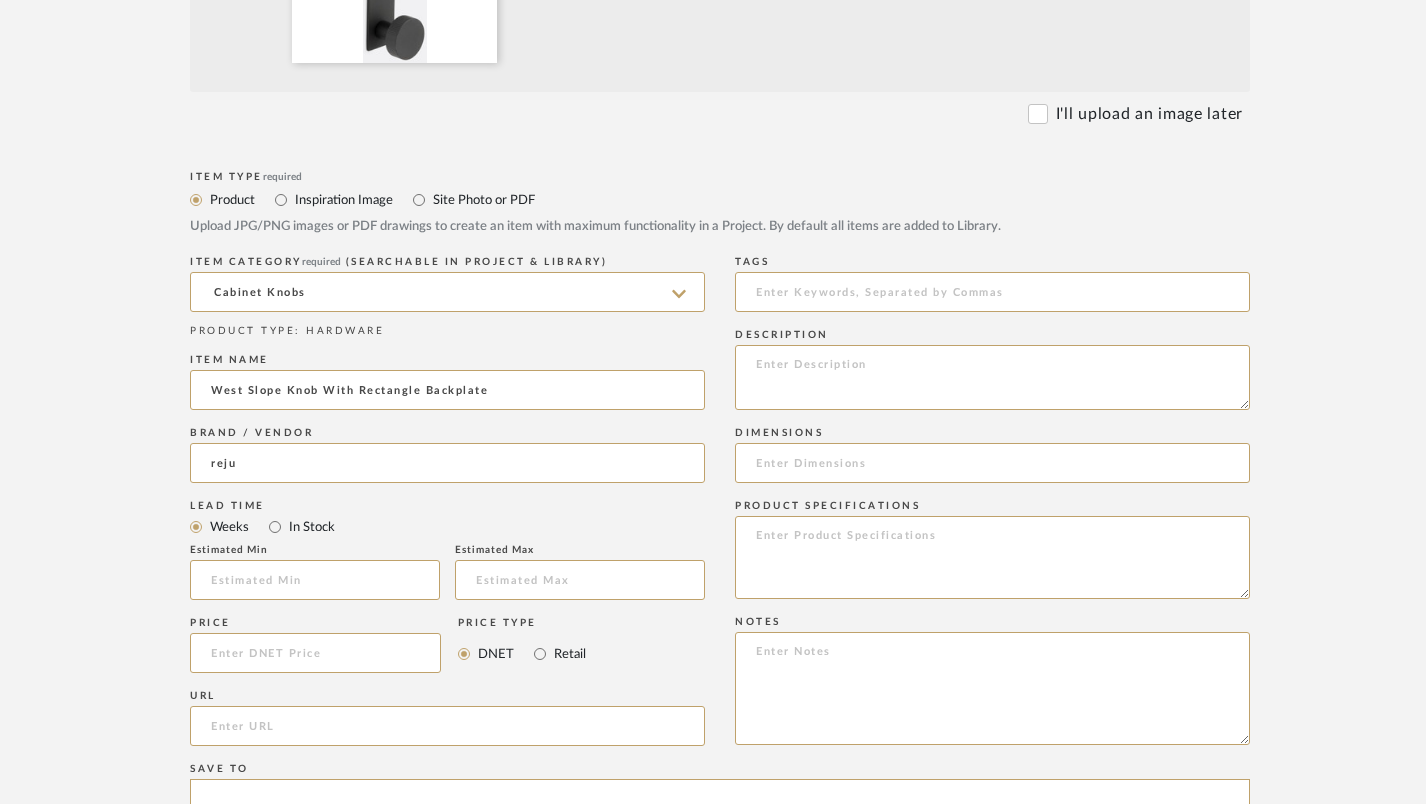 type on "Rejuvenation" 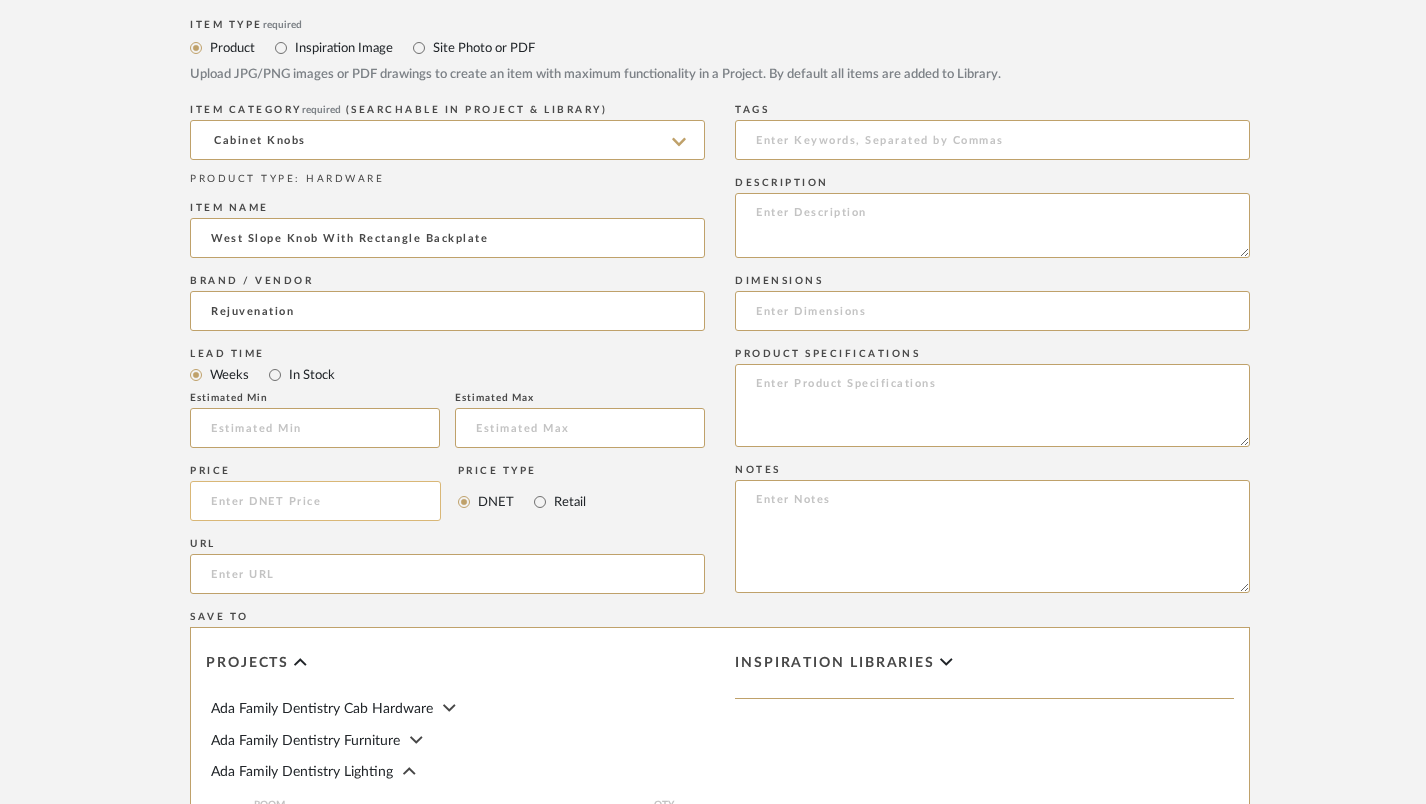 scroll, scrollTop: 969, scrollLeft: 0, axis: vertical 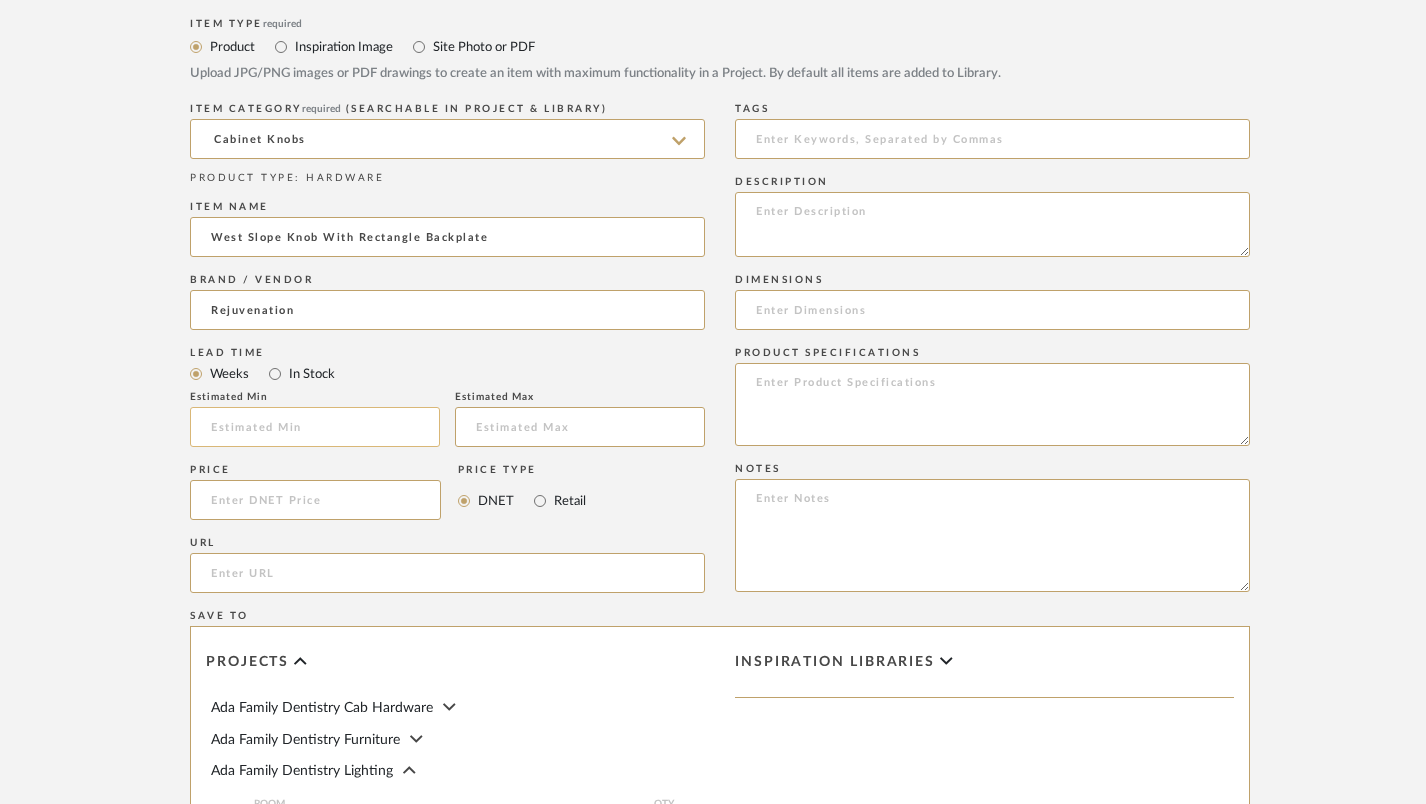 click 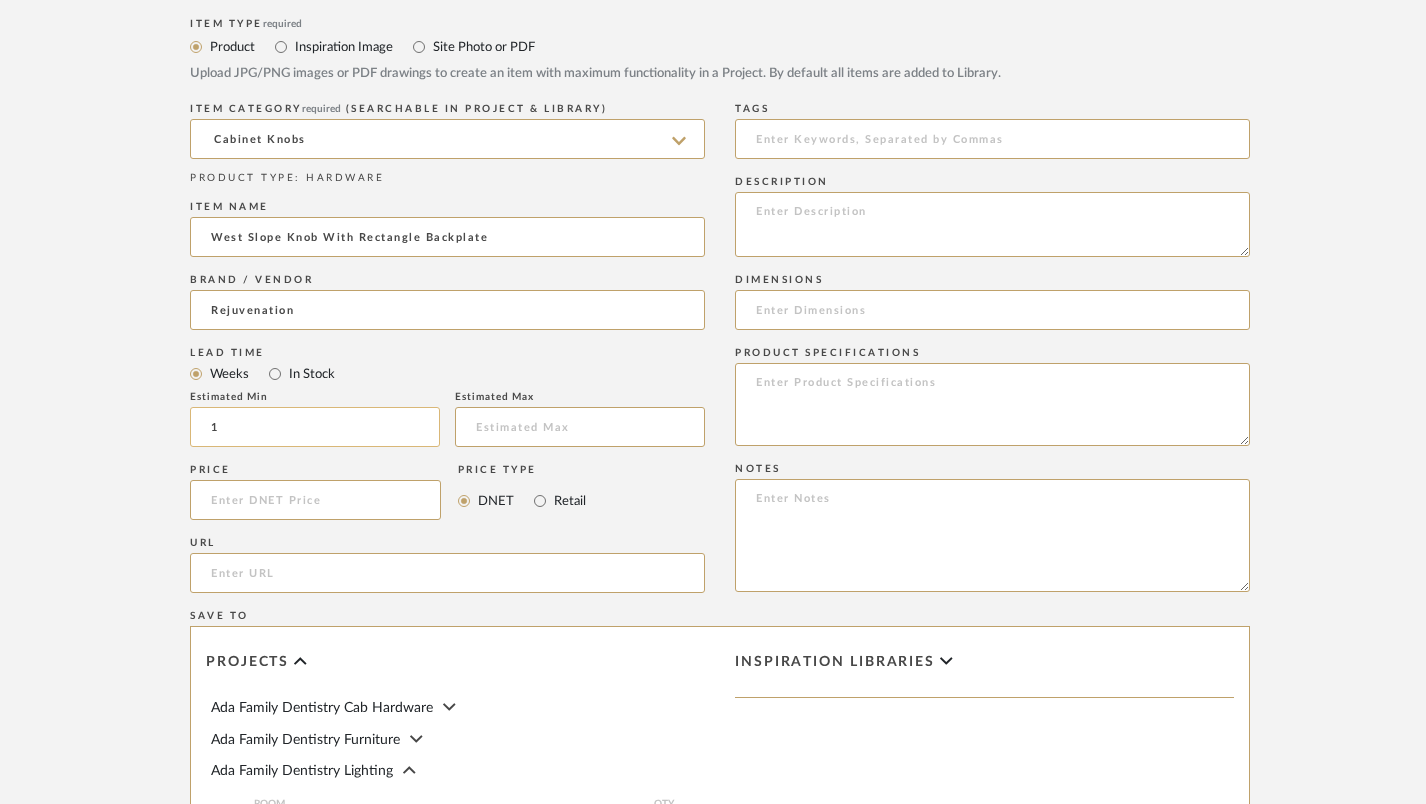click on "1" 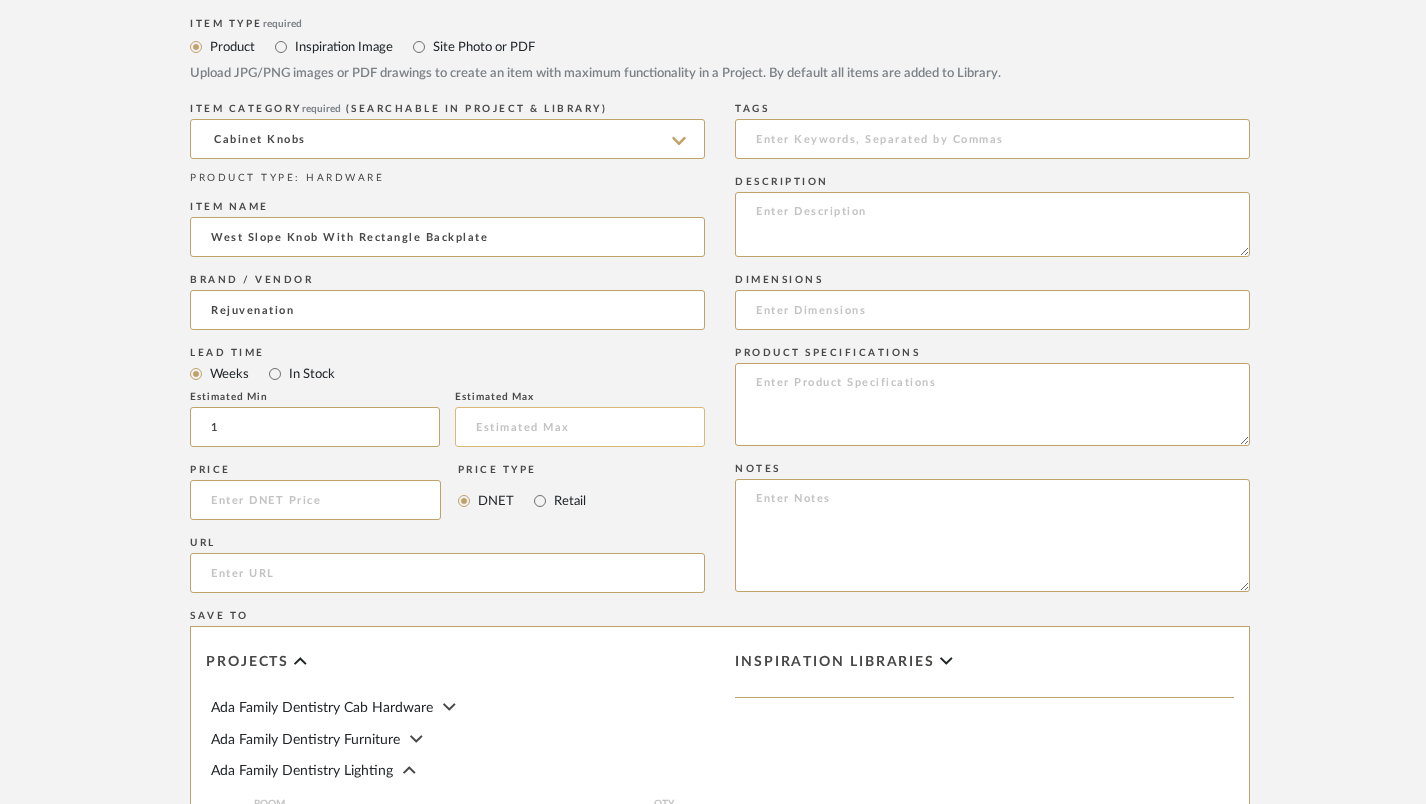 type on "1" 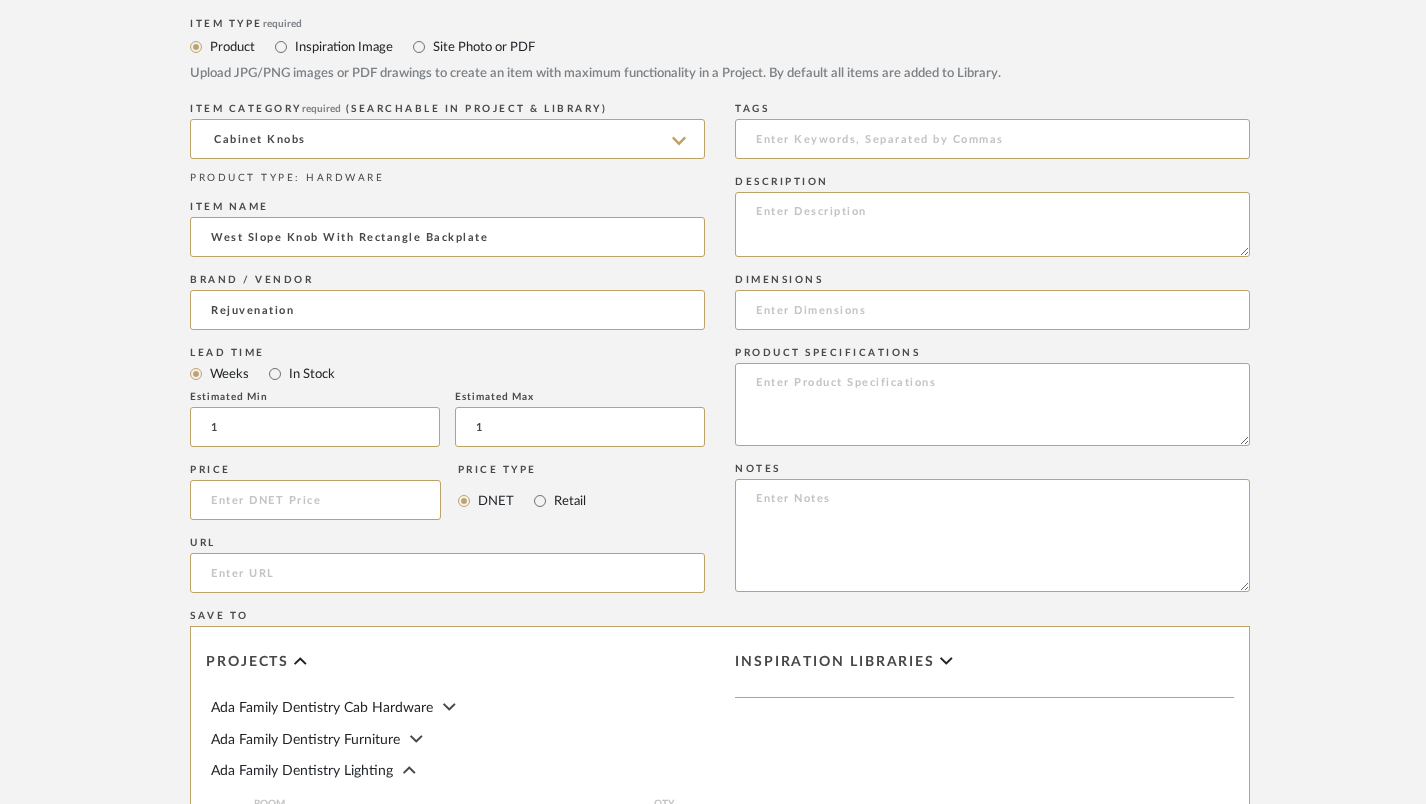 type on "1" 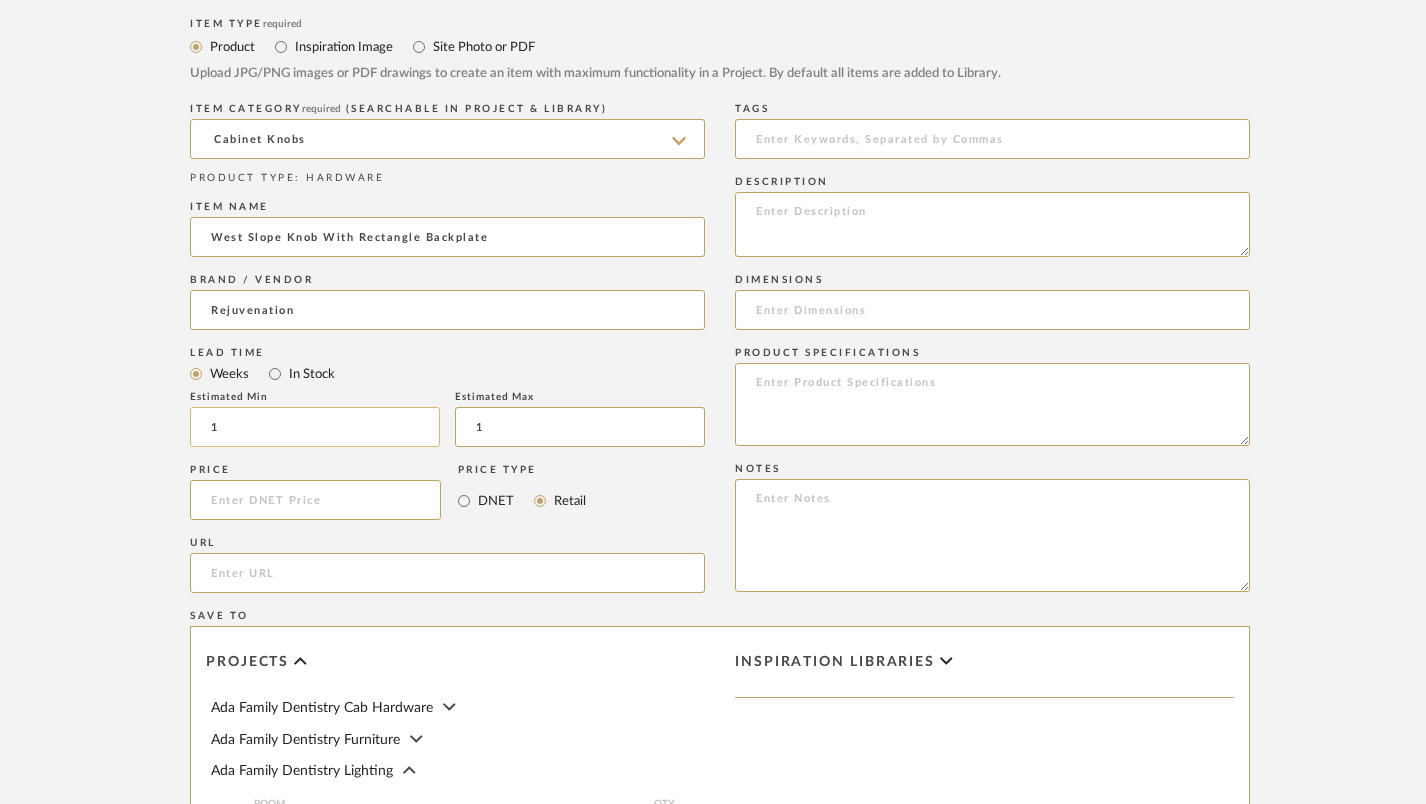click on "1" 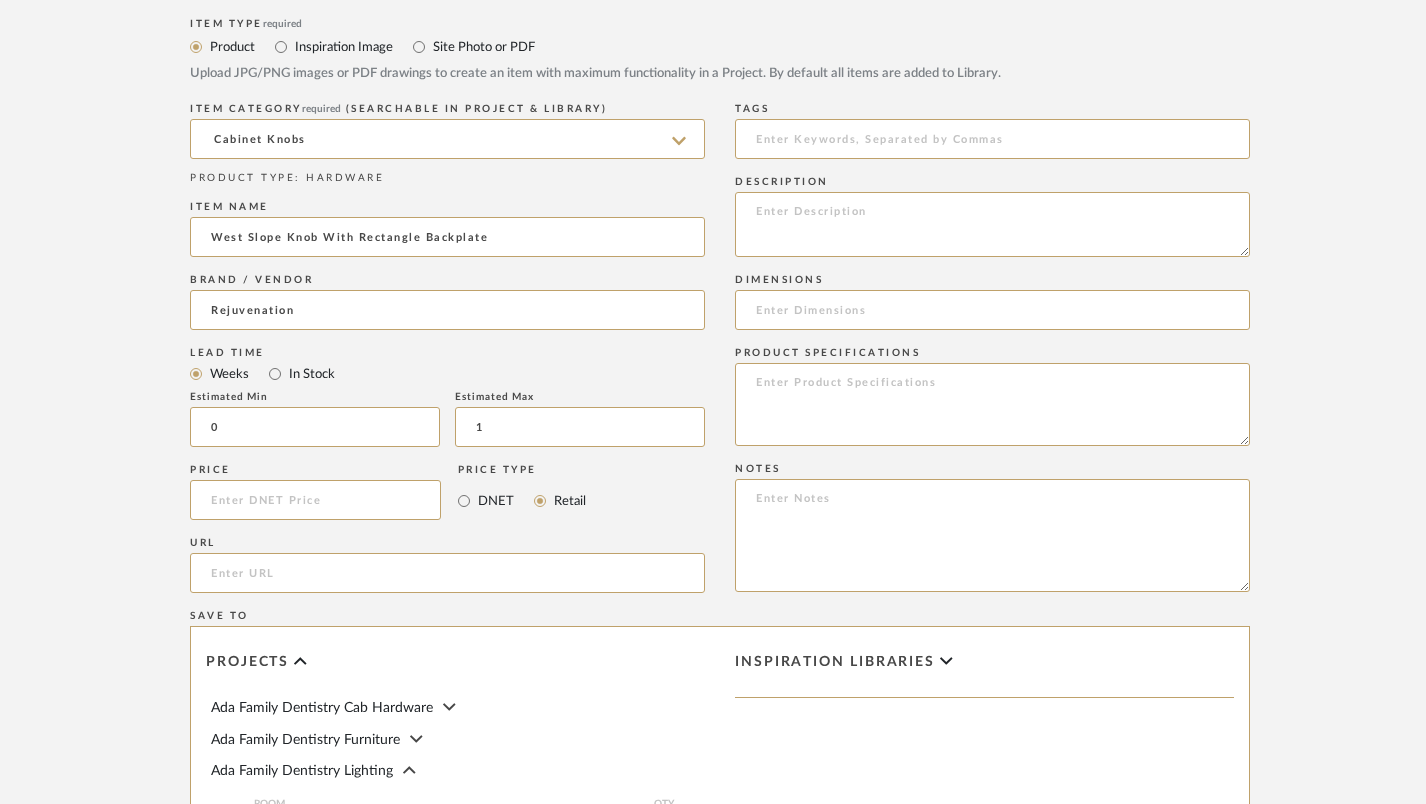 type on "0" 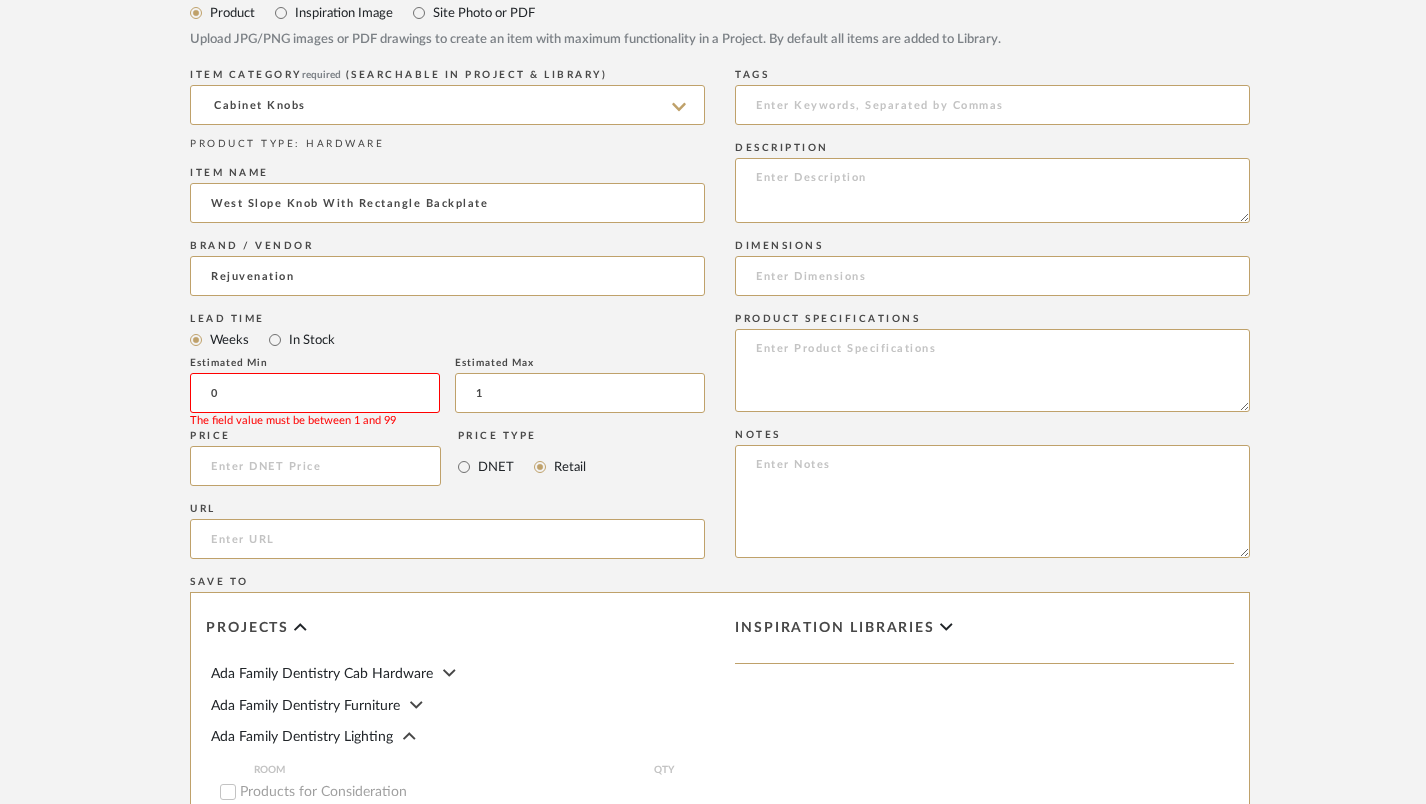scroll, scrollTop: 1027, scrollLeft: 0, axis: vertical 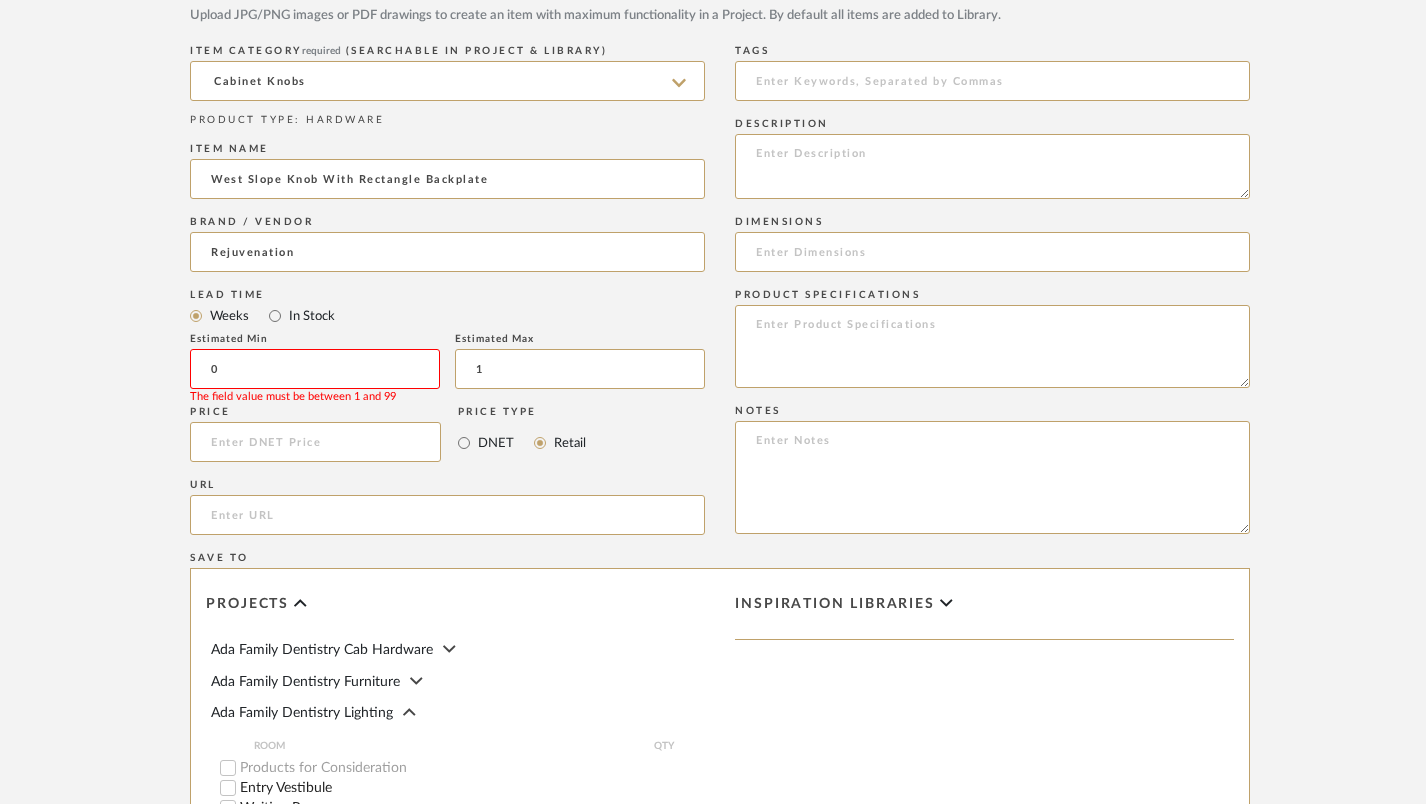 click on "0" 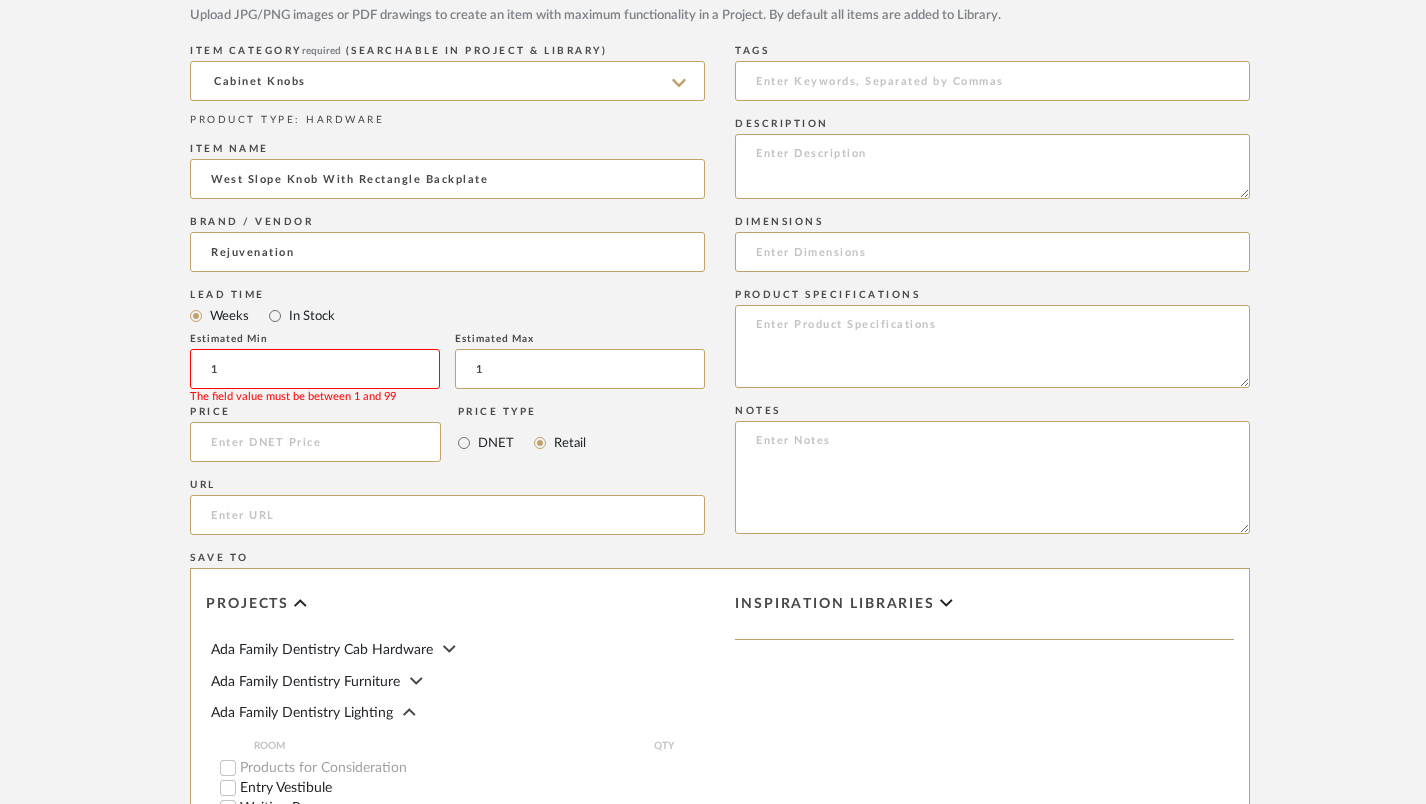 type on "1" 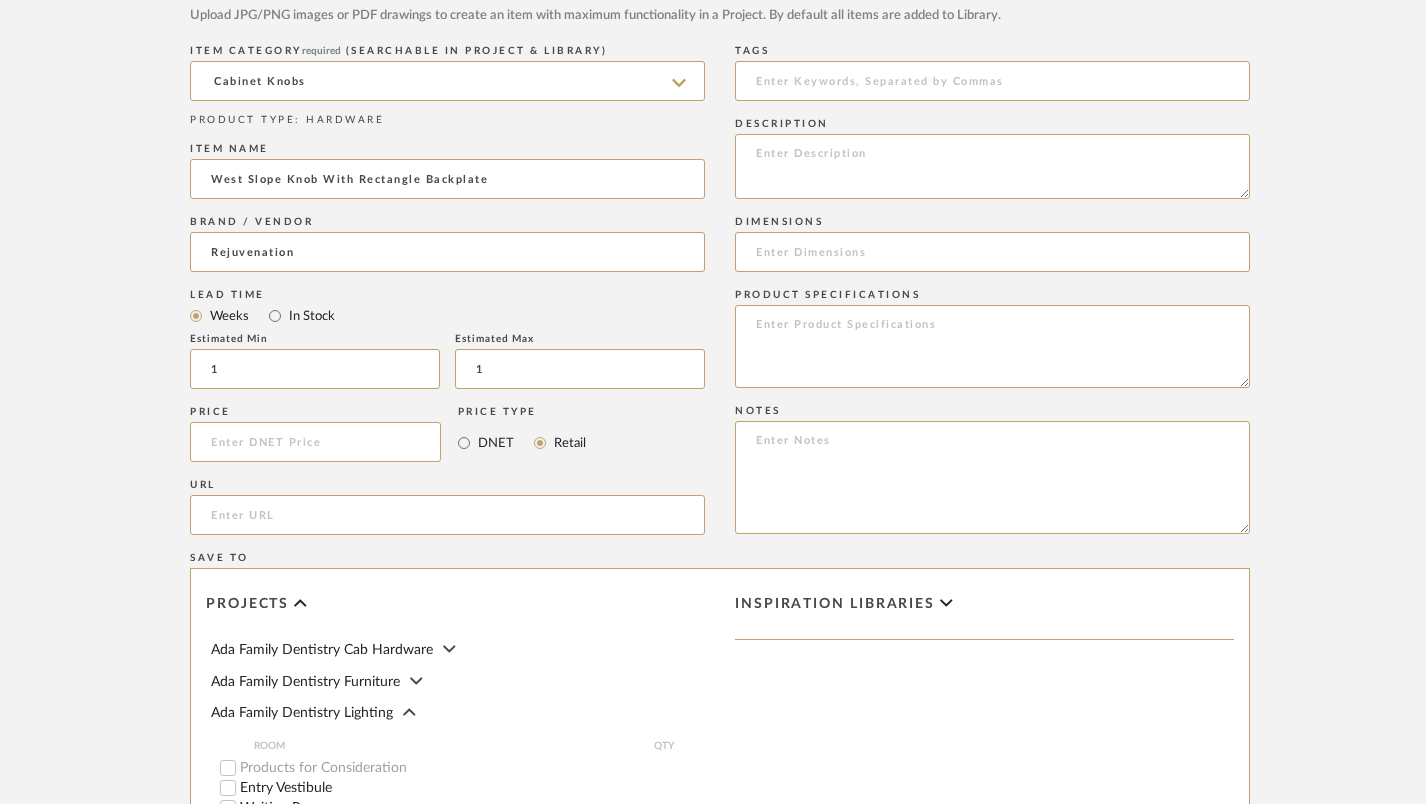 click on "Price" 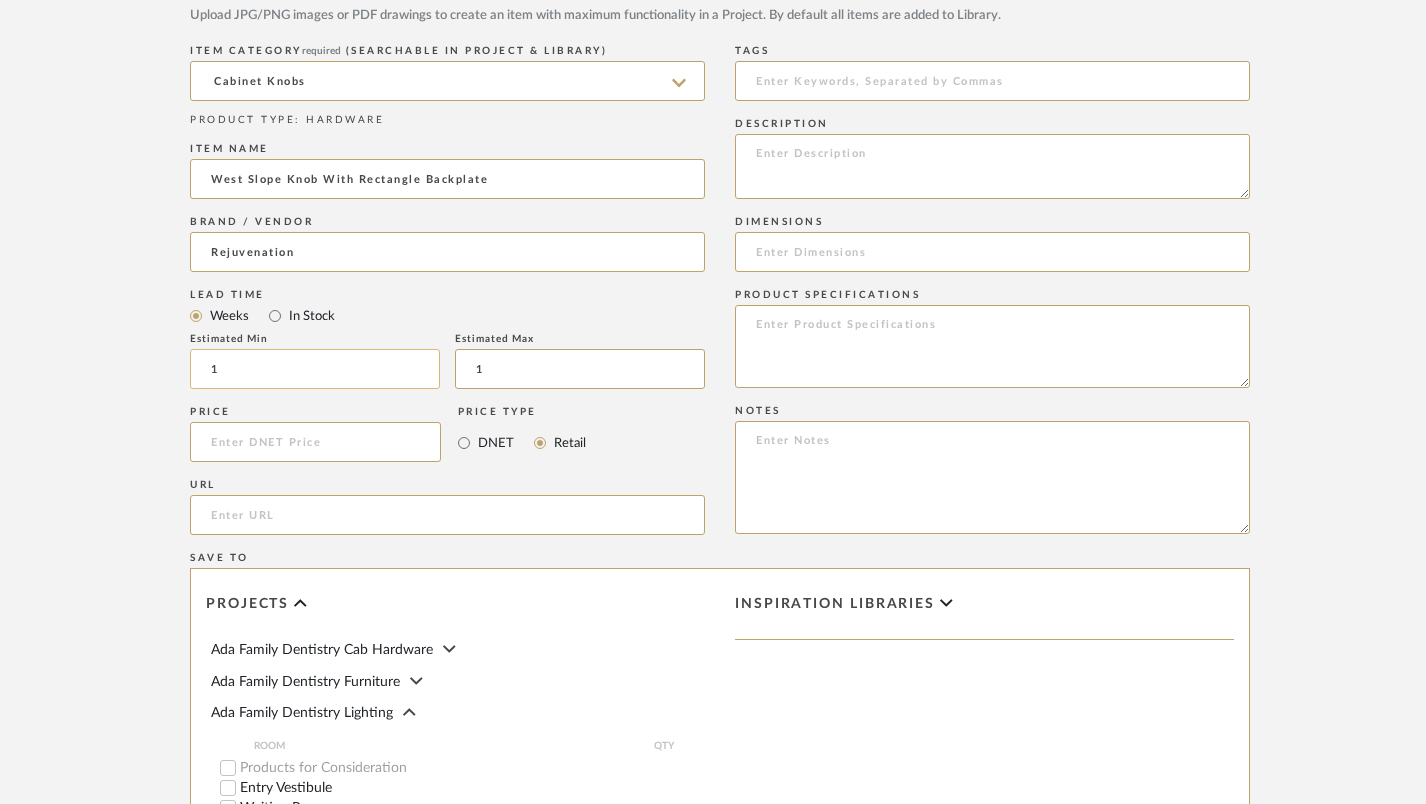 click on "1" 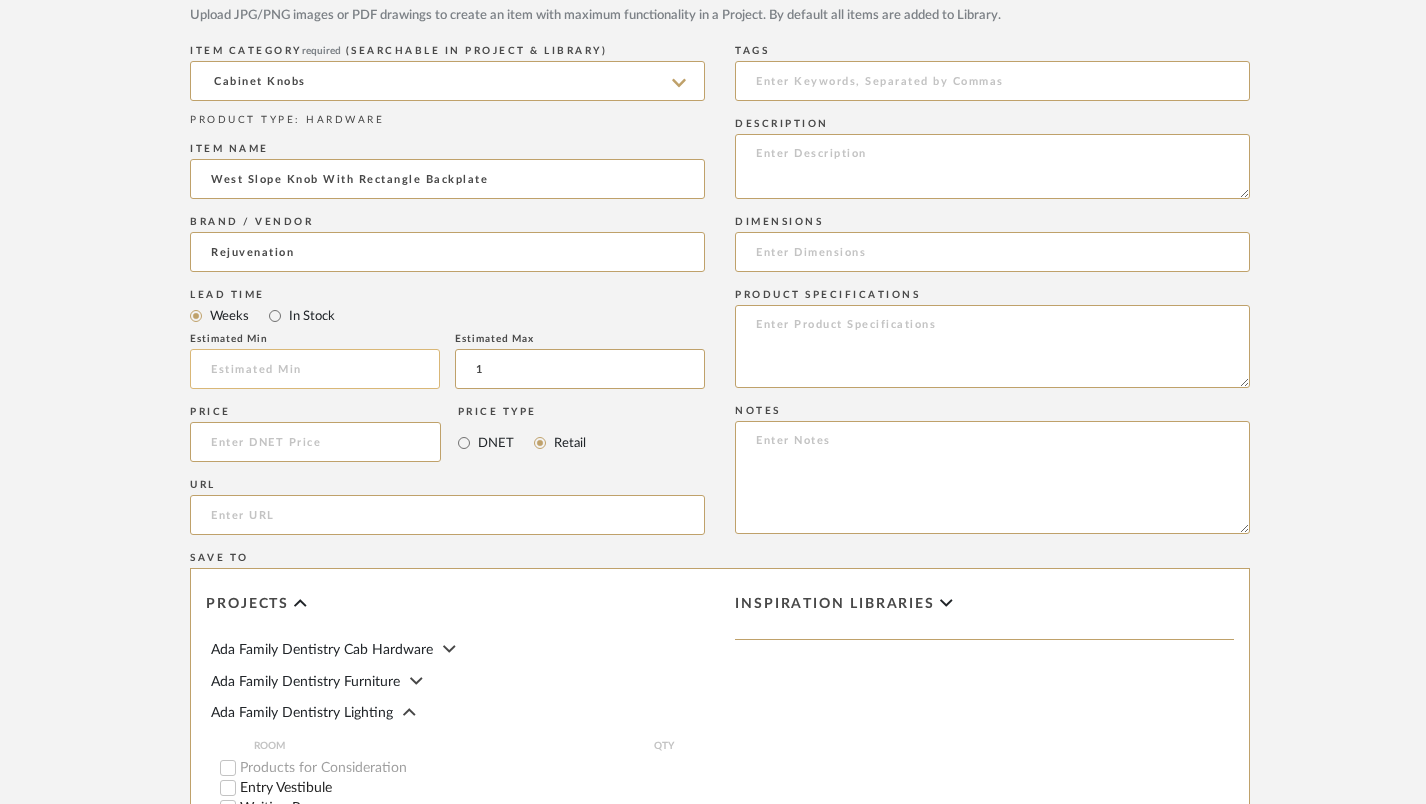 type on "5" 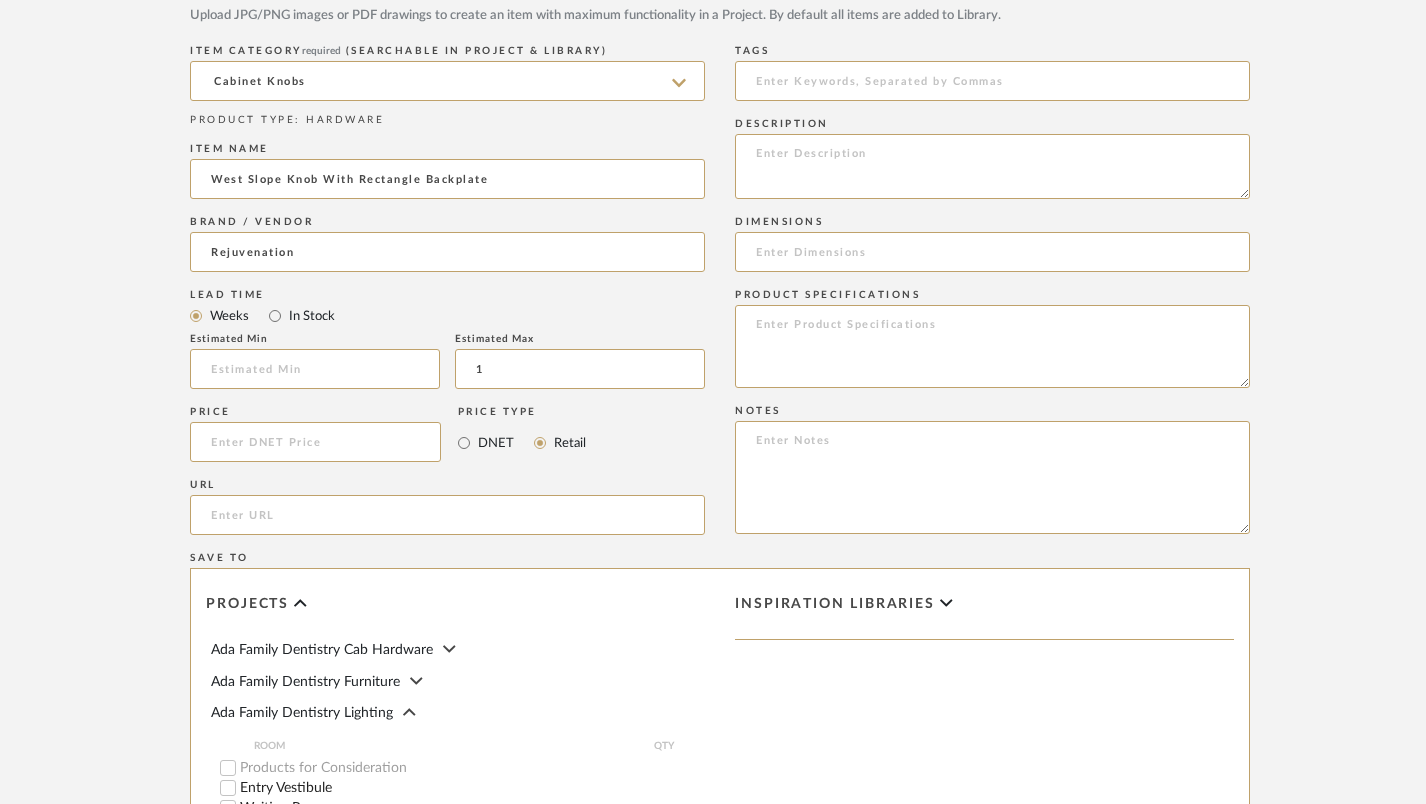 type on "1" 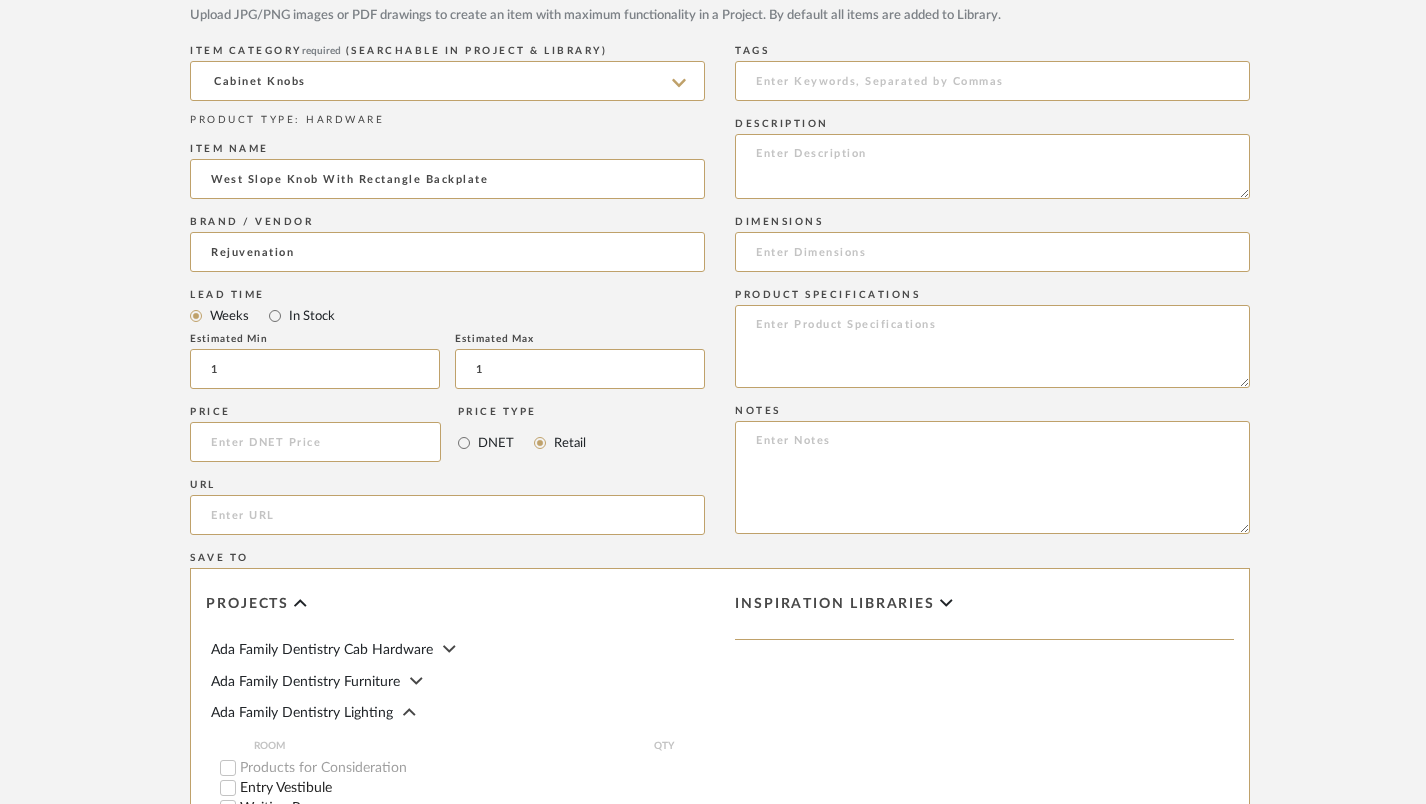 click on "Price   Price Type  DNET Retail" 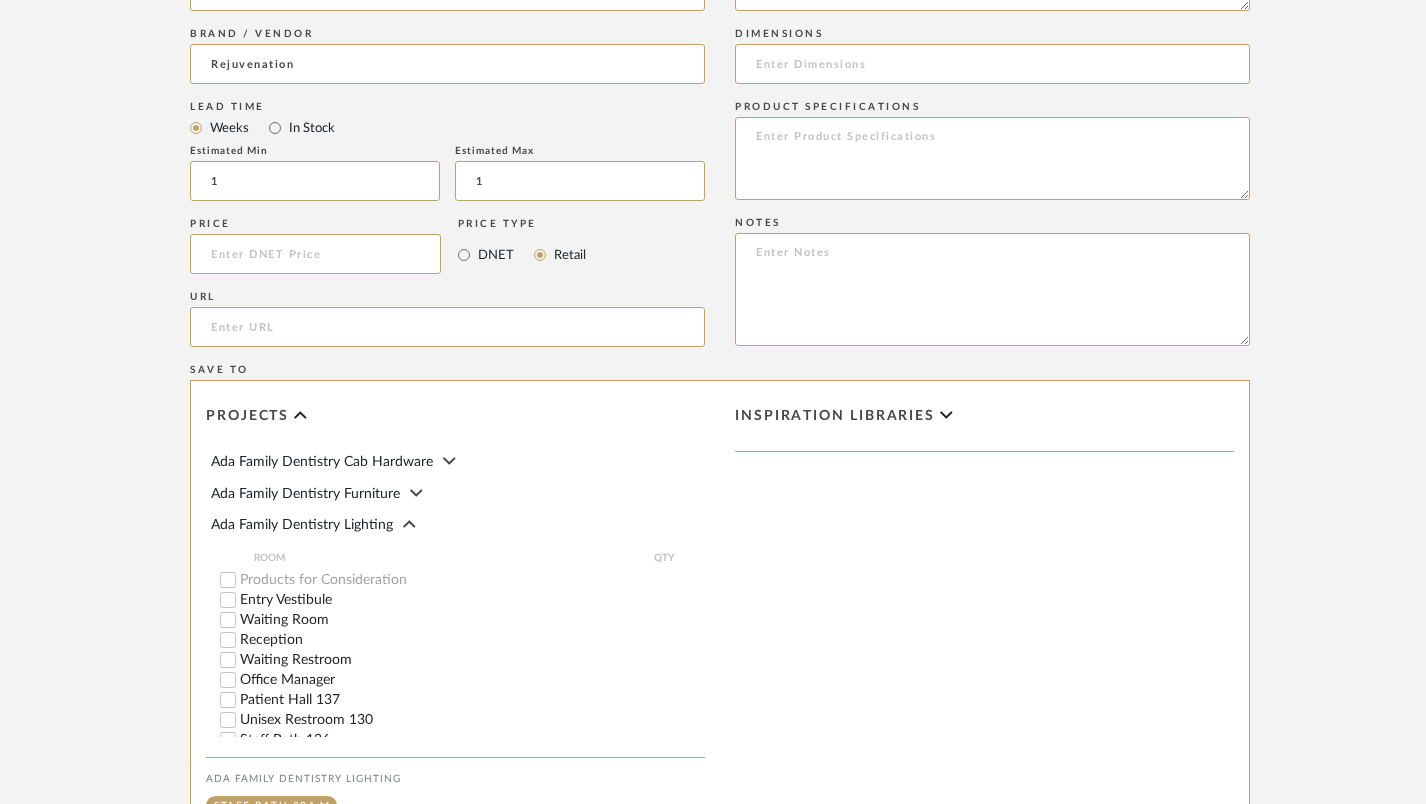 scroll, scrollTop: 1216, scrollLeft: 0, axis: vertical 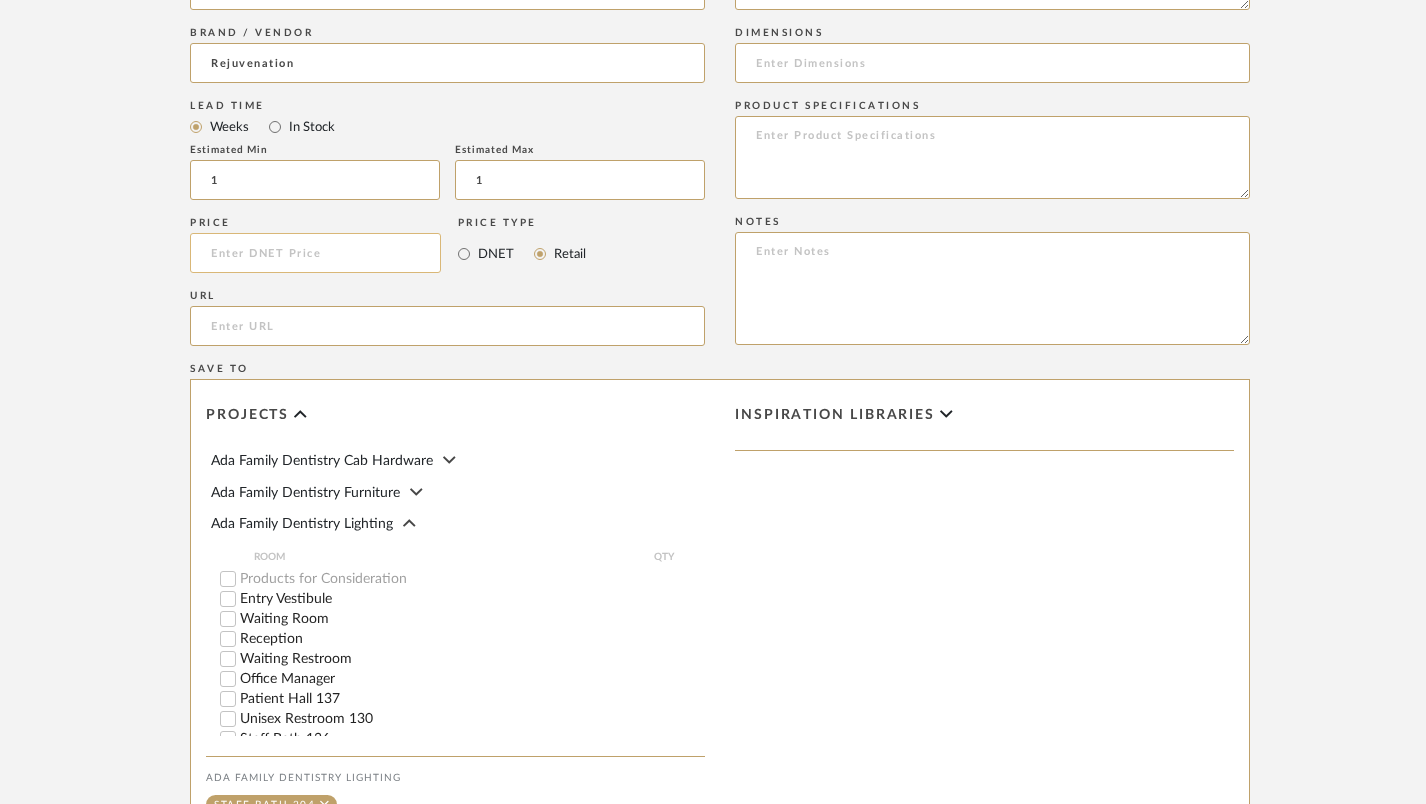 click 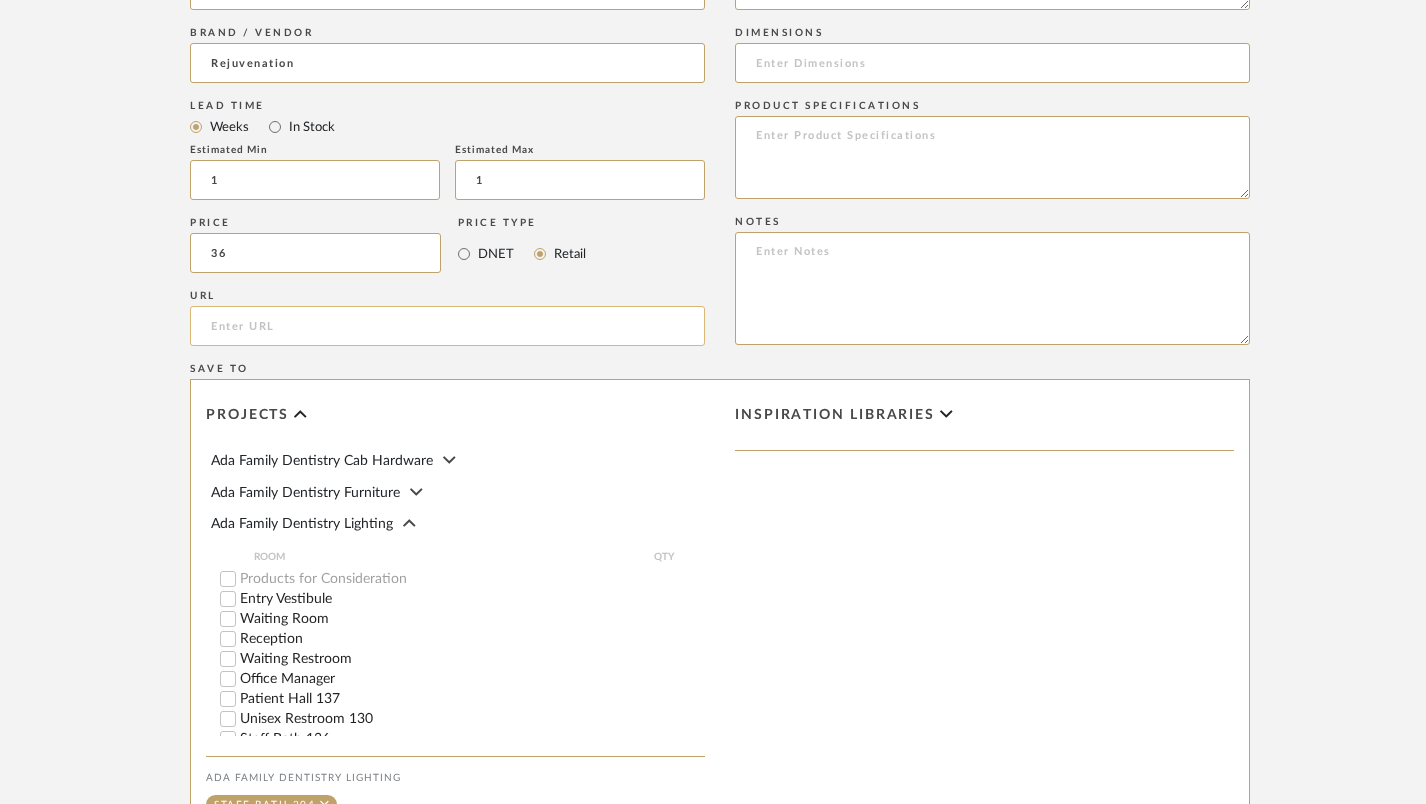 type on "$36.00" 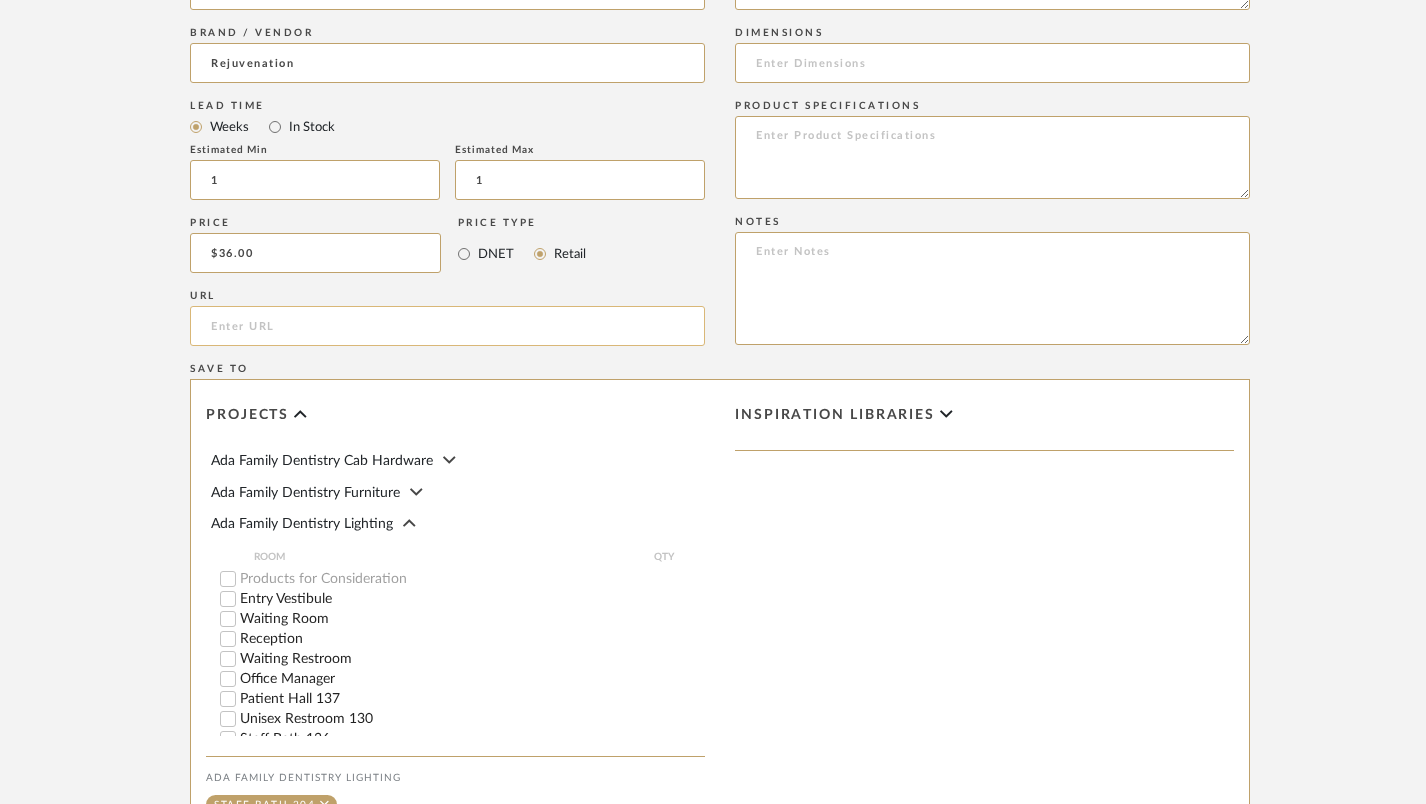 click 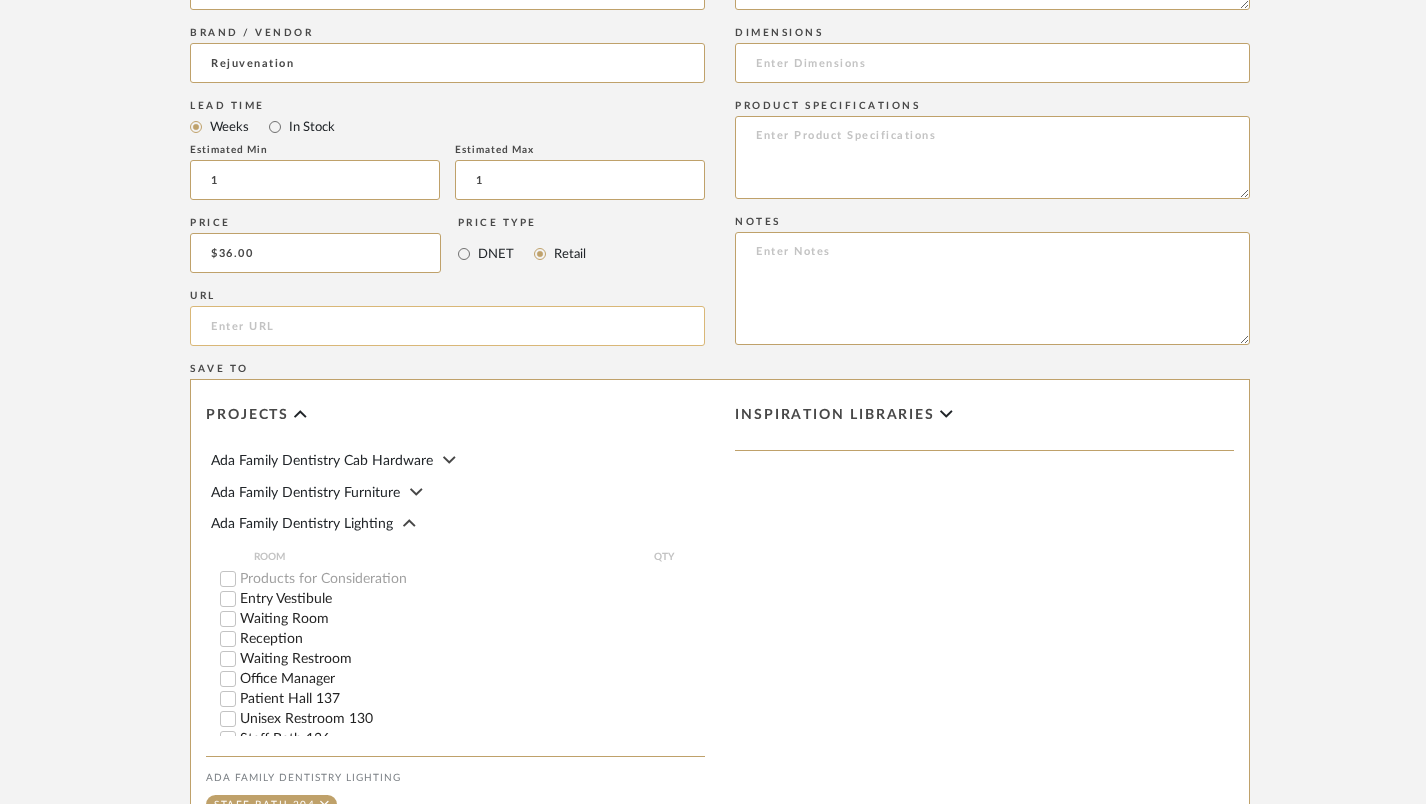 paste on "[URL][DOMAIN_NAME]" 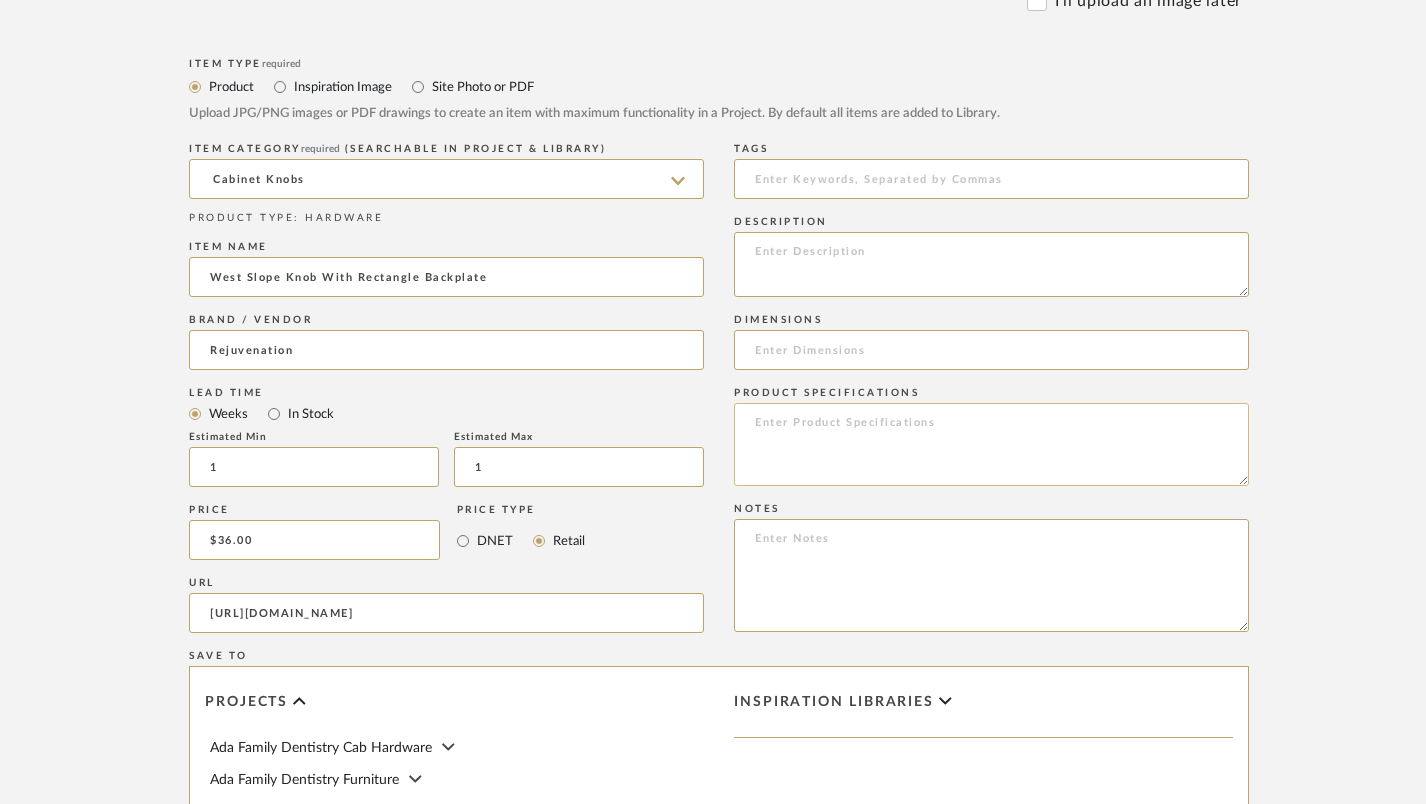 scroll, scrollTop: 928, scrollLeft: 1, axis: both 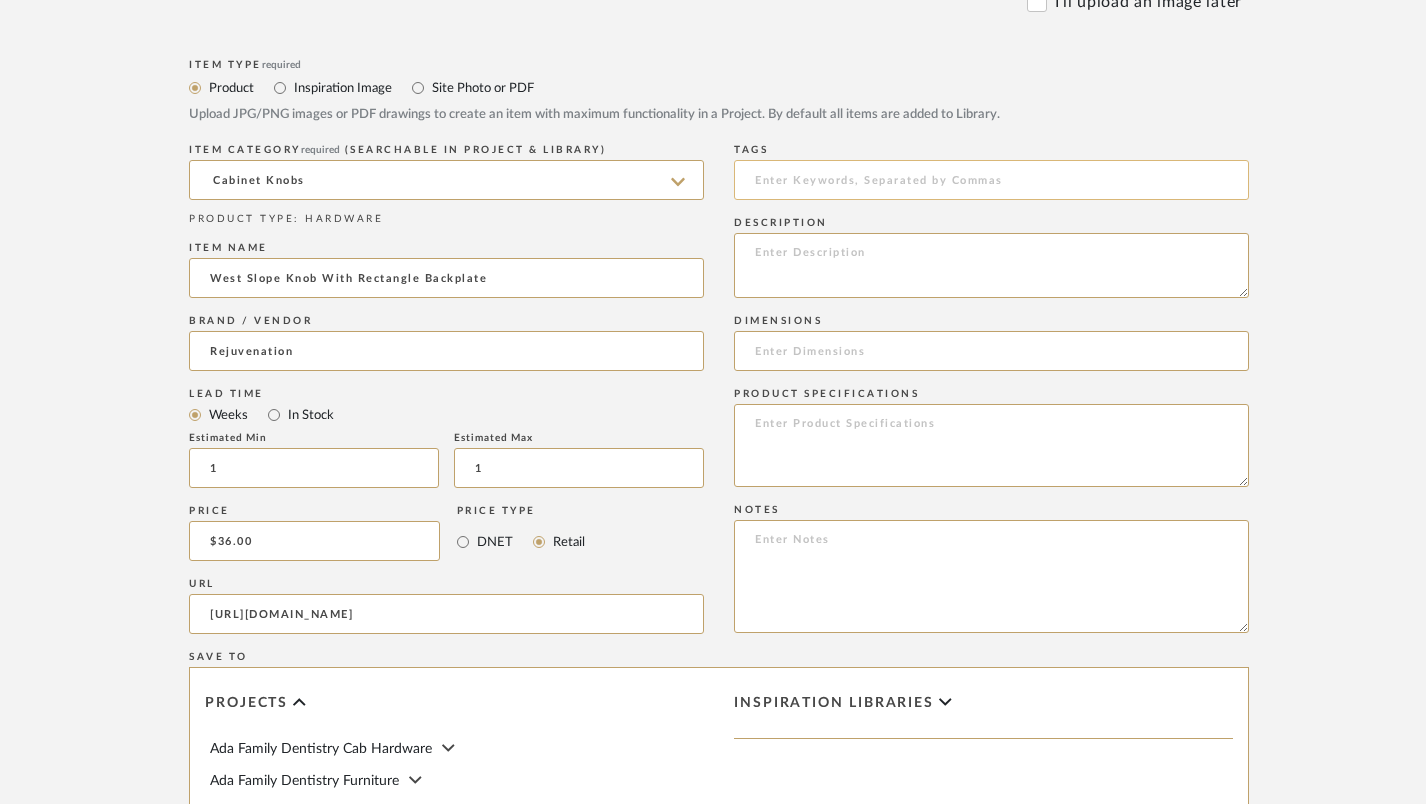 type on "[URL][DOMAIN_NAME]" 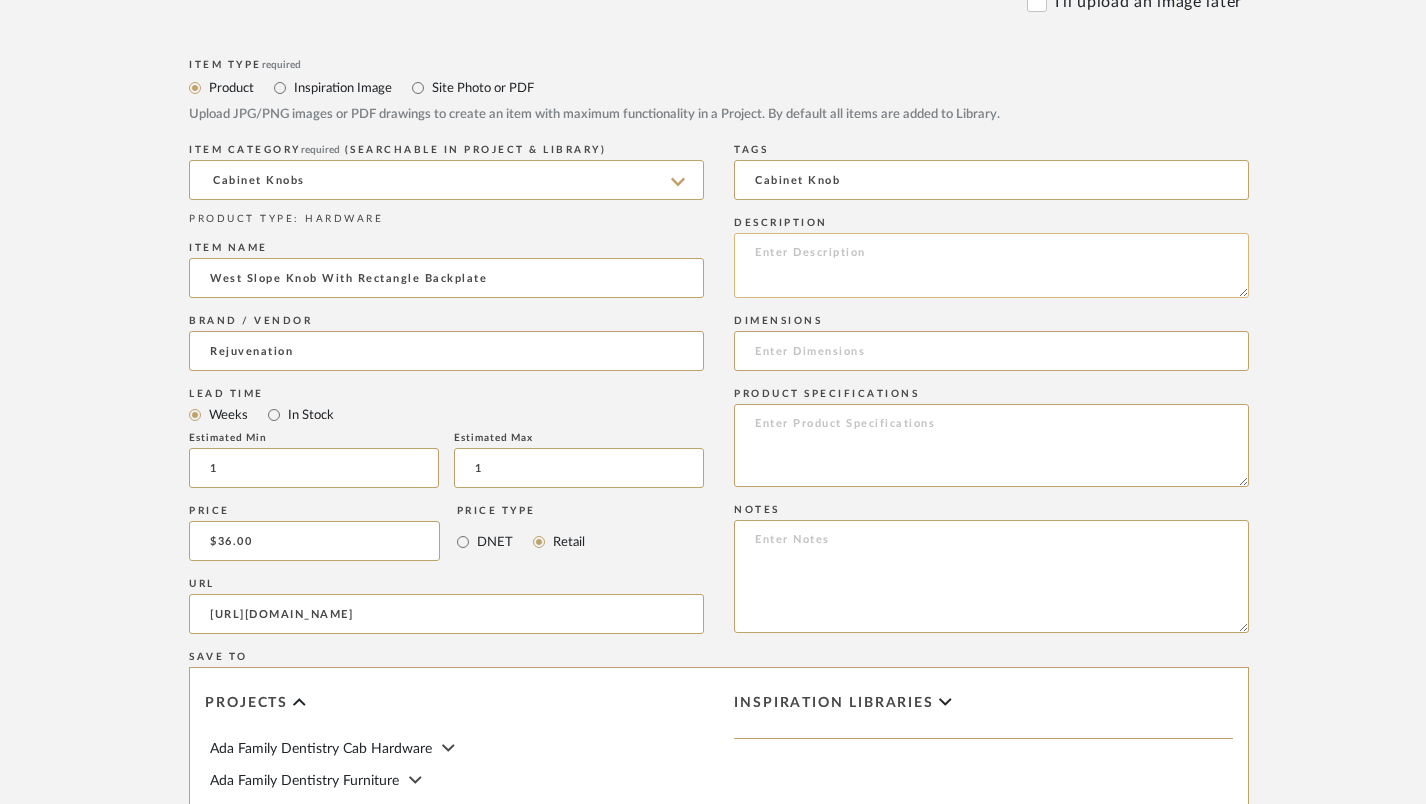 type on "Cabinet Knob" 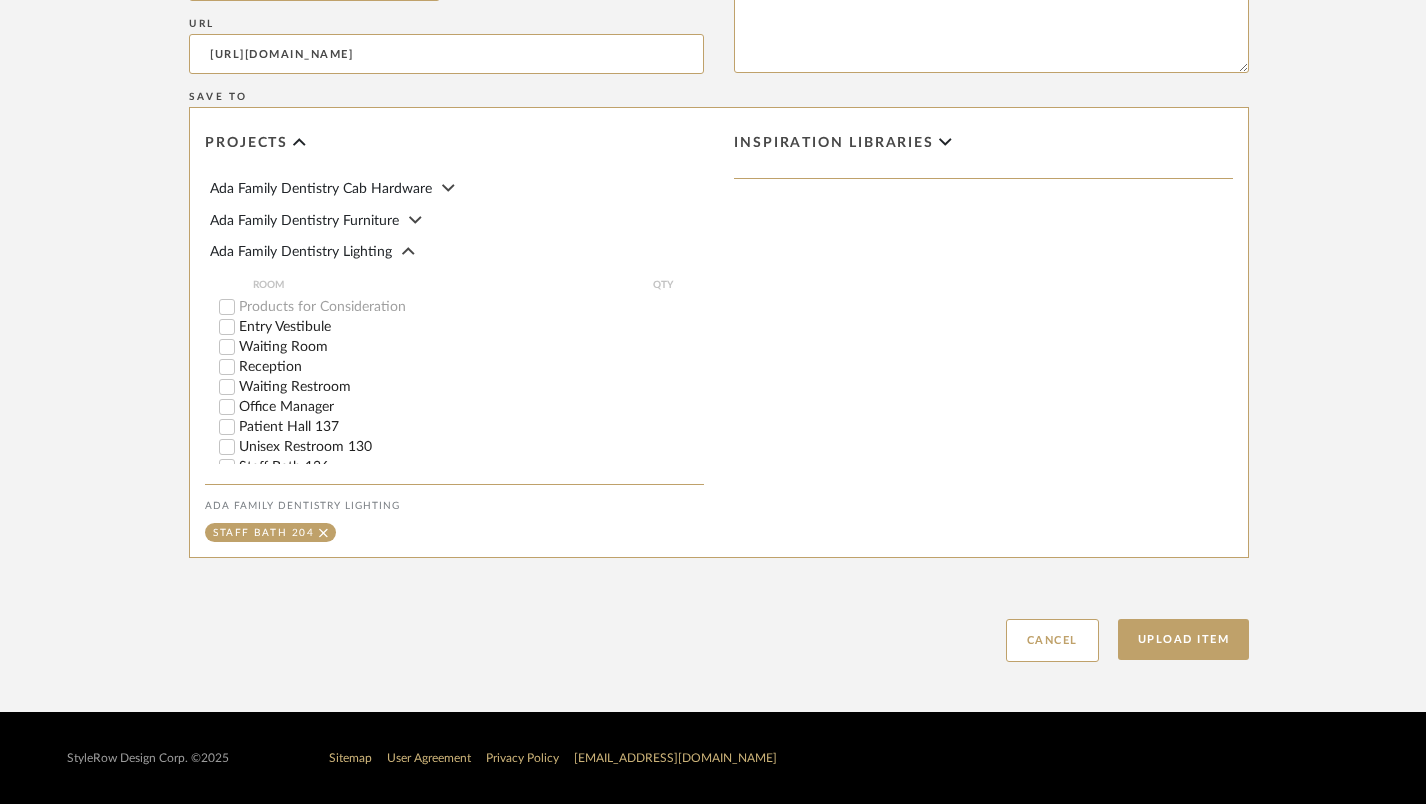 scroll, scrollTop: 1489, scrollLeft: 1, axis: both 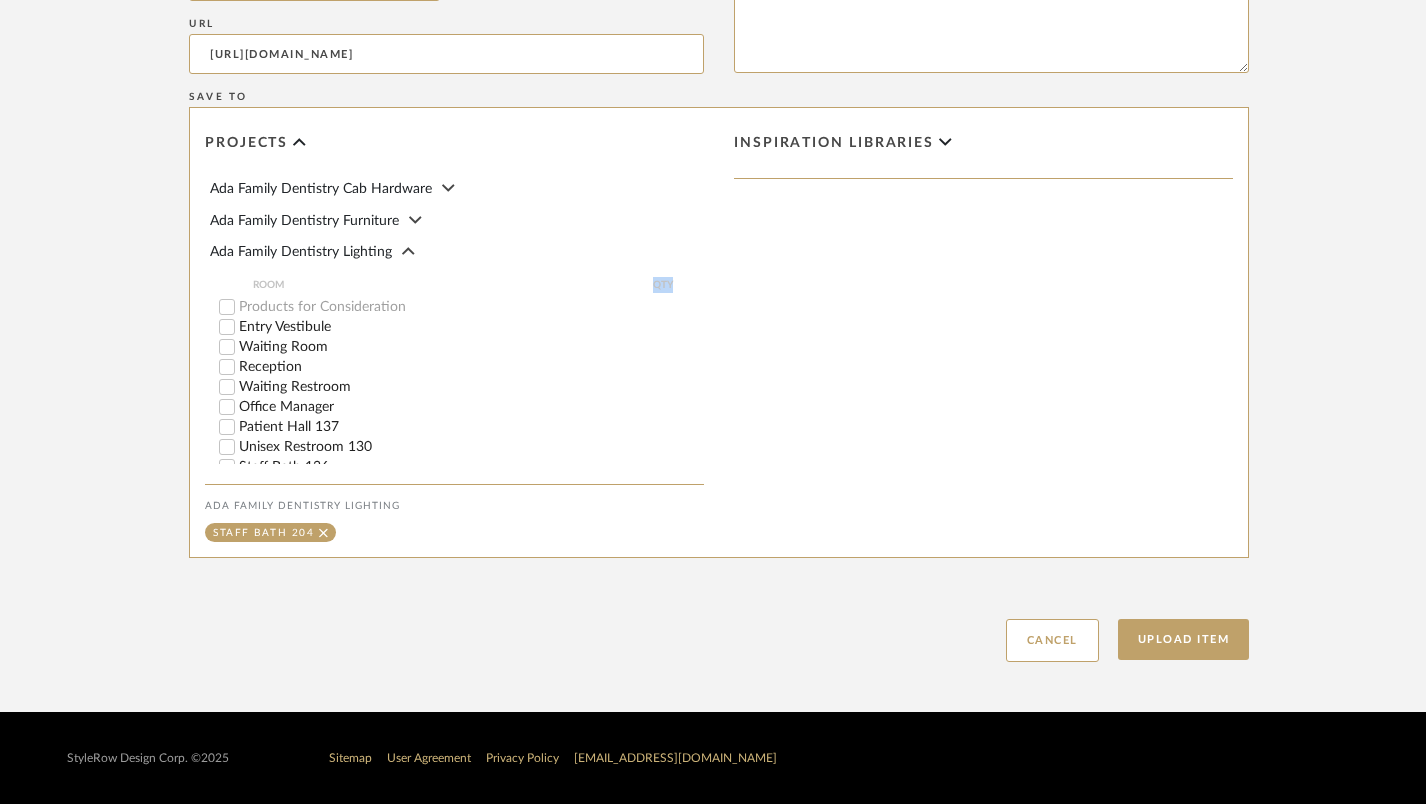 click on "QTY" 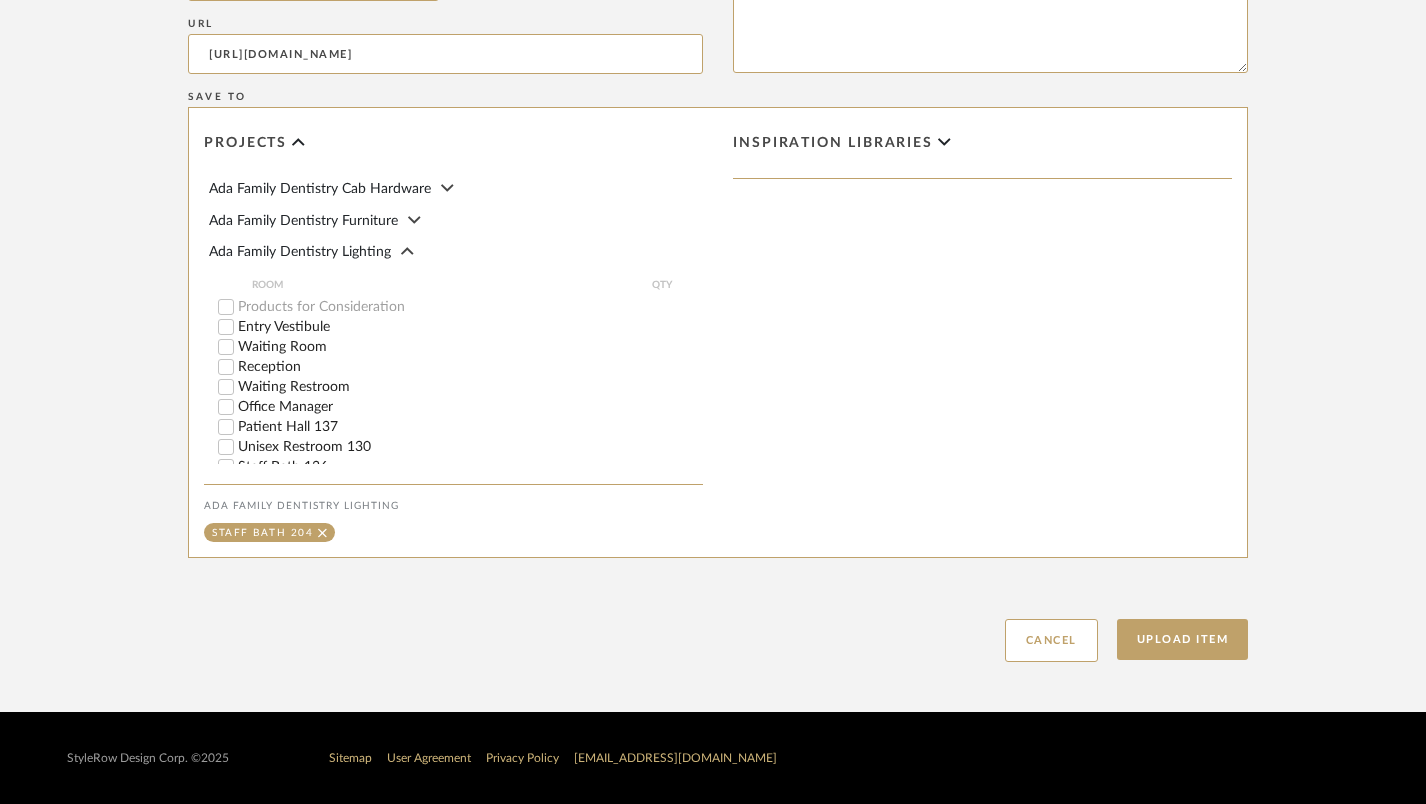 scroll, scrollTop: 1489, scrollLeft: 2, axis: both 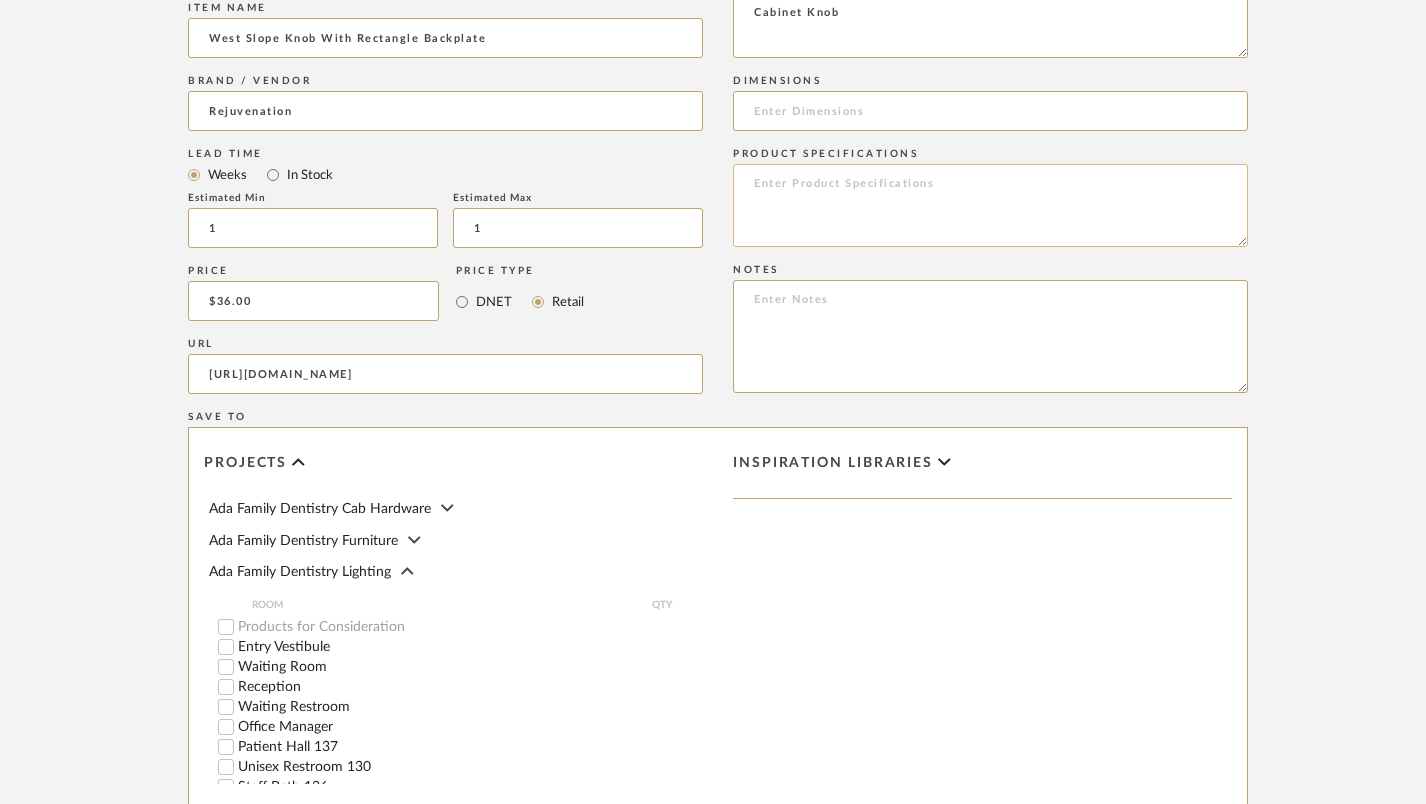 click 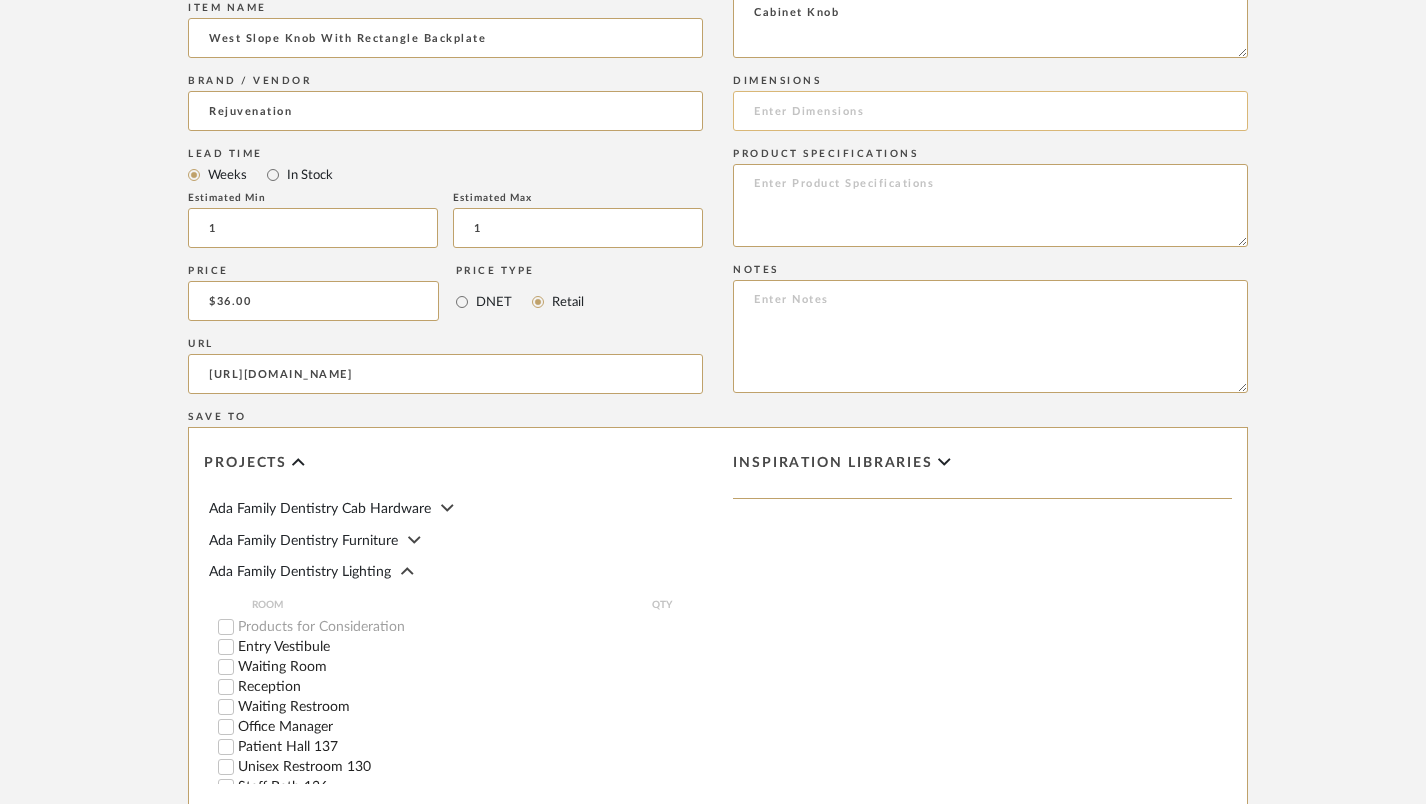 click 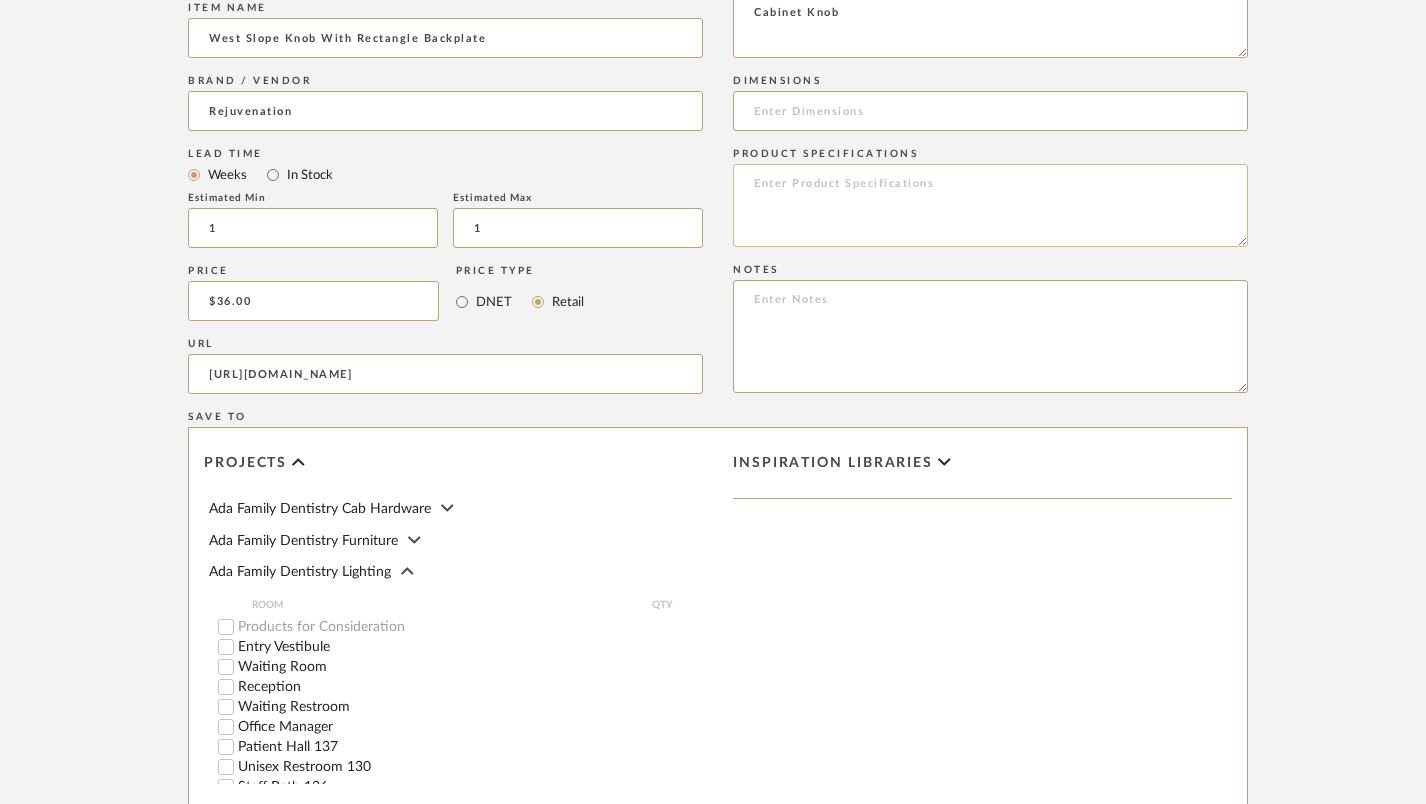 type on "$" 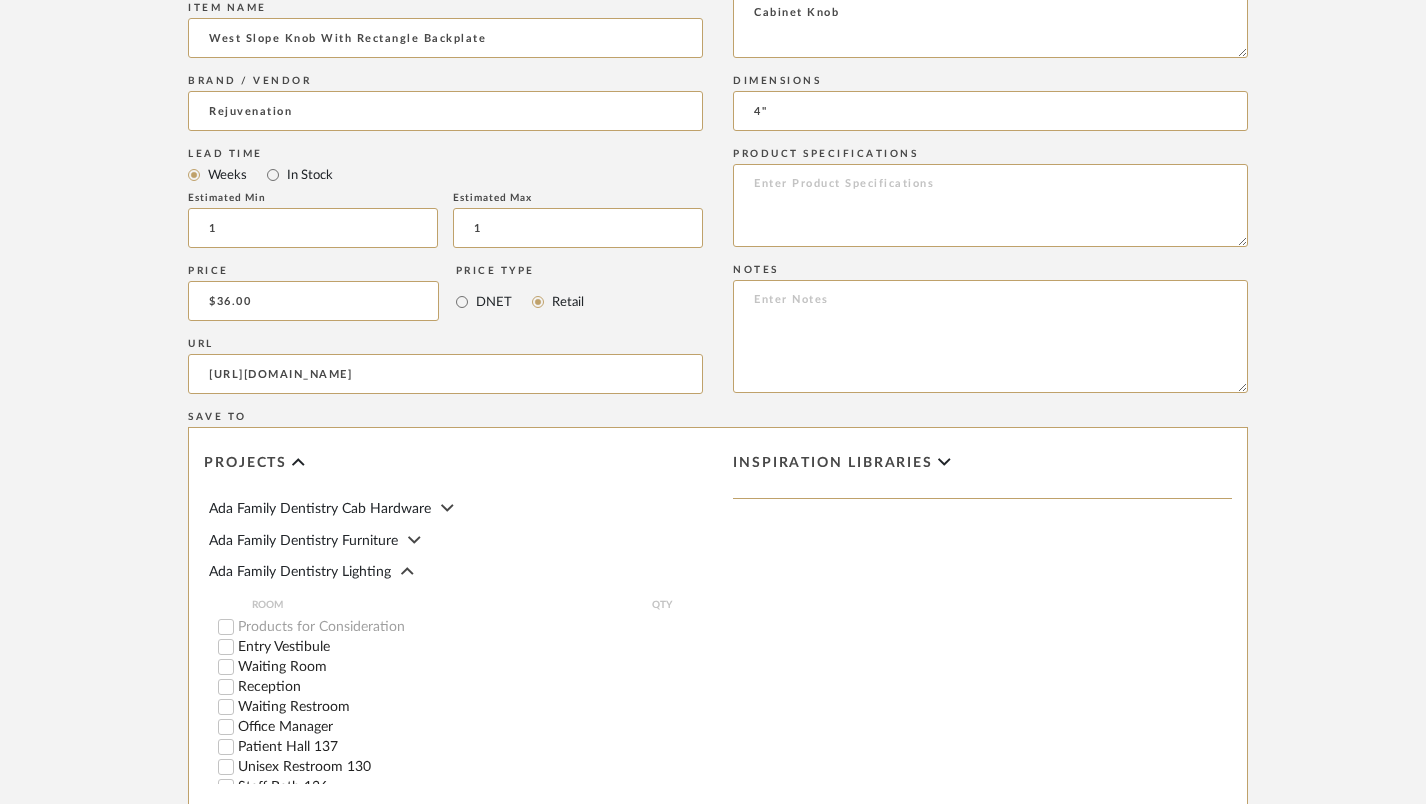 type on "4"" 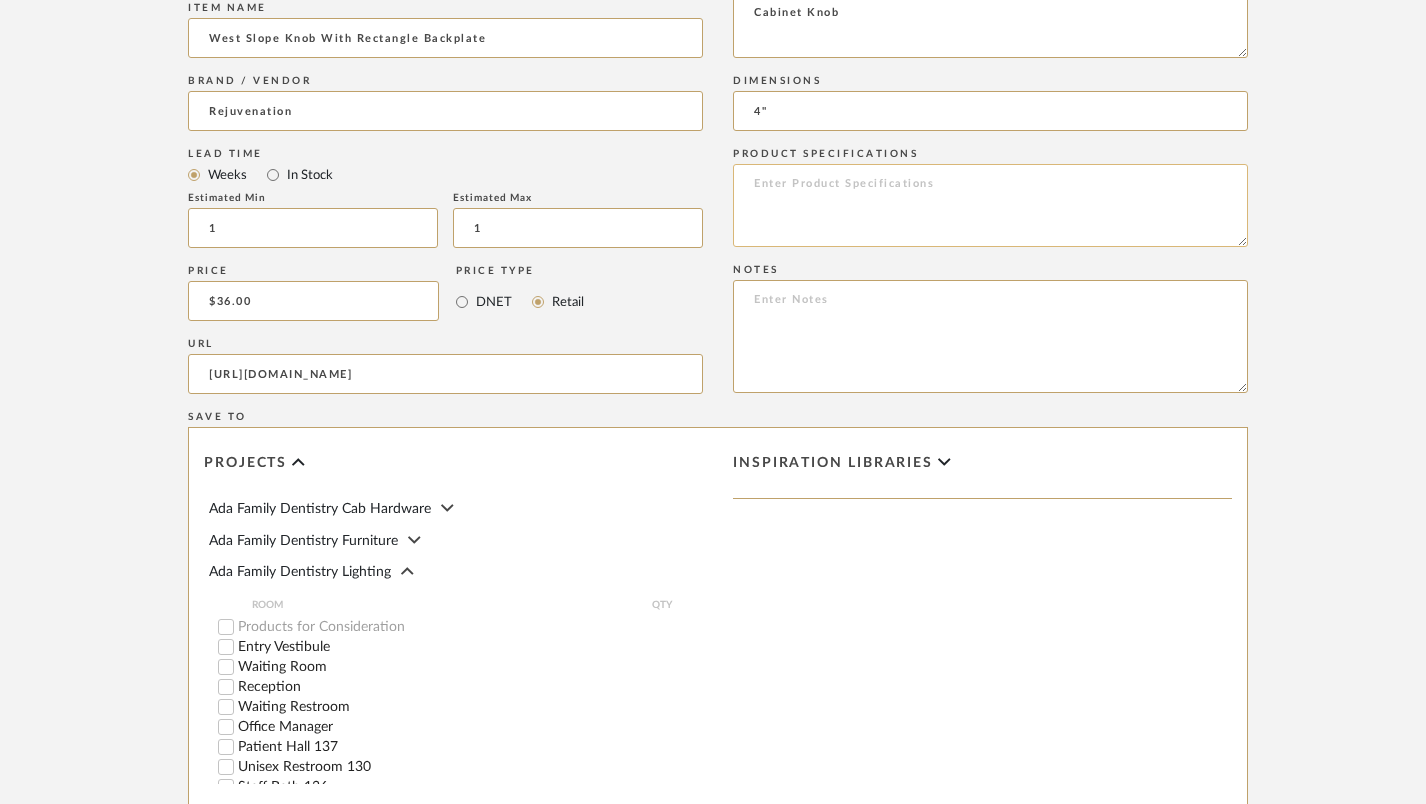 click 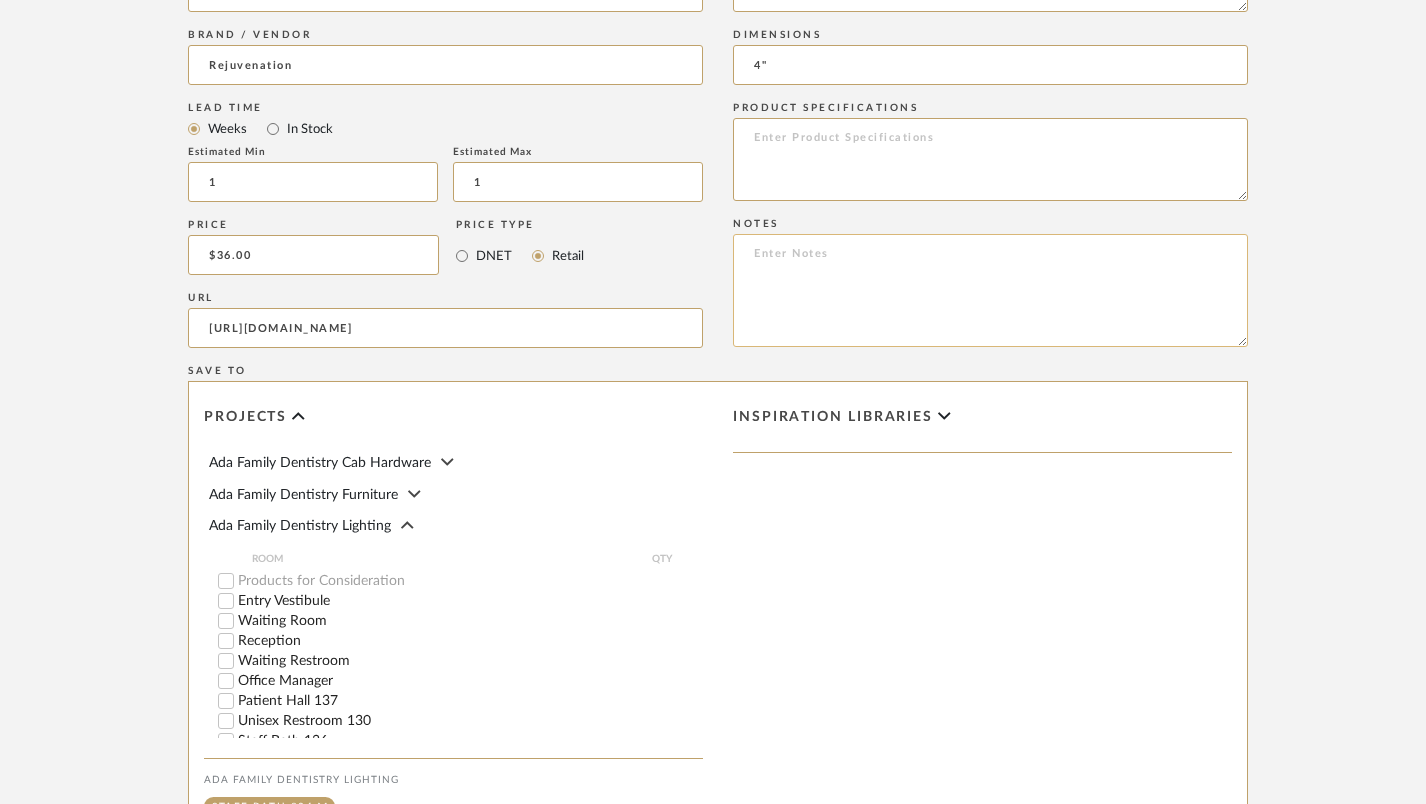 scroll, scrollTop: 1391, scrollLeft: 2, axis: both 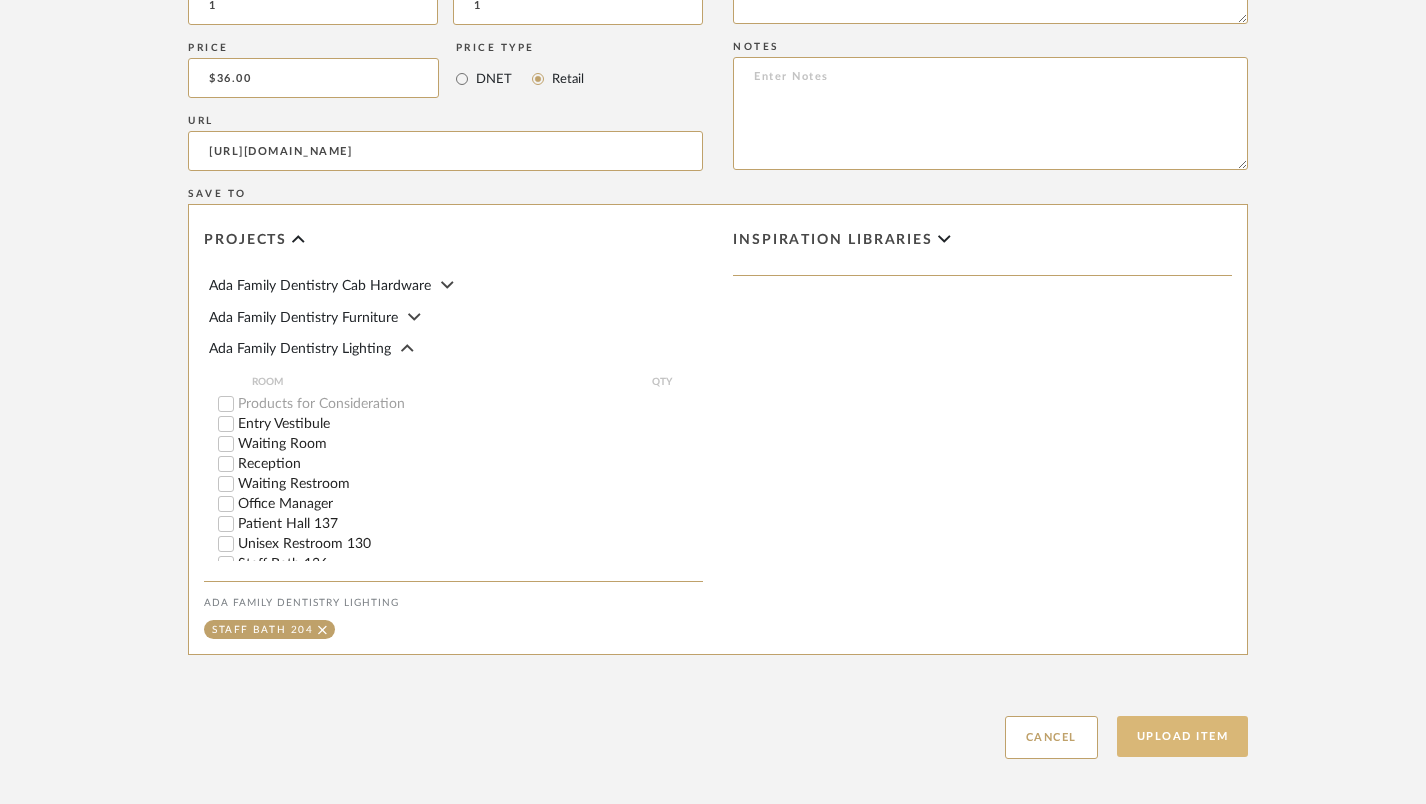click on "Upload Item" 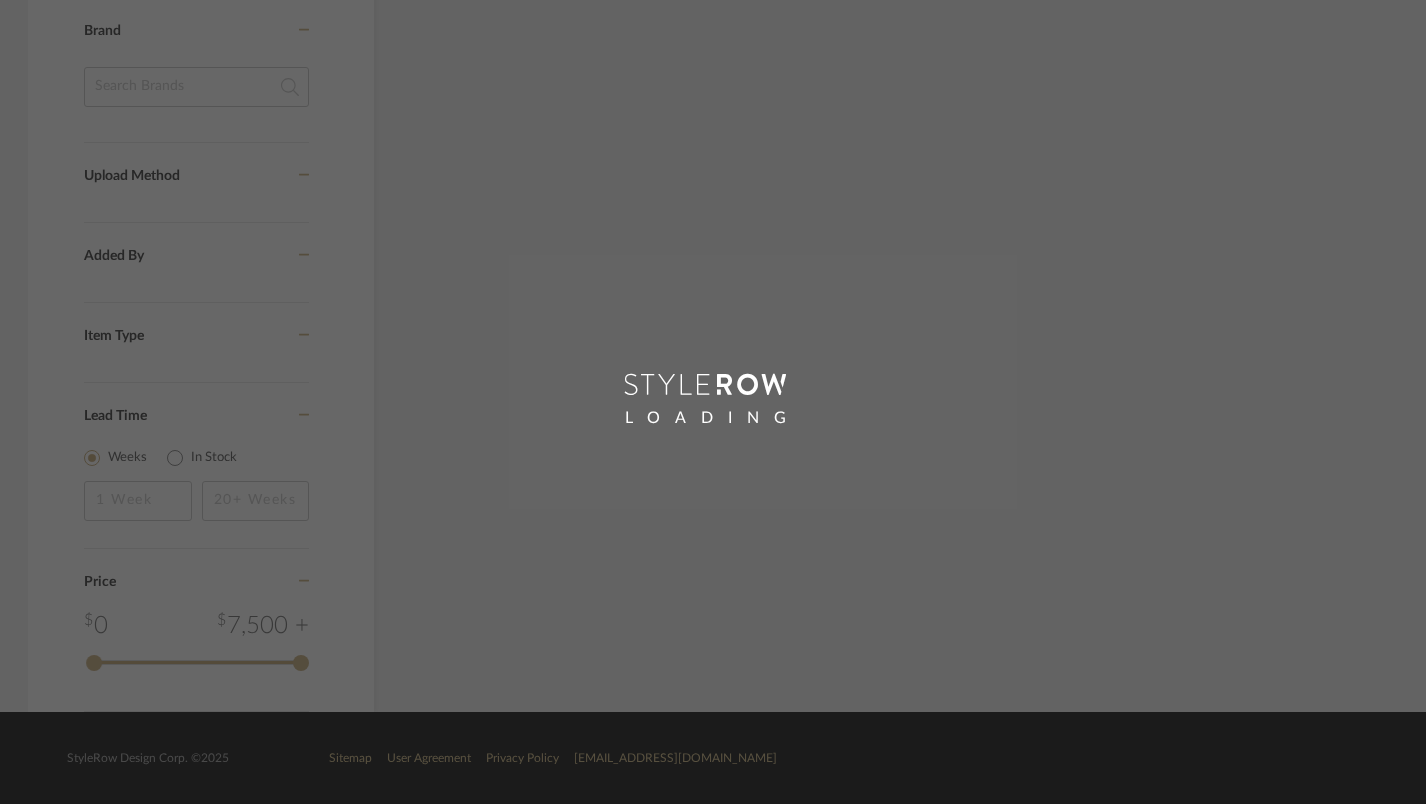 scroll, scrollTop: 1137, scrollLeft: 2, axis: both 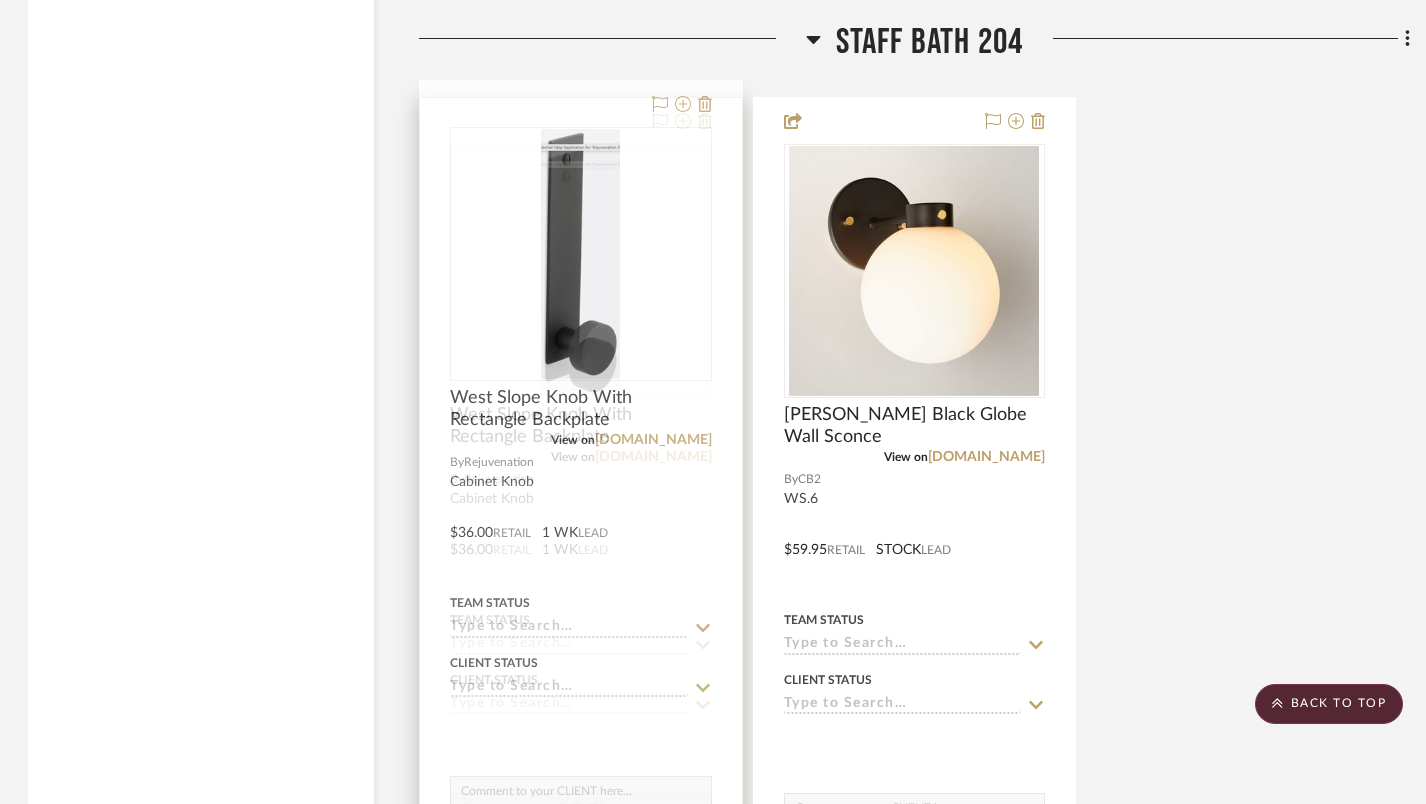 click at bounding box center (580, 271) 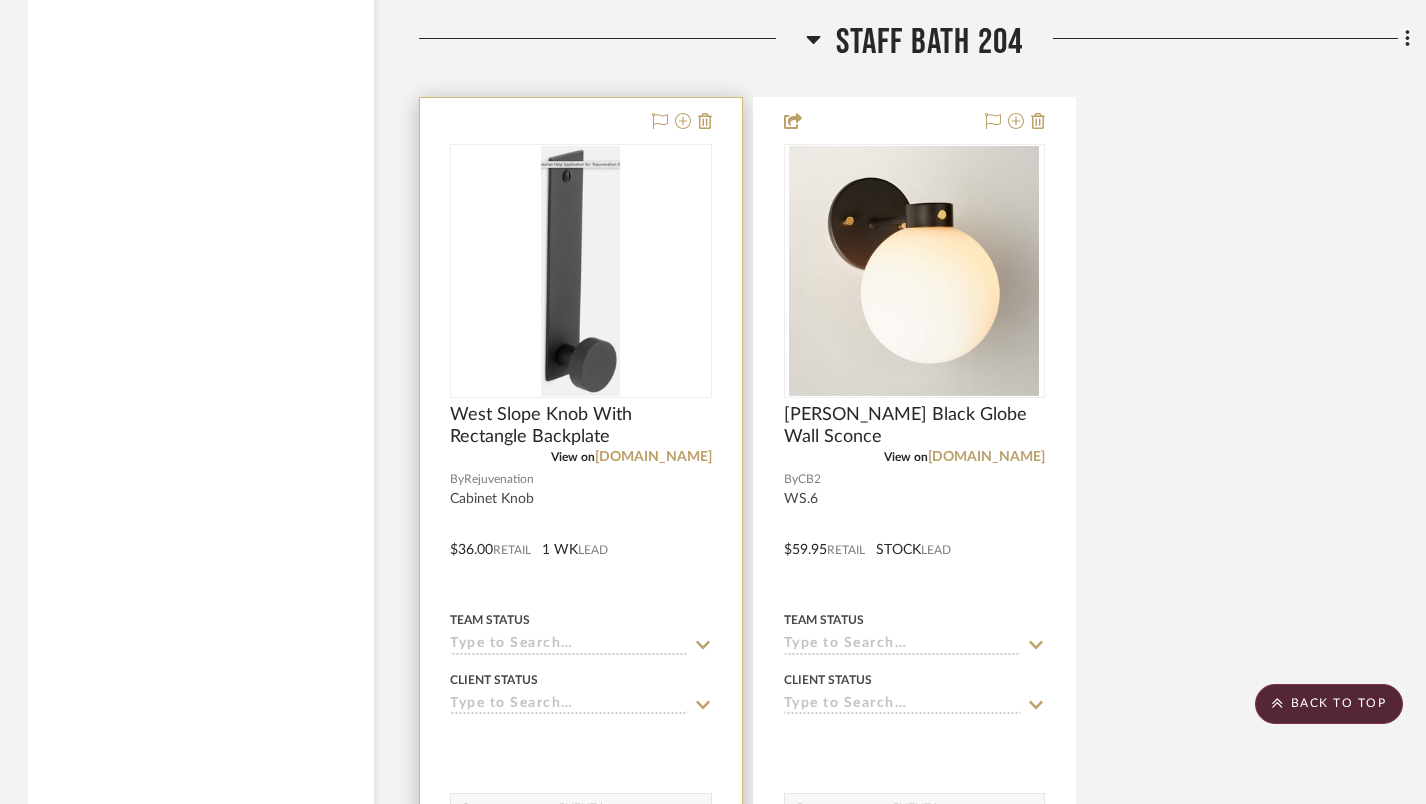 click at bounding box center [580, 271] 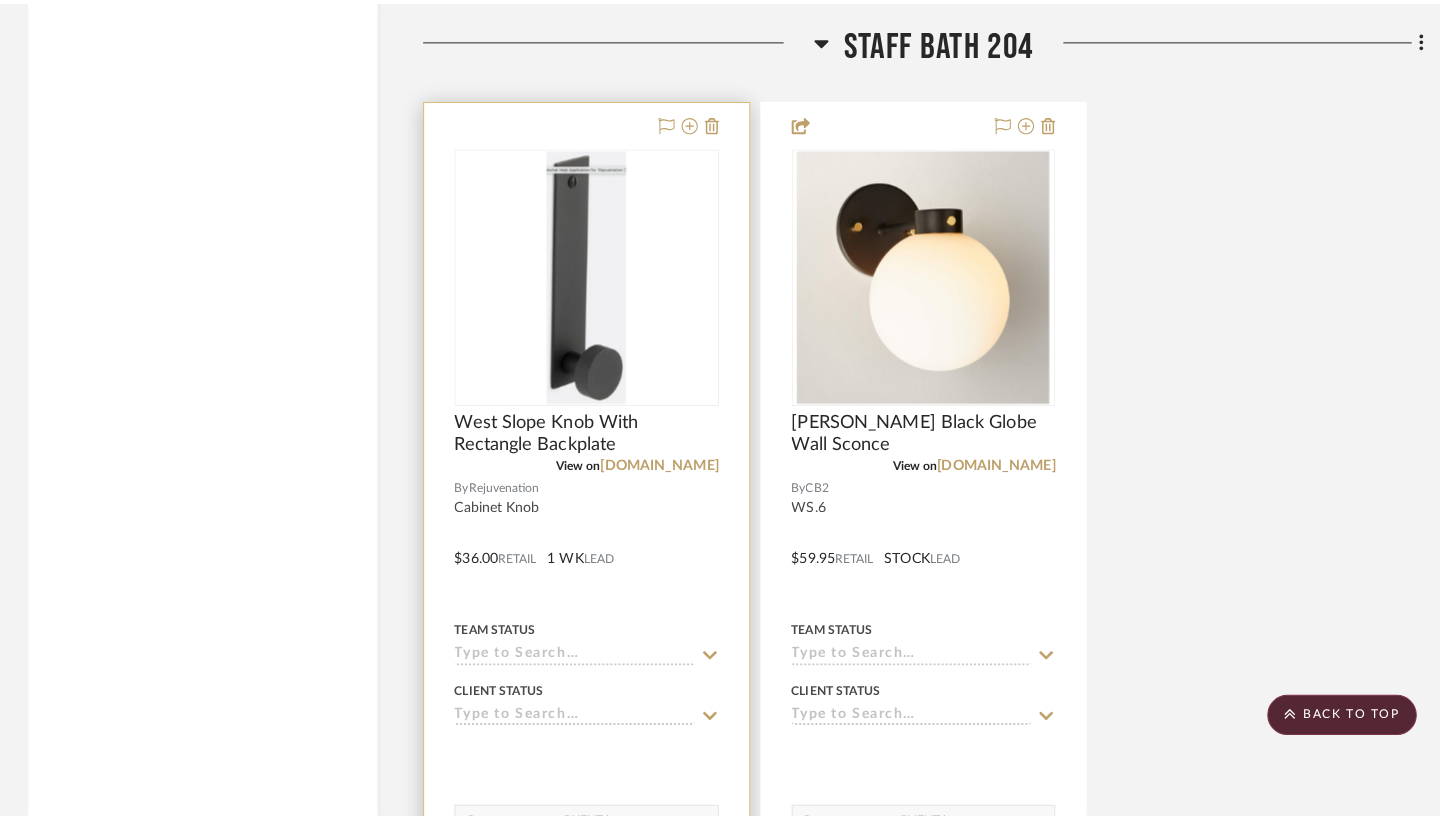 scroll, scrollTop: 0, scrollLeft: 0, axis: both 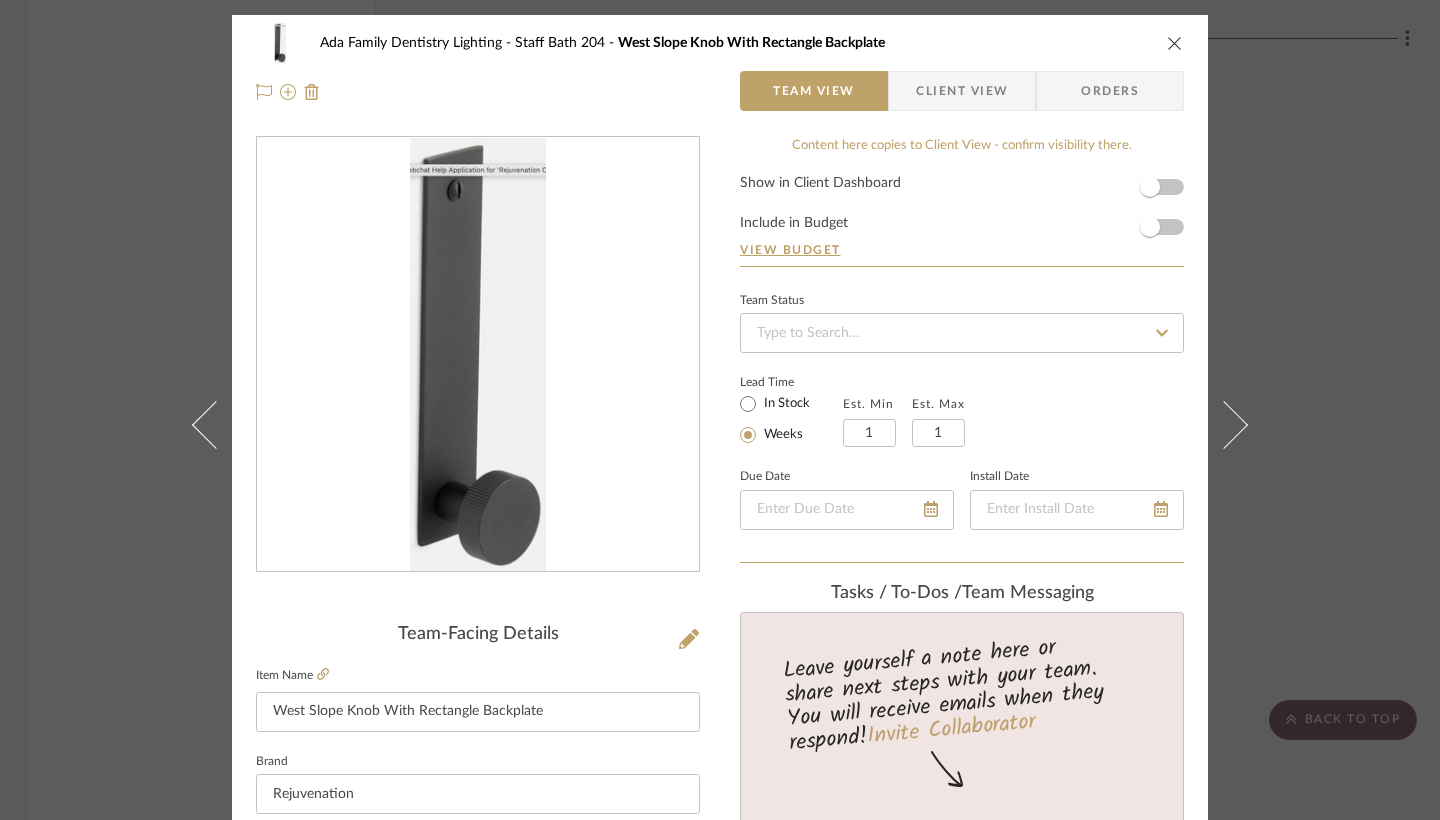 click at bounding box center [478, 355] 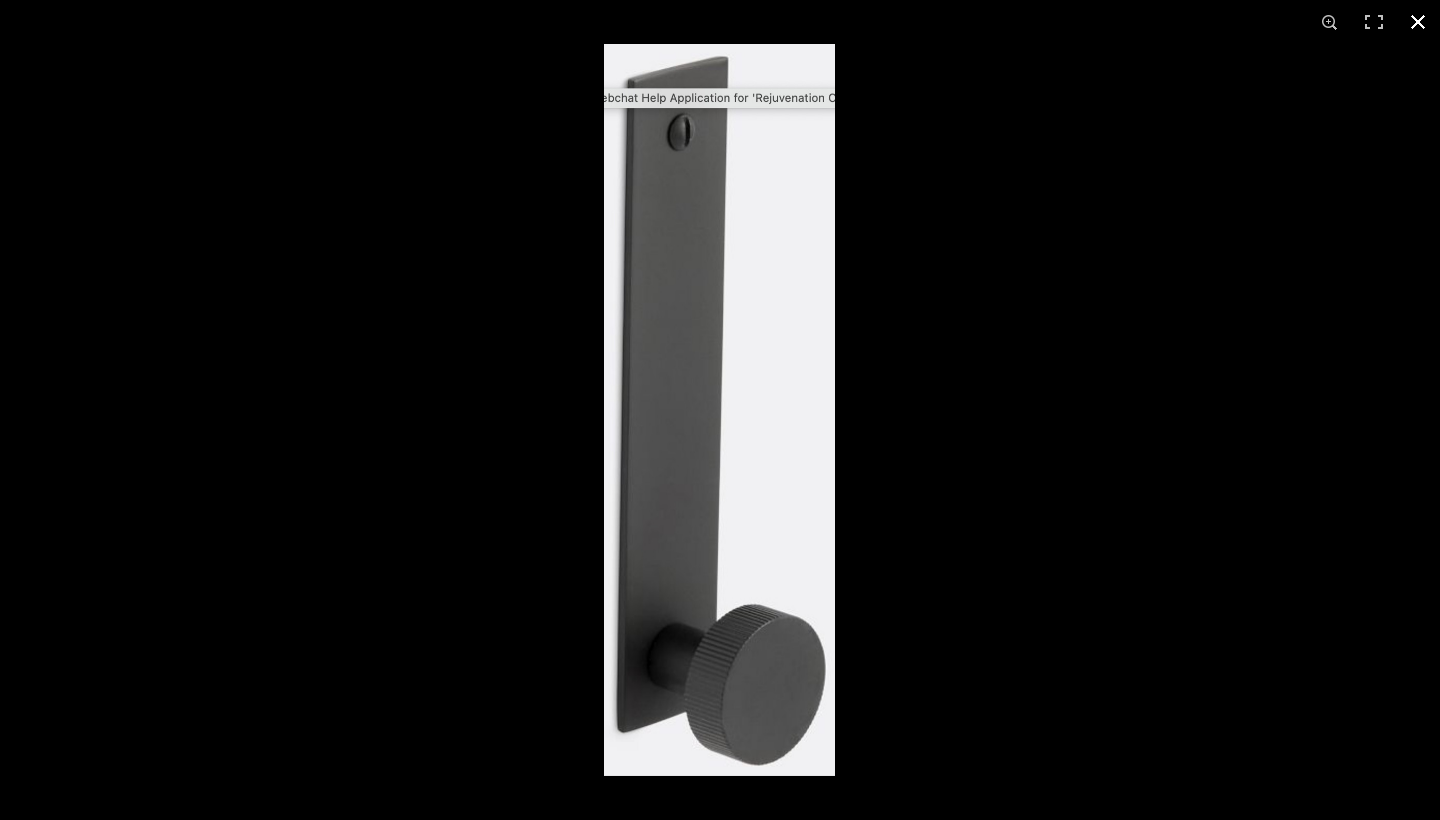 click at bounding box center (1418, 22) 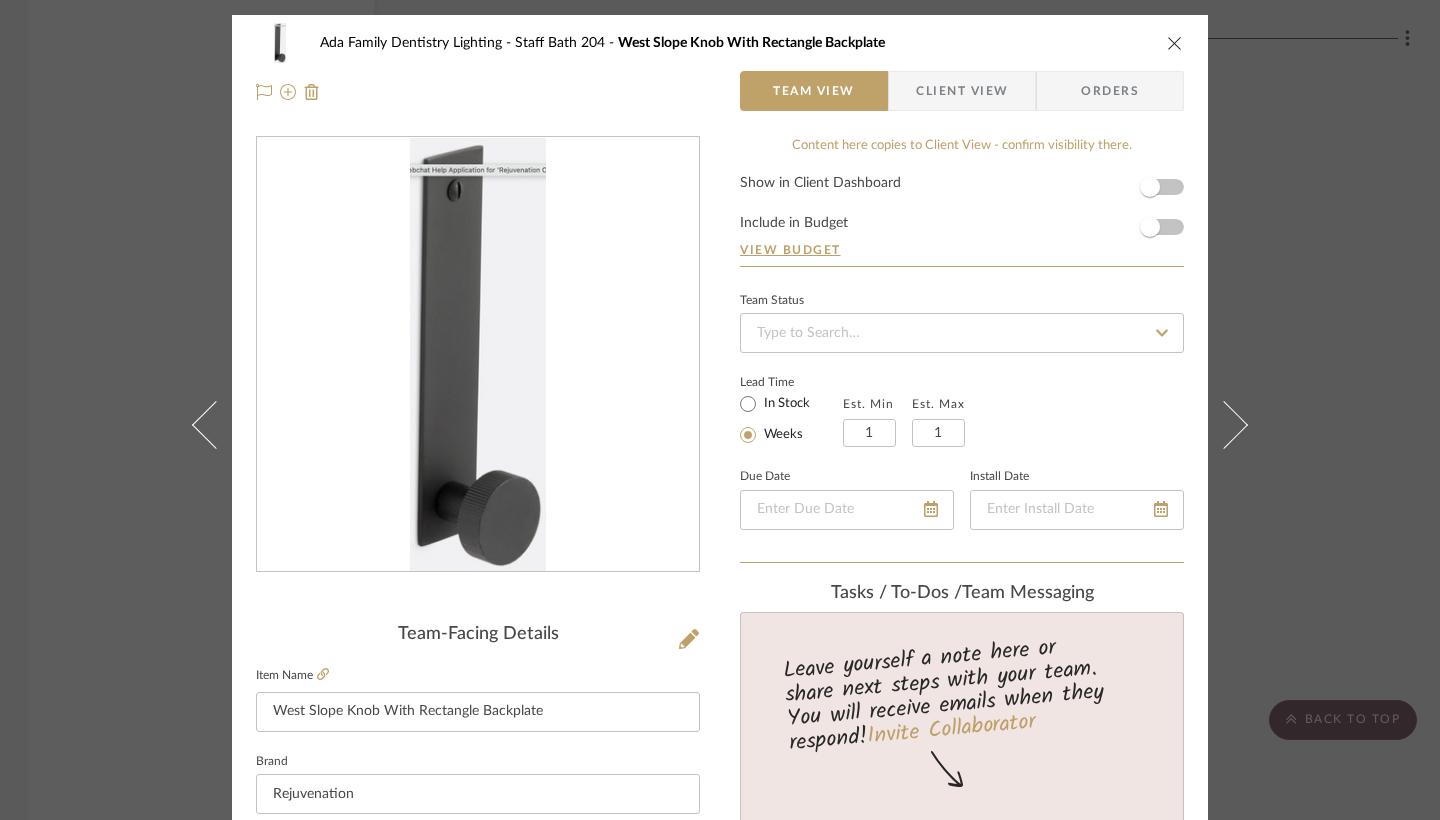 scroll, scrollTop: 0, scrollLeft: 0, axis: both 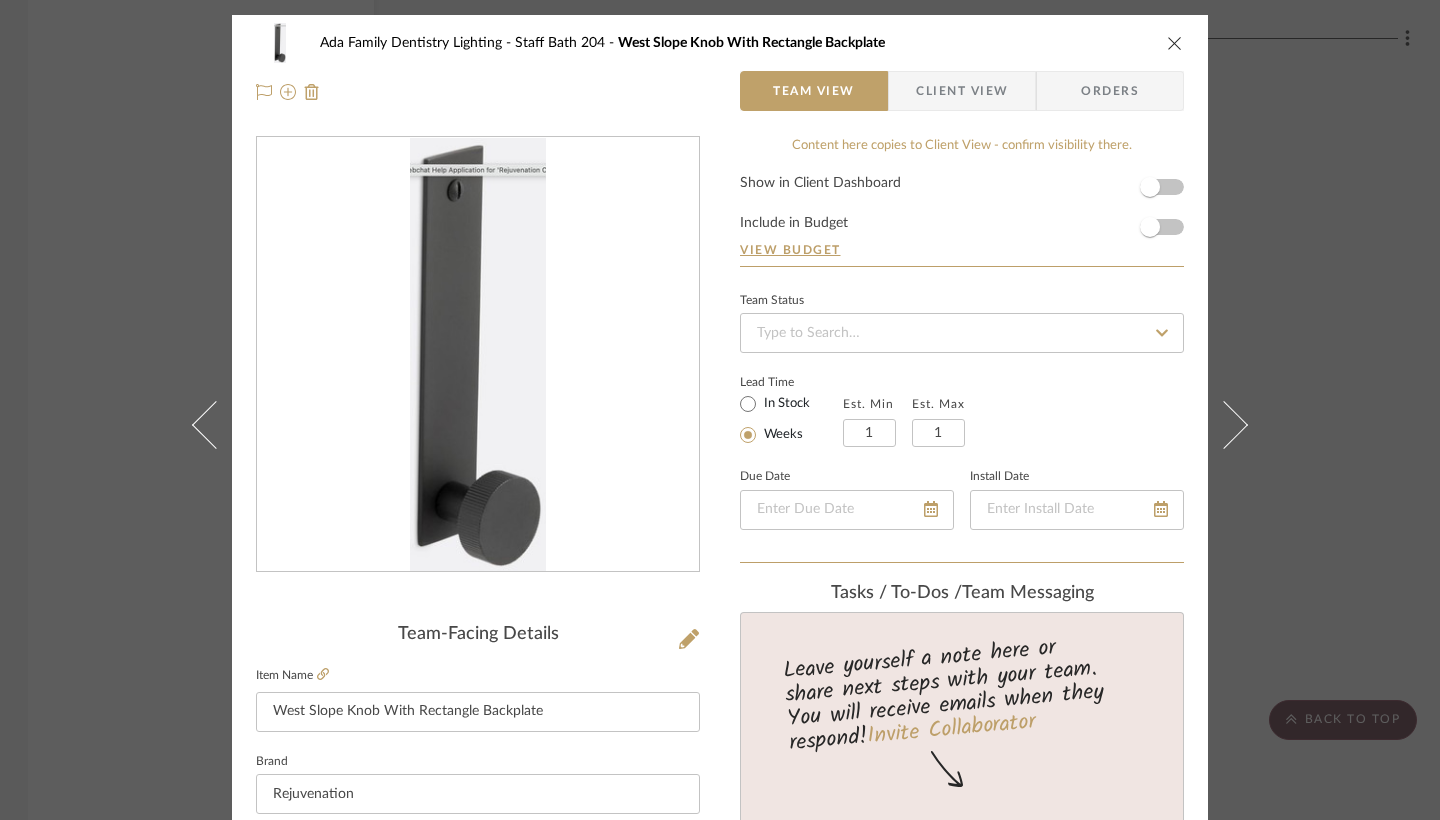 click at bounding box center [1175, 43] 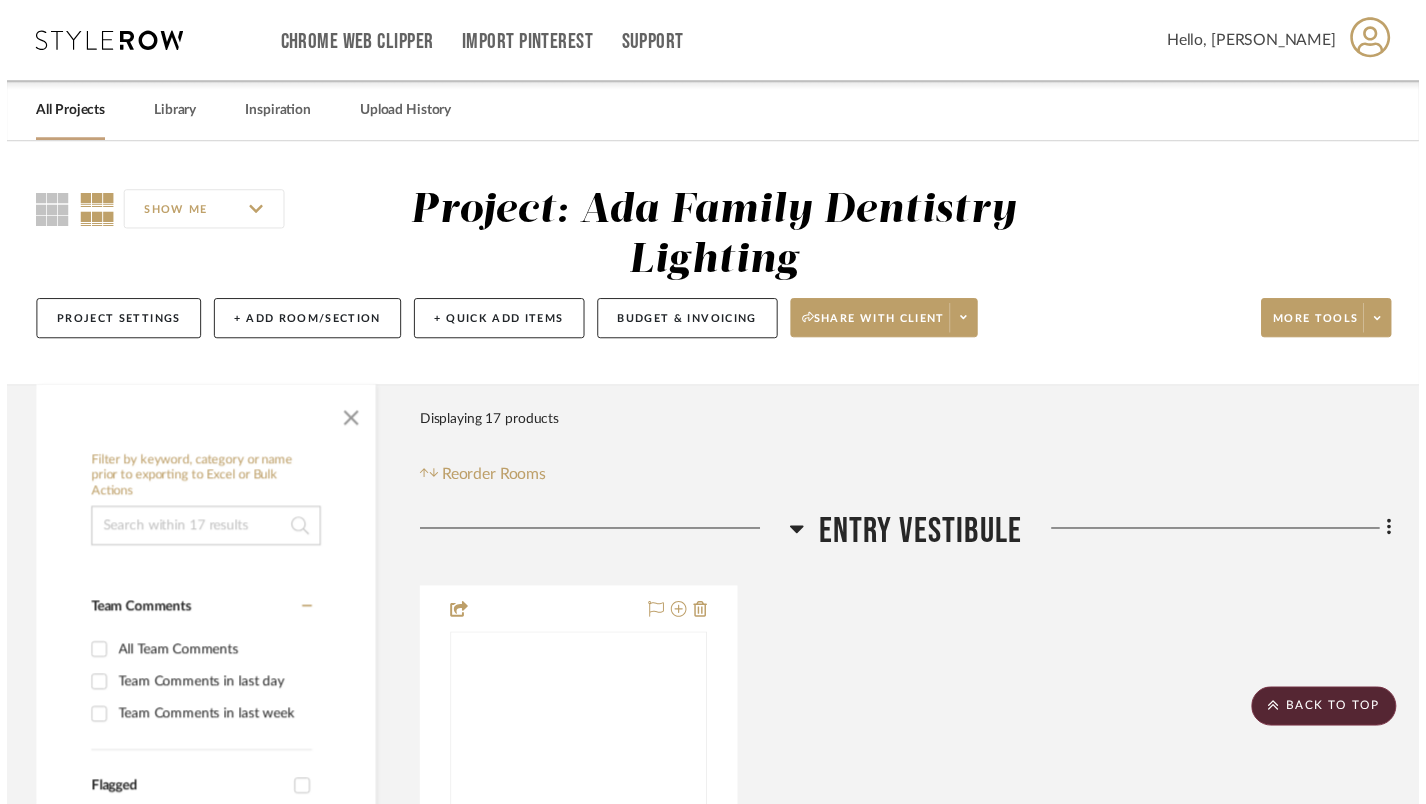 scroll, scrollTop: 8310, scrollLeft: 2, axis: both 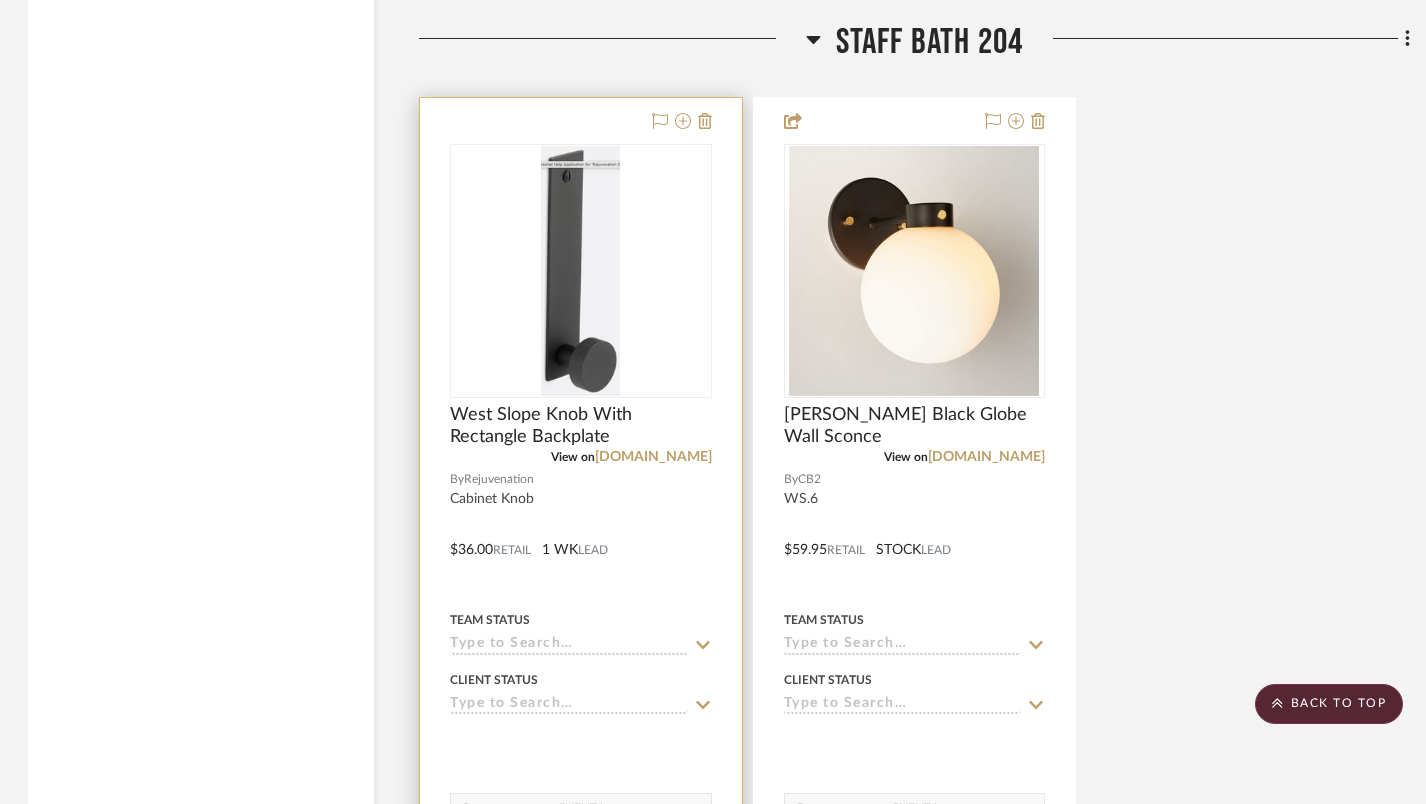 click at bounding box center [580, 271] 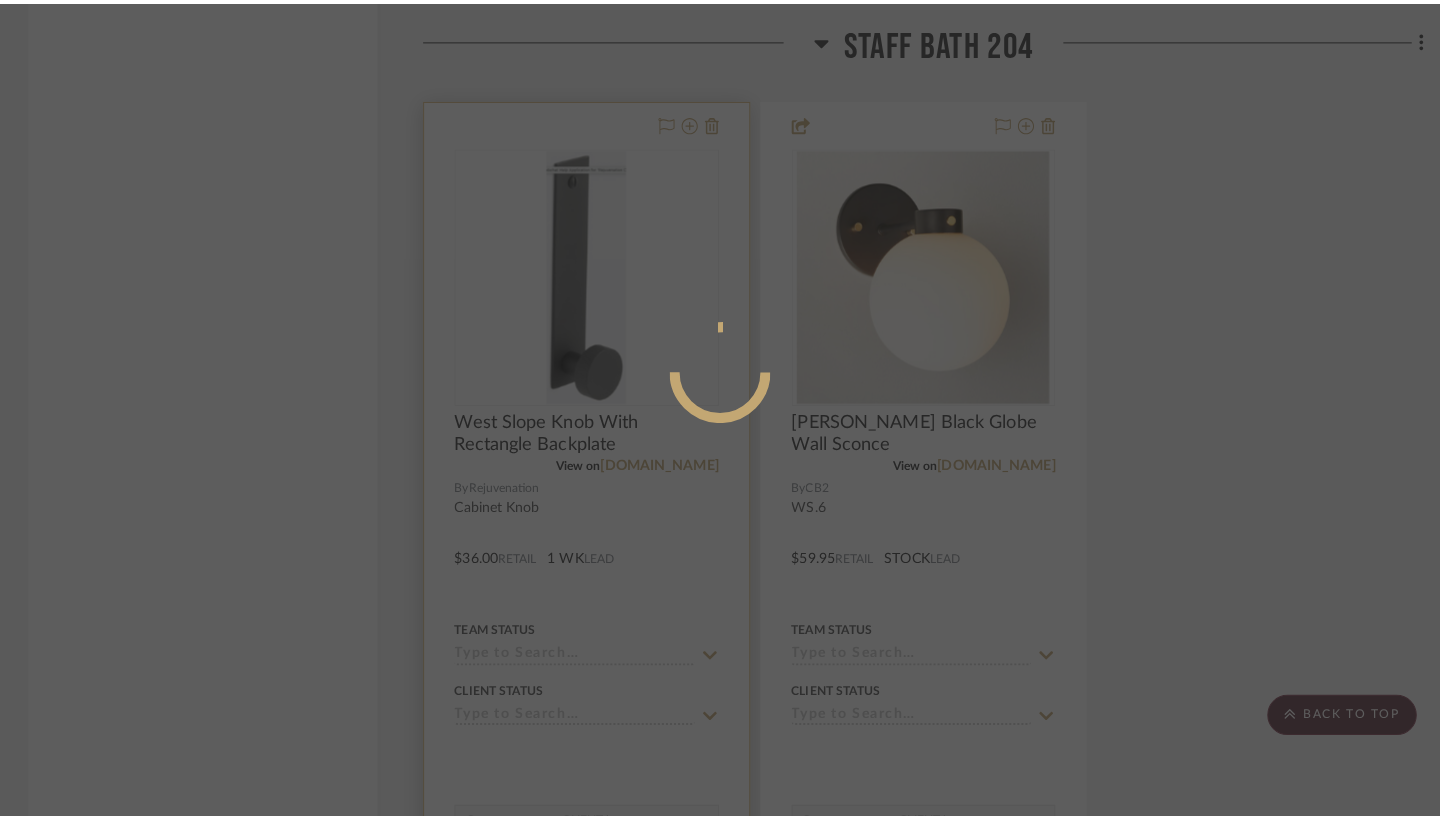 scroll, scrollTop: 0, scrollLeft: 0, axis: both 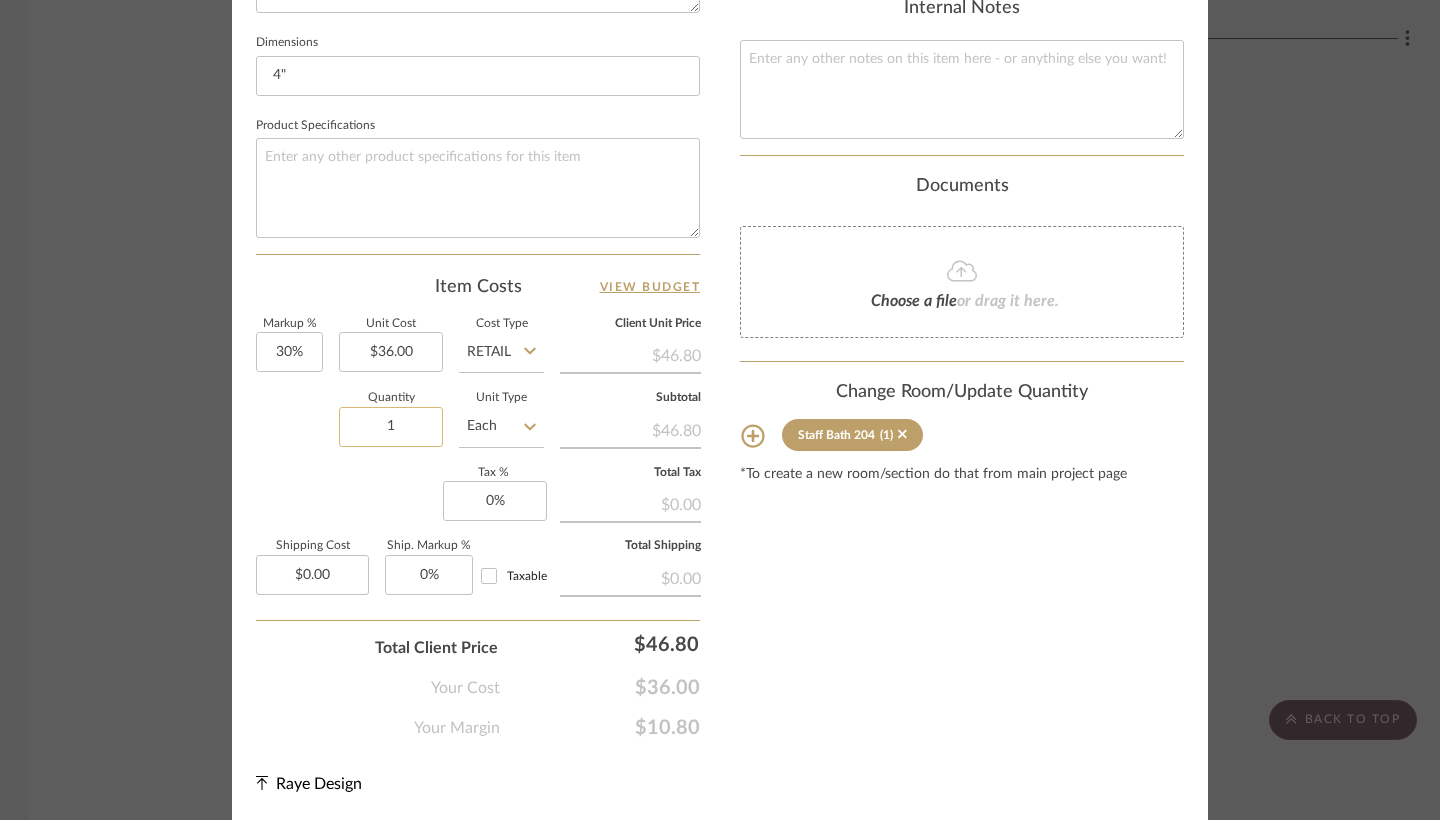 click on "1" 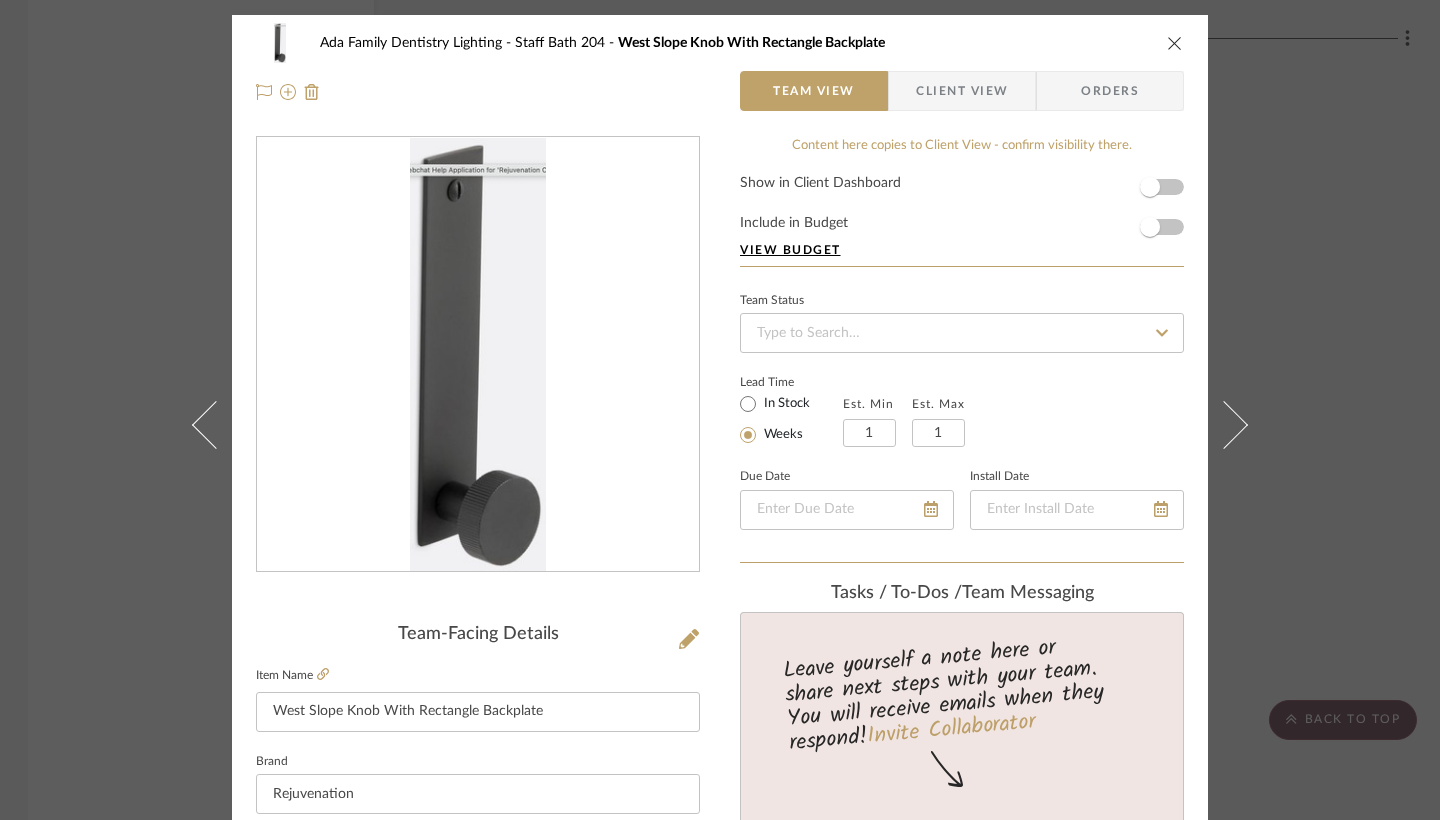 scroll, scrollTop: 0, scrollLeft: 0, axis: both 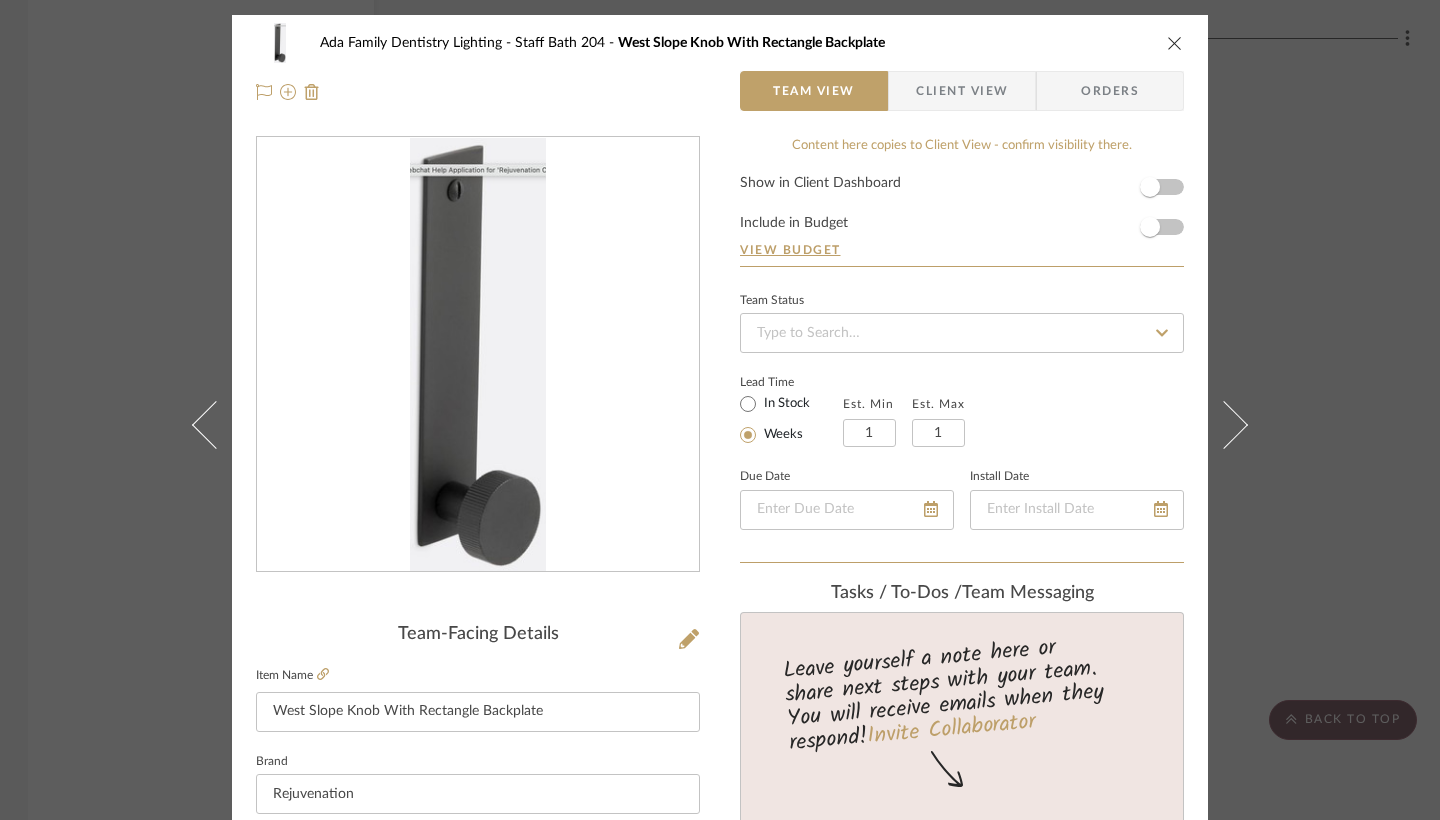type on "2" 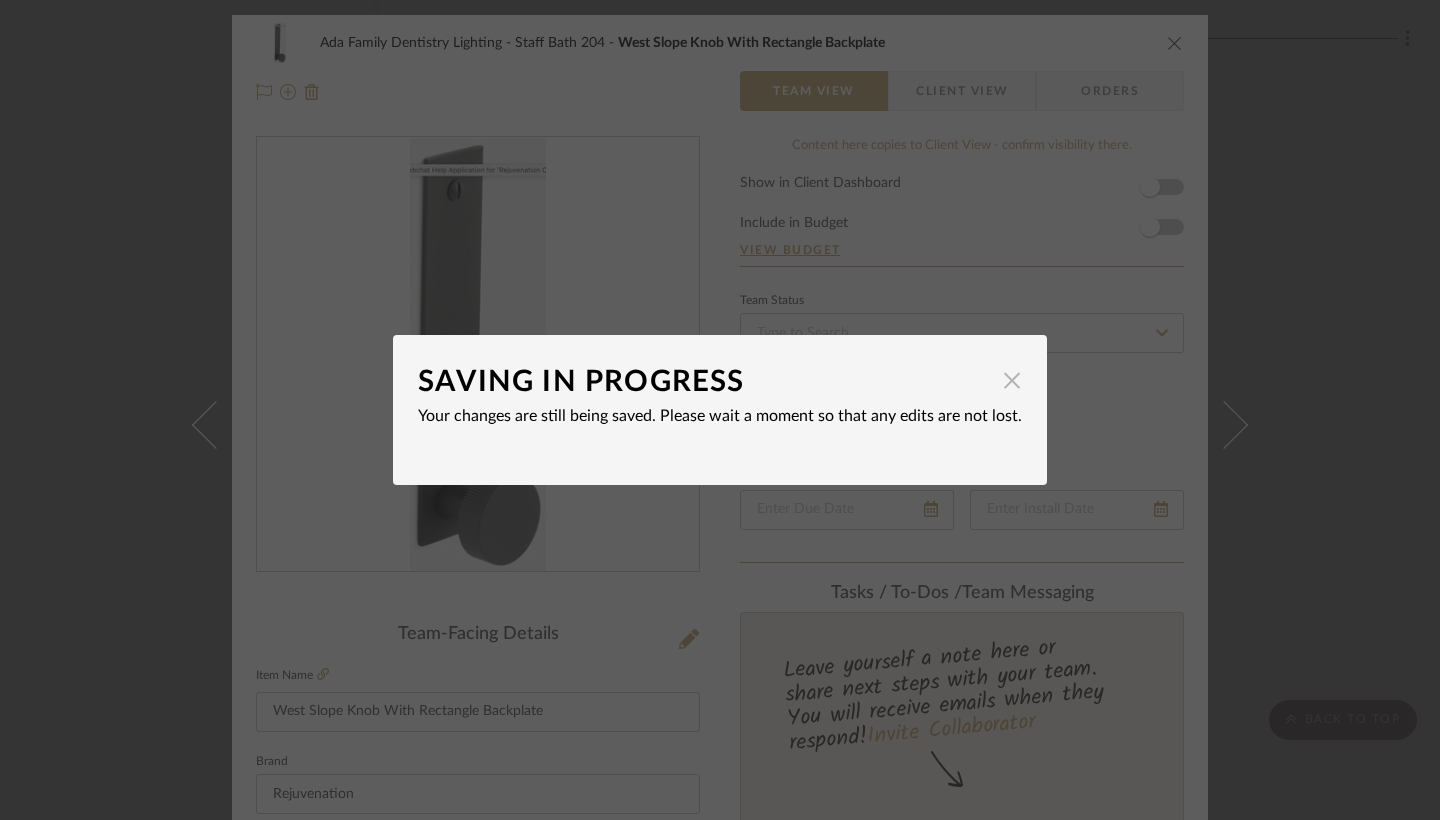 click at bounding box center [1012, 380] 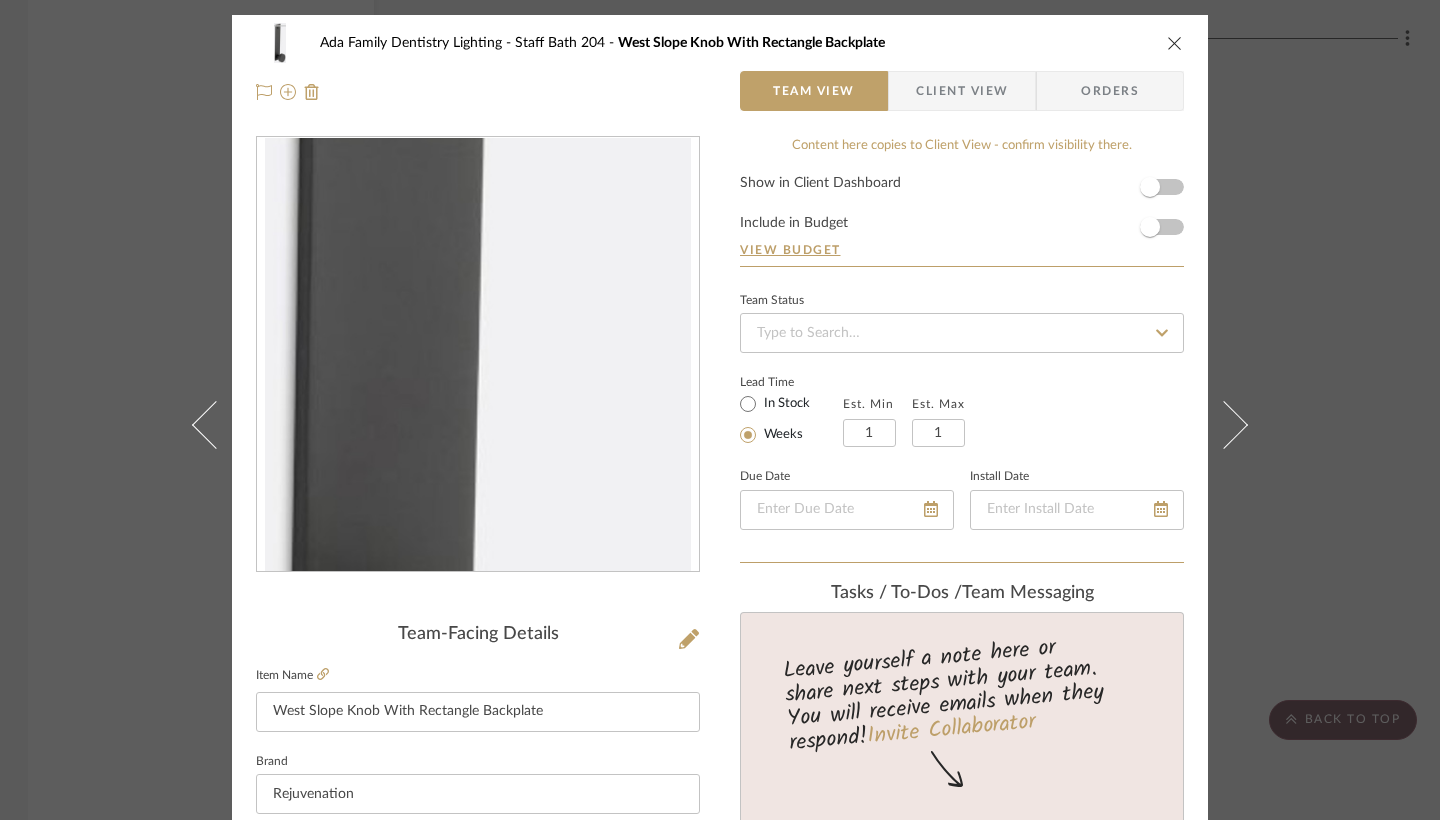 scroll, scrollTop: 0, scrollLeft: 0, axis: both 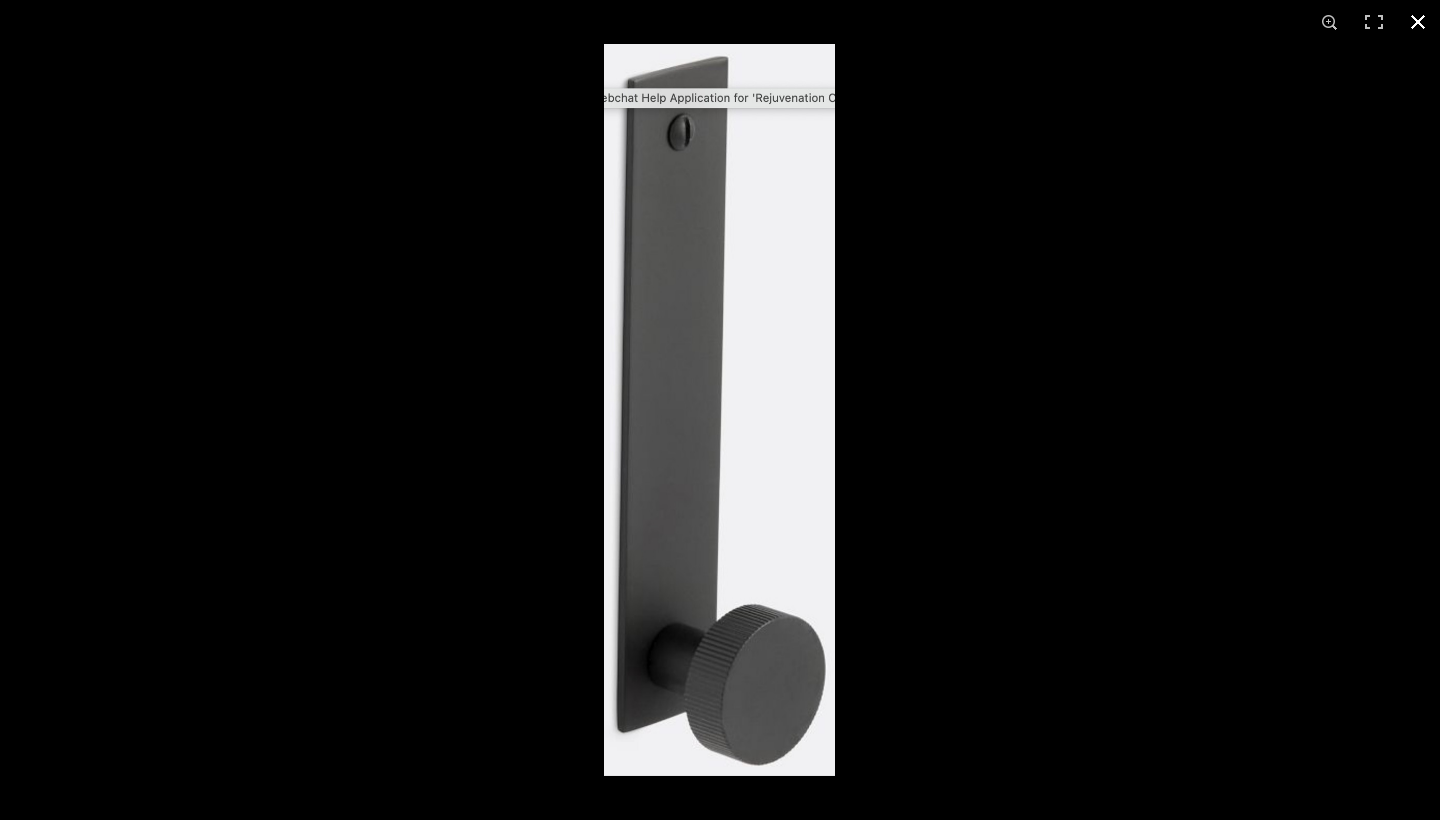 click at bounding box center [1418, 22] 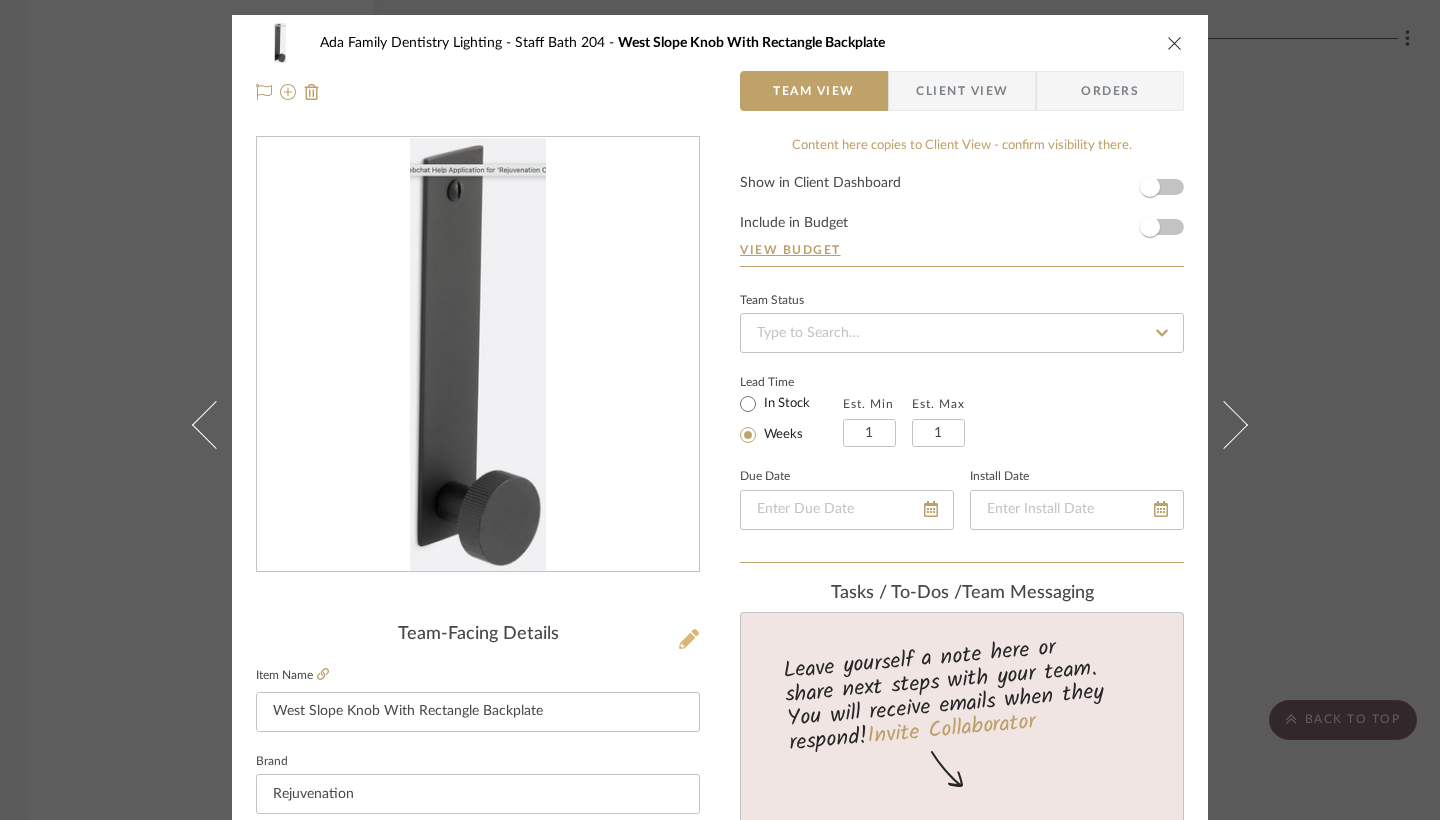 click 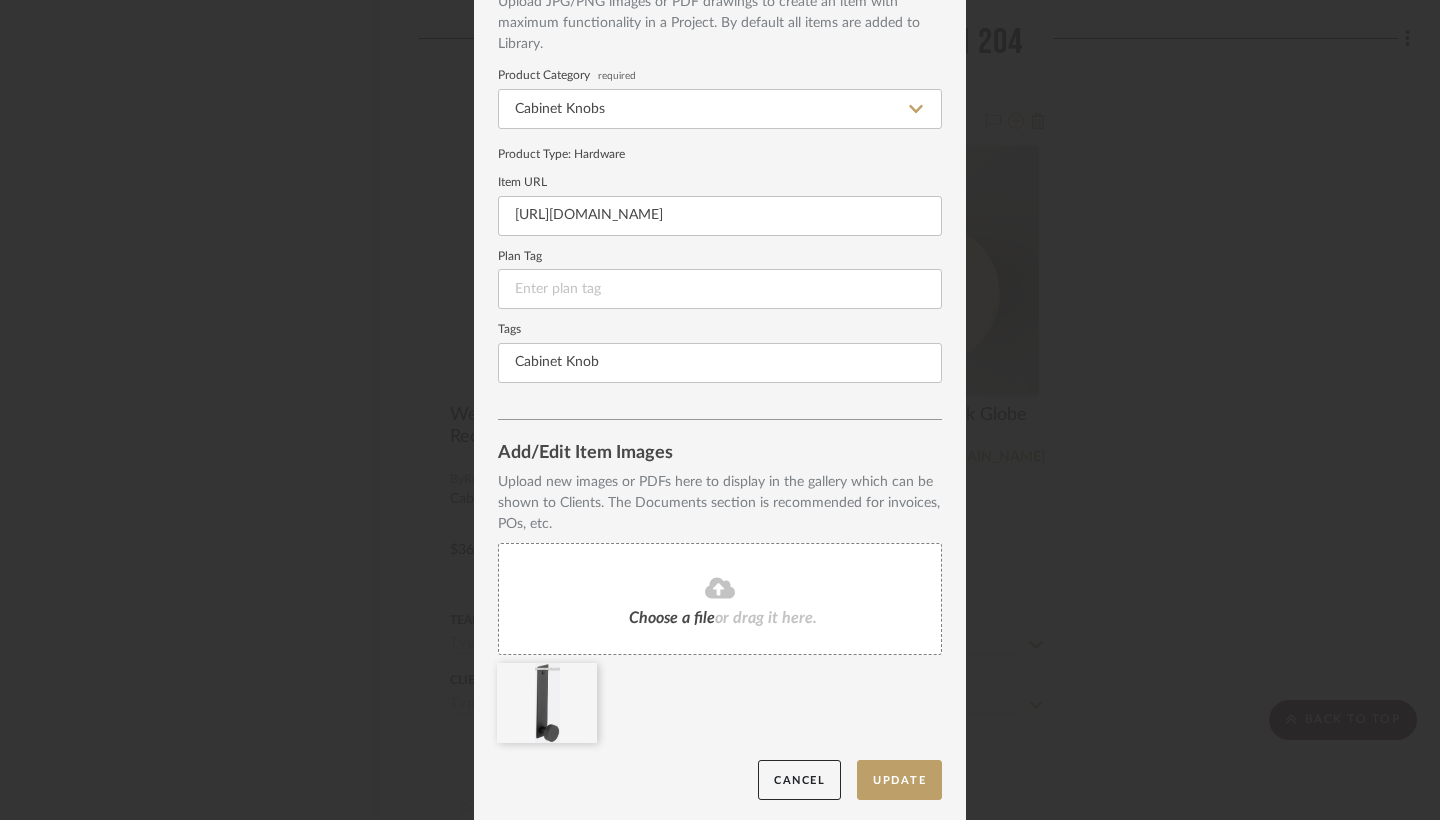 scroll, scrollTop: 128, scrollLeft: 0, axis: vertical 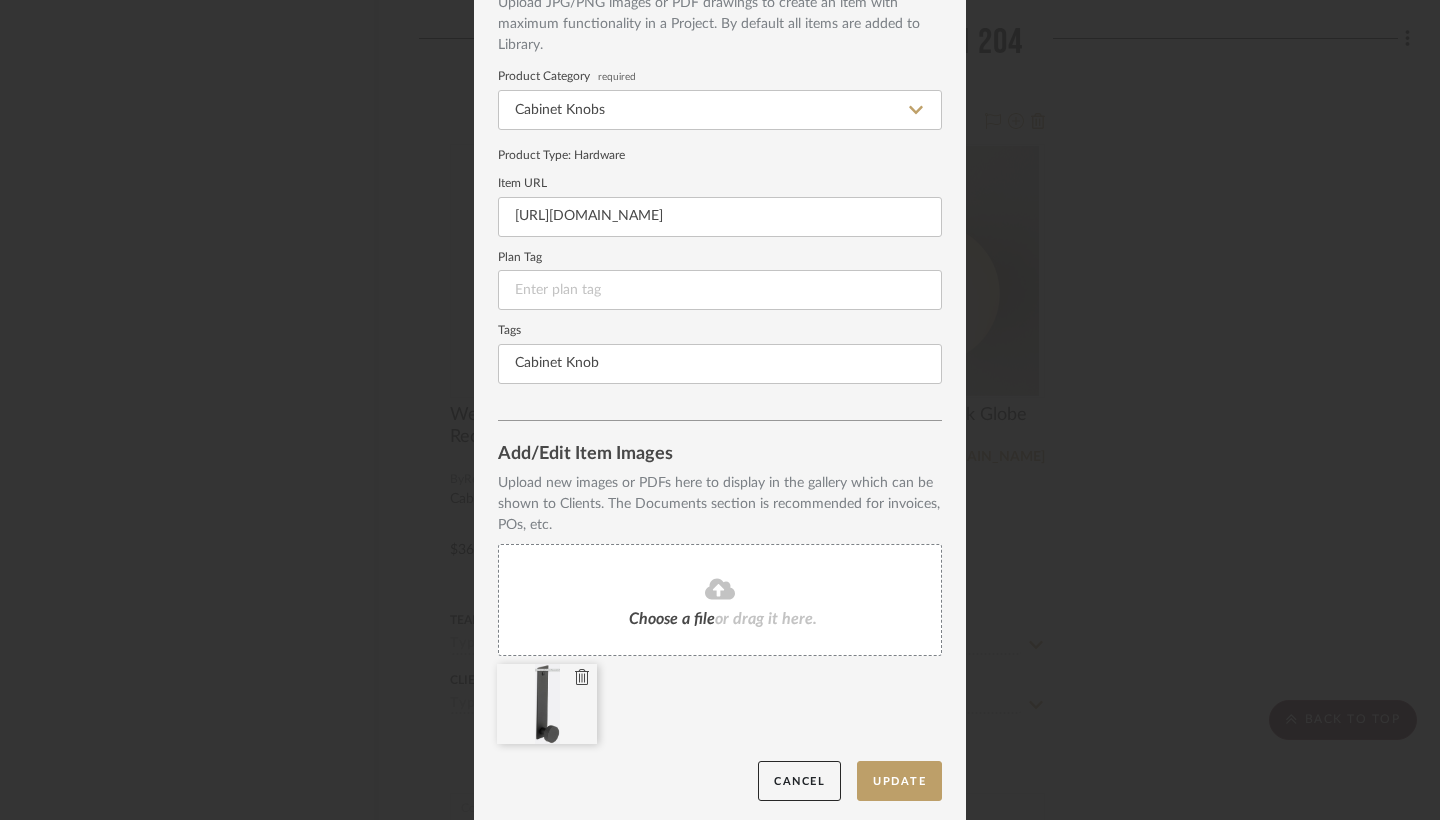 click 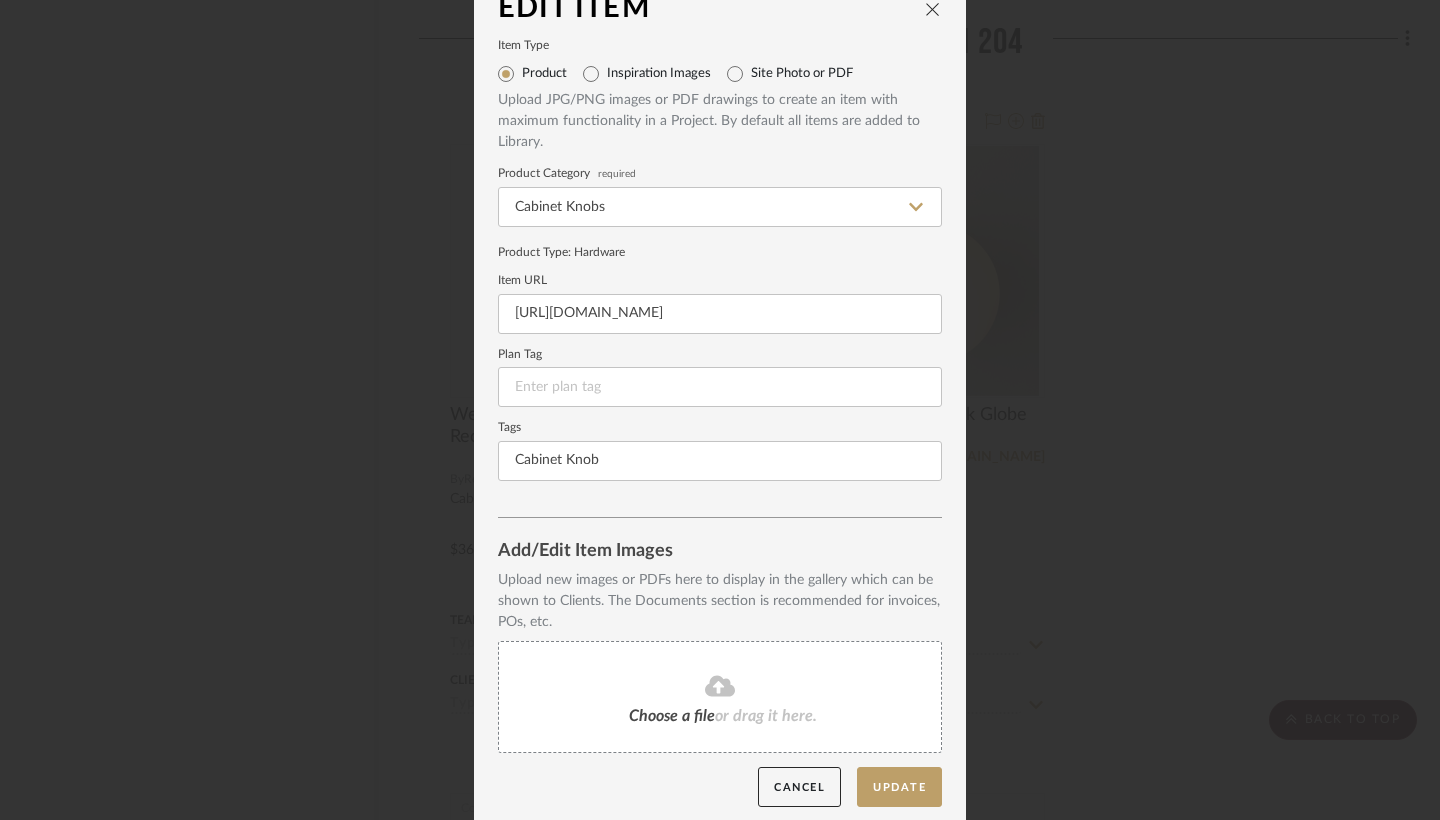 click on "Choose a file  or drag it here." 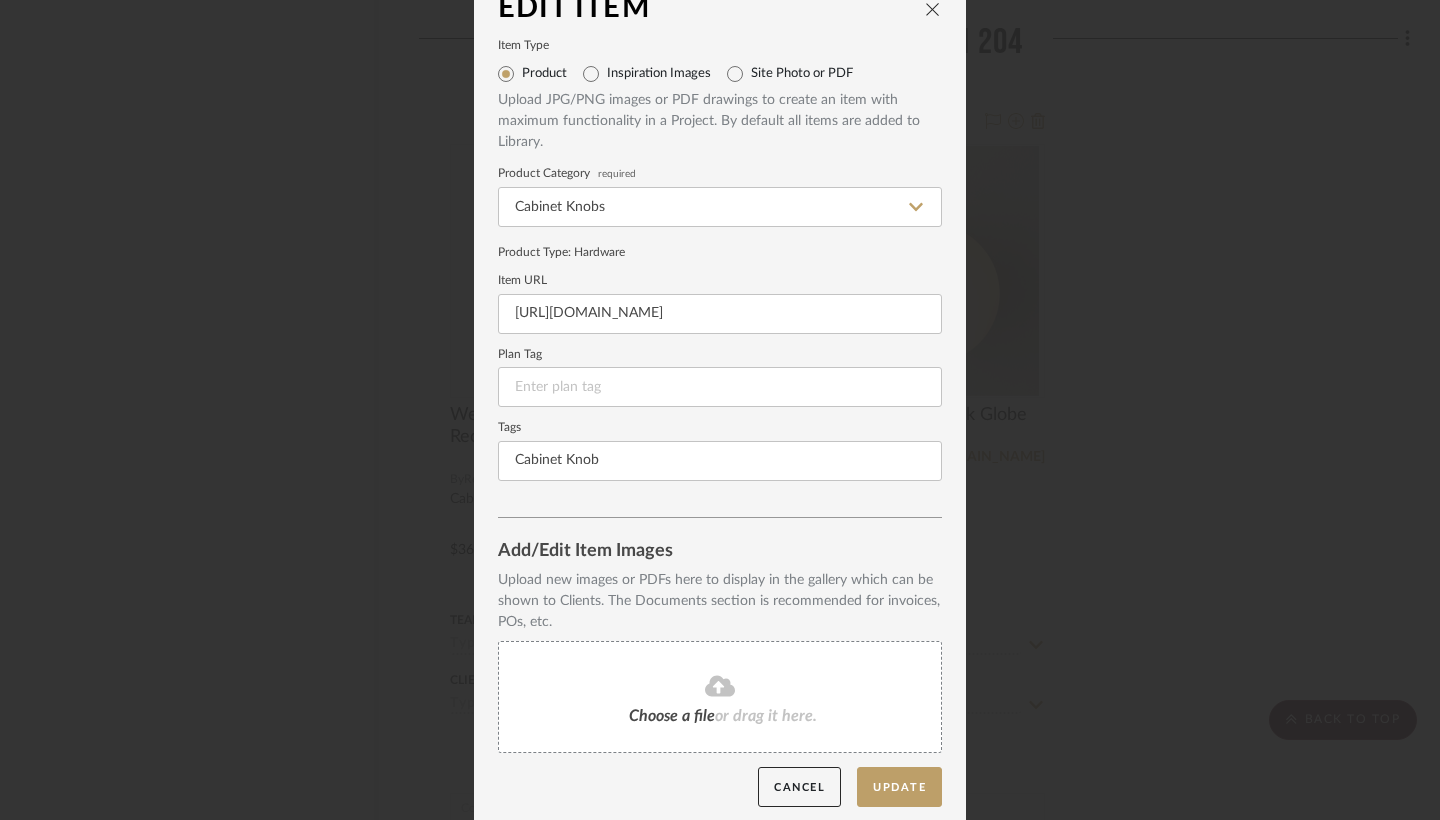click on "Choose a file  or drag it here." 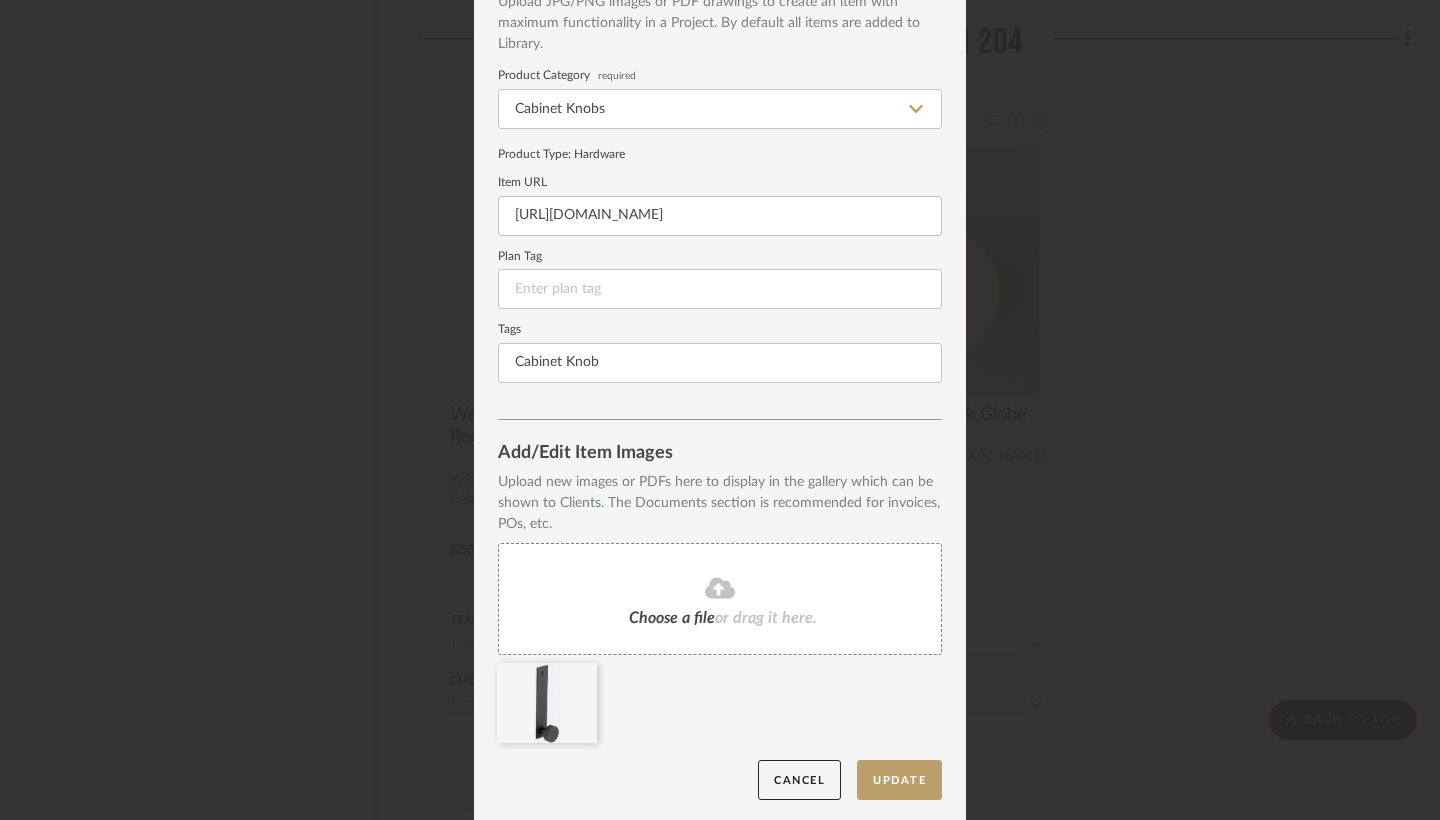 scroll, scrollTop: 128, scrollLeft: 0, axis: vertical 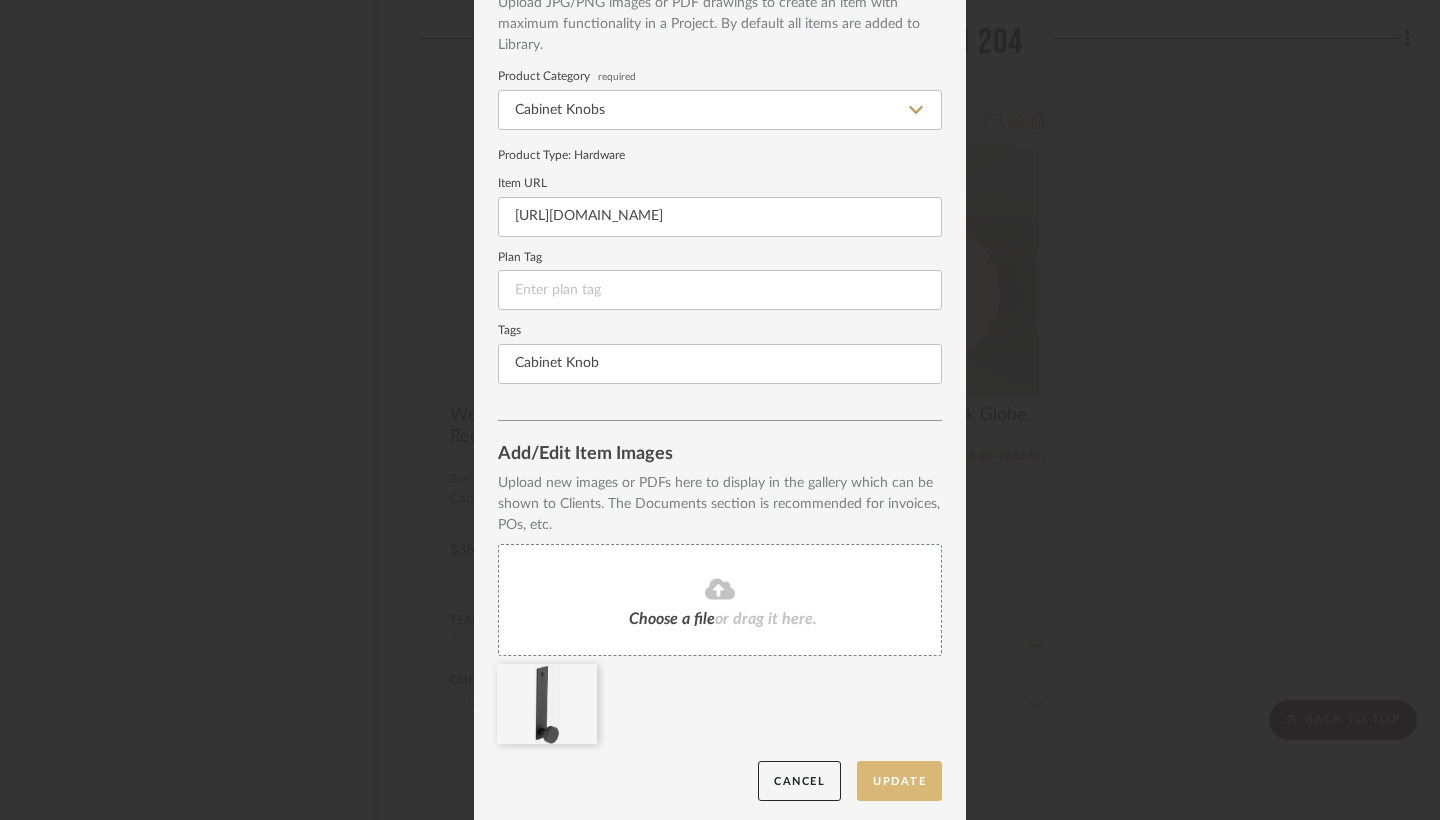 click on "Update" at bounding box center (899, 781) 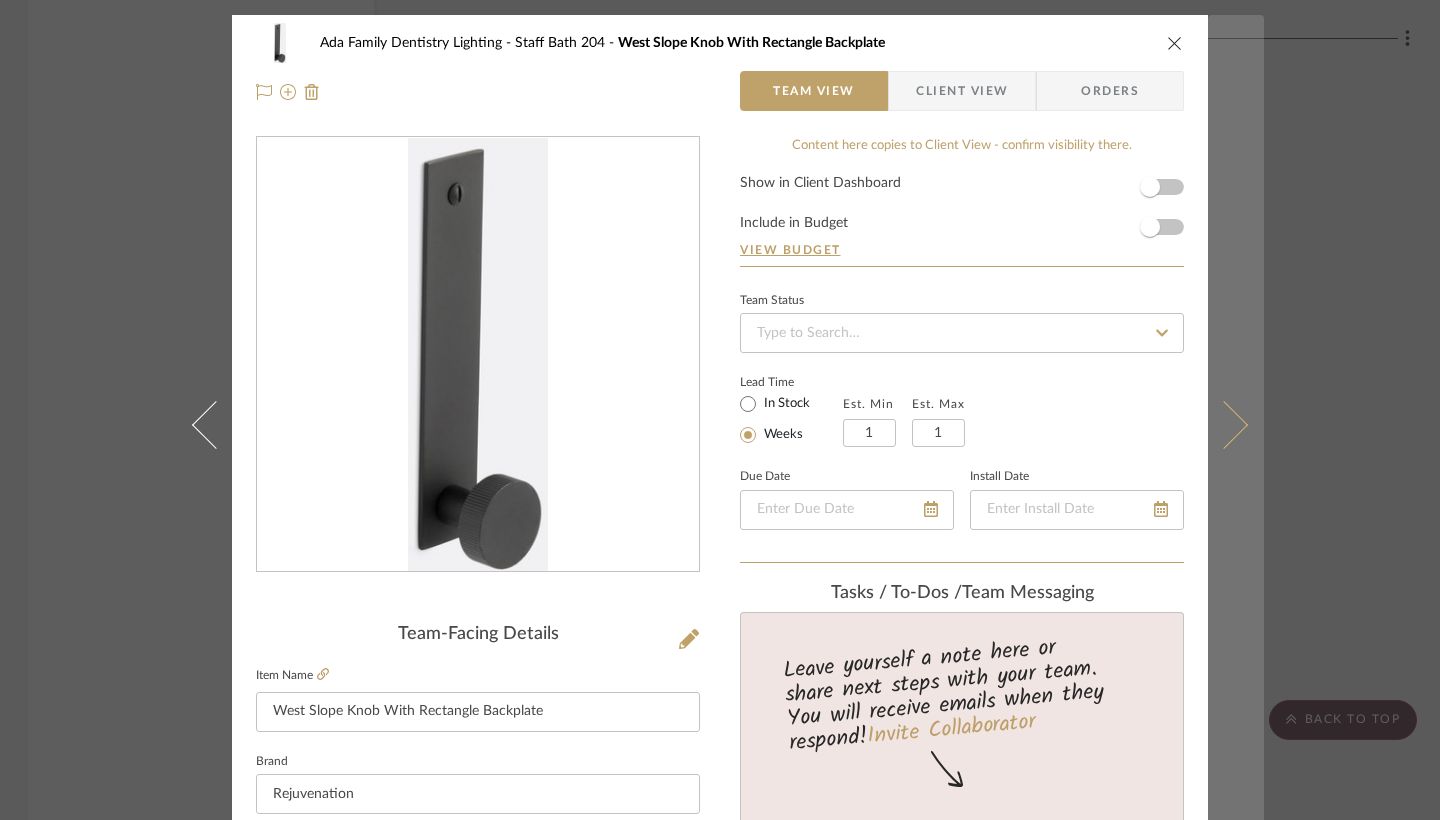 scroll, scrollTop: 0, scrollLeft: 0, axis: both 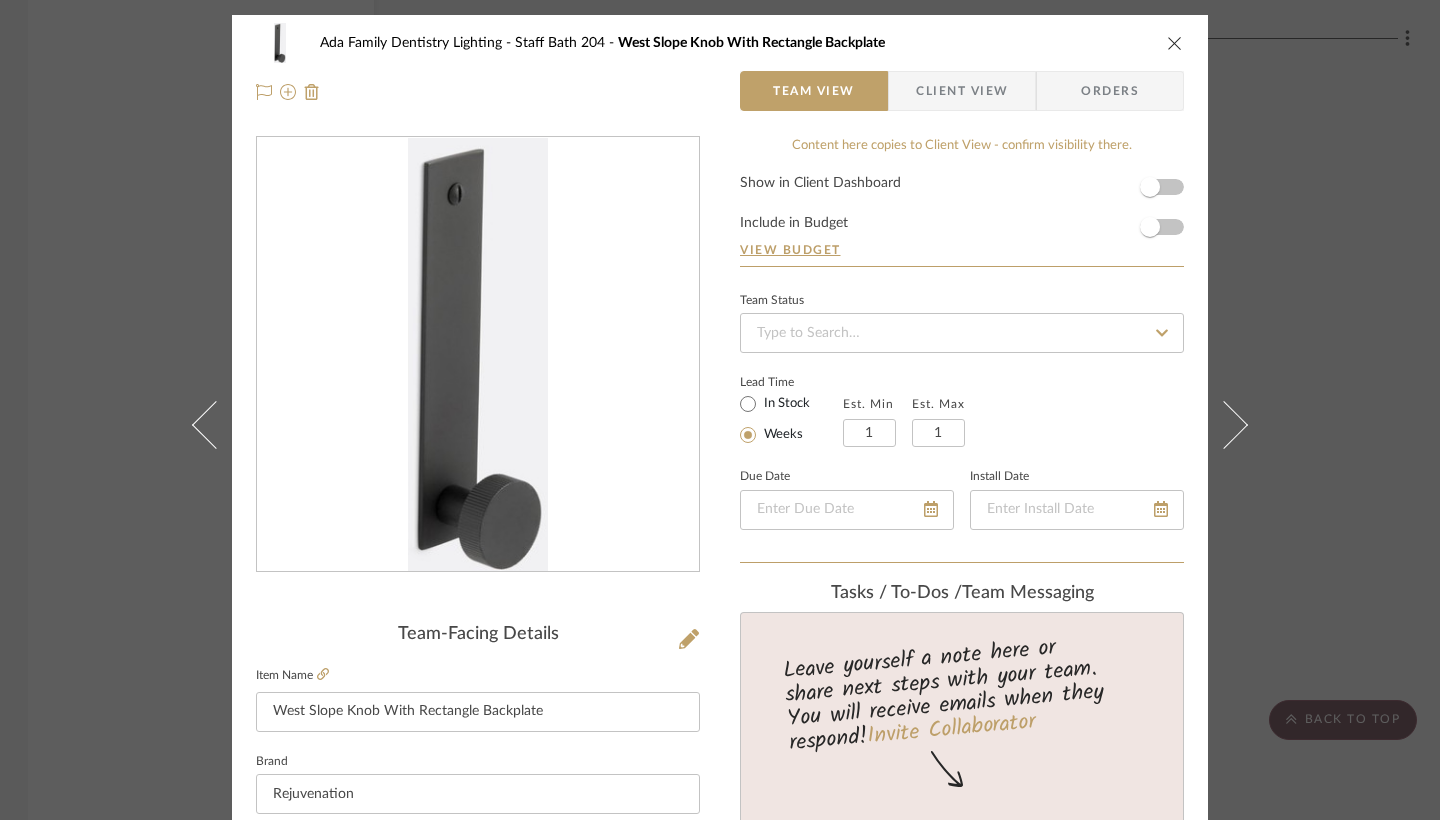 click on "Ada Family Dentistry Lighting Staff Bath 204 West Slope Knob With Rectangle Backplate" at bounding box center (735, 43) 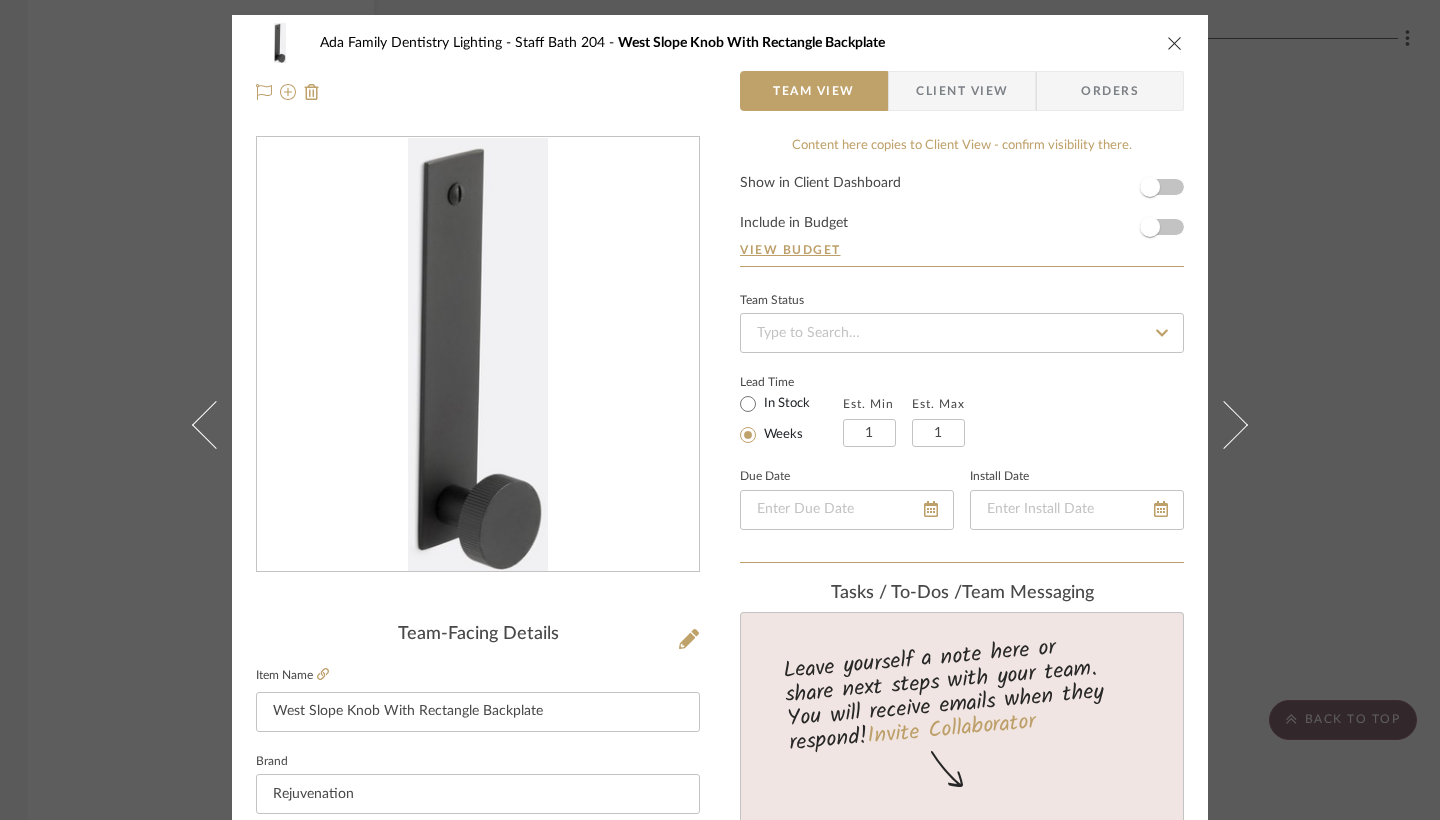 click at bounding box center [1175, 43] 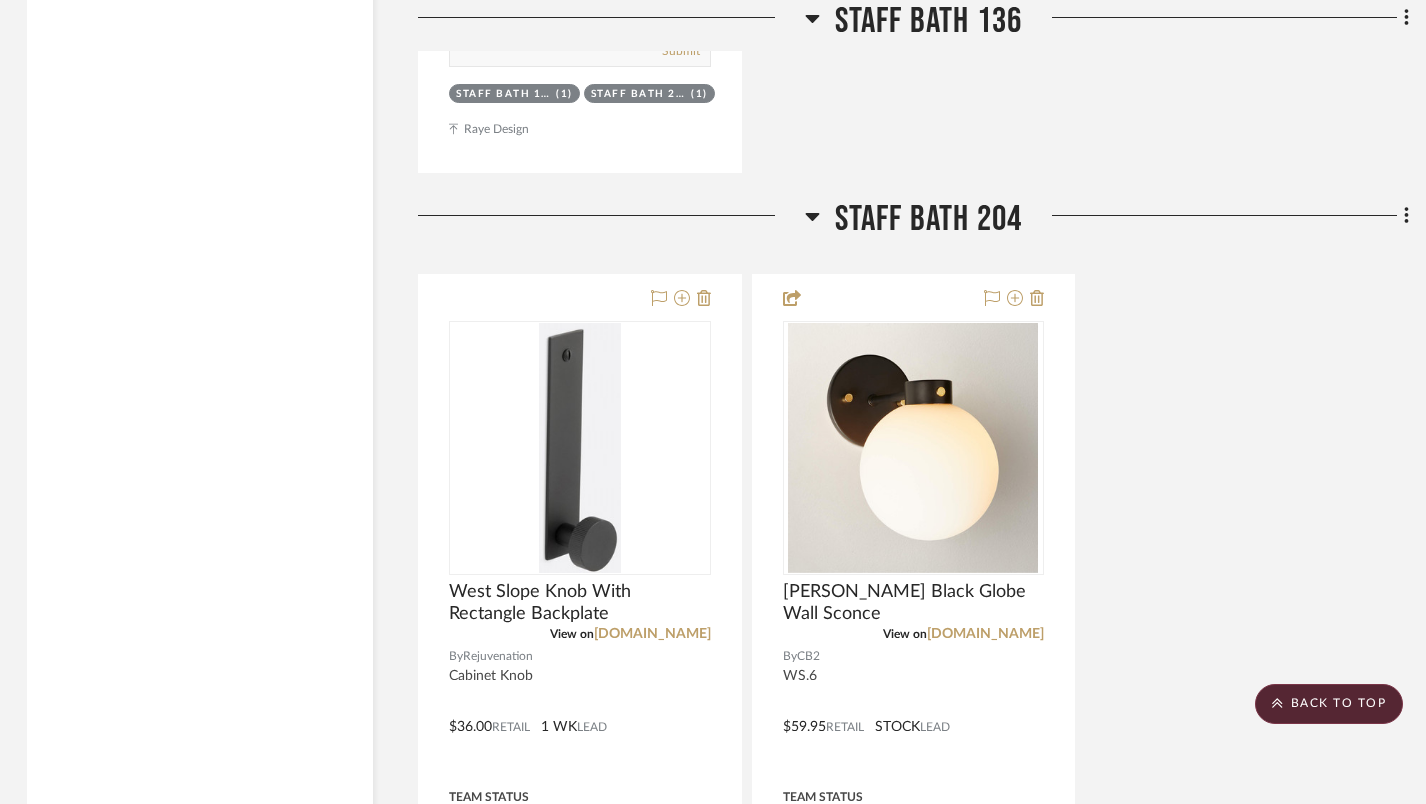 scroll, scrollTop: 8131, scrollLeft: 4, axis: both 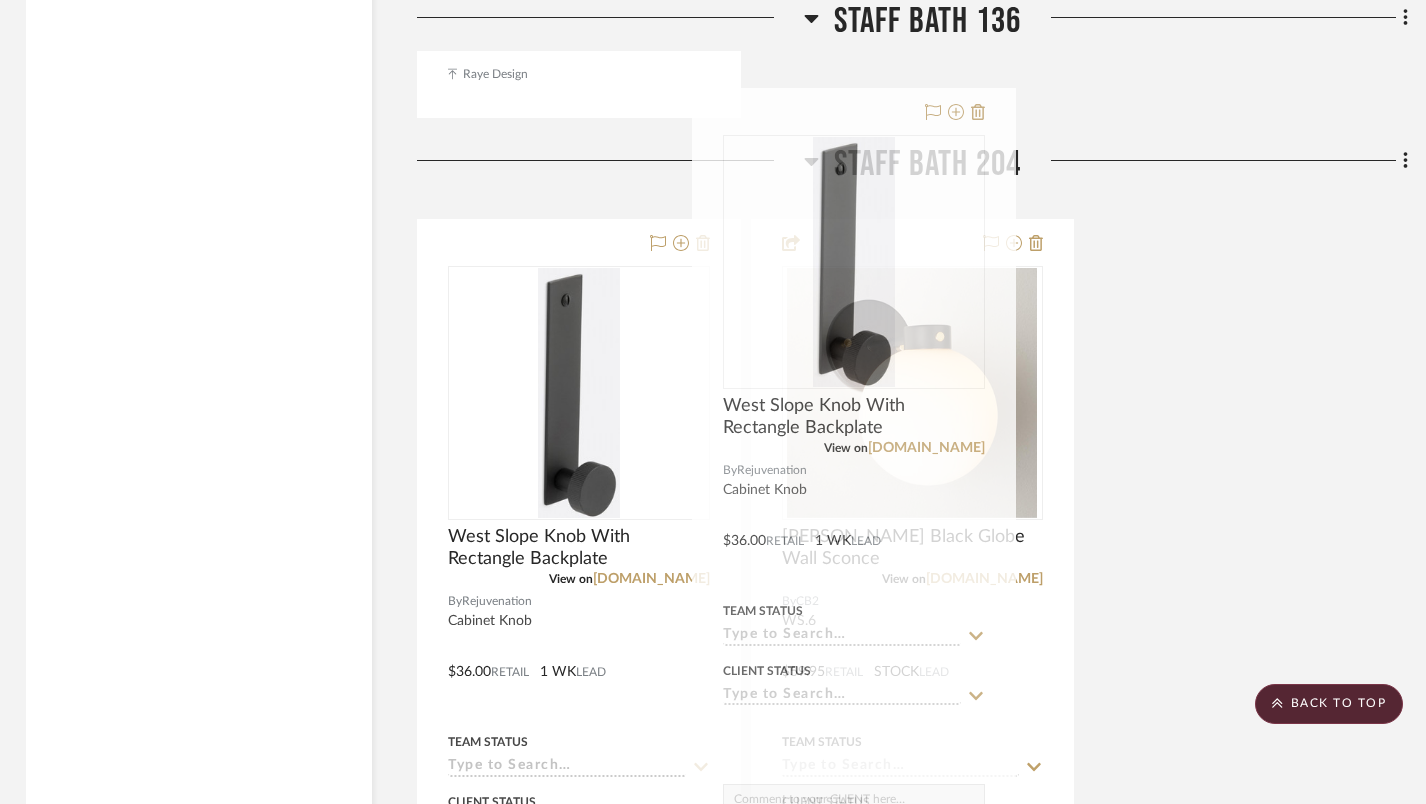 type 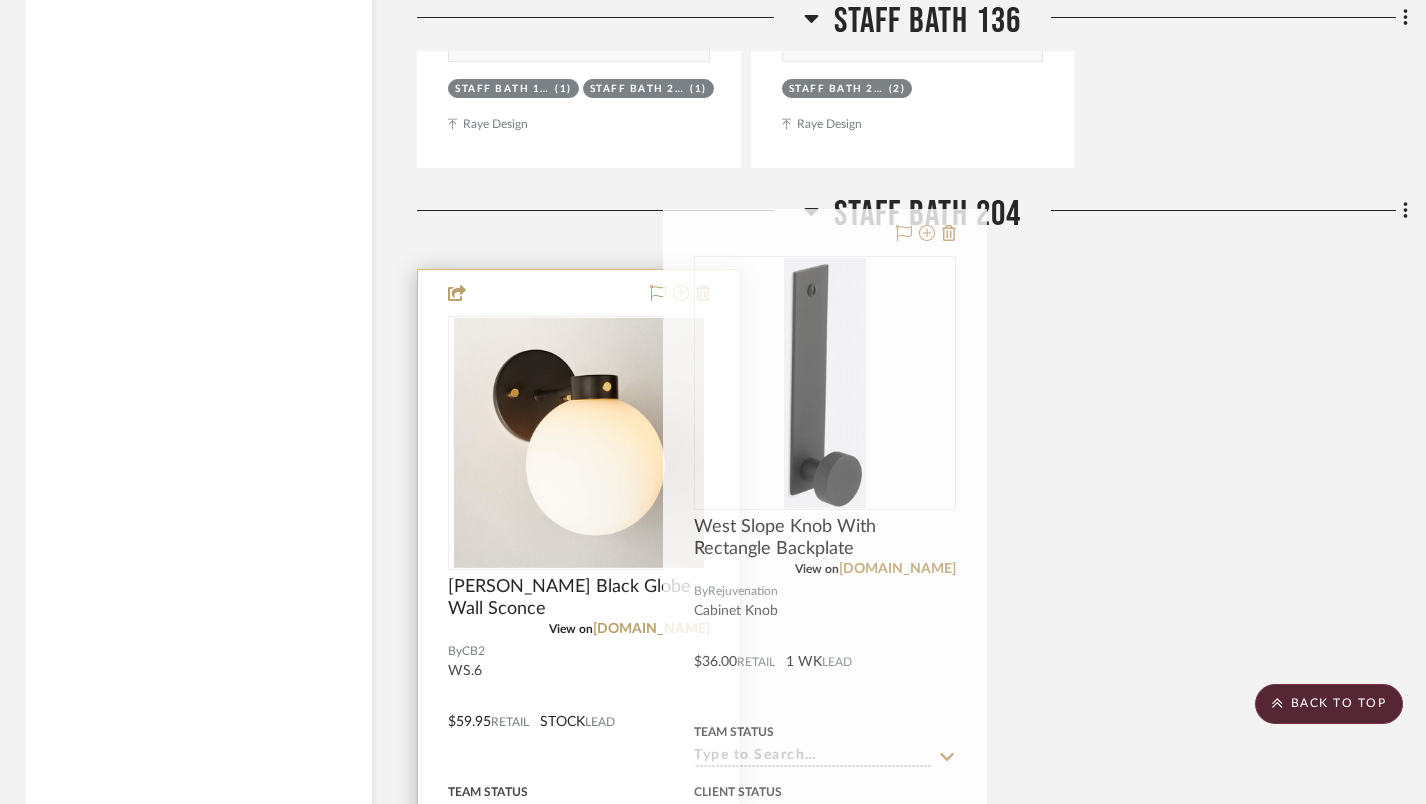 scroll, scrollTop: 8128, scrollLeft: 4, axis: both 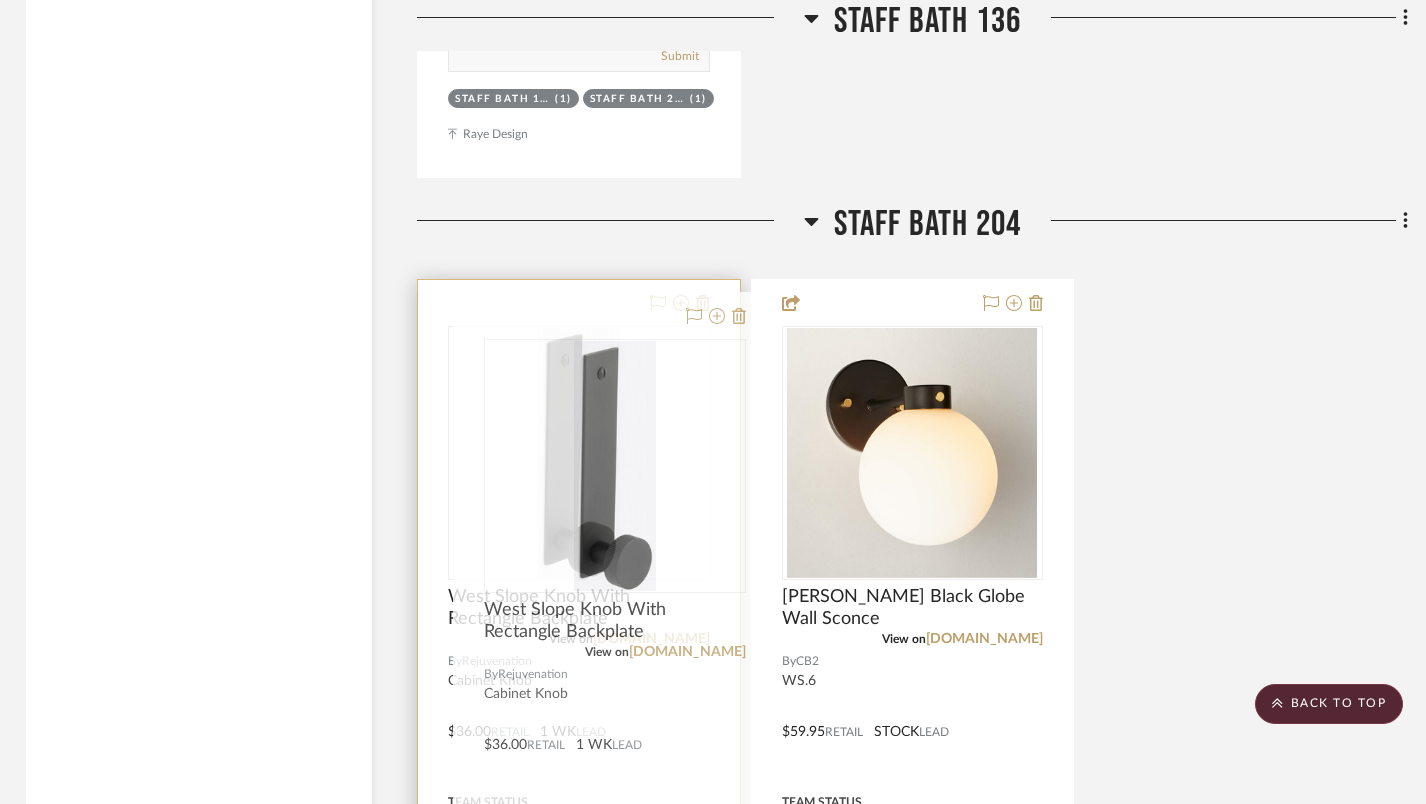 drag, startPoint x: 502, startPoint y: 79, endPoint x: 476, endPoint y: 306, distance: 228.48413 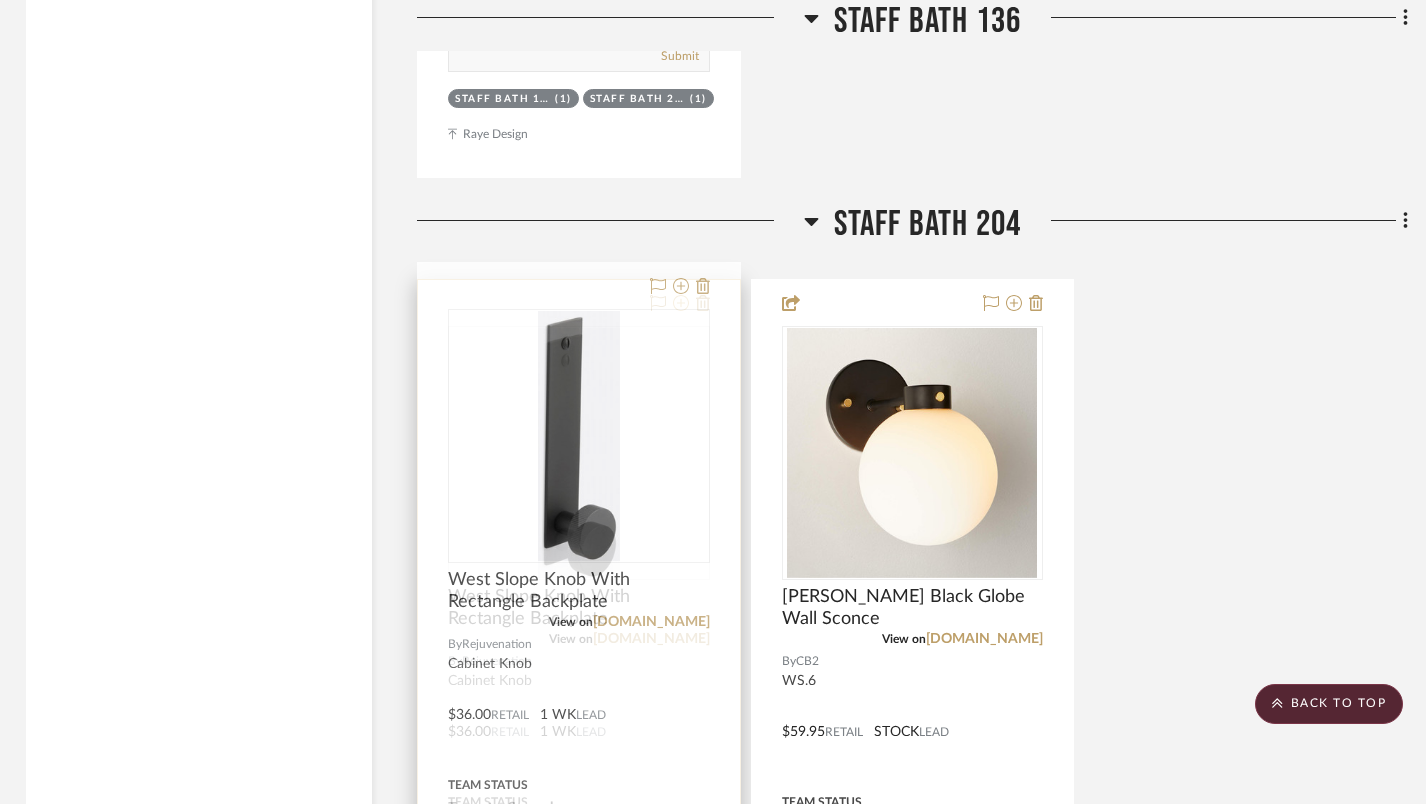 click at bounding box center [681, 304] 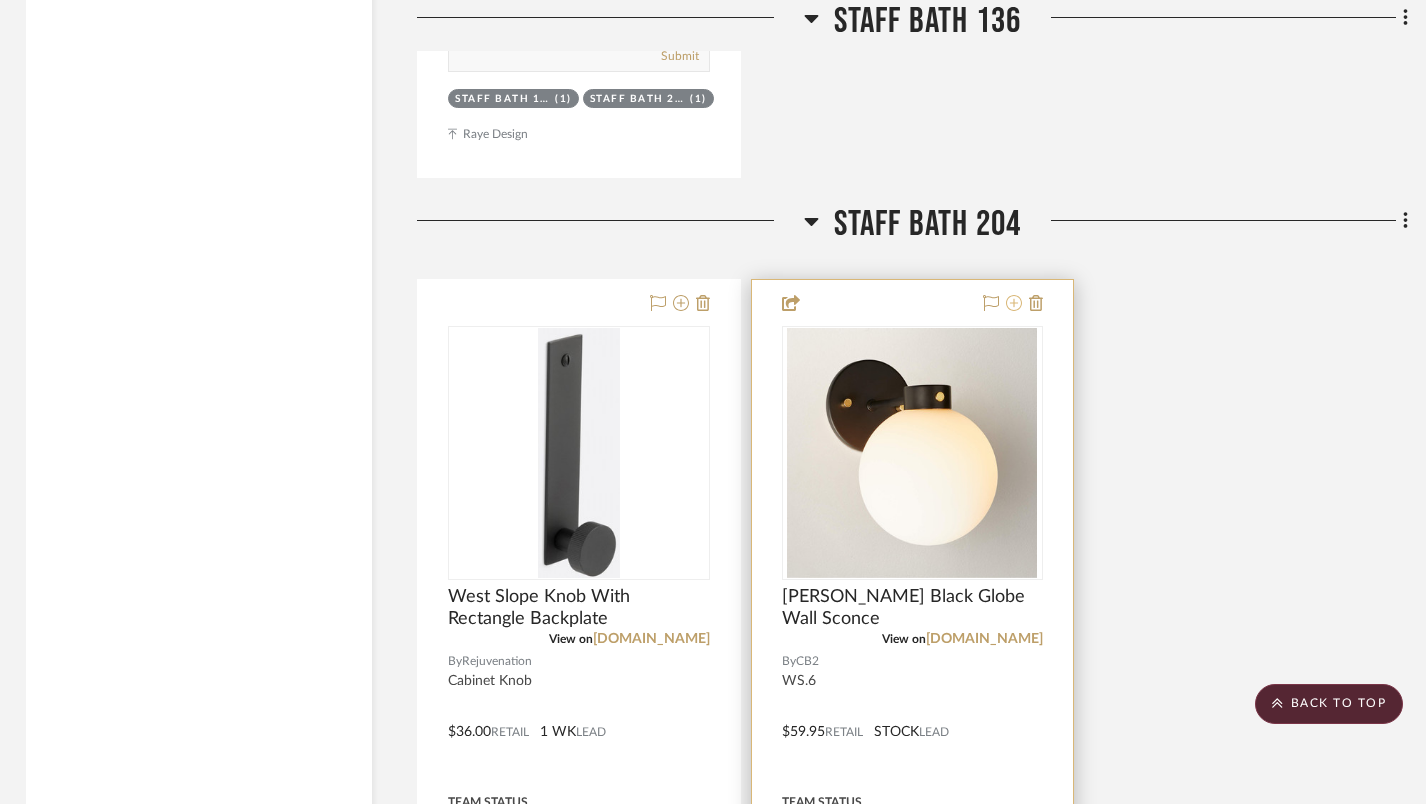 click 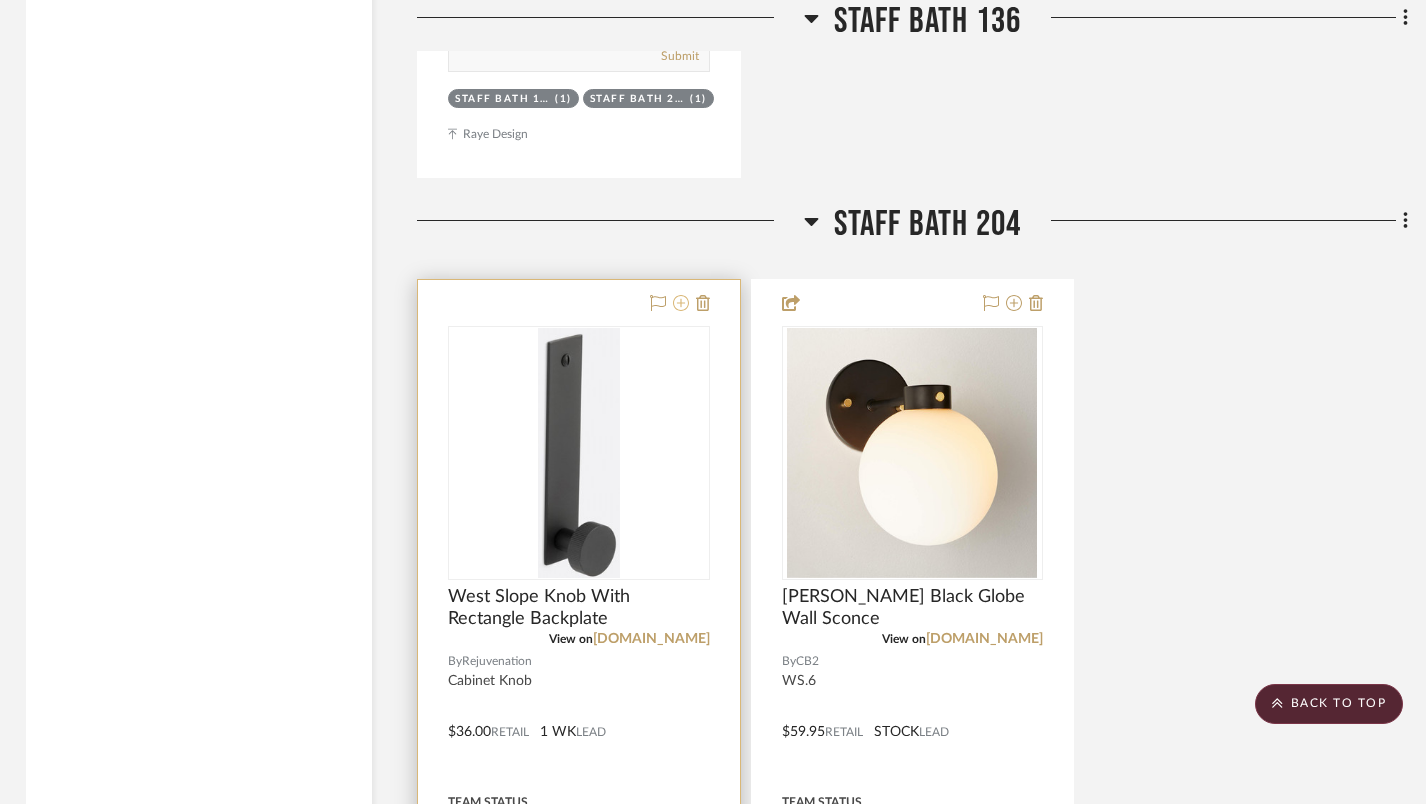 click 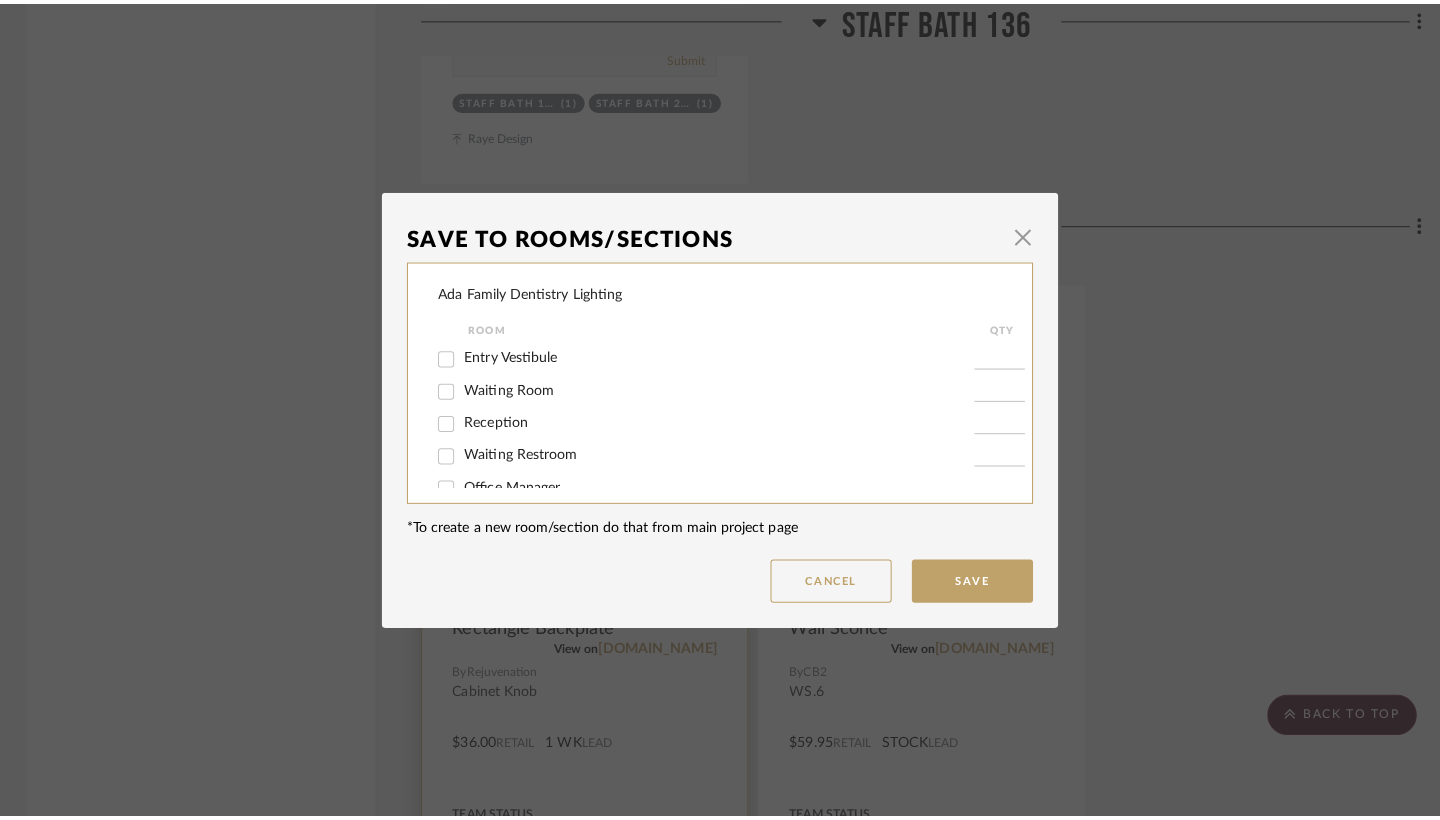 scroll, scrollTop: 0, scrollLeft: 0, axis: both 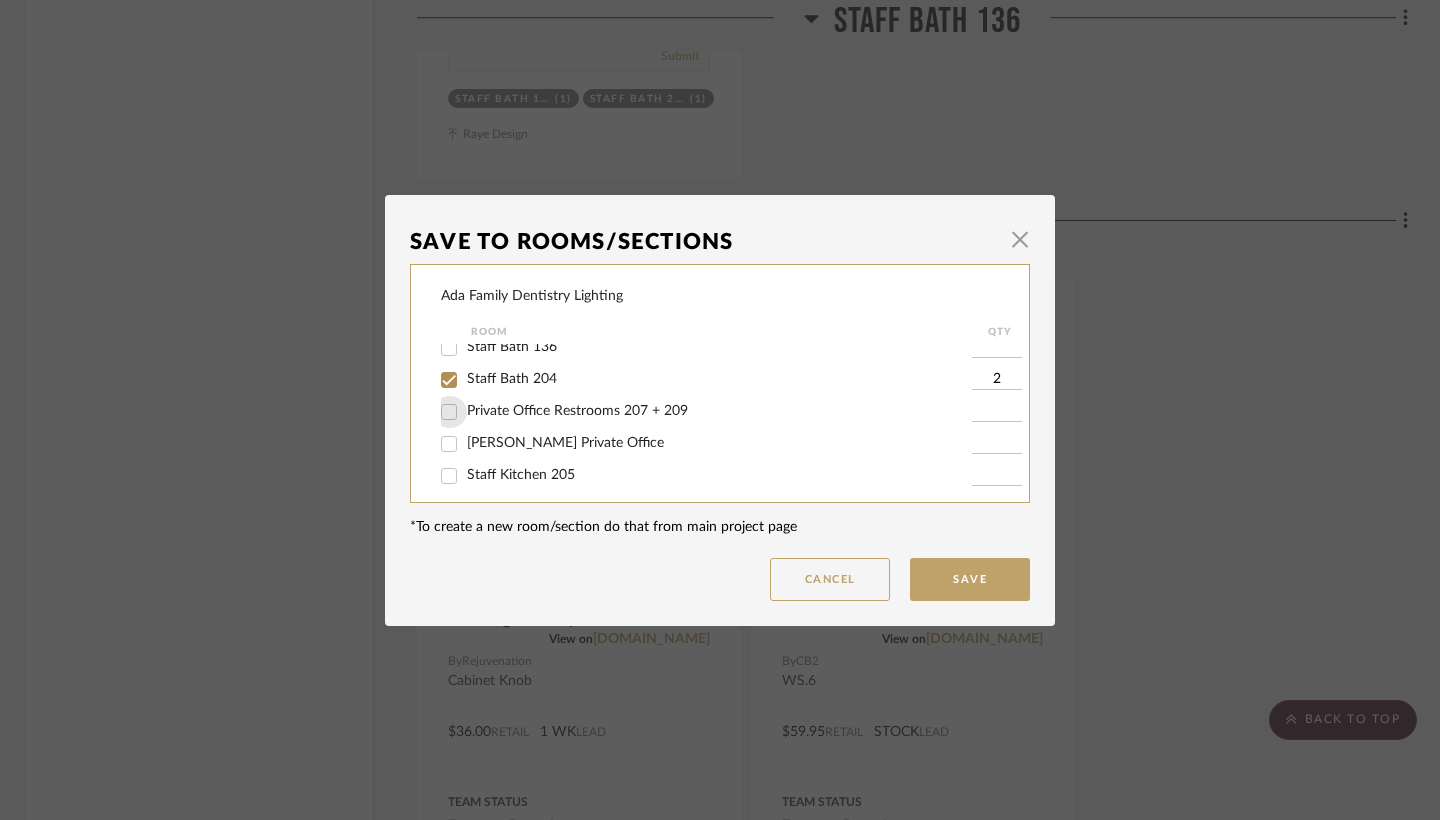 click on "Private Office Restrooms 207 + 209" at bounding box center (449, 412) 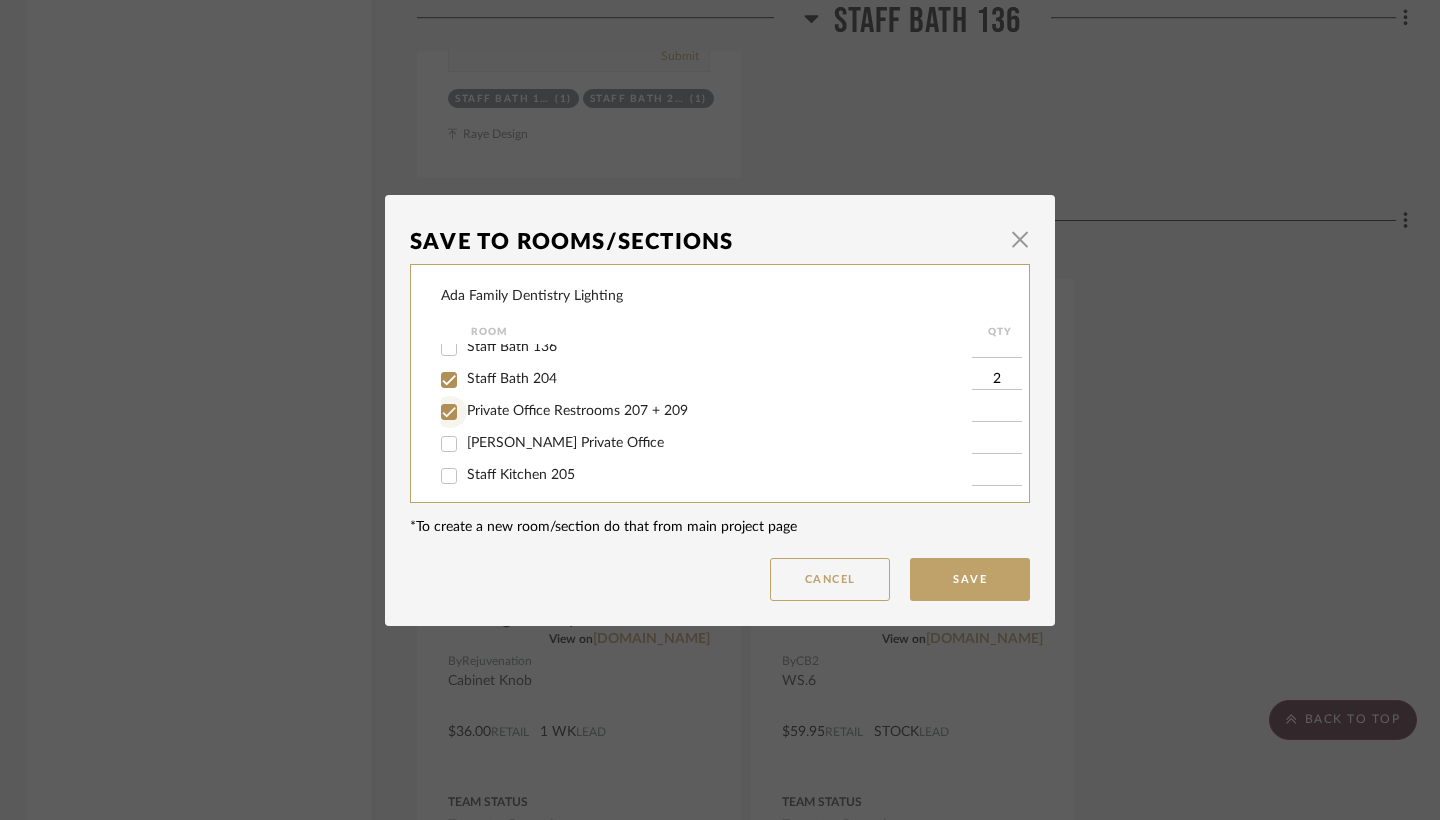 checkbox on "true" 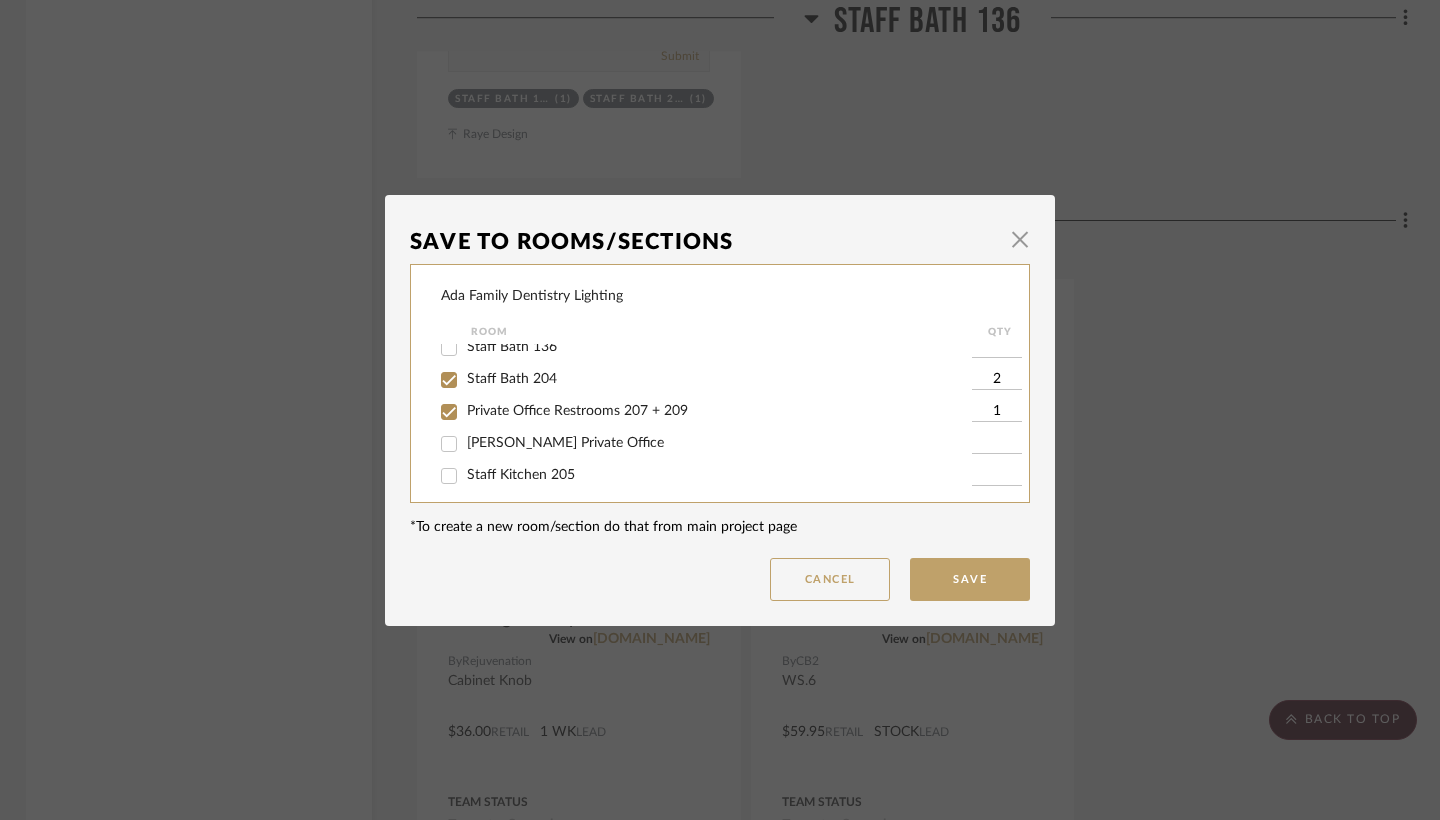 click on "1" at bounding box center (997, 412) 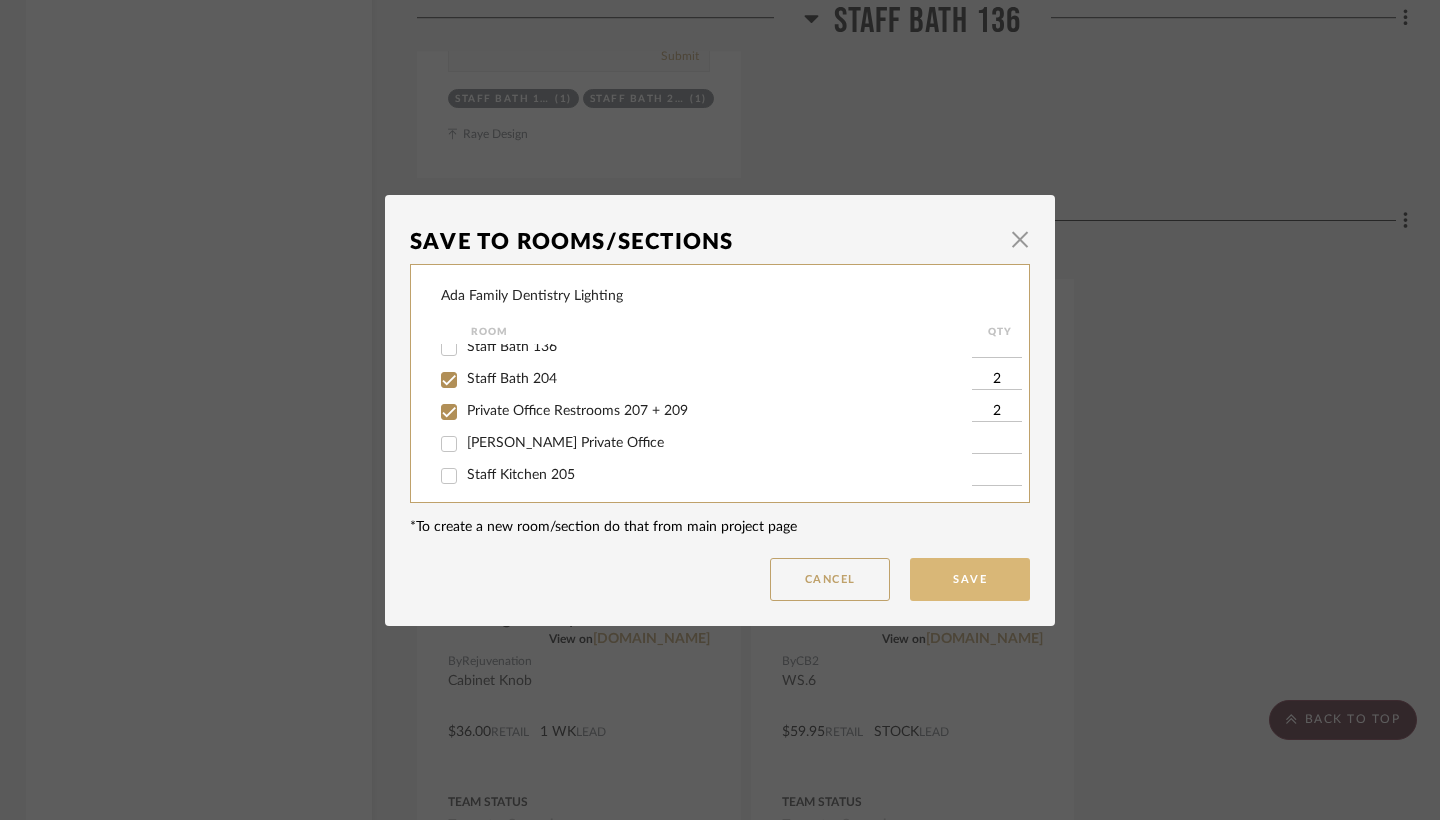type on "2" 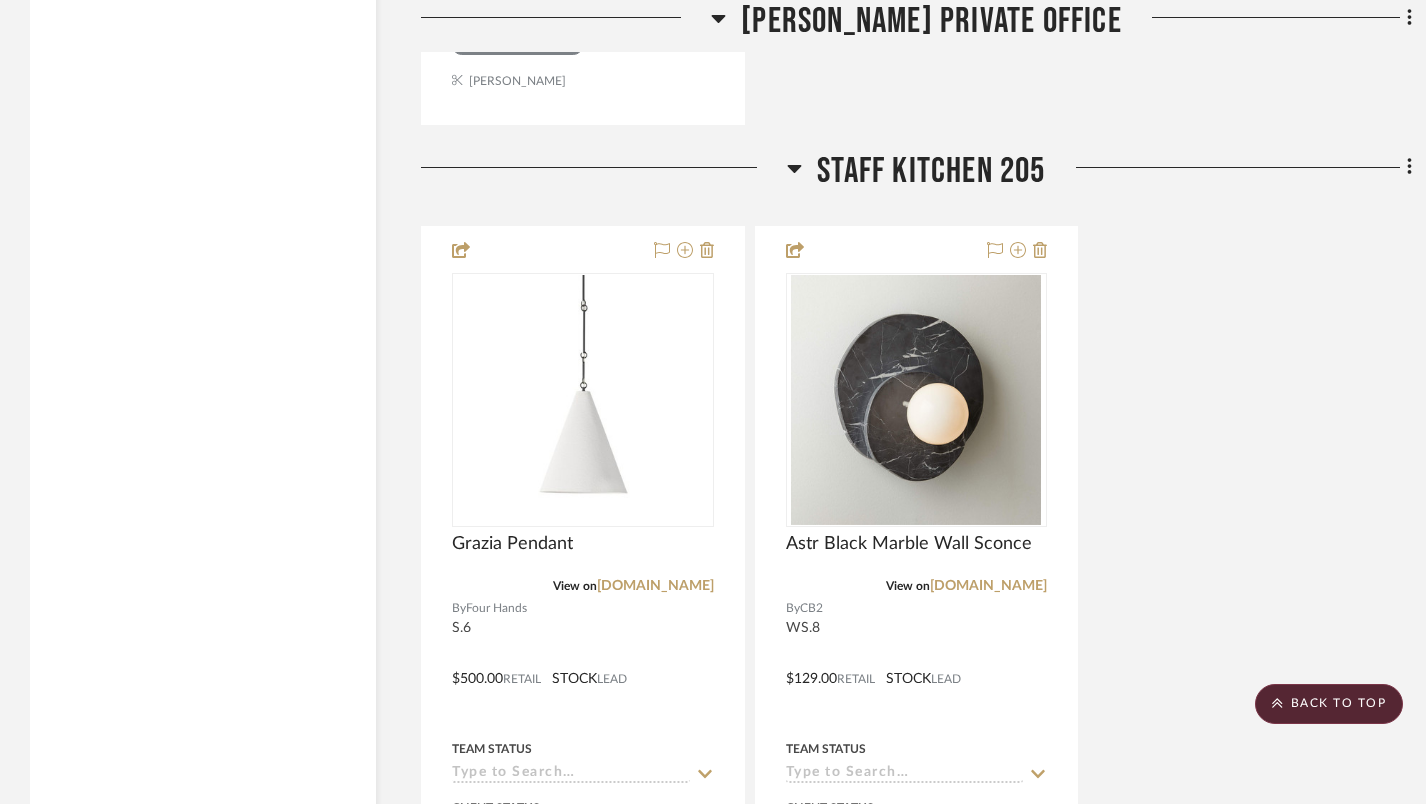 scroll, scrollTop: 11134, scrollLeft: 0, axis: vertical 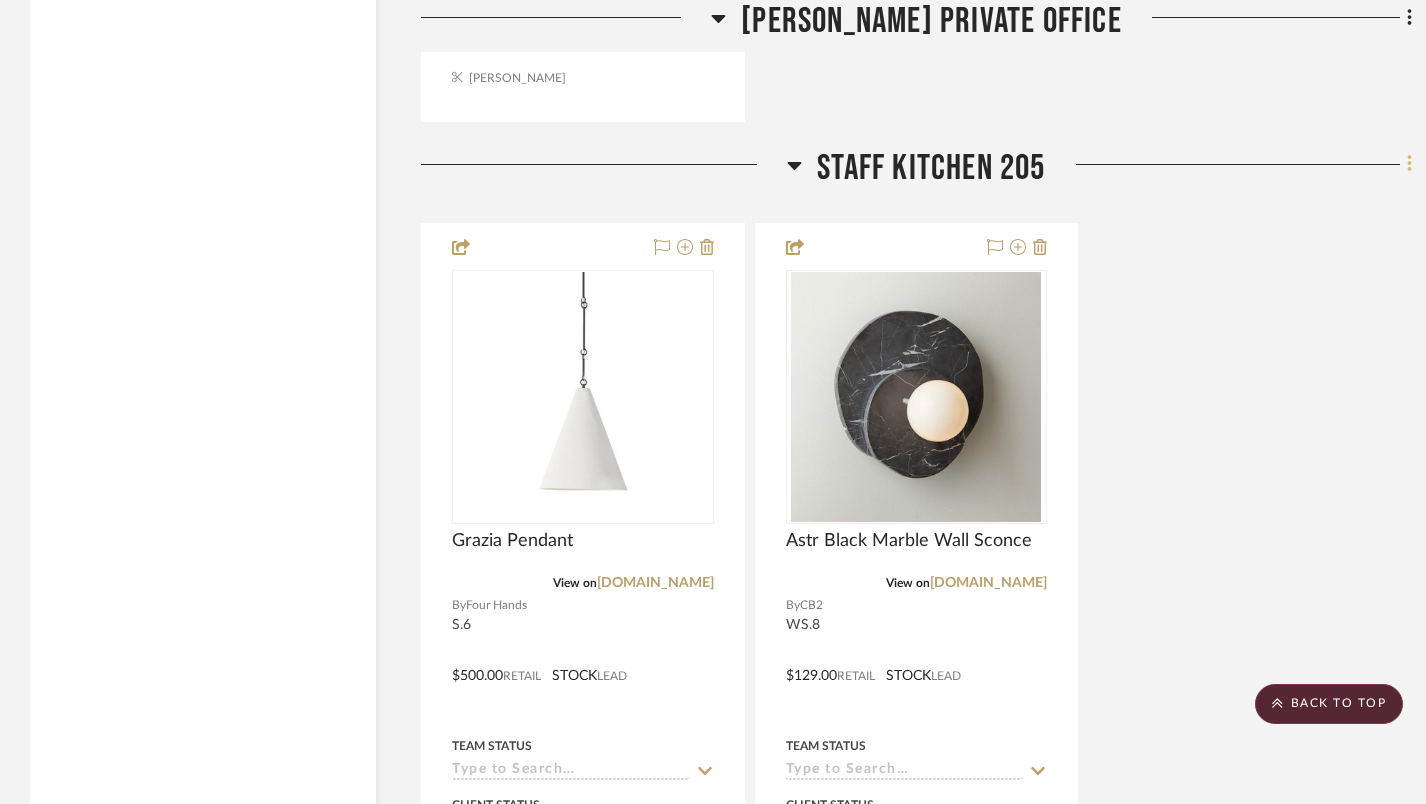 click 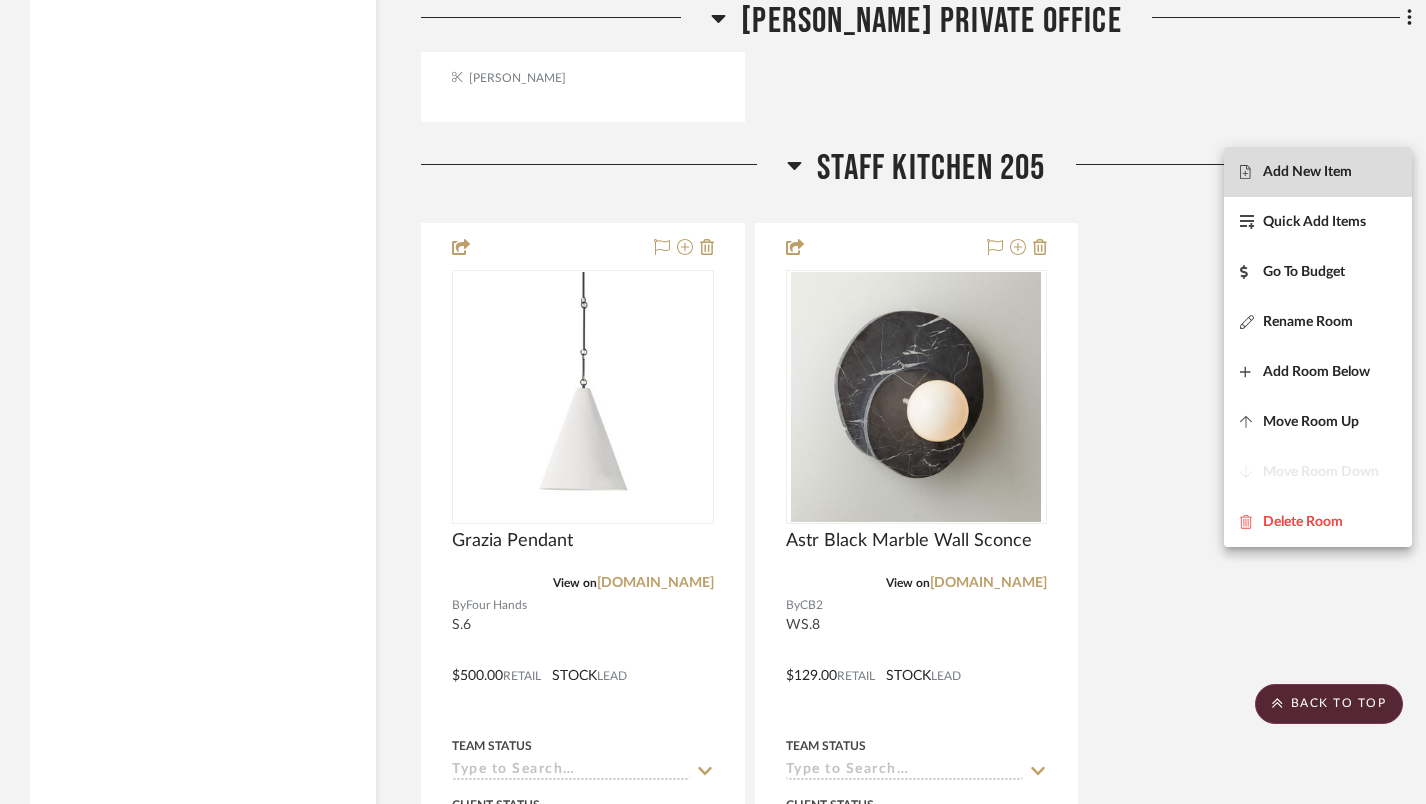 click at bounding box center [1251, 172] 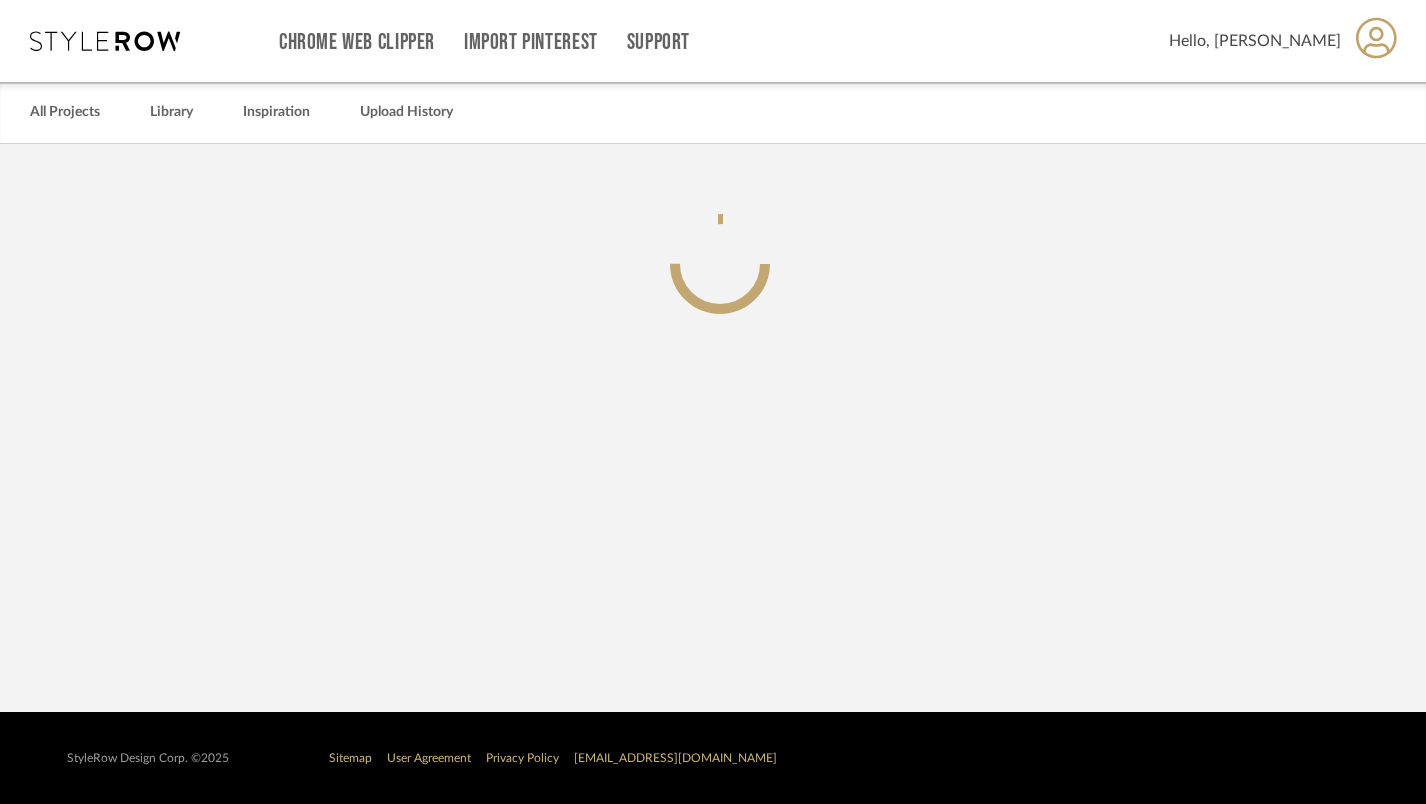 scroll, scrollTop: 0, scrollLeft: 0, axis: both 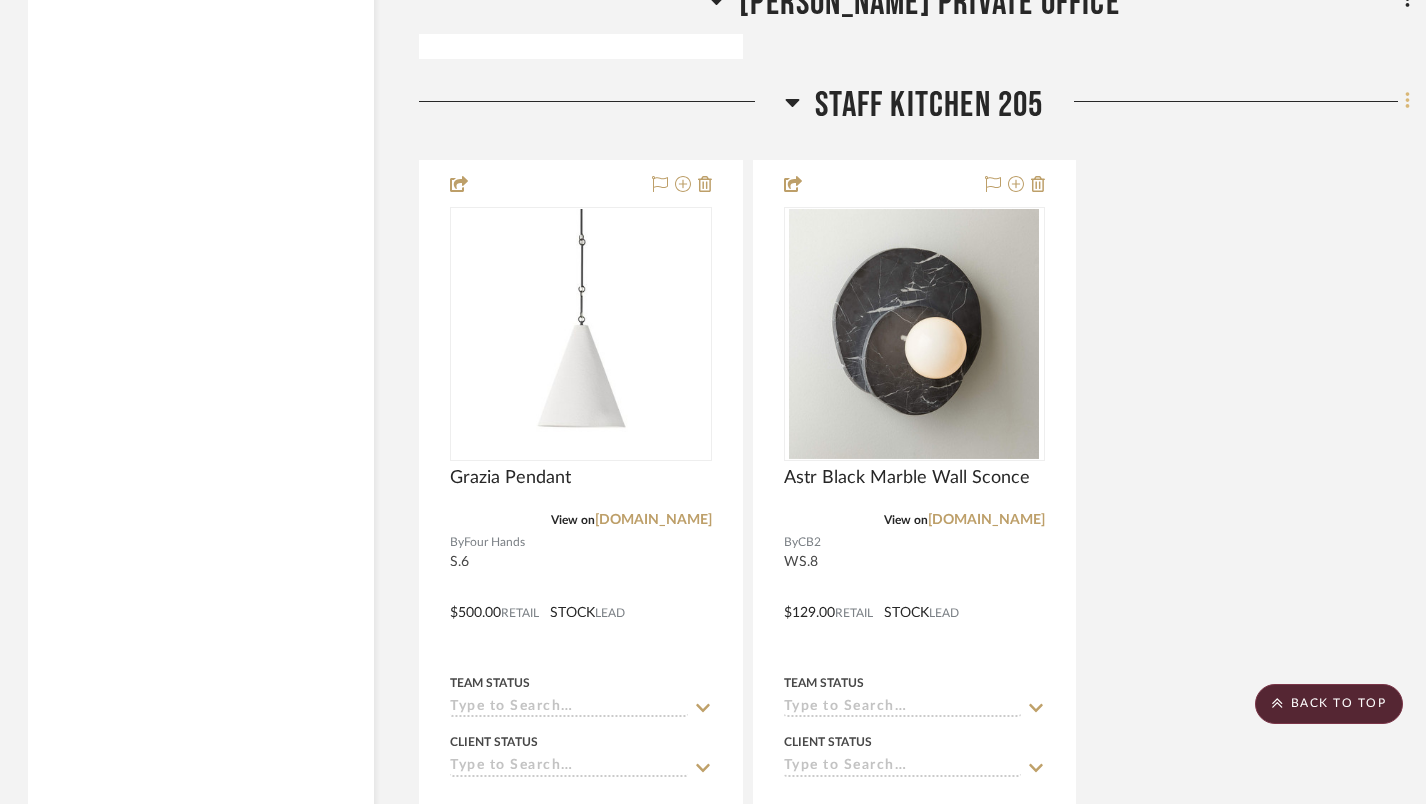 click 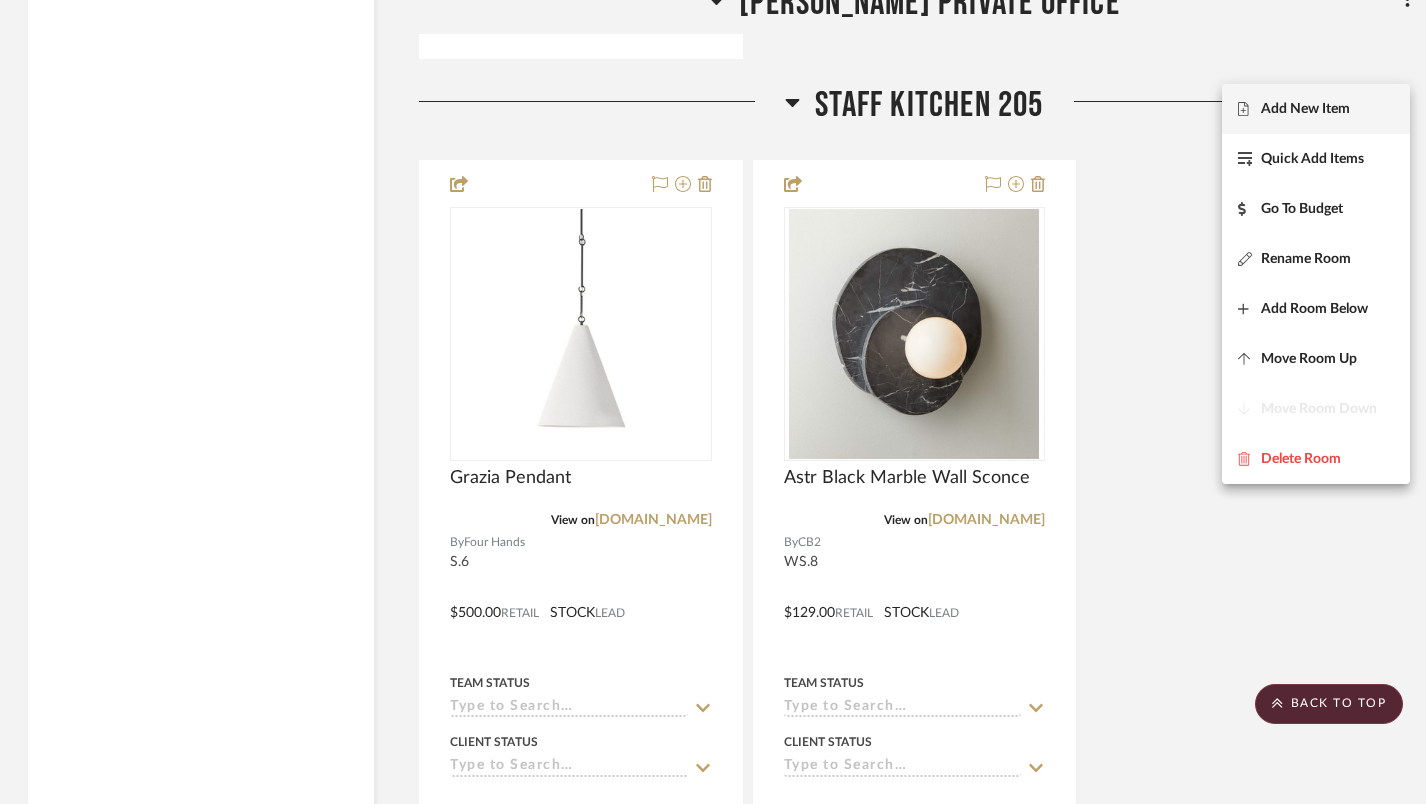 click on "Add New Item" at bounding box center [1305, 109] 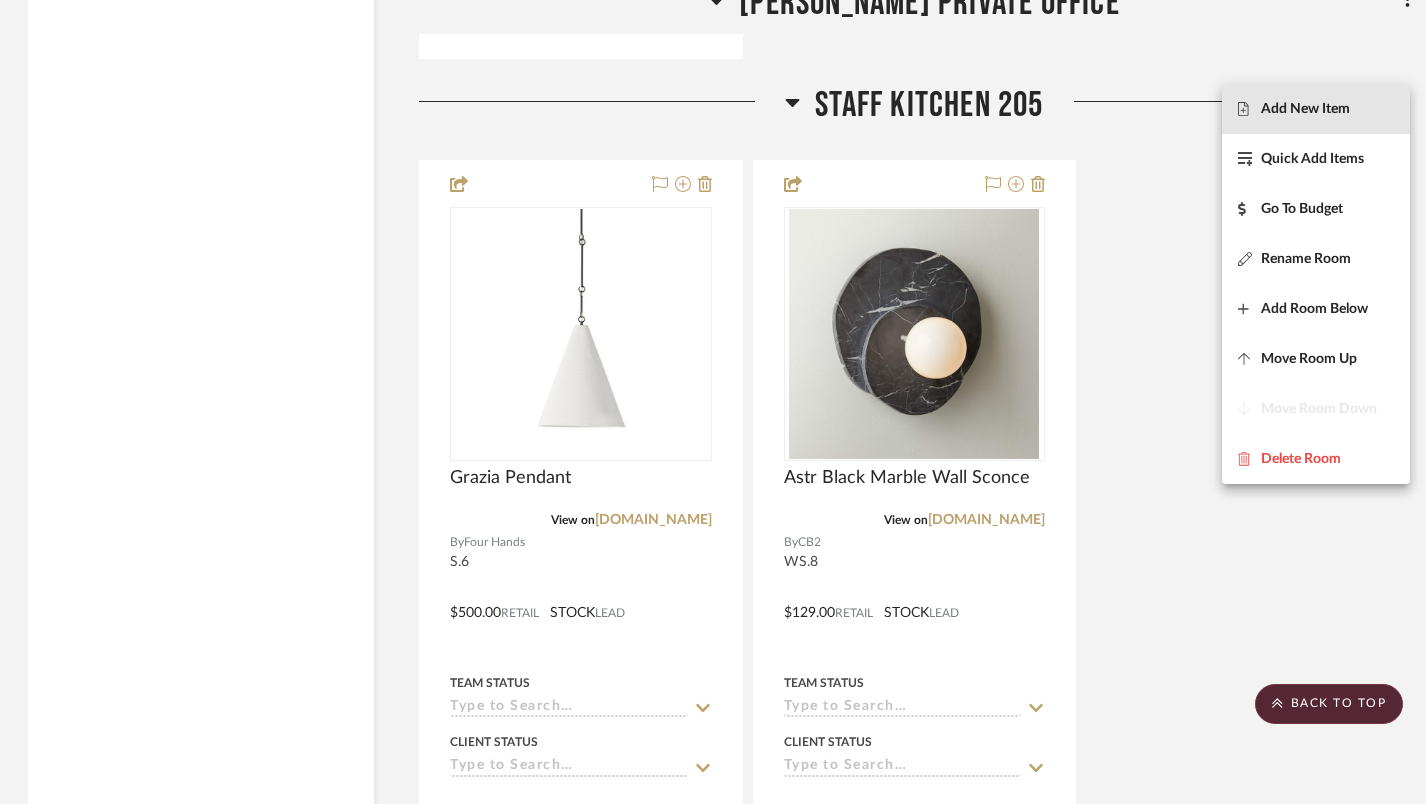 scroll, scrollTop: 0, scrollLeft: 0, axis: both 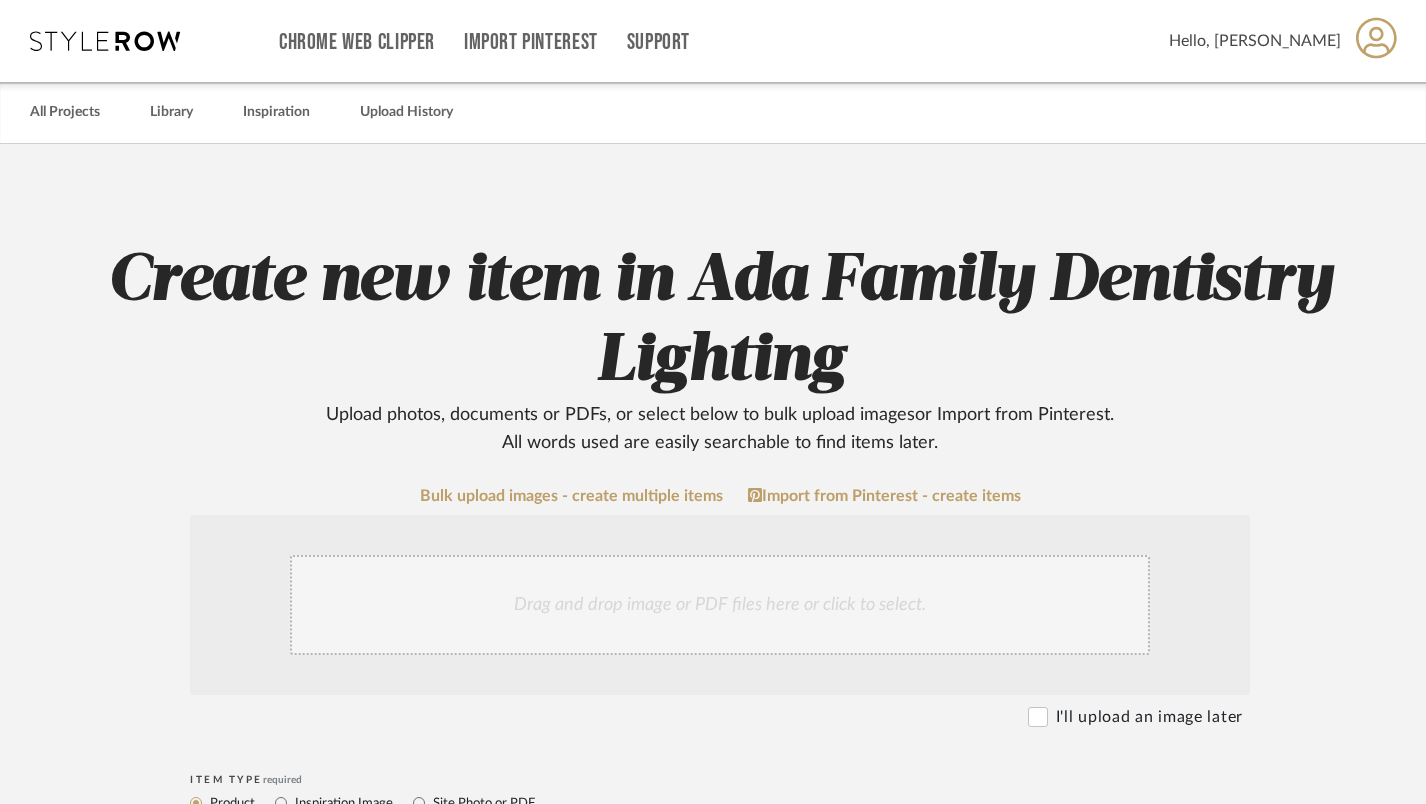 click on "Drag and drop image or PDF files here or click to select." 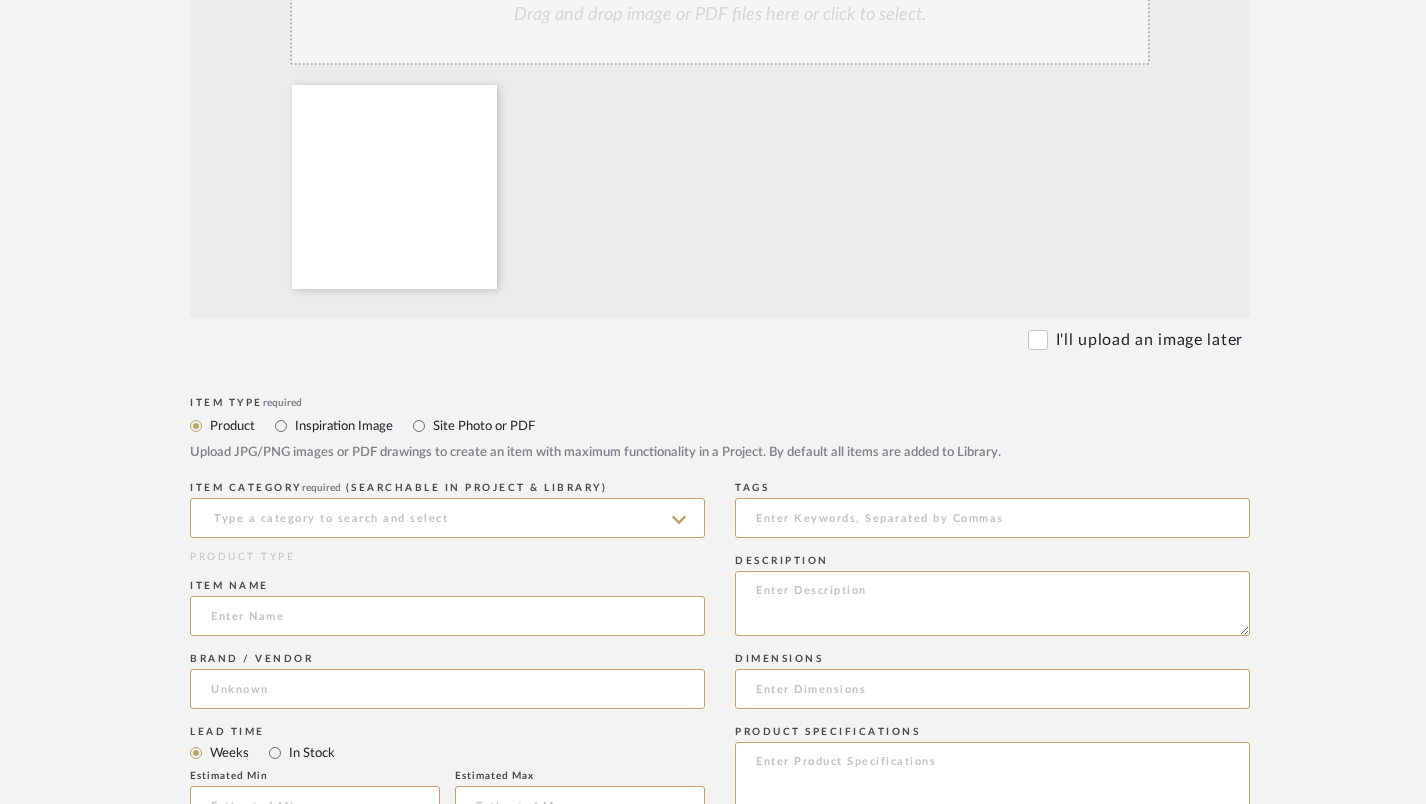 scroll, scrollTop: 598, scrollLeft: 0, axis: vertical 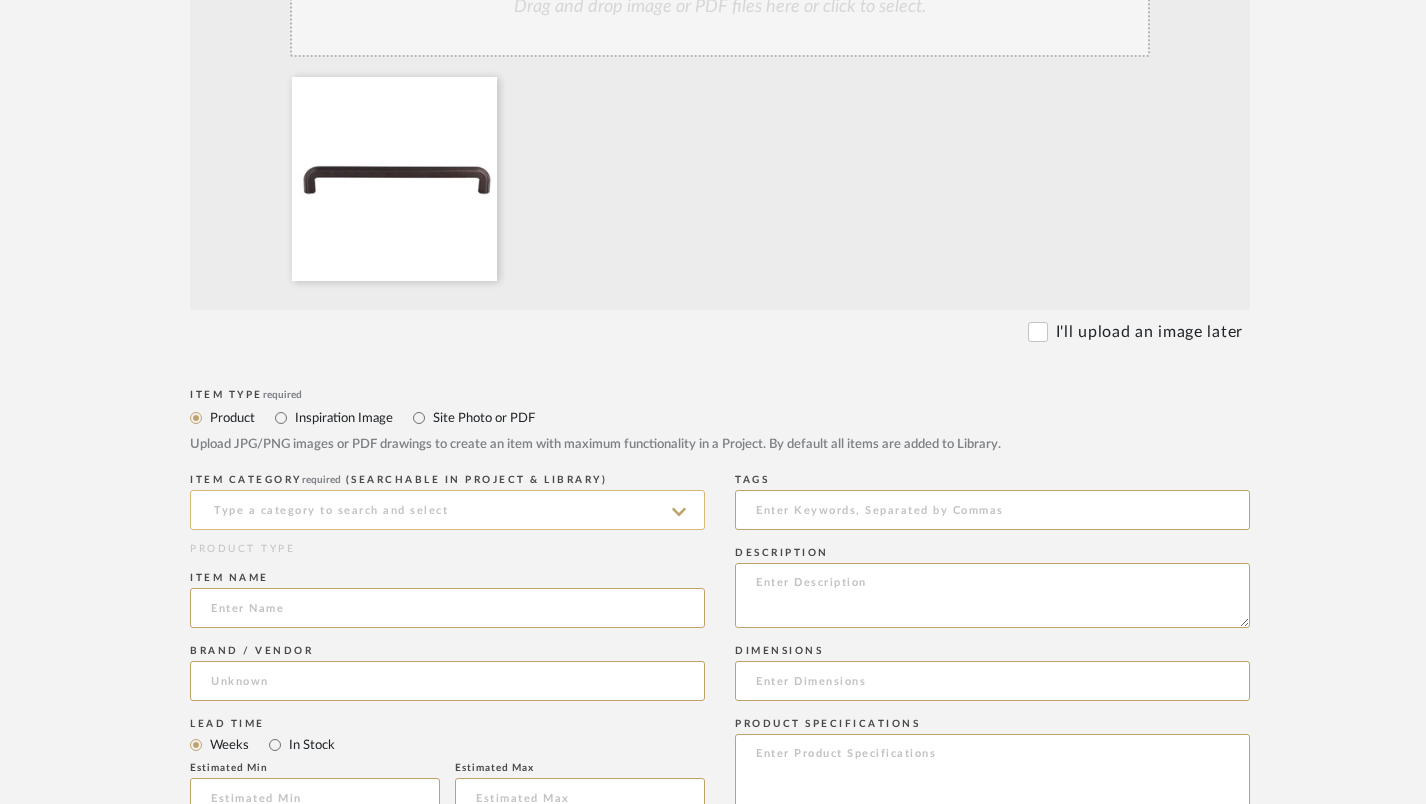 click 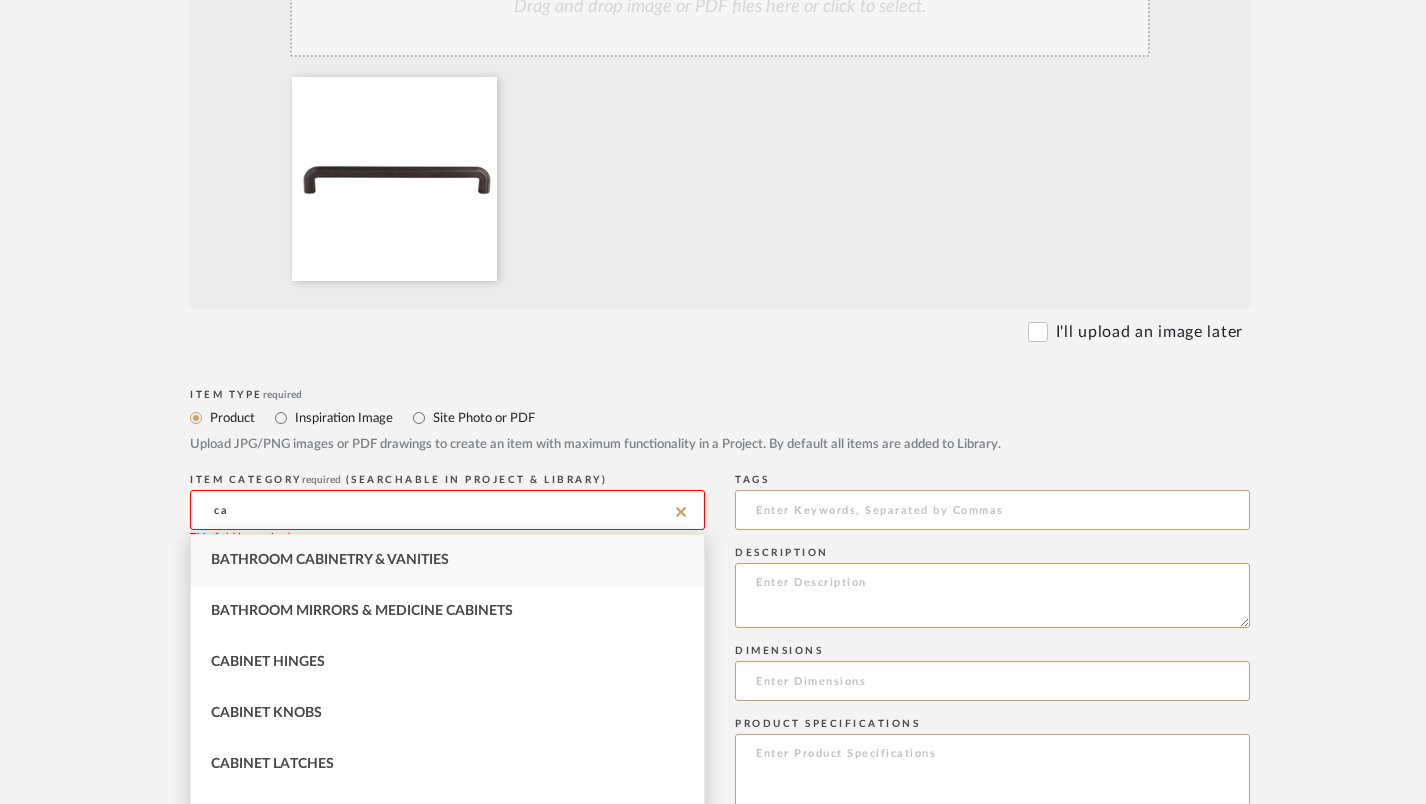 type on "c" 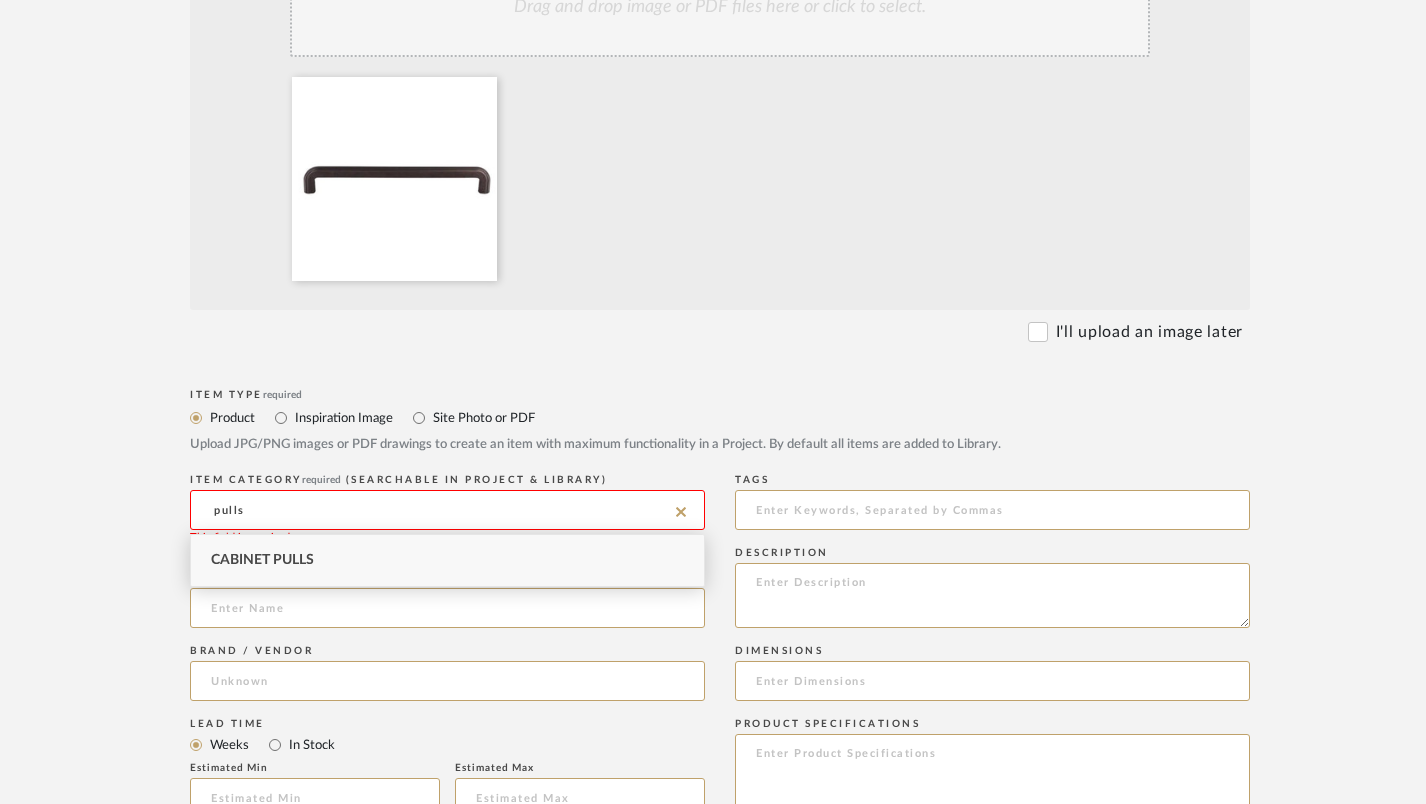 click on "Cabinet Pulls" at bounding box center [447, 560] 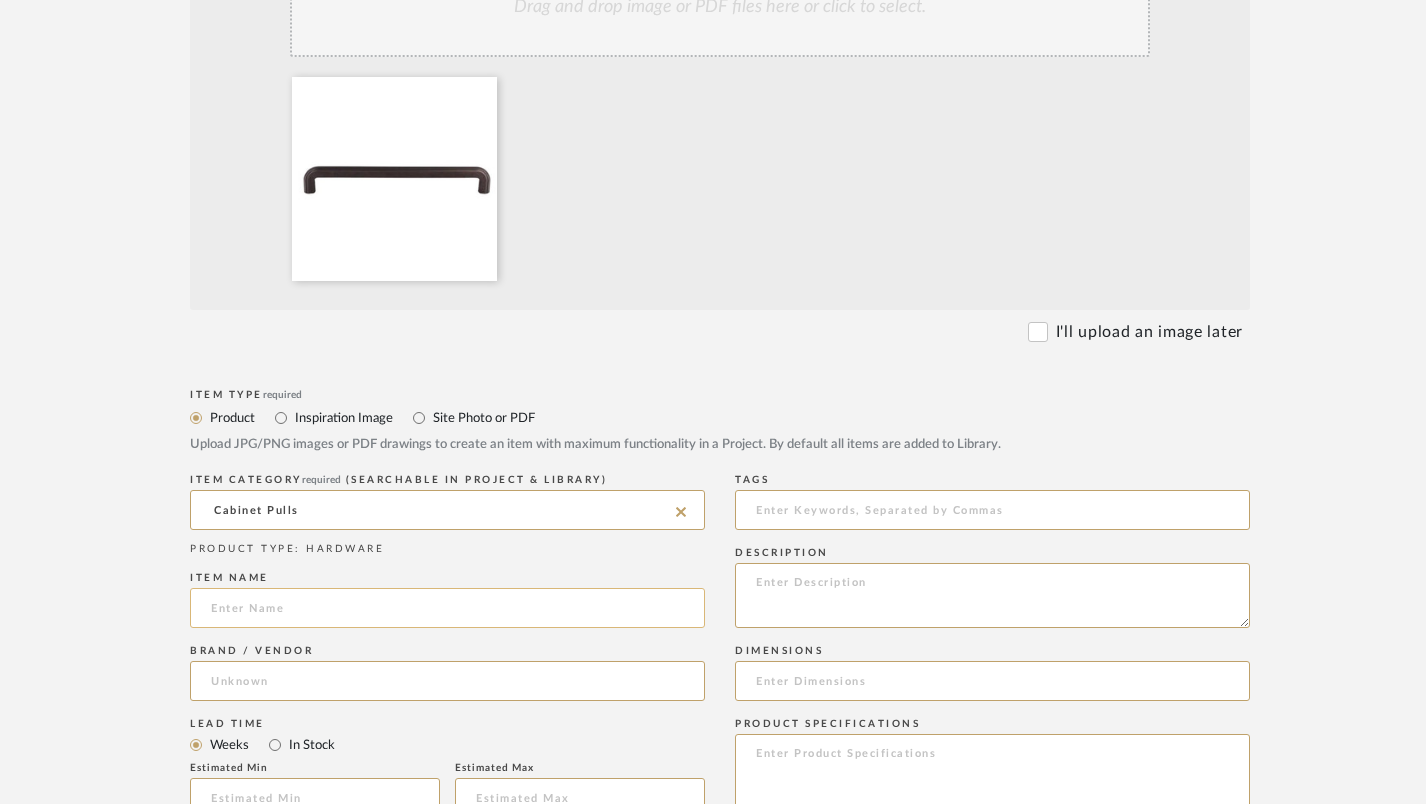 click 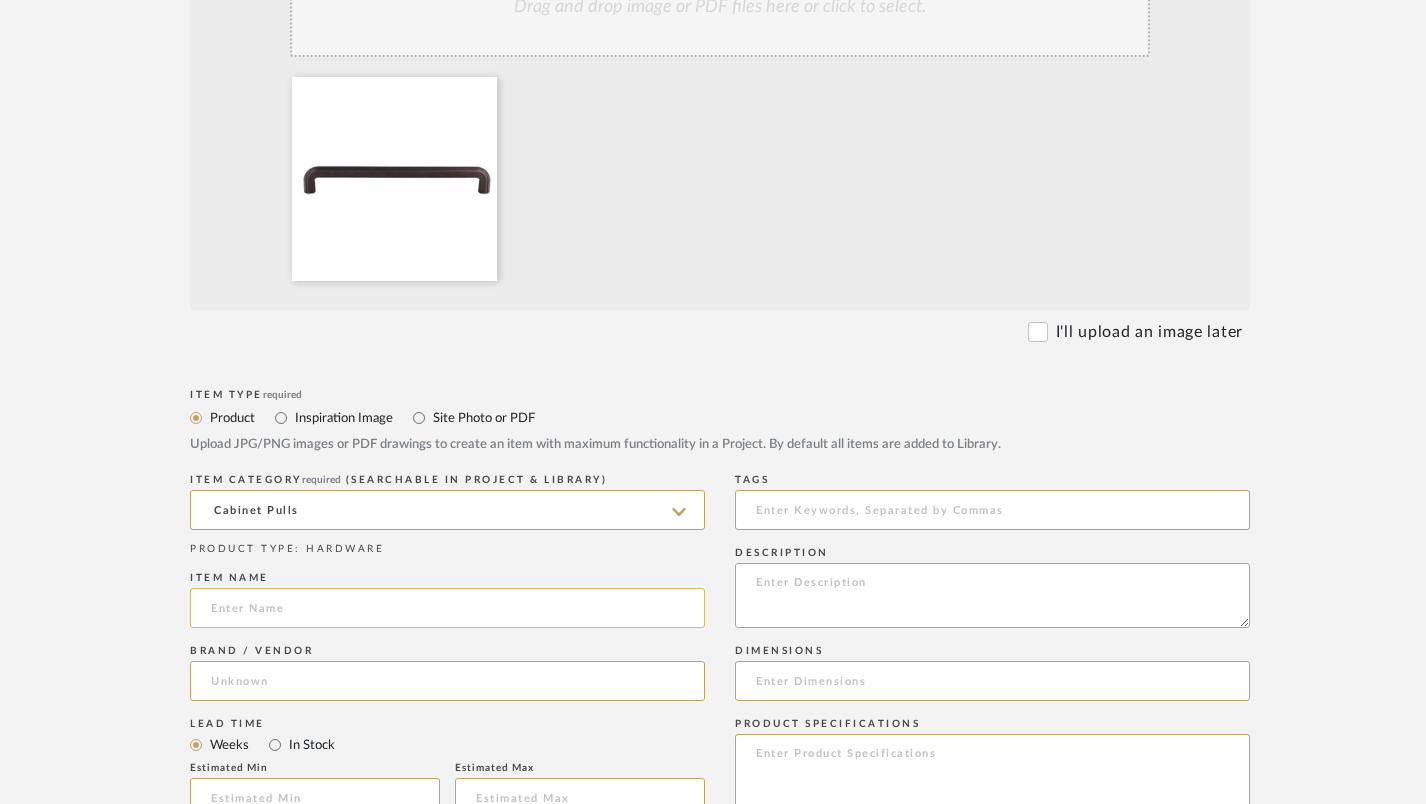paste on "VICTORIA FALLS APPLIANCE PULL 12 INCH (C-C) SABLE" 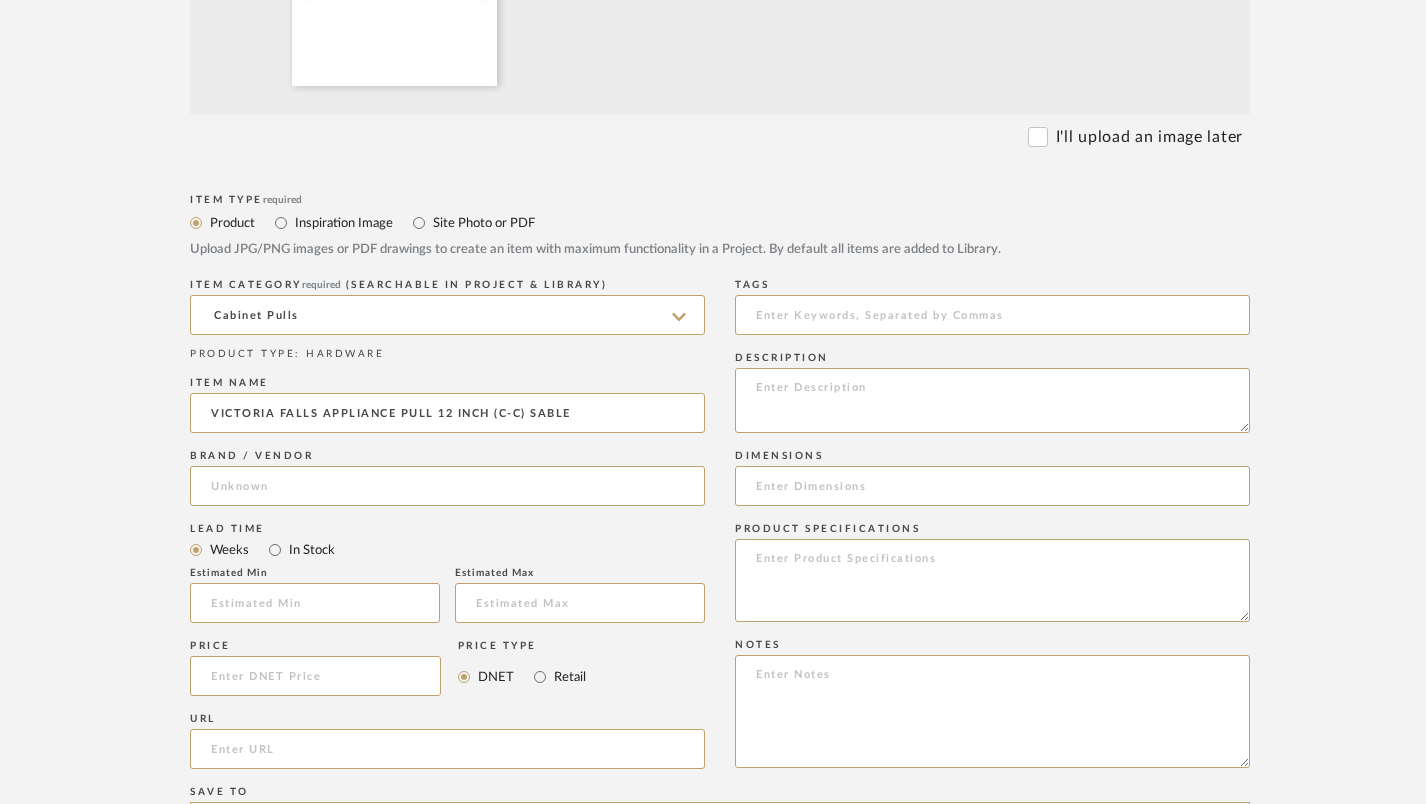 scroll, scrollTop: 794, scrollLeft: 0, axis: vertical 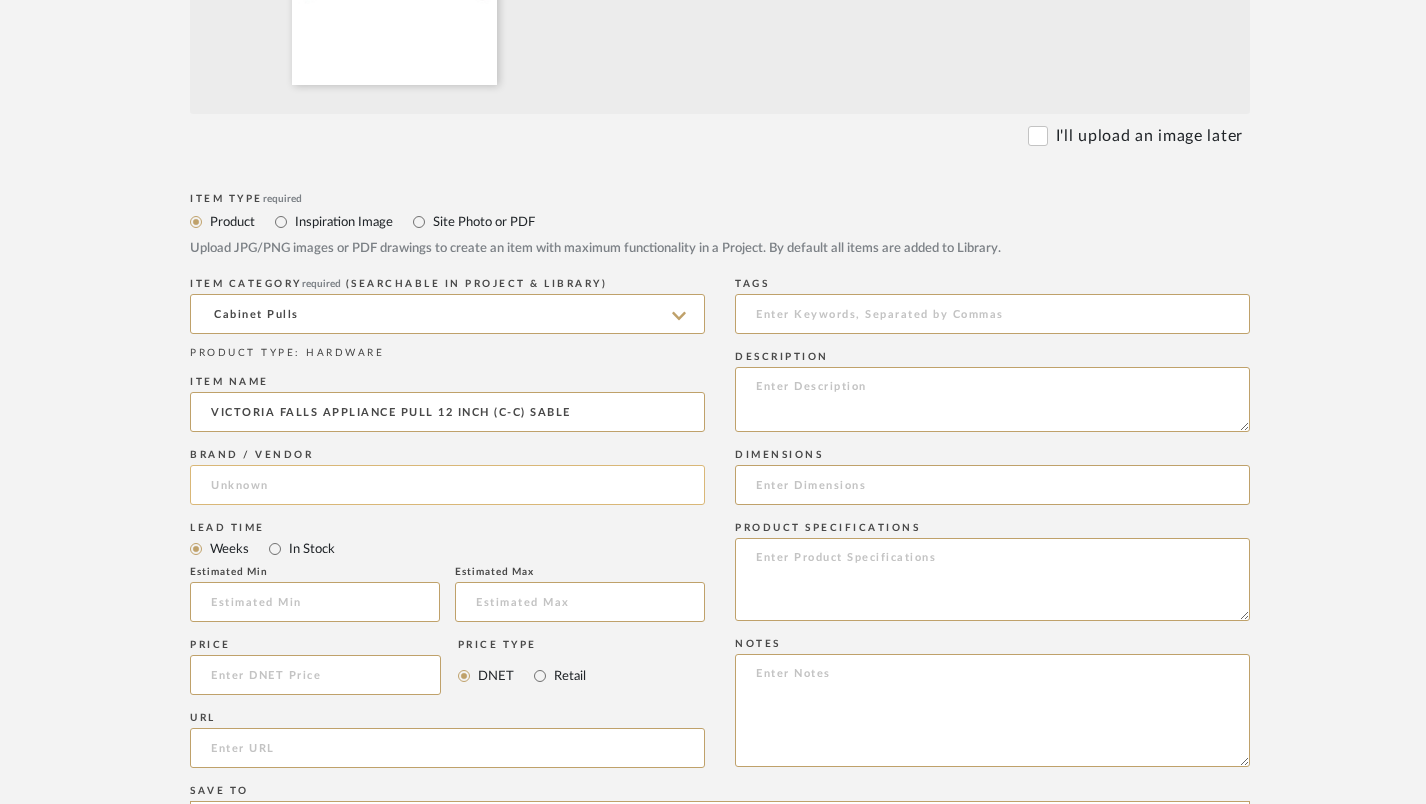 type on "VICTORIA FALLS APPLIANCE PULL 12 INCH (C-C) SABLE" 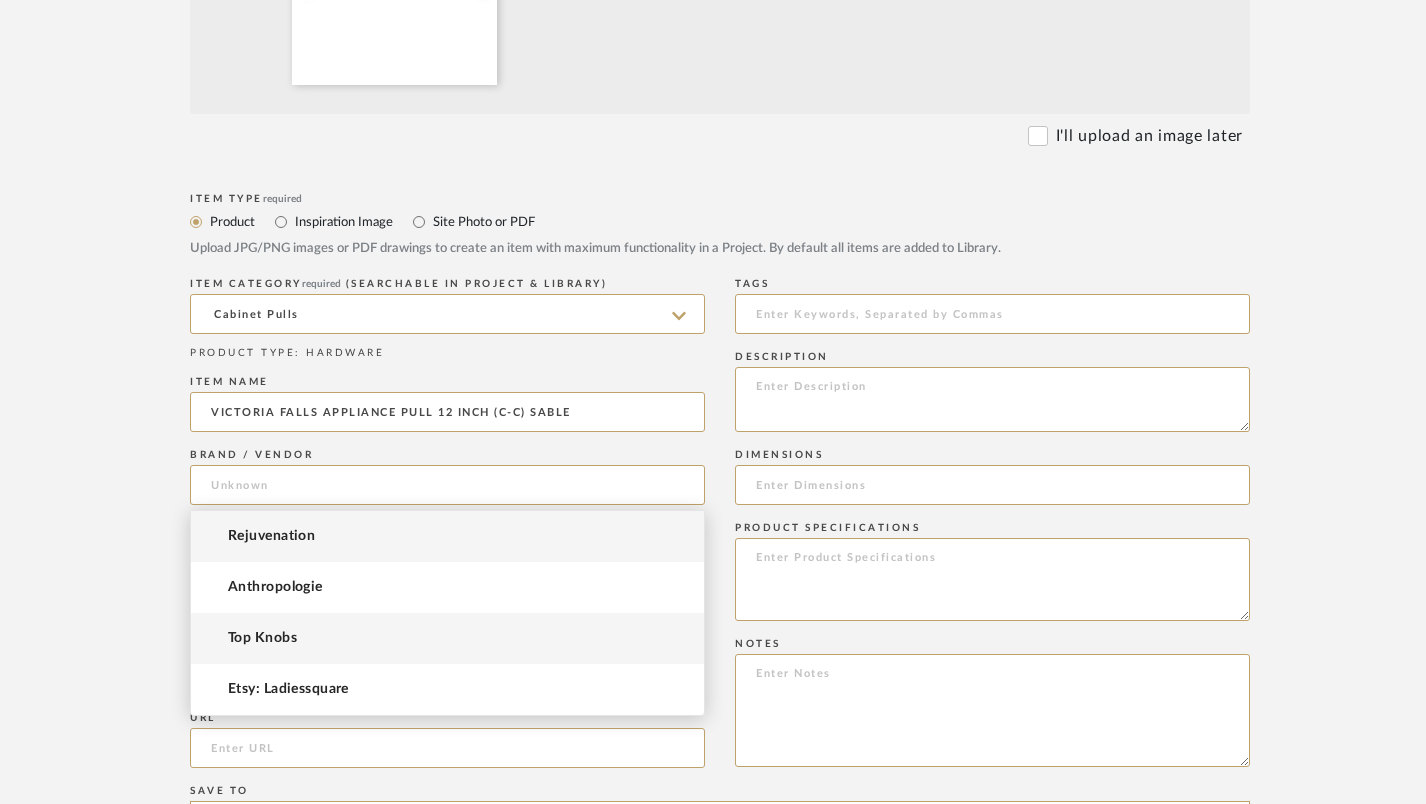 click on "Top Knobs" at bounding box center [447, 638] 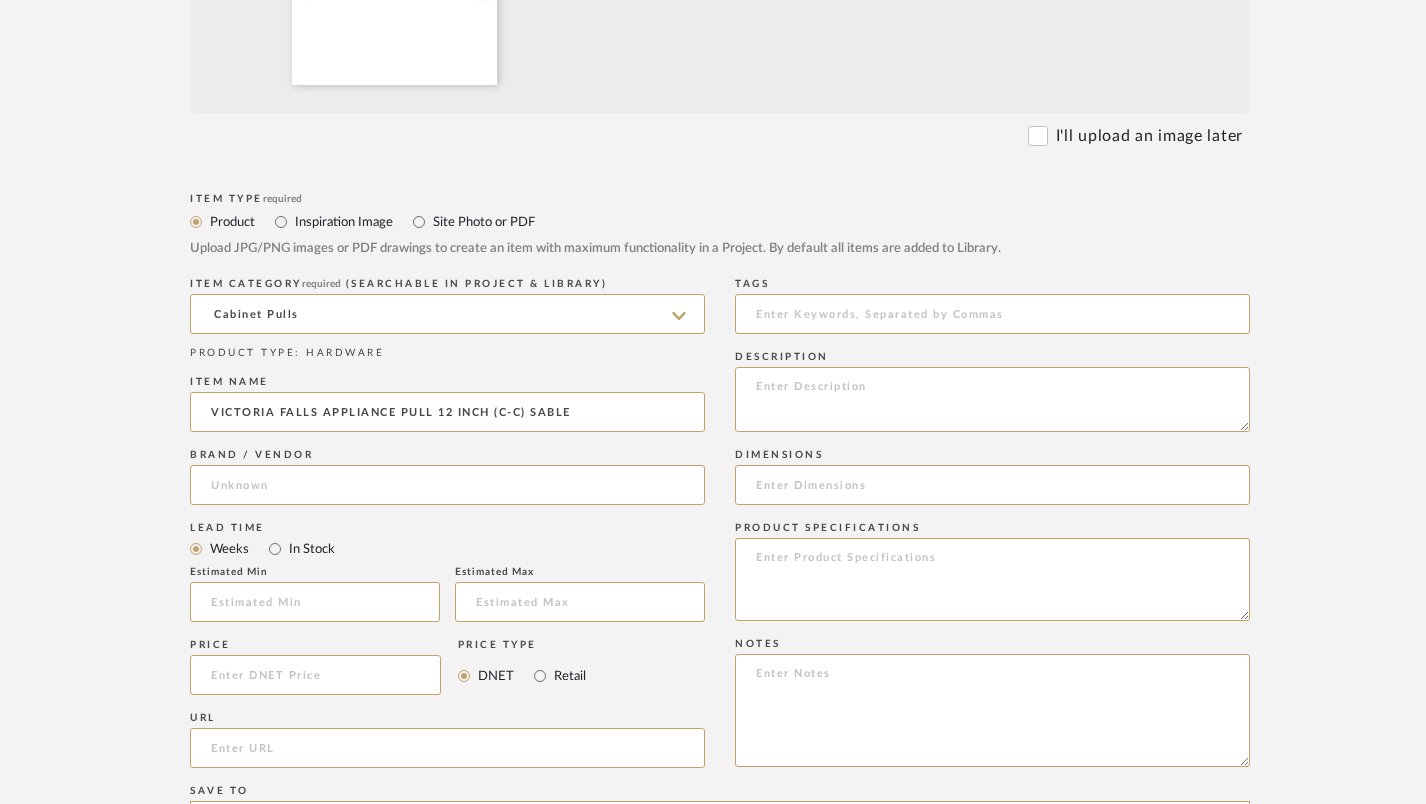 type on "Top Knobs" 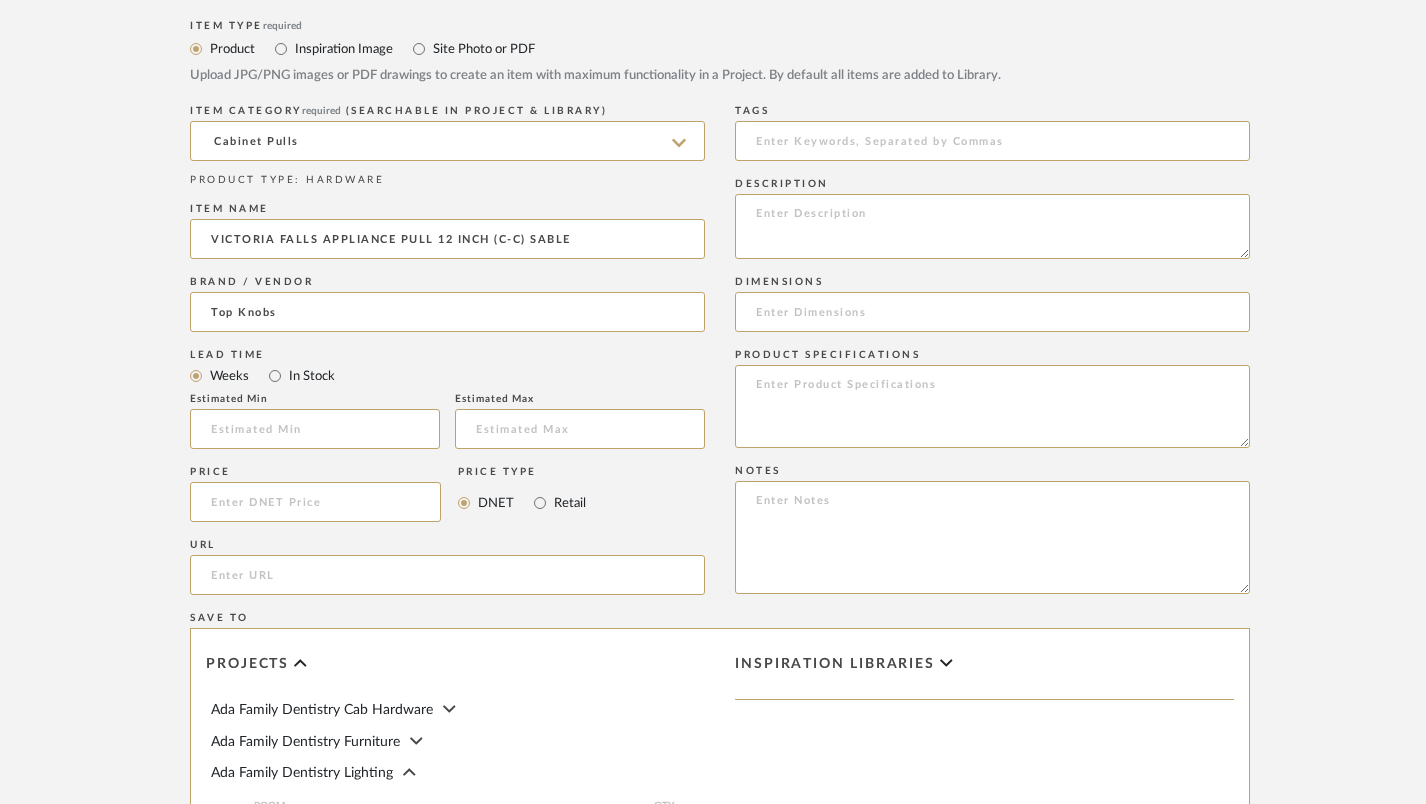 scroll, scrollTop: 969, scrollLeft: 0, axis: vertical 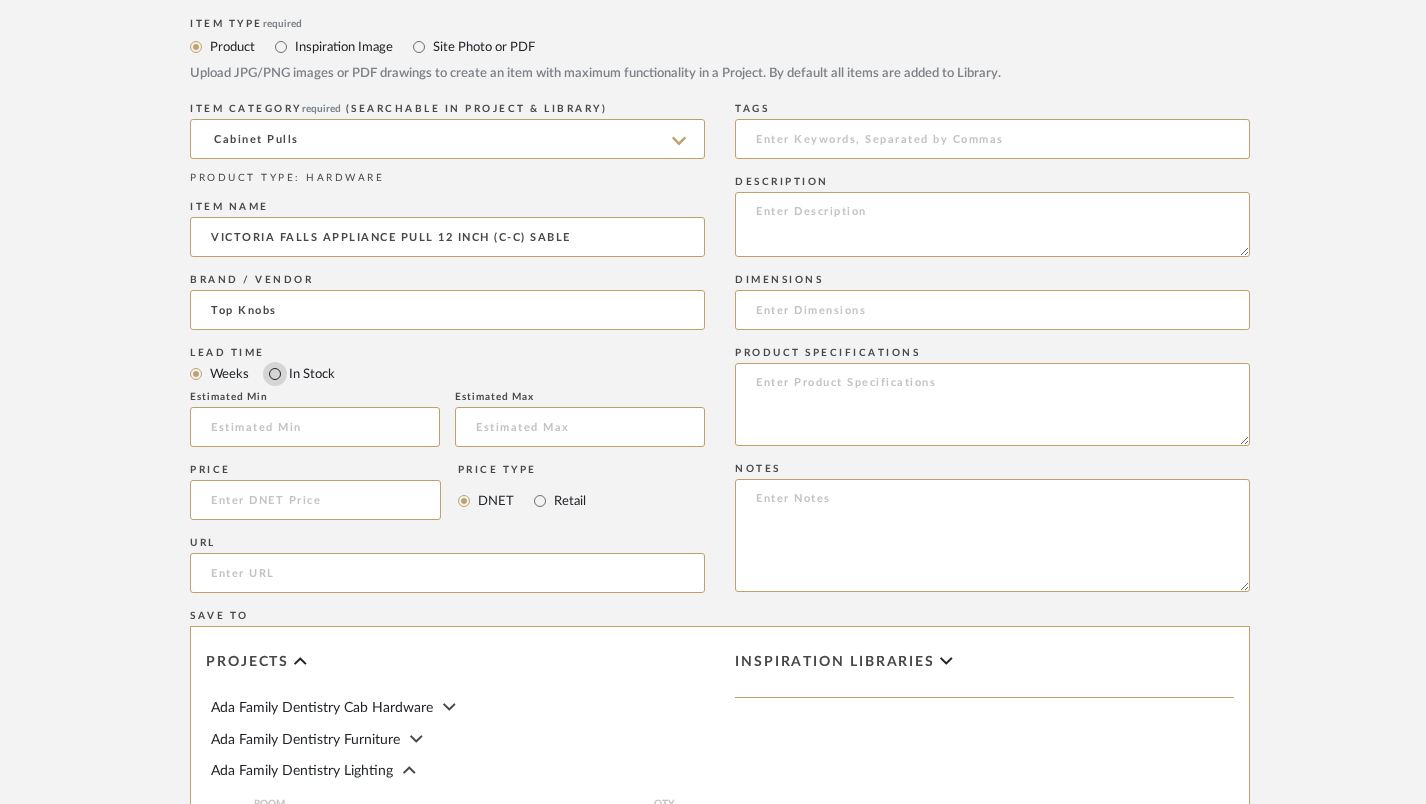 click on "In Stock" at bounding box center [275, 374] 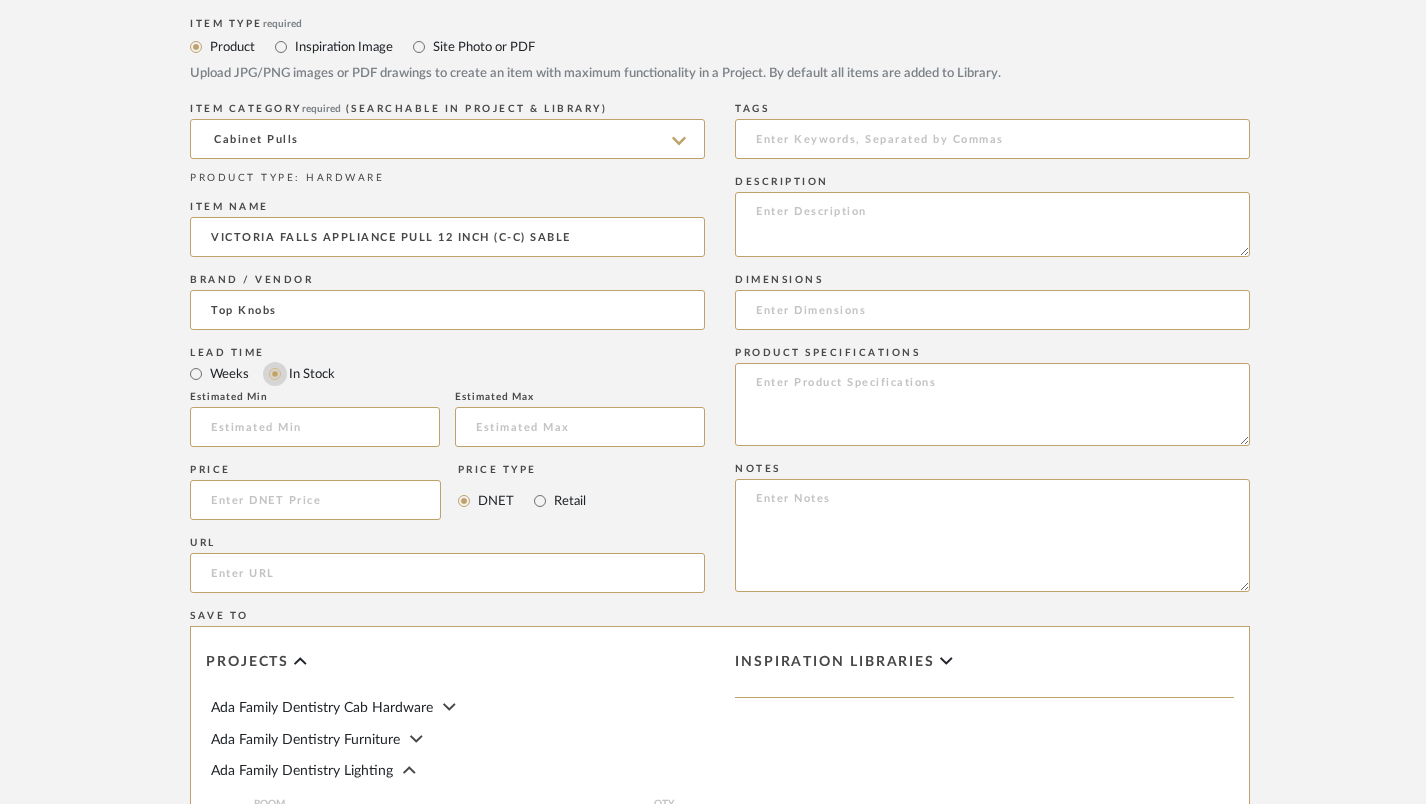type 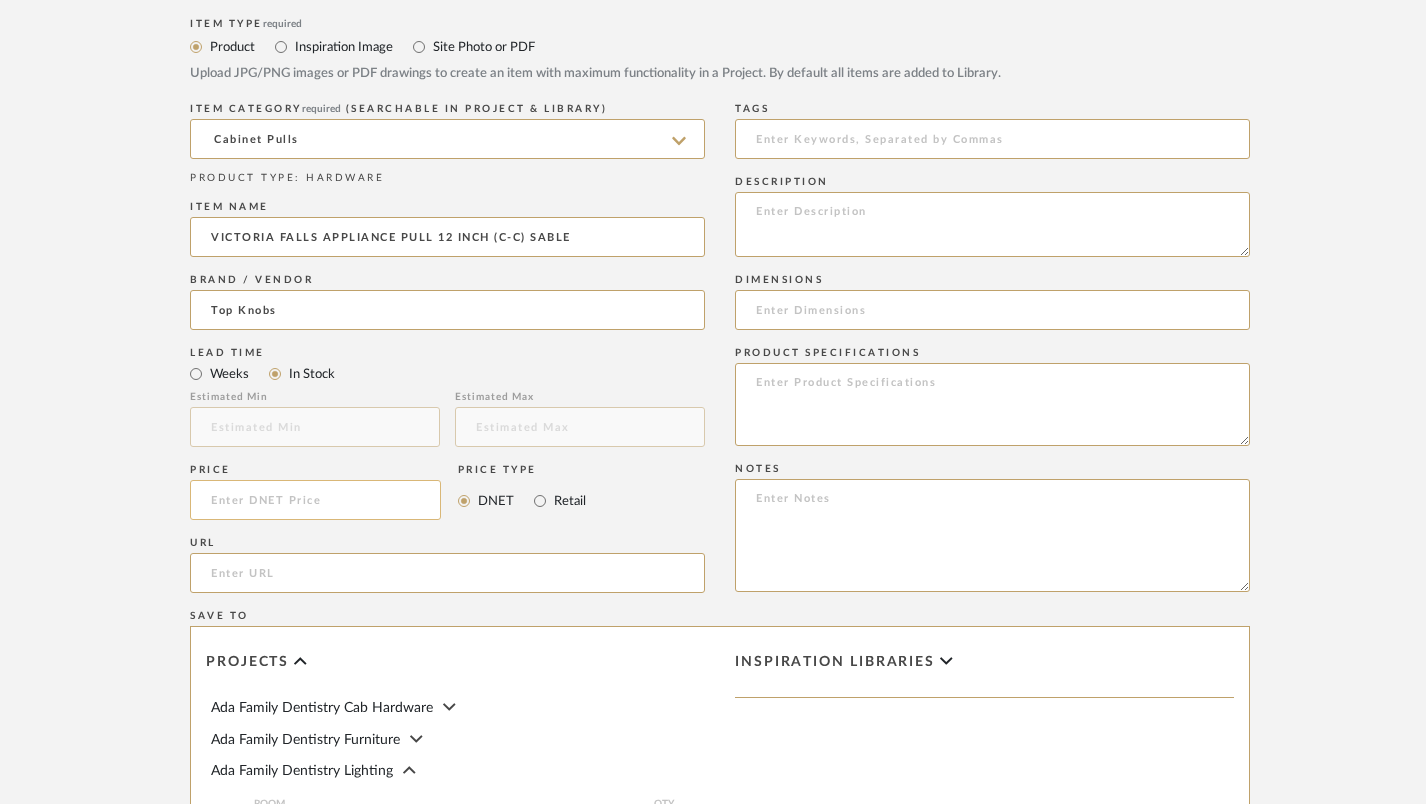 click 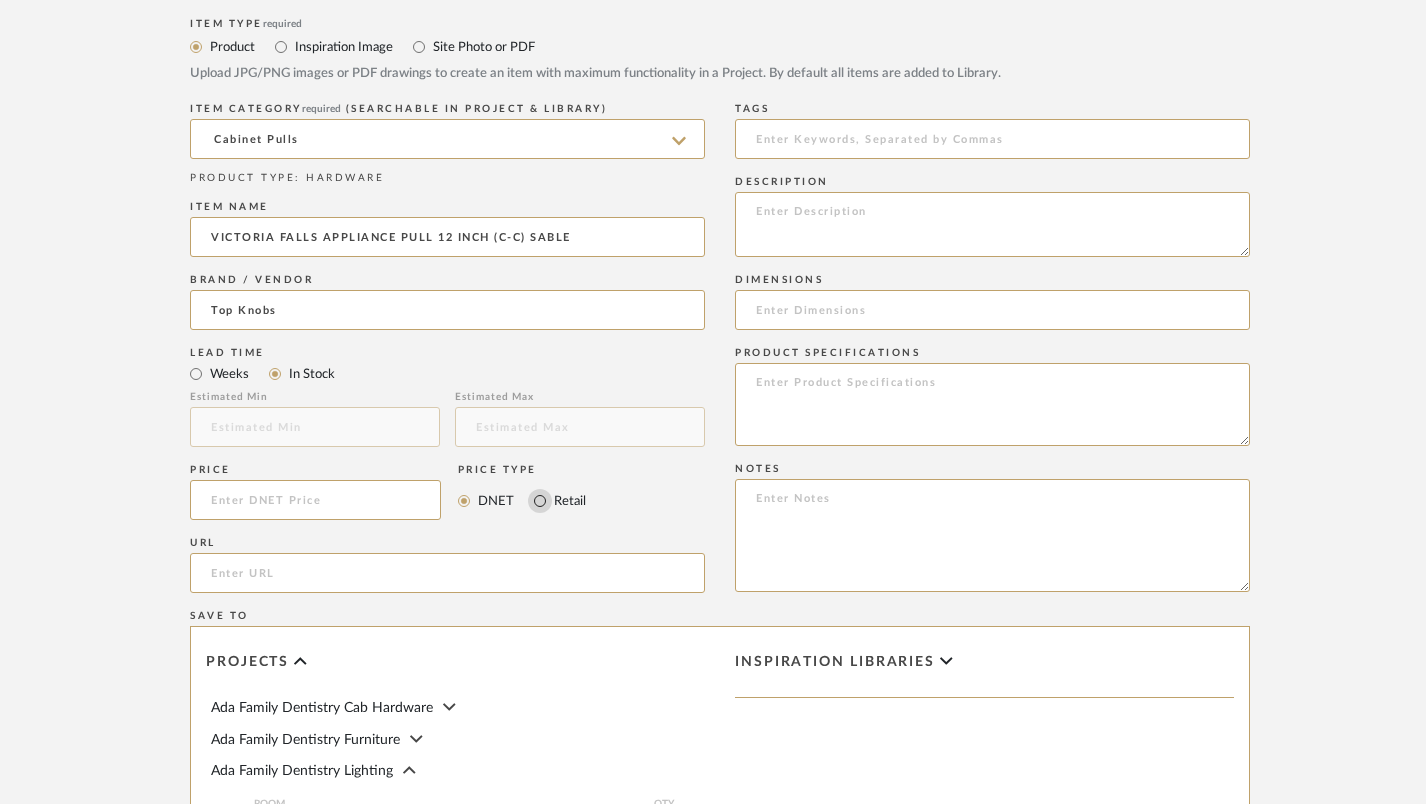 click on "Retail" at bounding box center [540, 501] 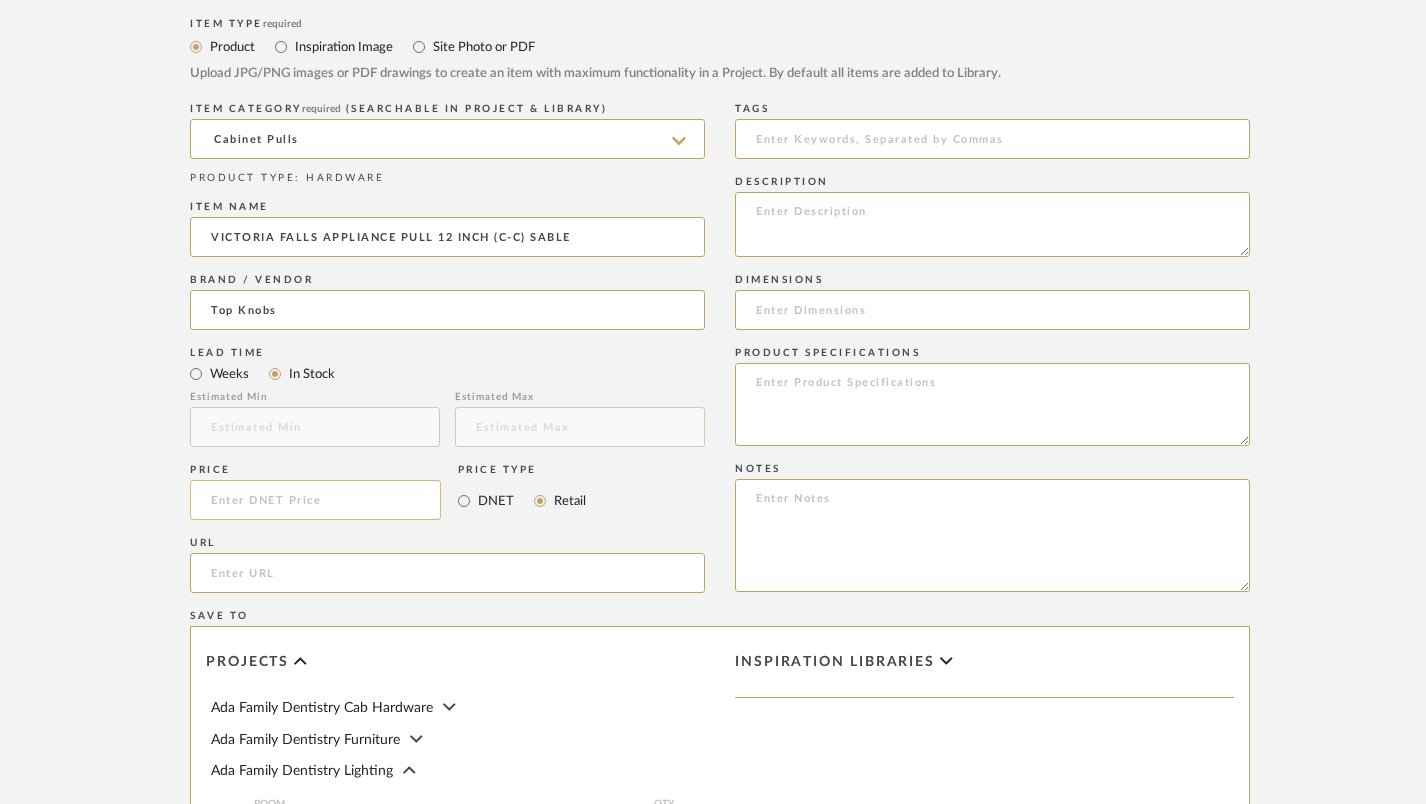 click 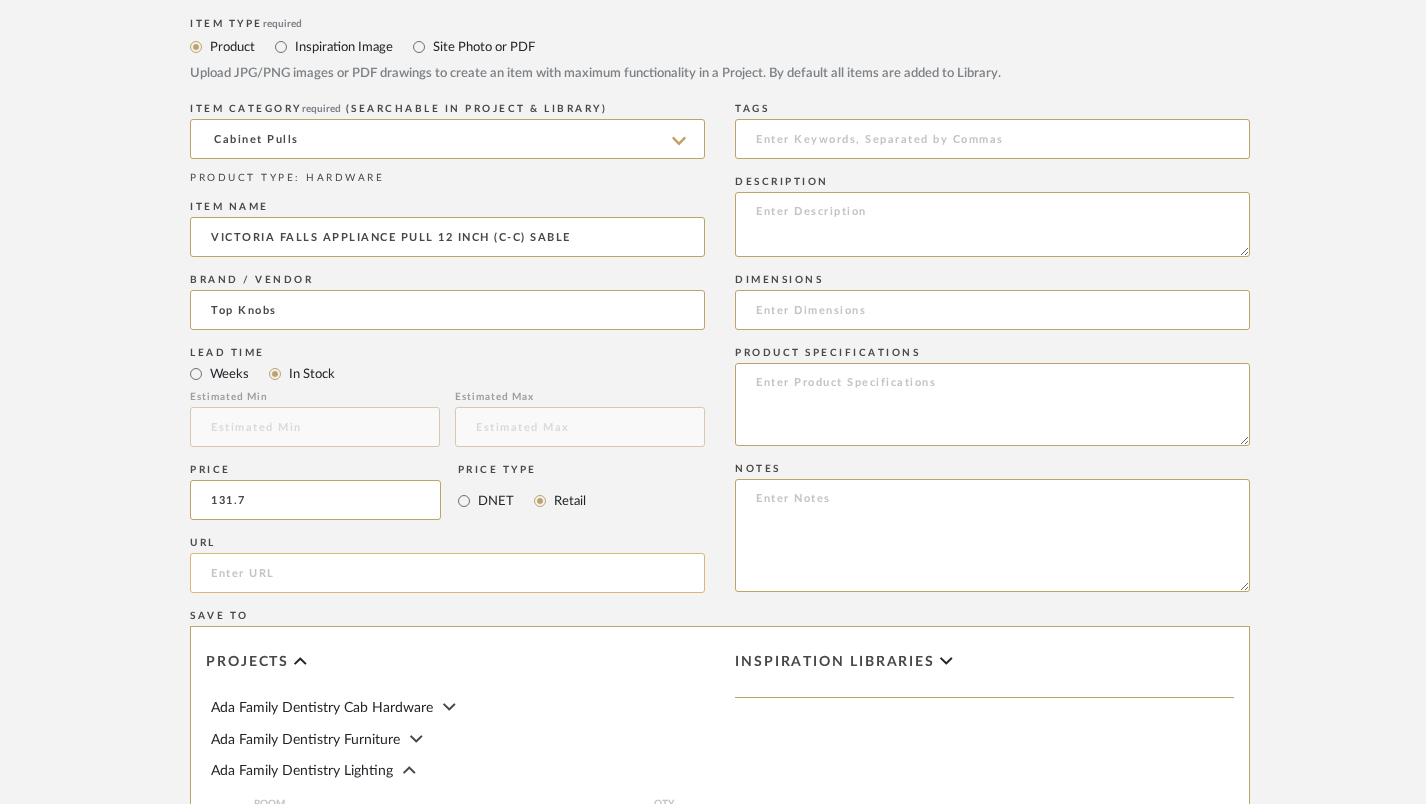 type on "$131.70" 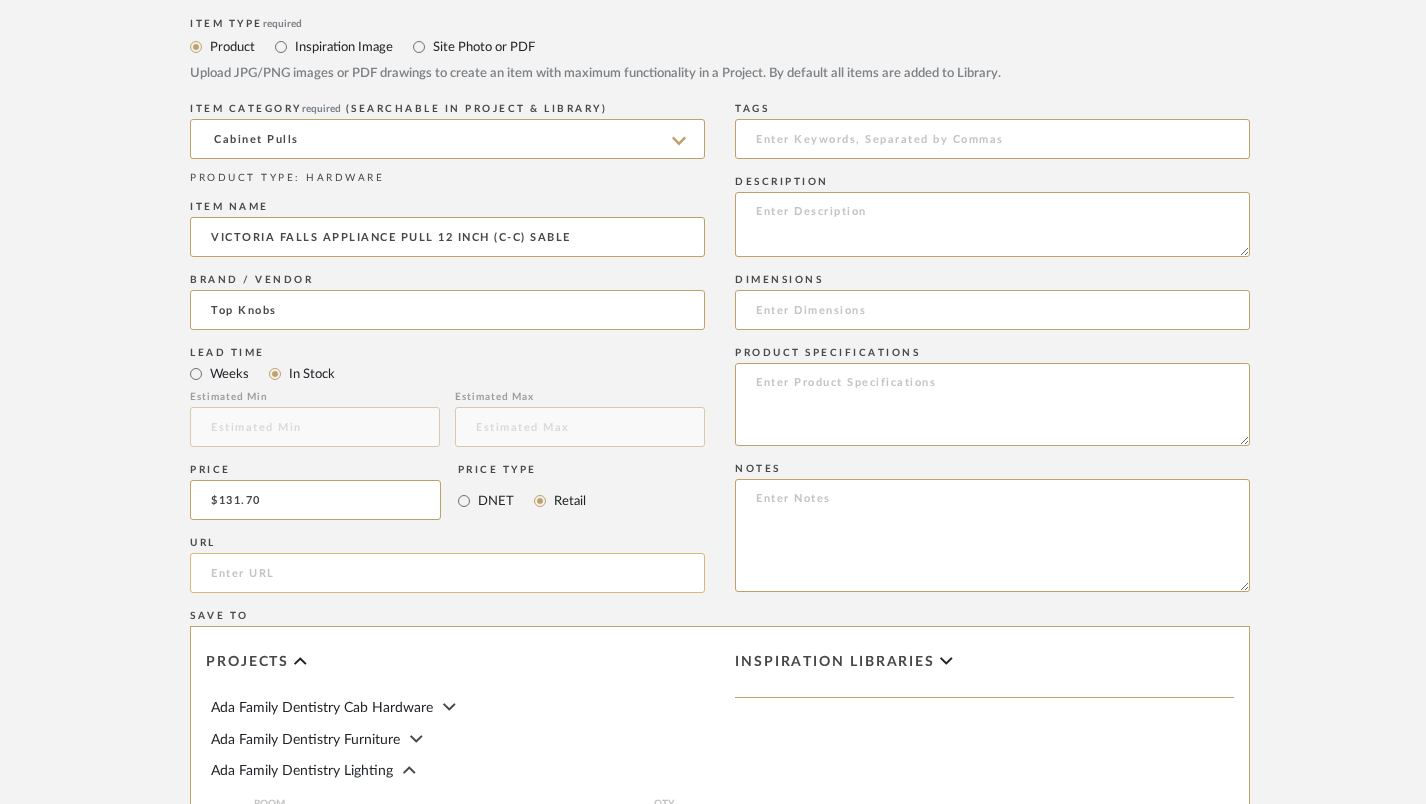 click 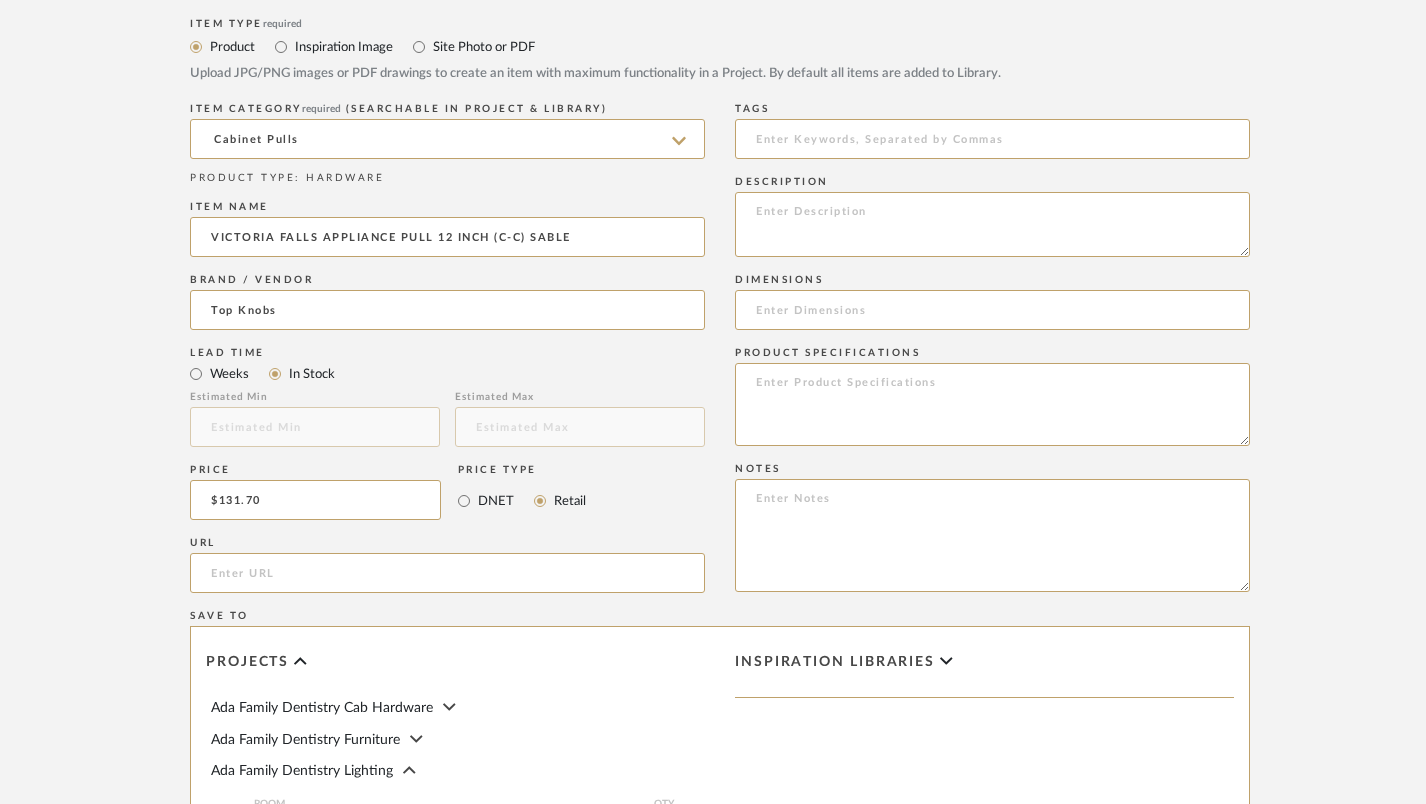 paste on "[URL][DOMAIN_NAME]" 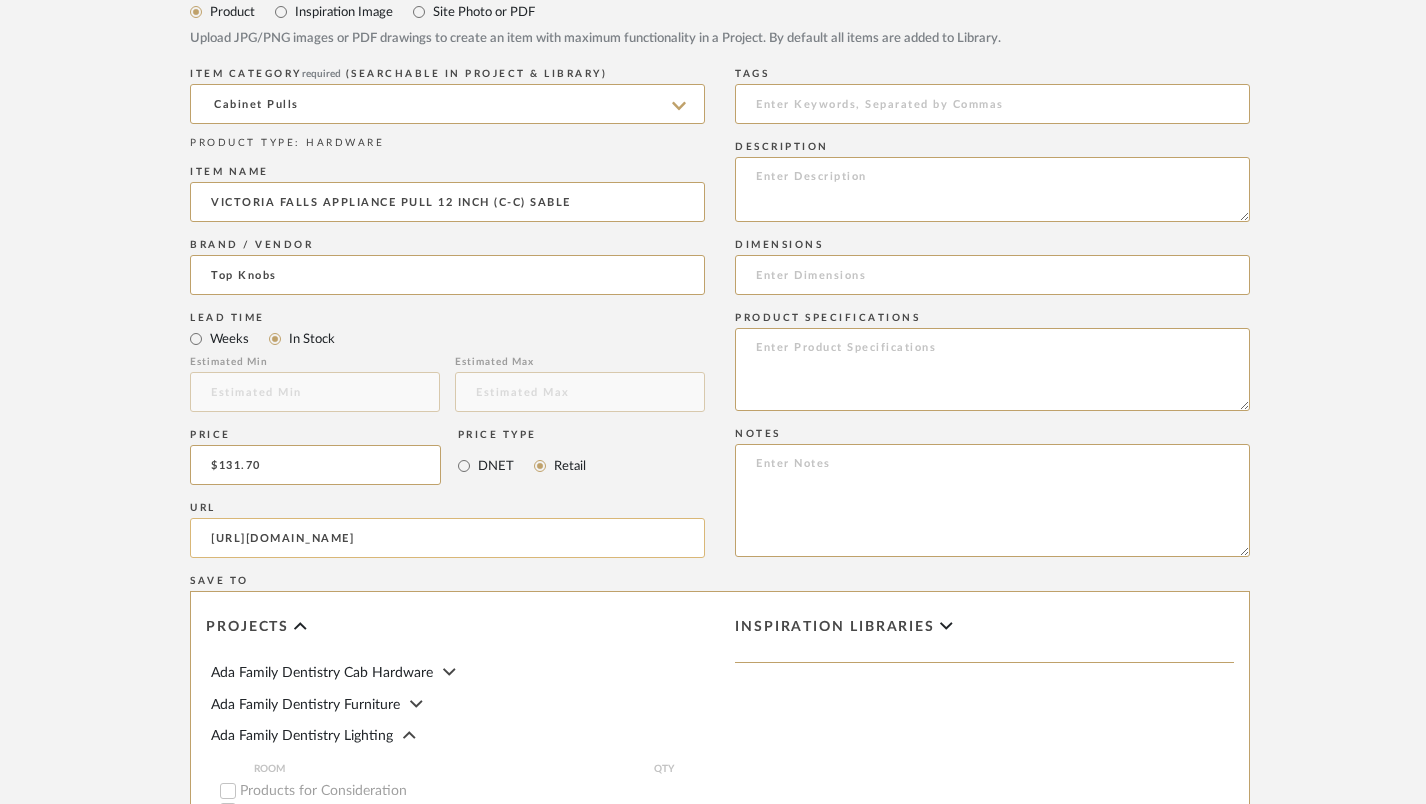 scroll, scrollTop: 1214, scrollLeft: 0, axis: vertical 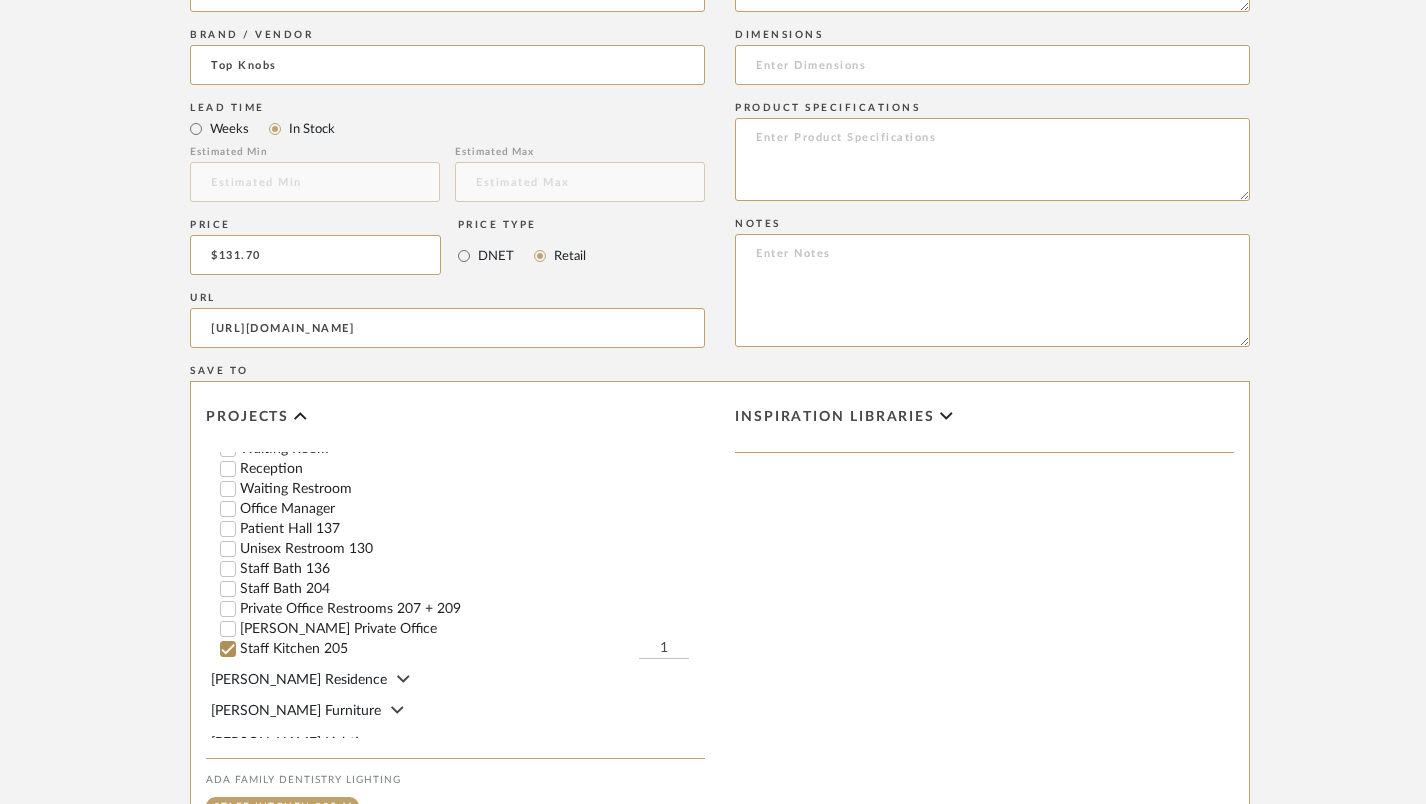type on "[URL][DOMAIN_NAME]" 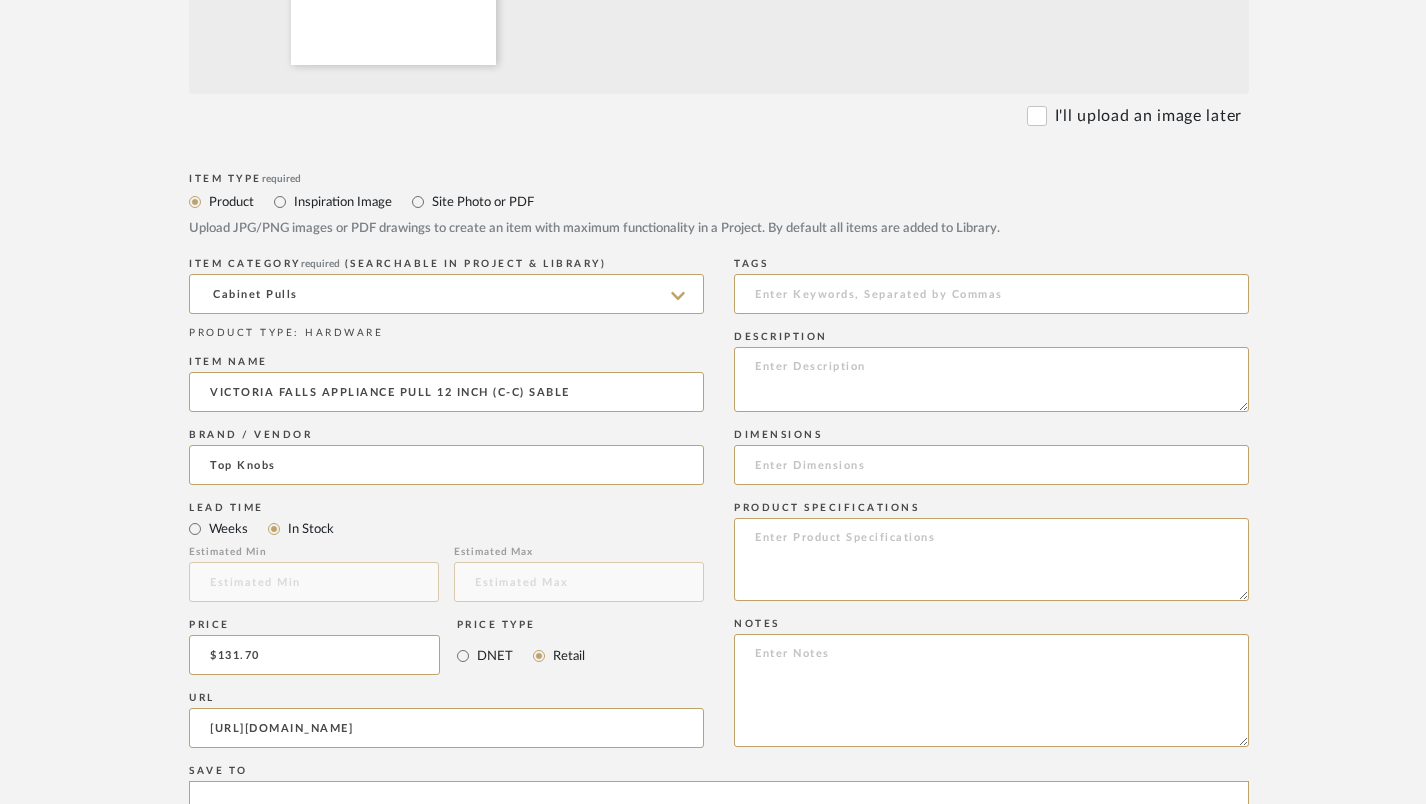 scroll, scrollTop: 804, scrollLeft: 2, axis: both 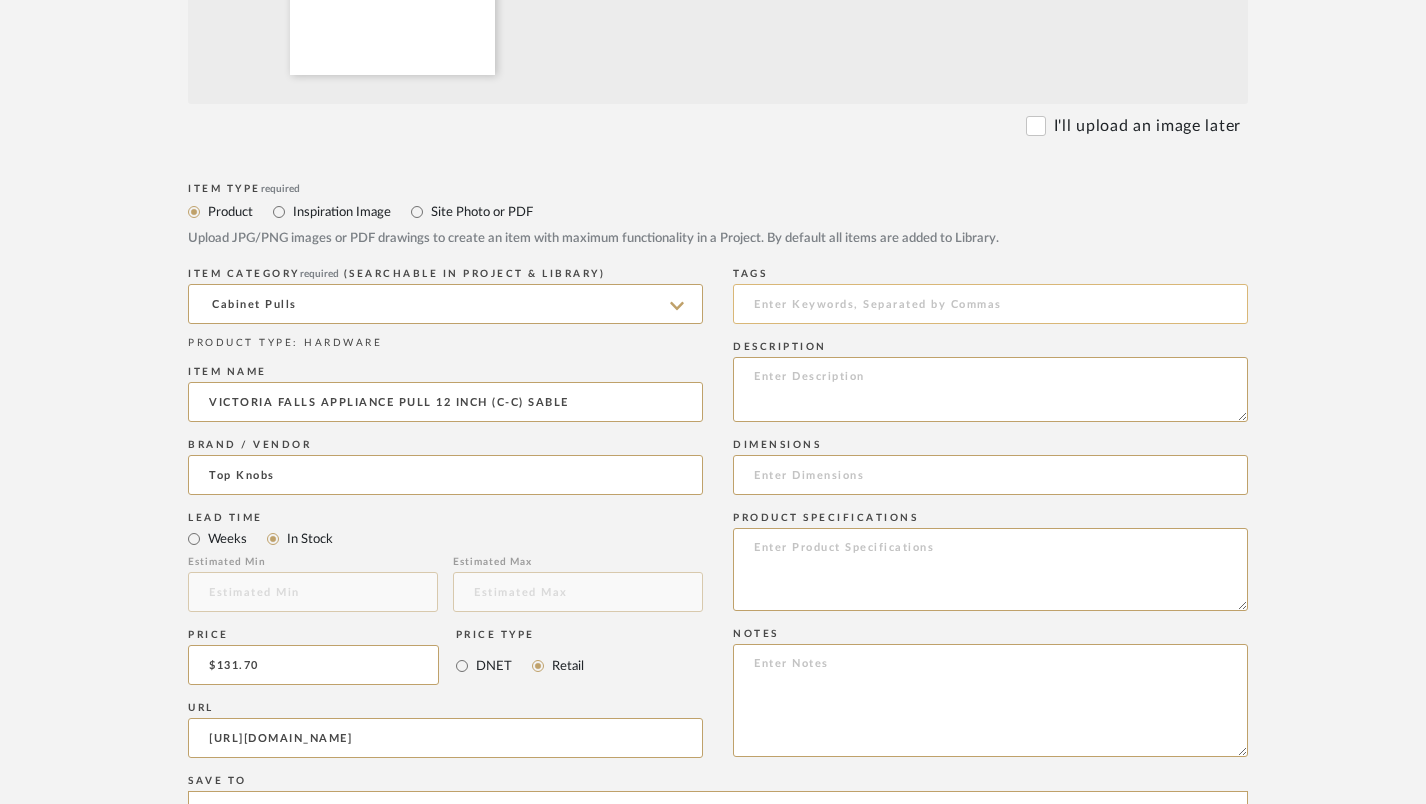 click 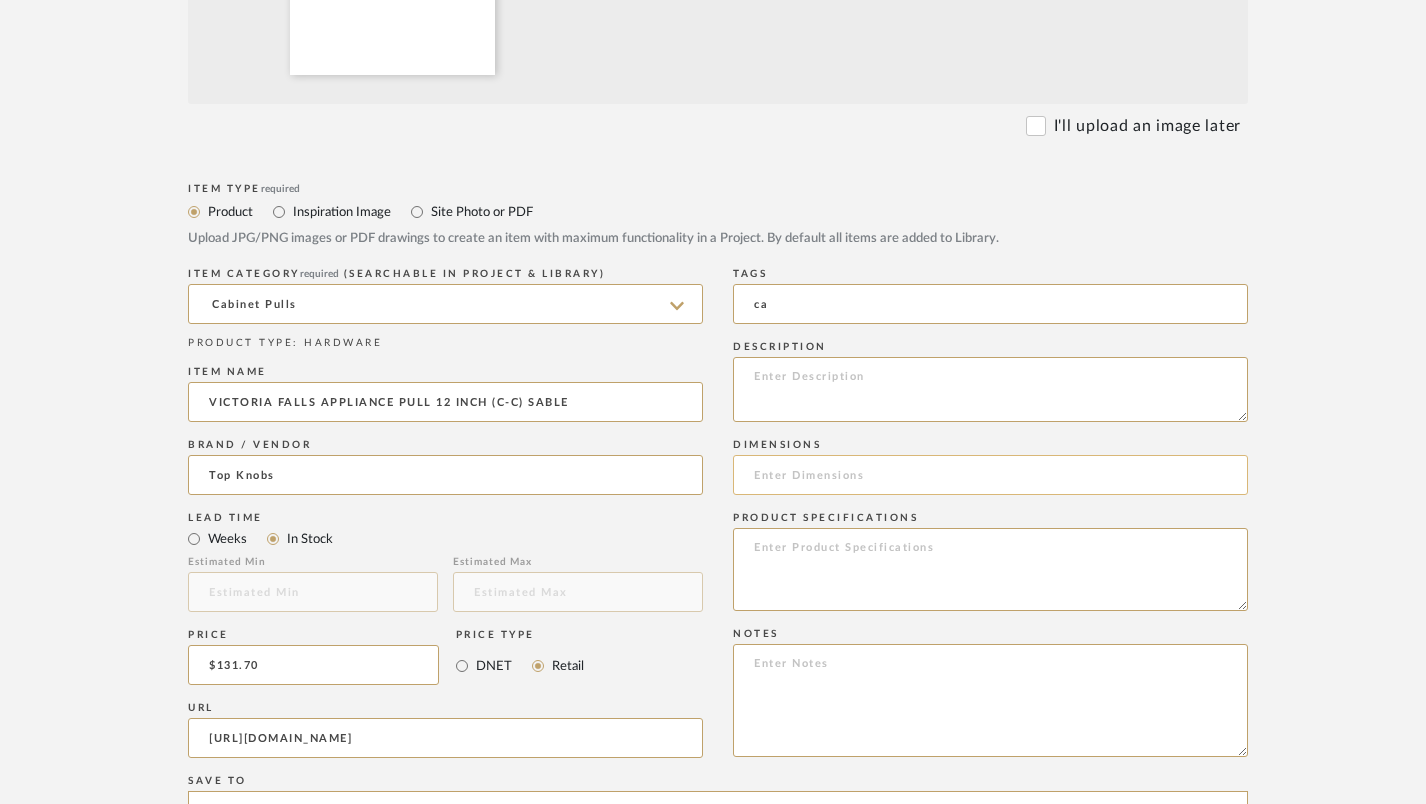 type on "c" 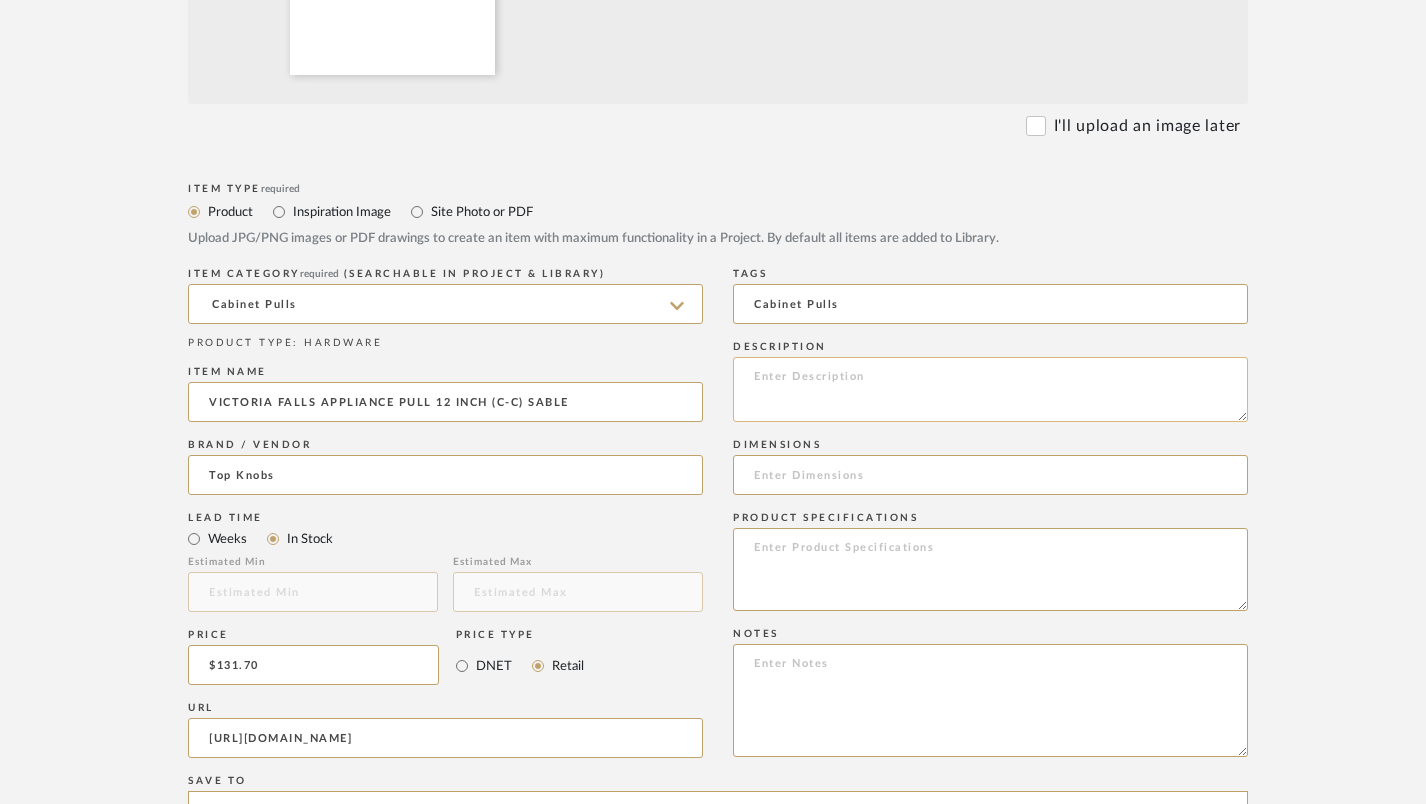 type on "Cabinet Pulls" 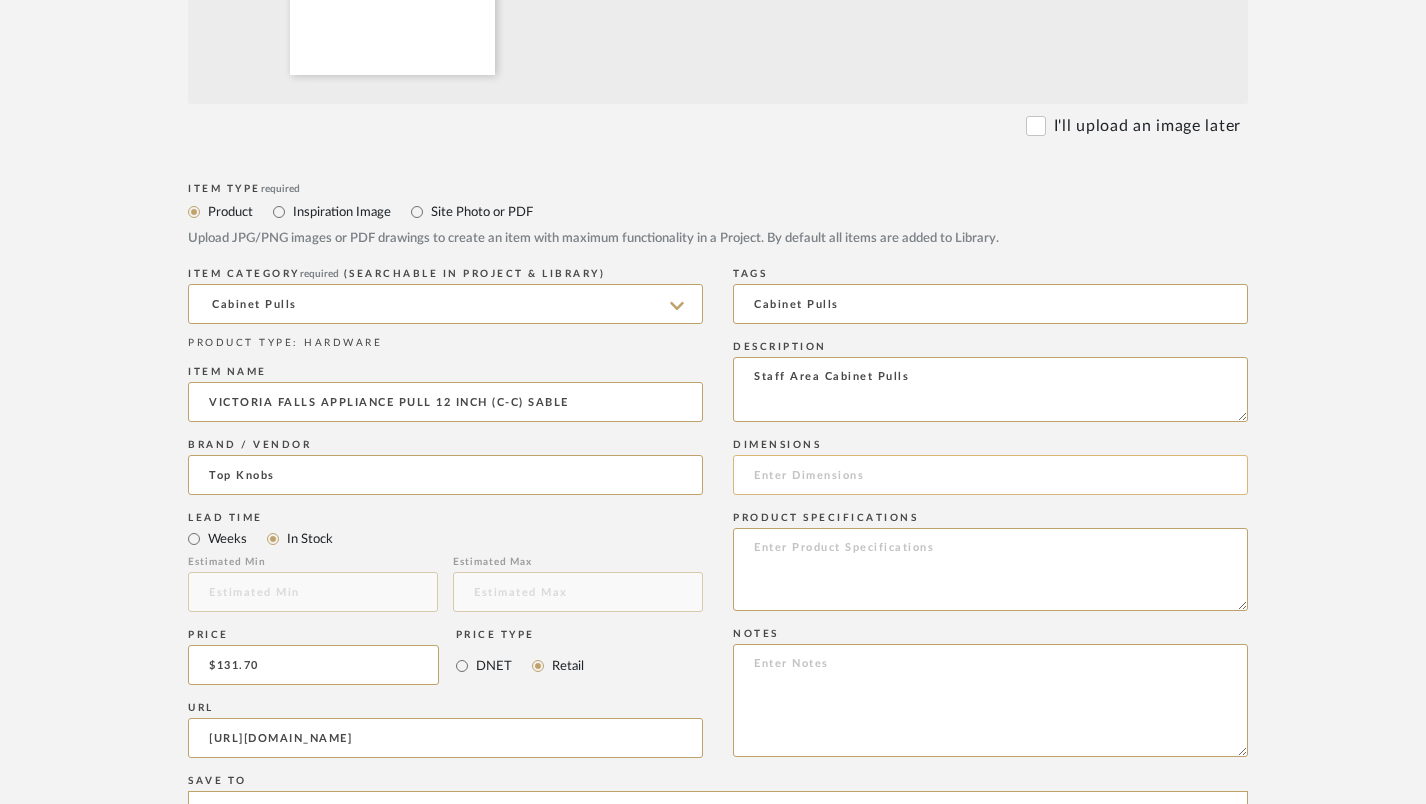 type on "Staff Area Cabinet Pulls" 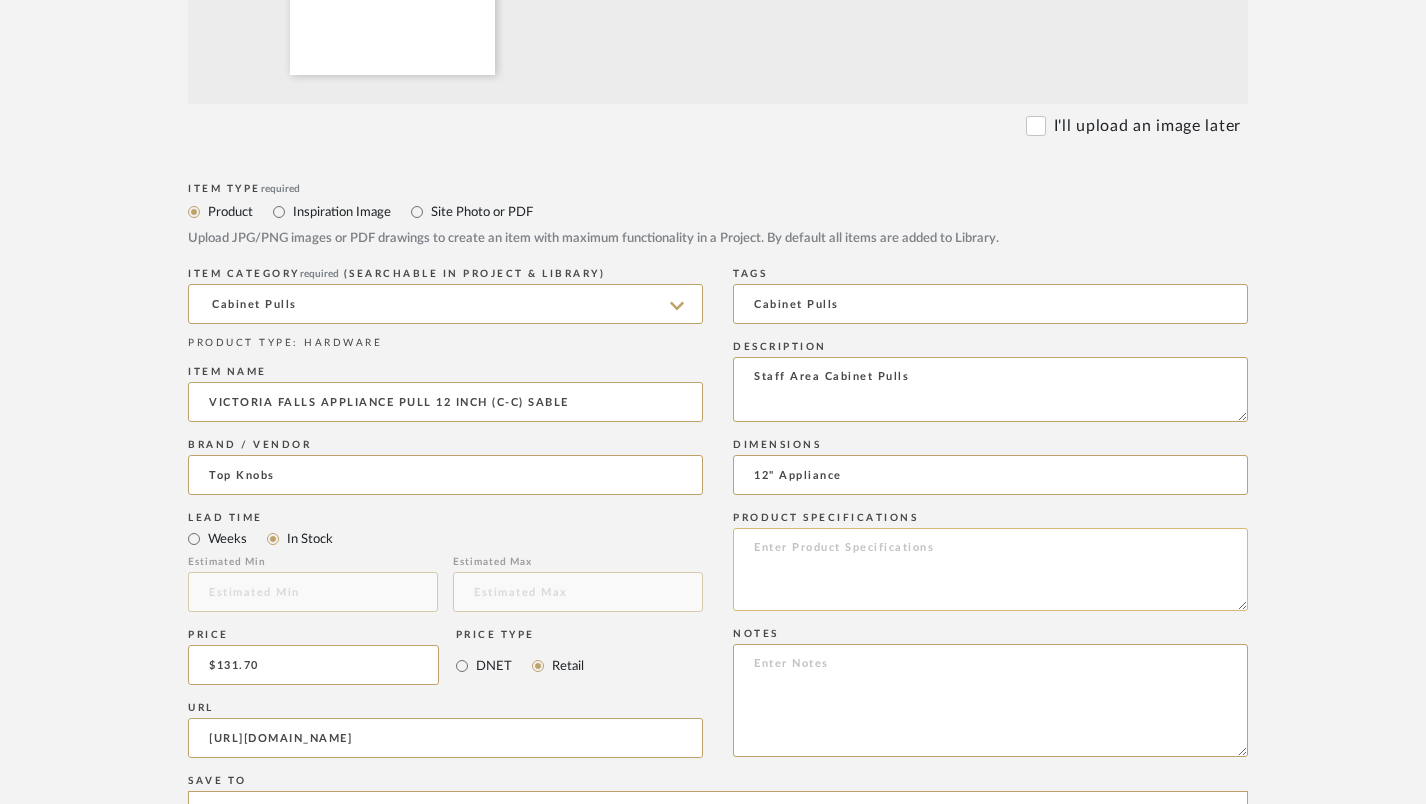 type on "12" Appliance" 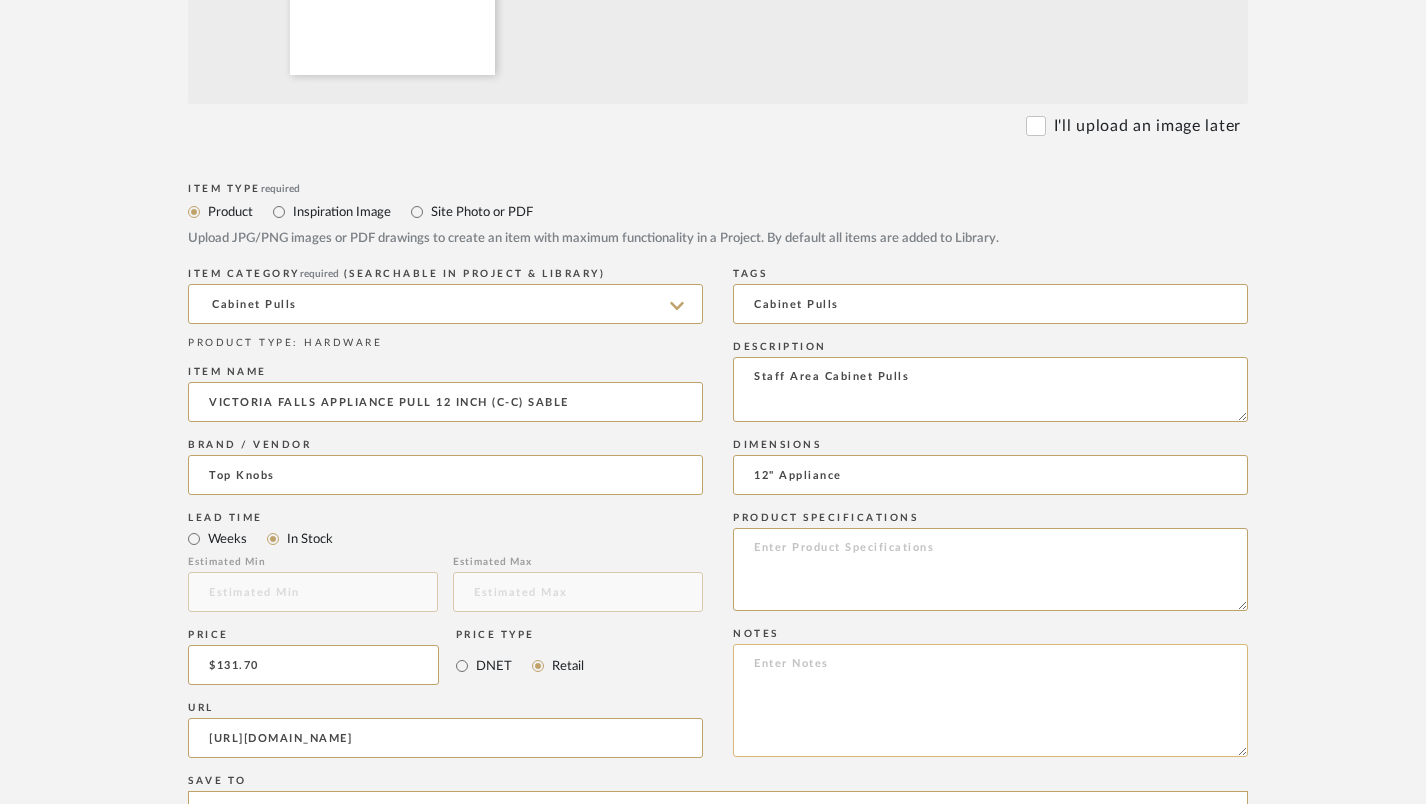 click 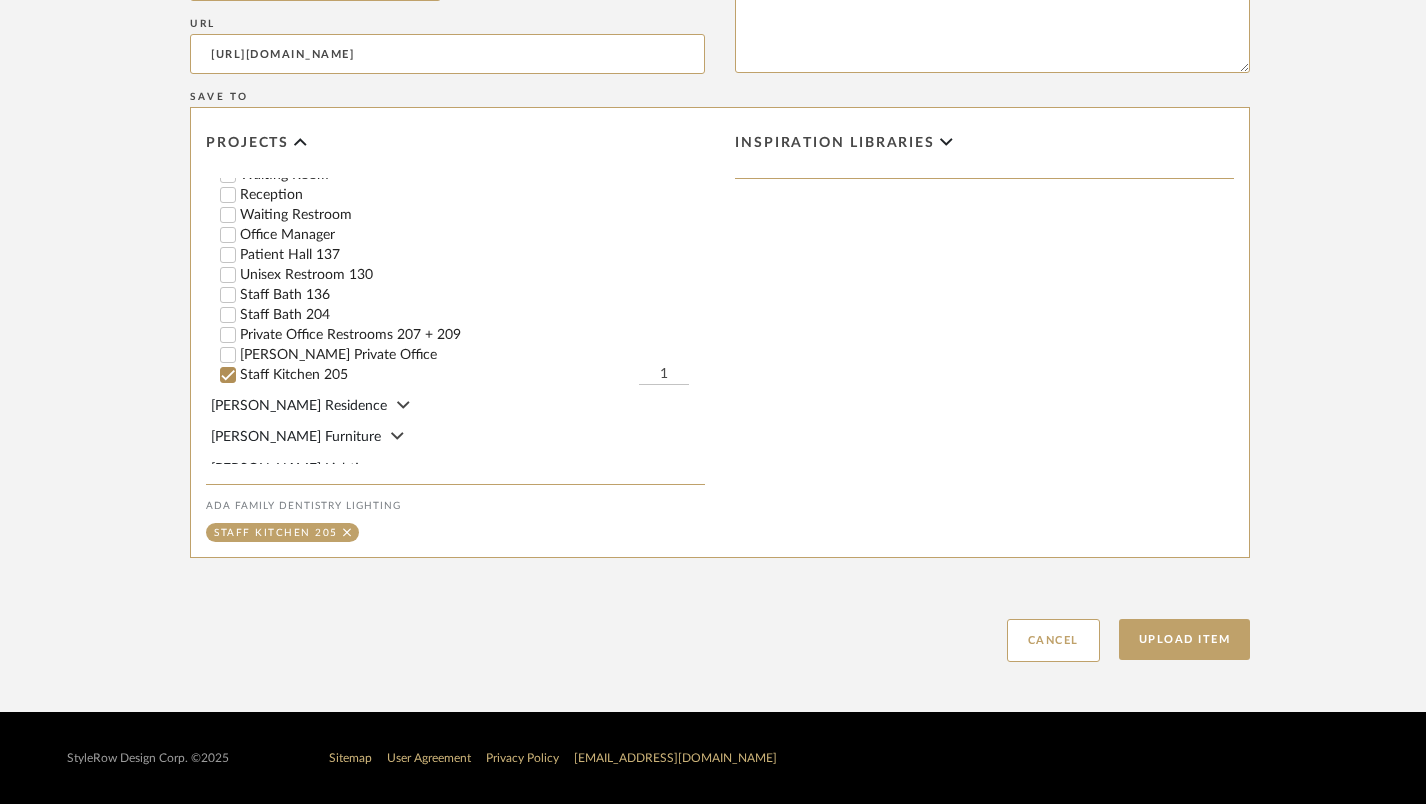 scroll, scrollTop: 1489, scrollLeft: 0, axis: vertical 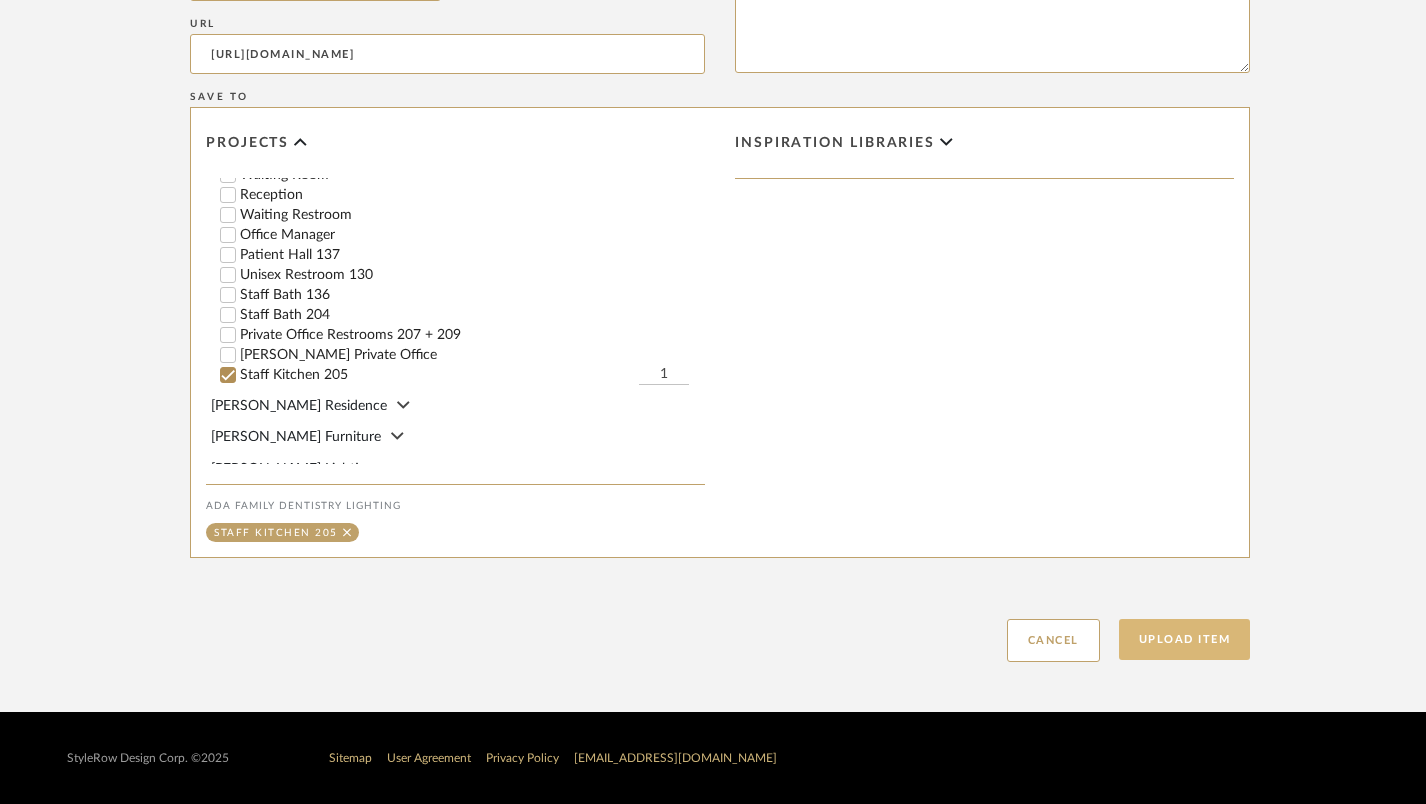 click on "Upload Item" 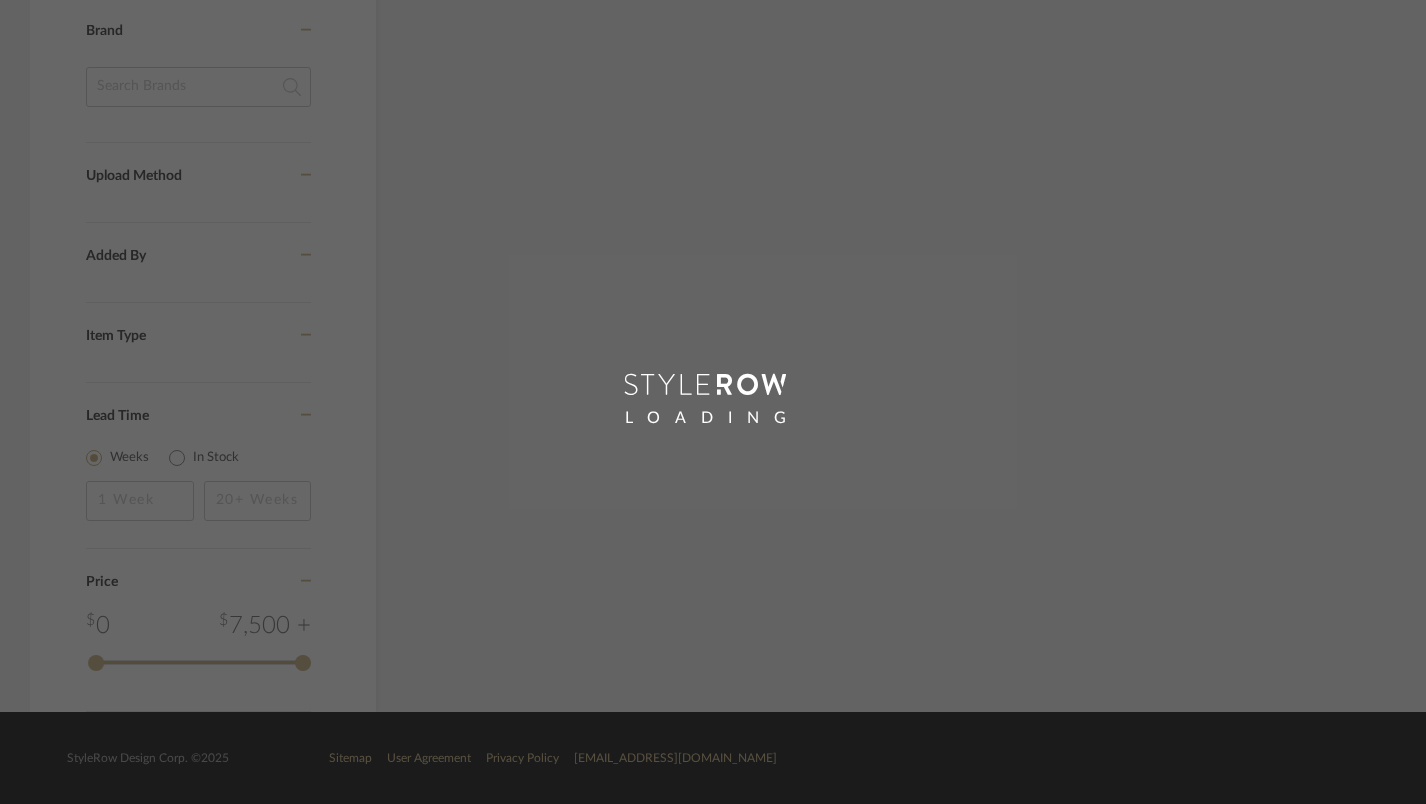 scroll, scrollTop: 1171, scrollLeft: 0, axis: vertical 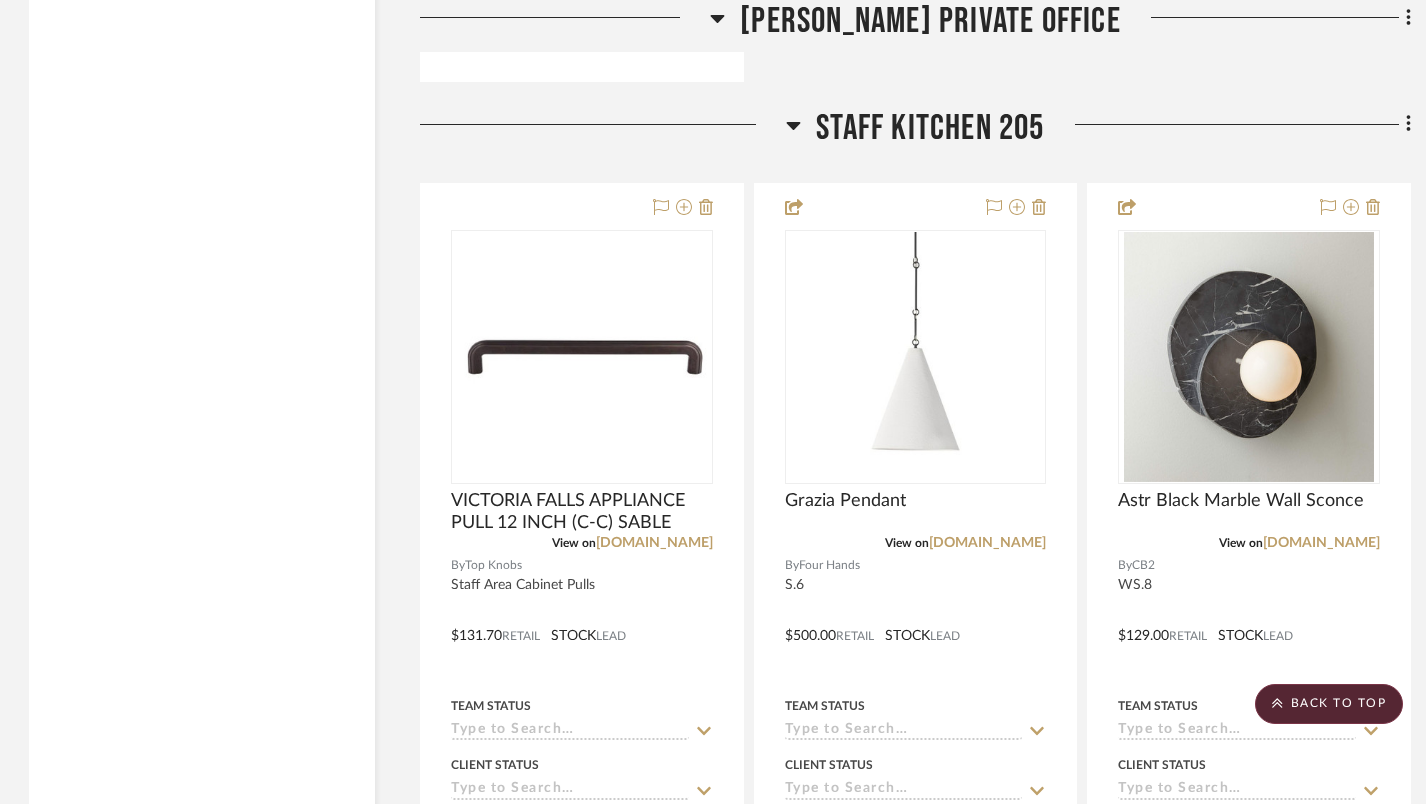 click on "Filter by keyword, category or name prior to exporting to Excel or Bulk Actions Team Comments All Team Comments Team Comments in last day Team Comments in last week Flagged Shared with Client Client Feedback No Feedback  (14)  Client Comments All Client Comments Client Comments in last day Client Comments in last week Added To PO Category  Lighting   (14)   Hardware   (2)  Brand [PERSON_NAME] Intriguing Objects  (1)  CB2  (4)  Etsy  (1)  Four Hands  (2)  [PERSON_NAME]  (1)  Maxim Lighting  (1)  [PERSON_NAME]  (1)  Rejuvenation  (1)  Shades of Light  (1)  Soho Home  (1)  Top Knobs  (1)  West Elm  (1)  Upload Method Uploaded  (15)  Clipped  (1)  Added By Raye Design  (15)  [PERSON_NAME]  (1)  Item Type Product  (16)  Lead Time Weeks In Stock Price 0  7,500 +  0 7500  Filter Products   Displaying 19 products  Reorder Rooms LOADING Entry Vestibule  [PERSON_NAME] Round Chandelier  View on  [DOMAIN_NAME]  By  West Elm  S.1
$499.00  Retail  3–4 WK  LEAD Team Status Client Status client Comments:  Submit   Entry Vestibule  (1)    View on" 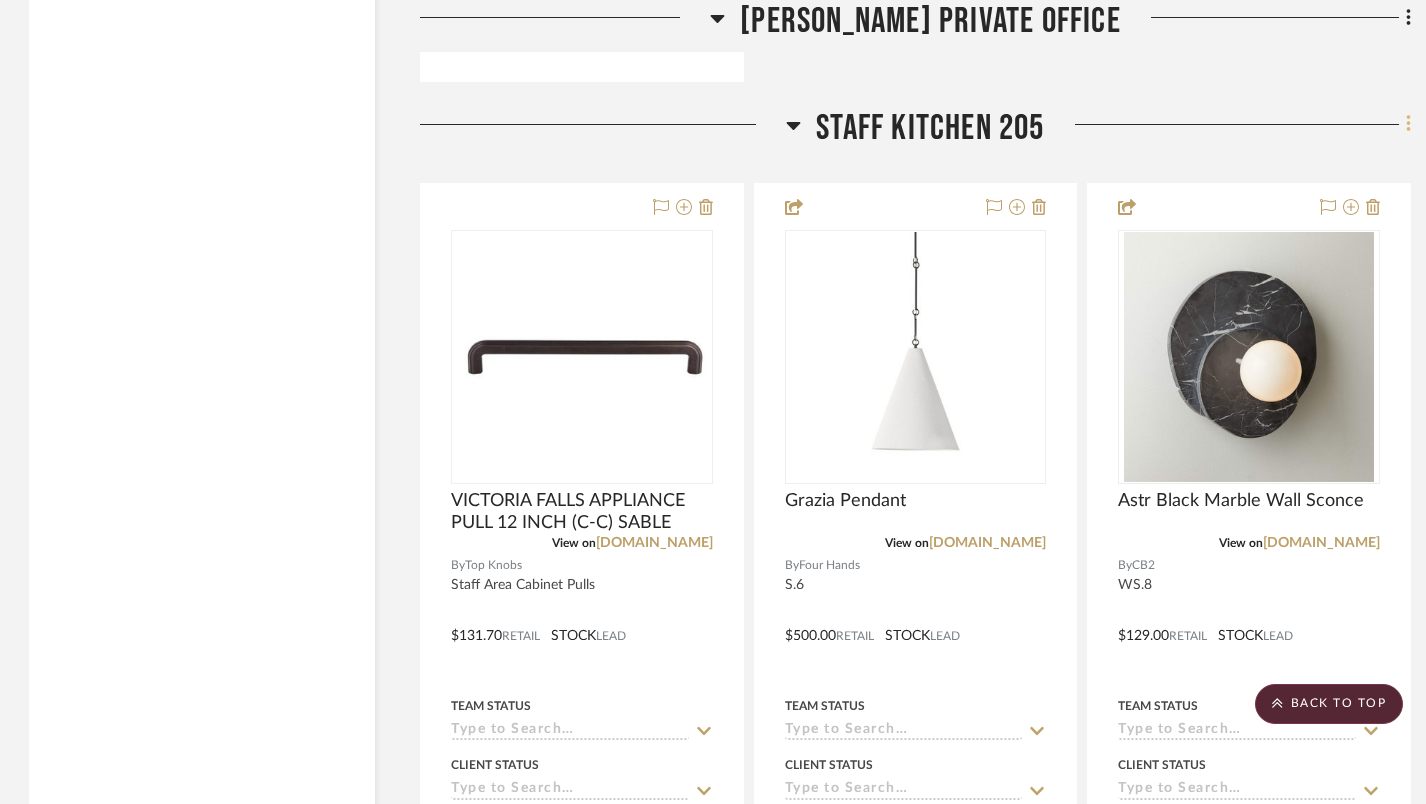 click 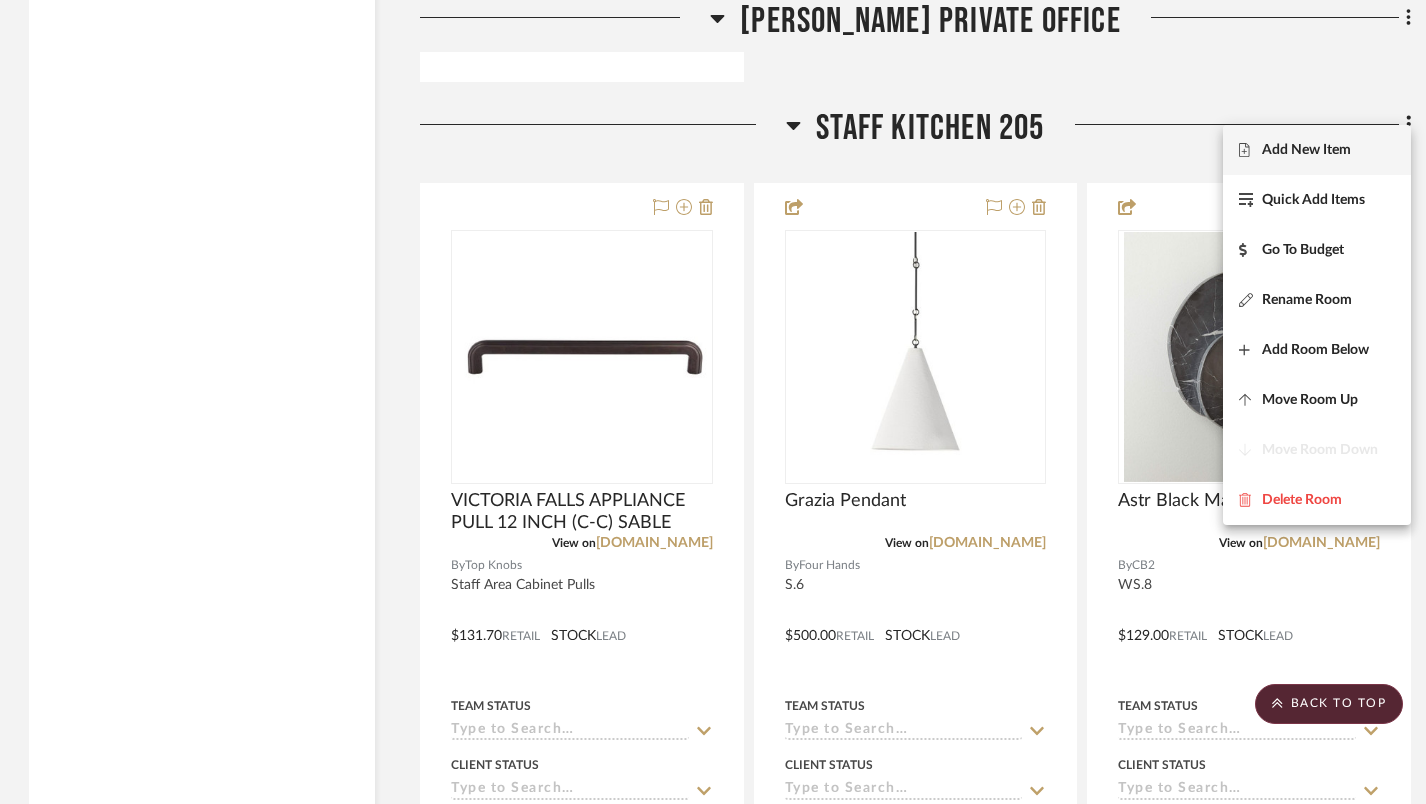 click on "Add New Item" at bounding box center (1306, 150) 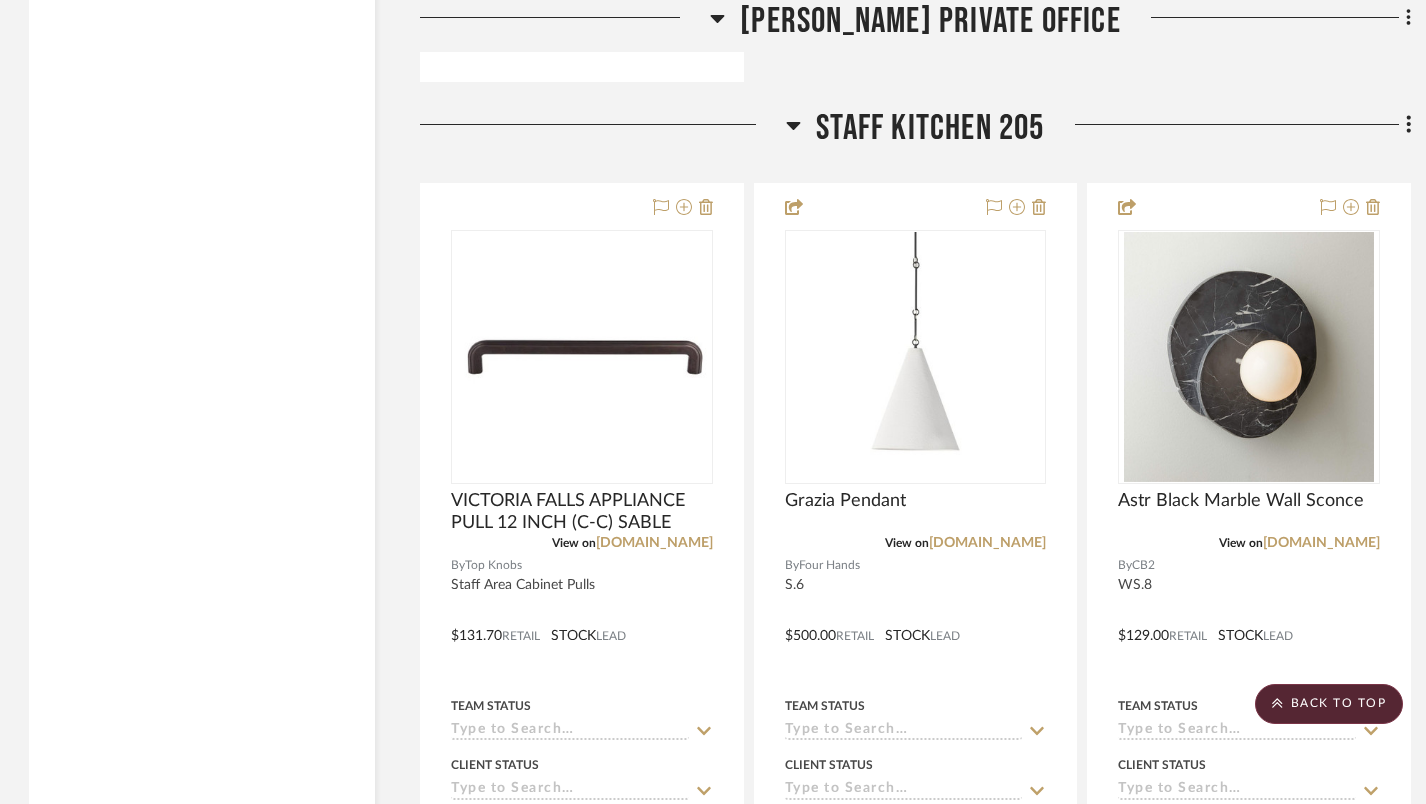 scroll, scrollTop: 0, scrollLeft: 0, axis: both 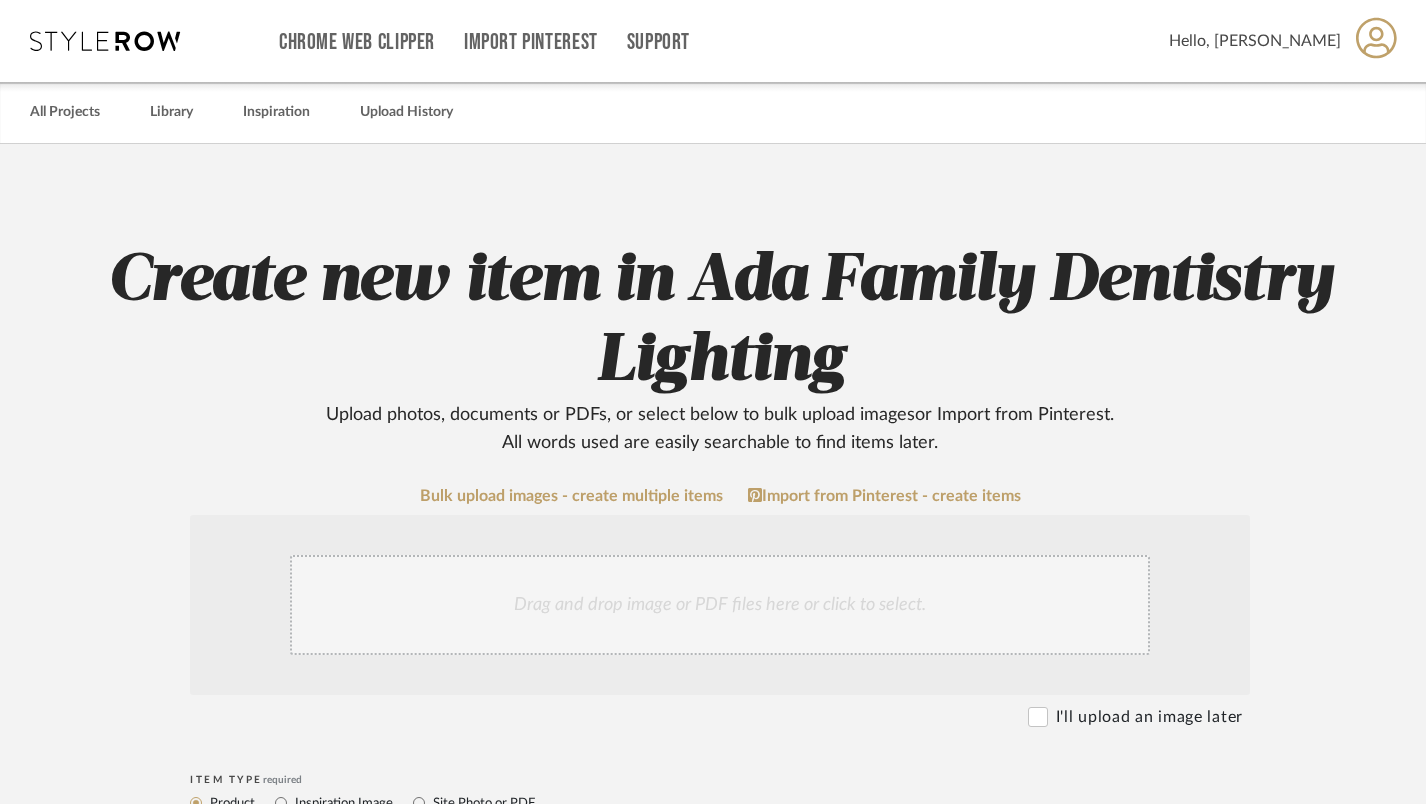 click on "Drag and drop image or PDF files here or click to select." 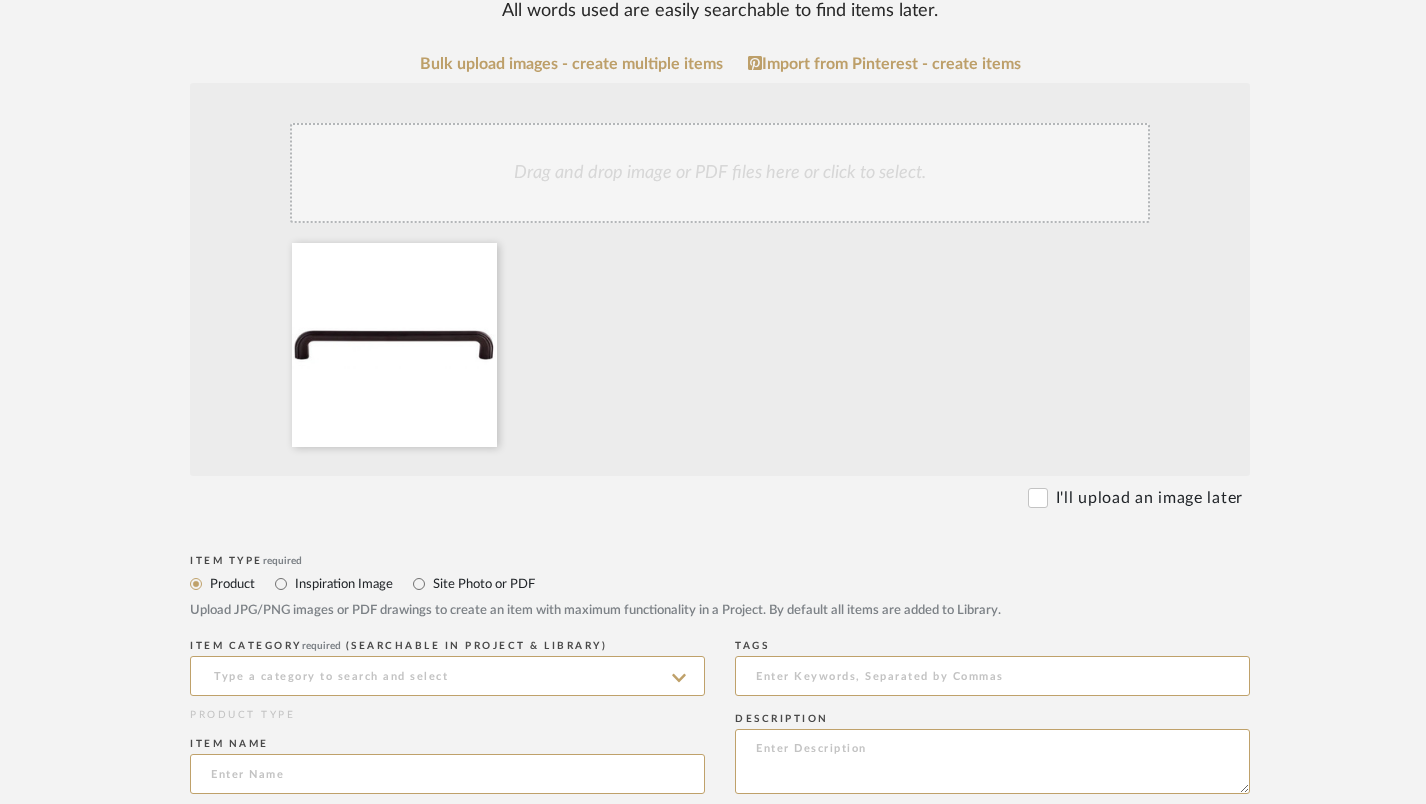 scroll, scrollTop: 489, scrollLeft: 0, axis: vertical 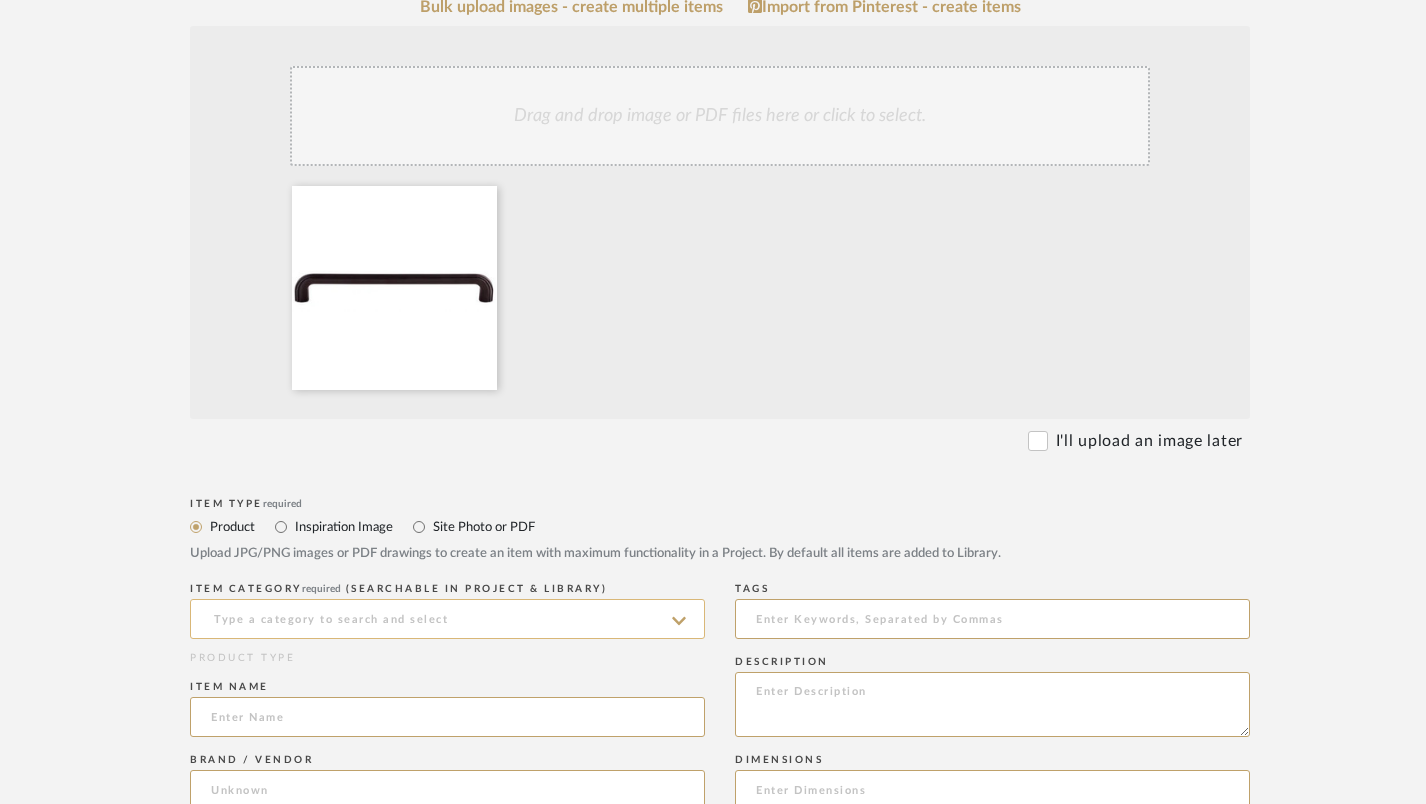 click 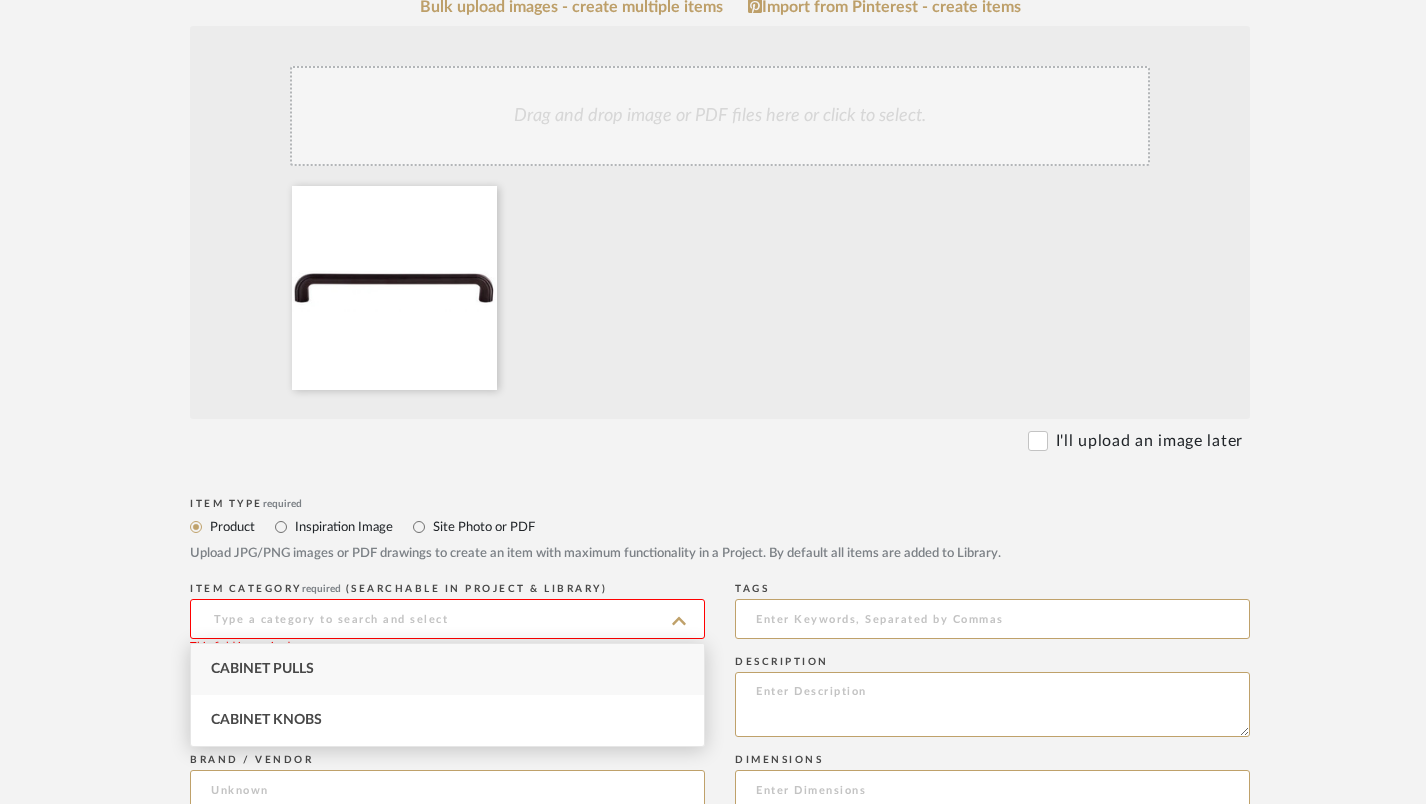 click on "Cabinet Pulls" at bounding box center (447, 669) 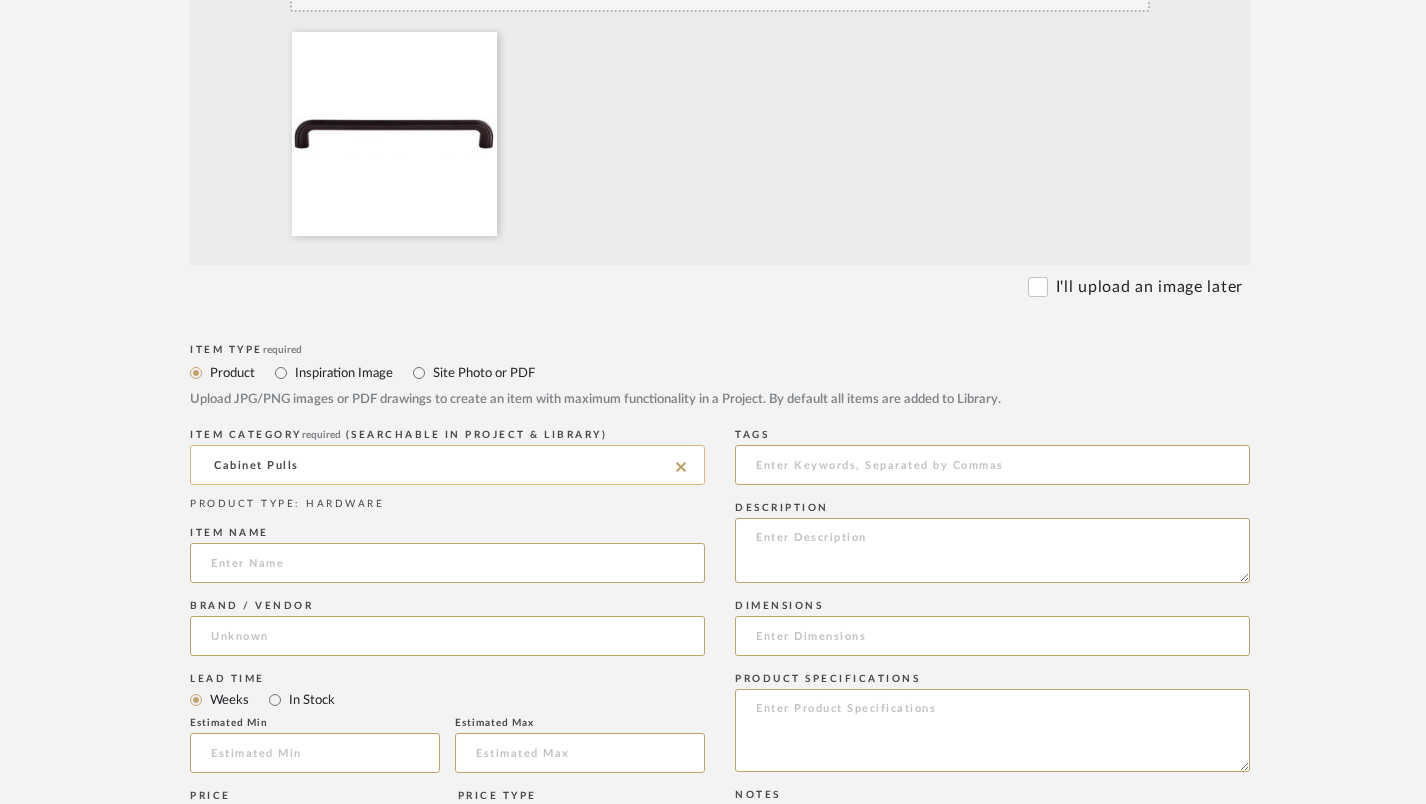 scroll, scrollTop: 677, scrollLeft: 0, axis: vertical 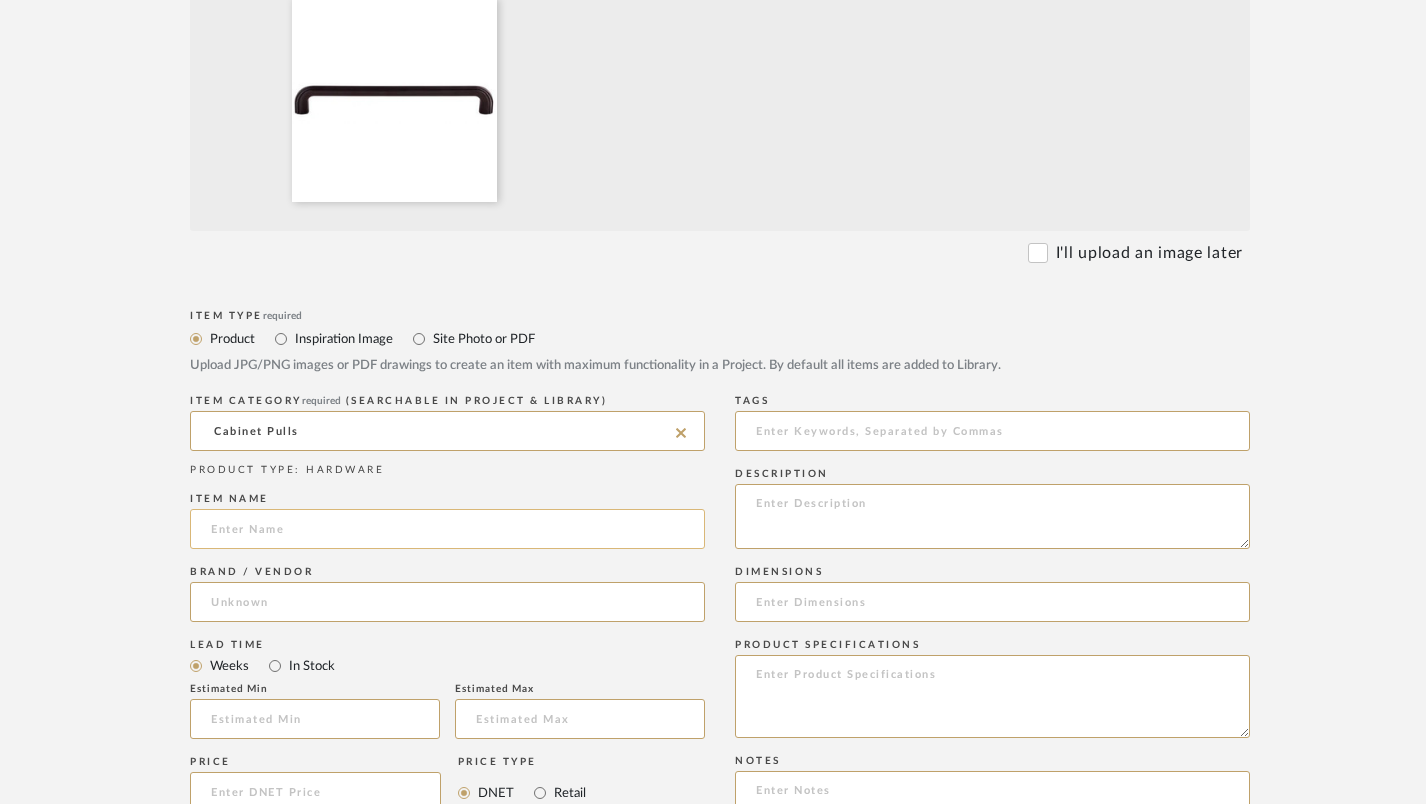 click 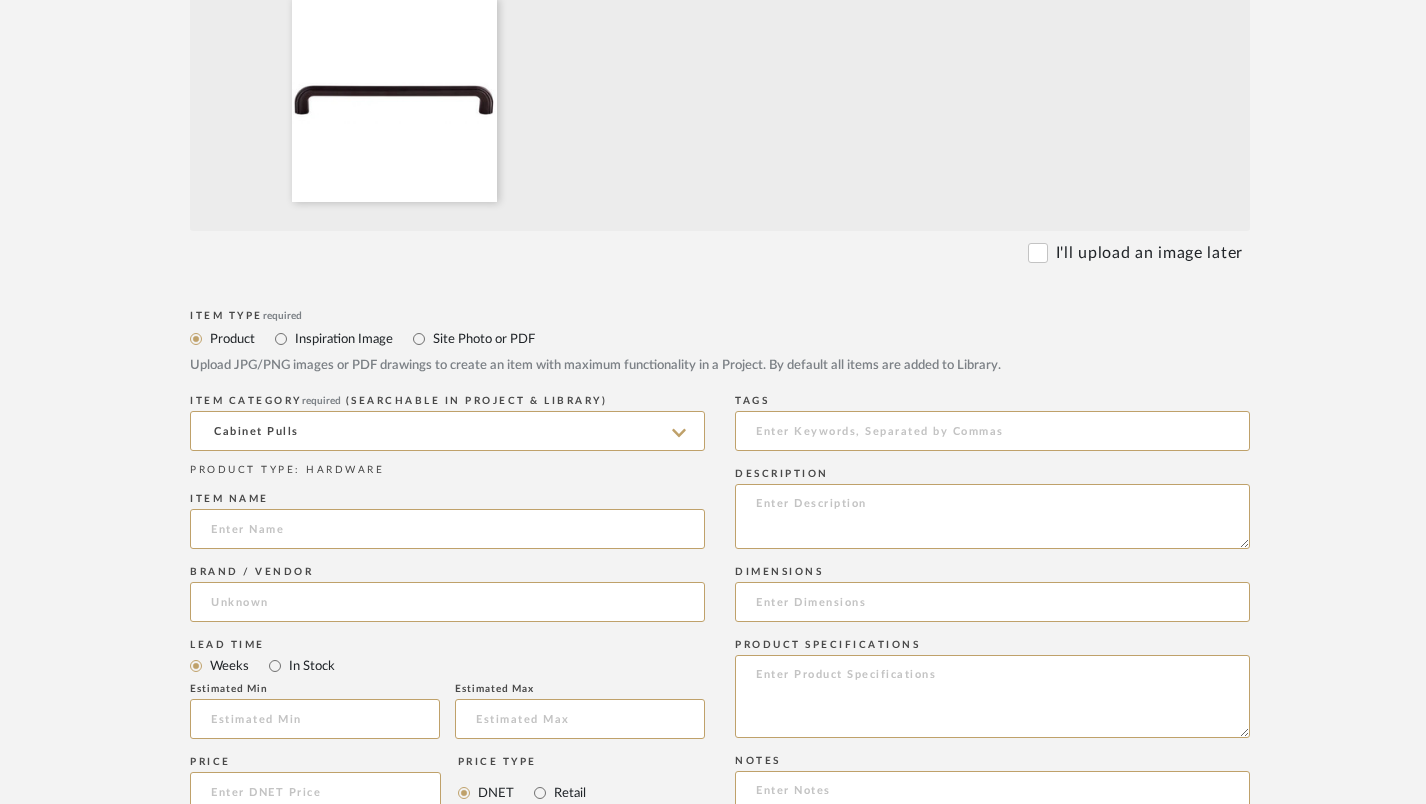 paste on "VICTORIA FALLS PULL 8 INCH (C-C) SABLE" 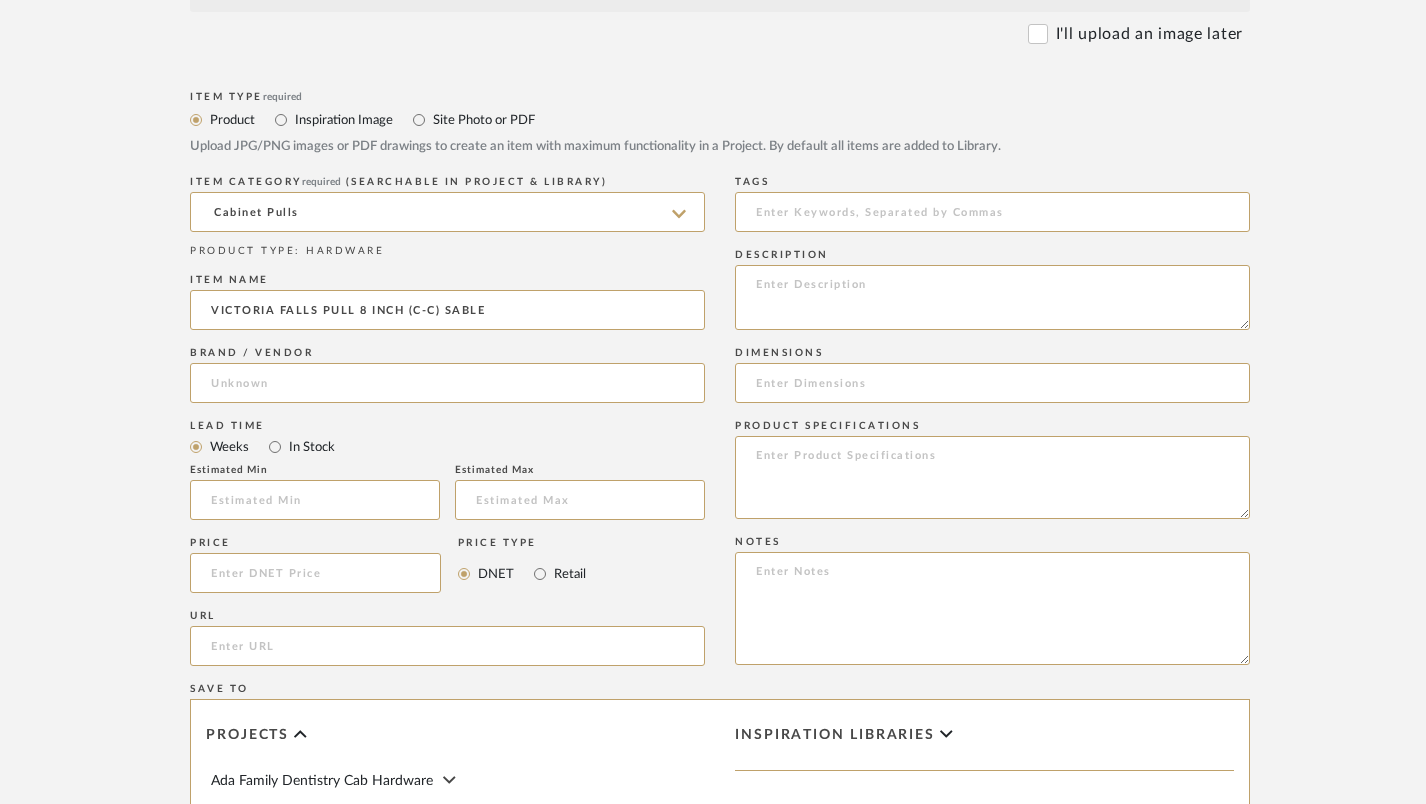 scroll, scrollTop: 929, scrollLeft: 0, axis: vertical 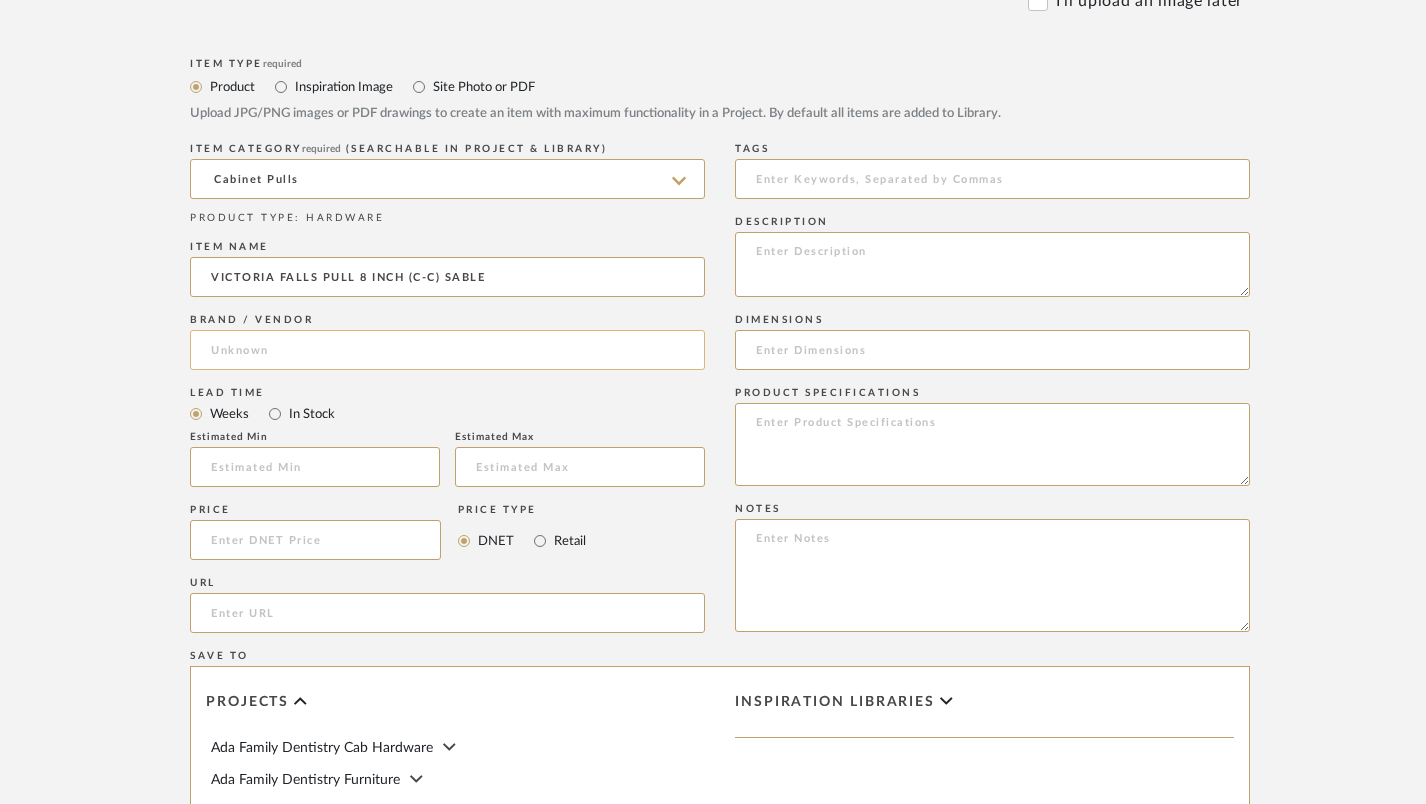 type on "VICTORIA FALLS PULL 8 INCH (C-C) SABLE" 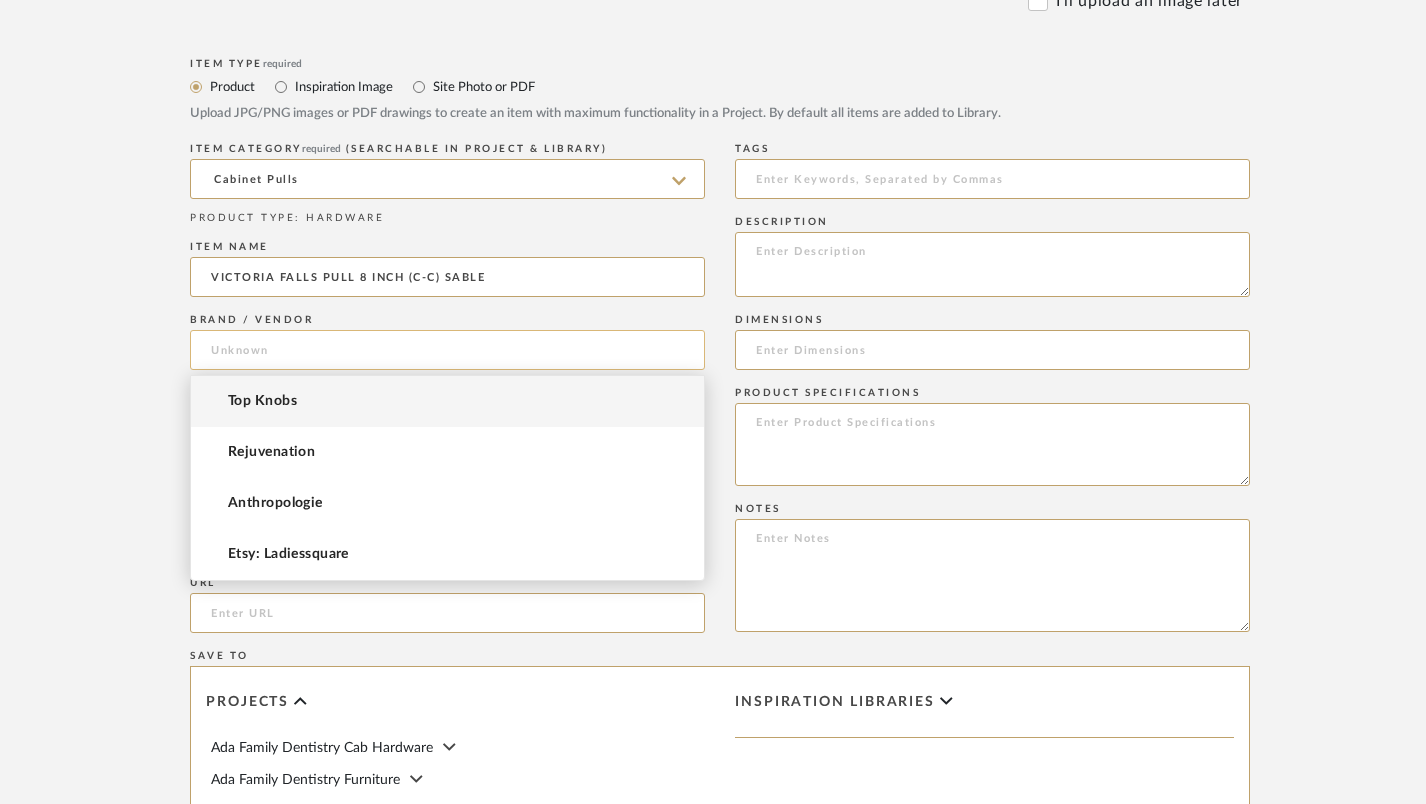 click 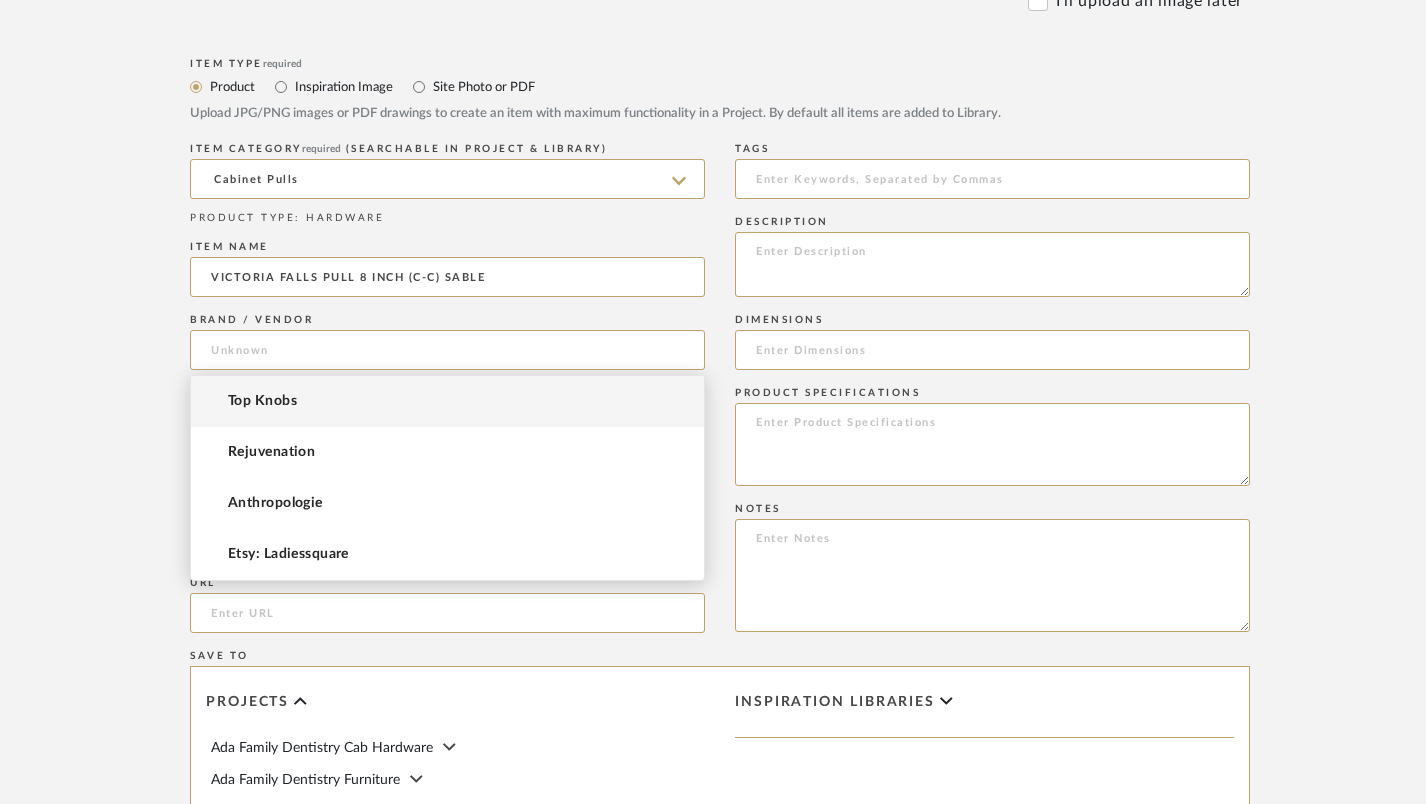 click on "Top Knobs" at bounding box center (447, 401) 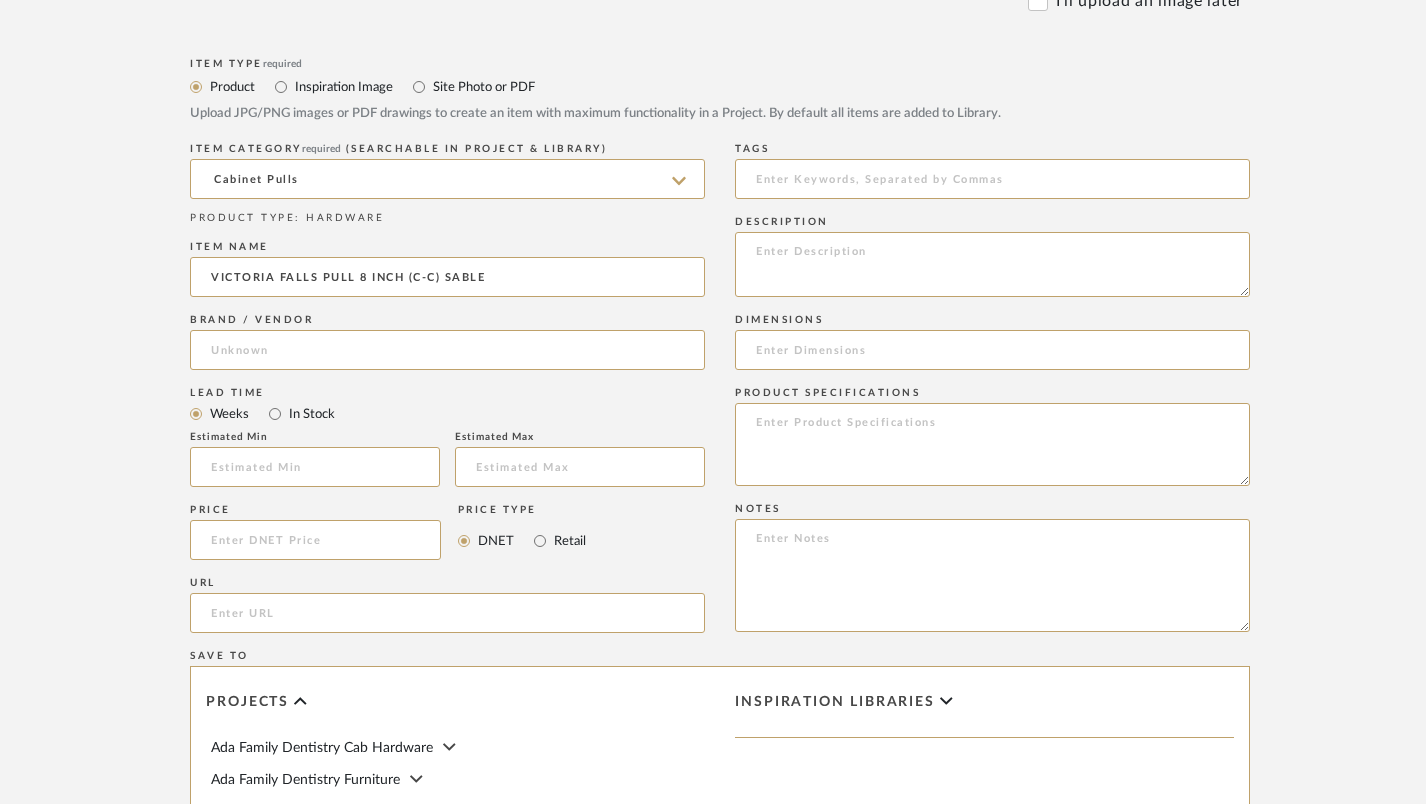 type on "Top Knobs" 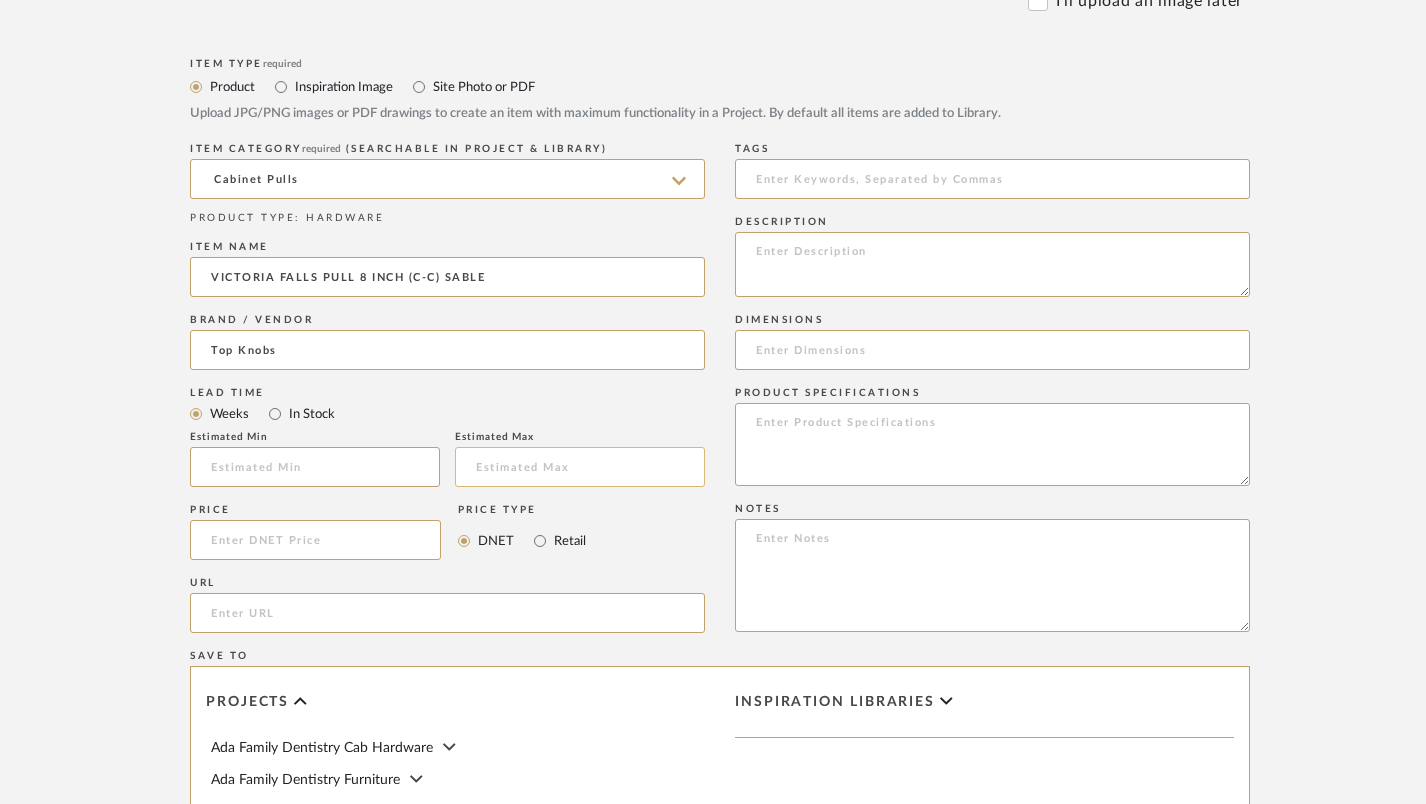 scroll, scrollTop: 1023, scrollLeft: 0, axis: vertical 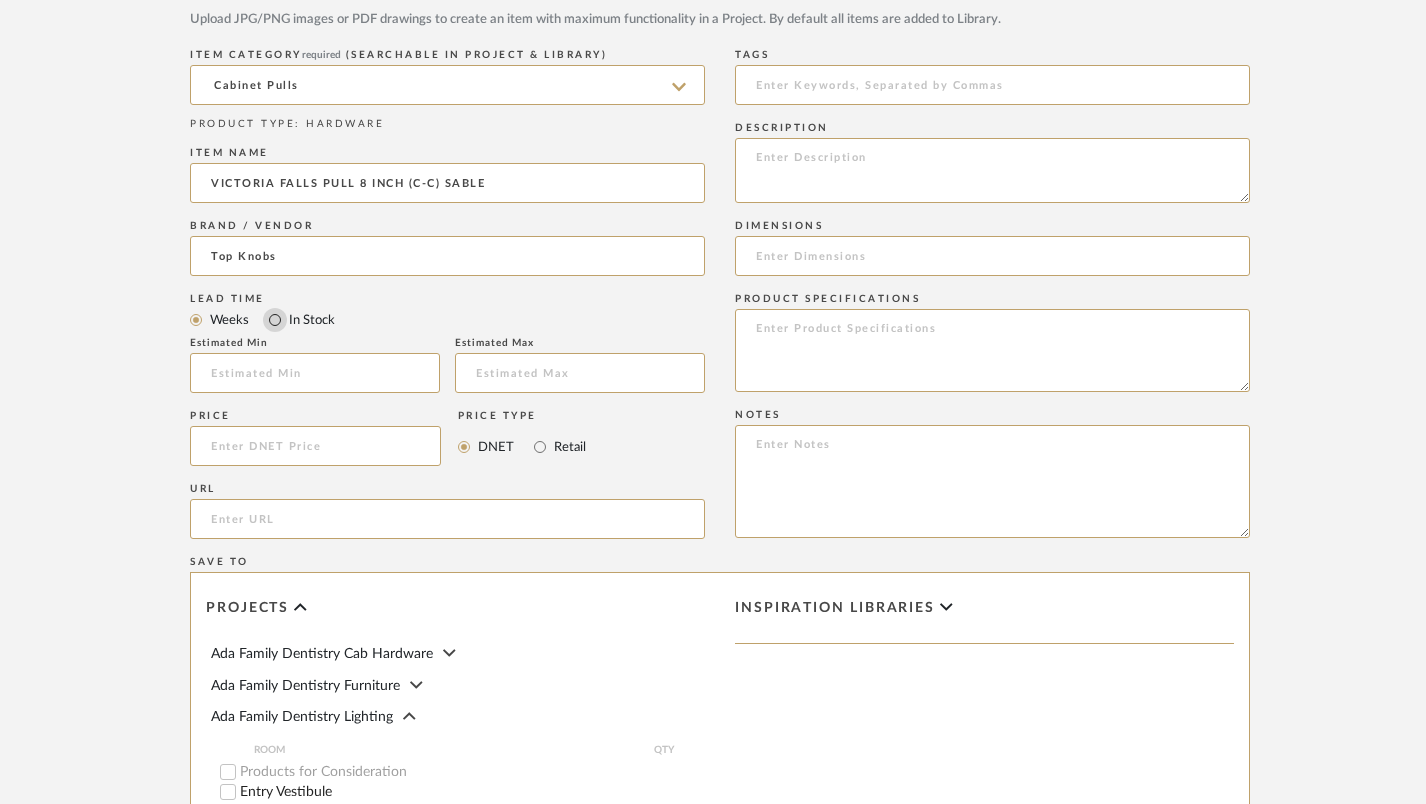 click on "In Stock" at bounding box center (275, 320) 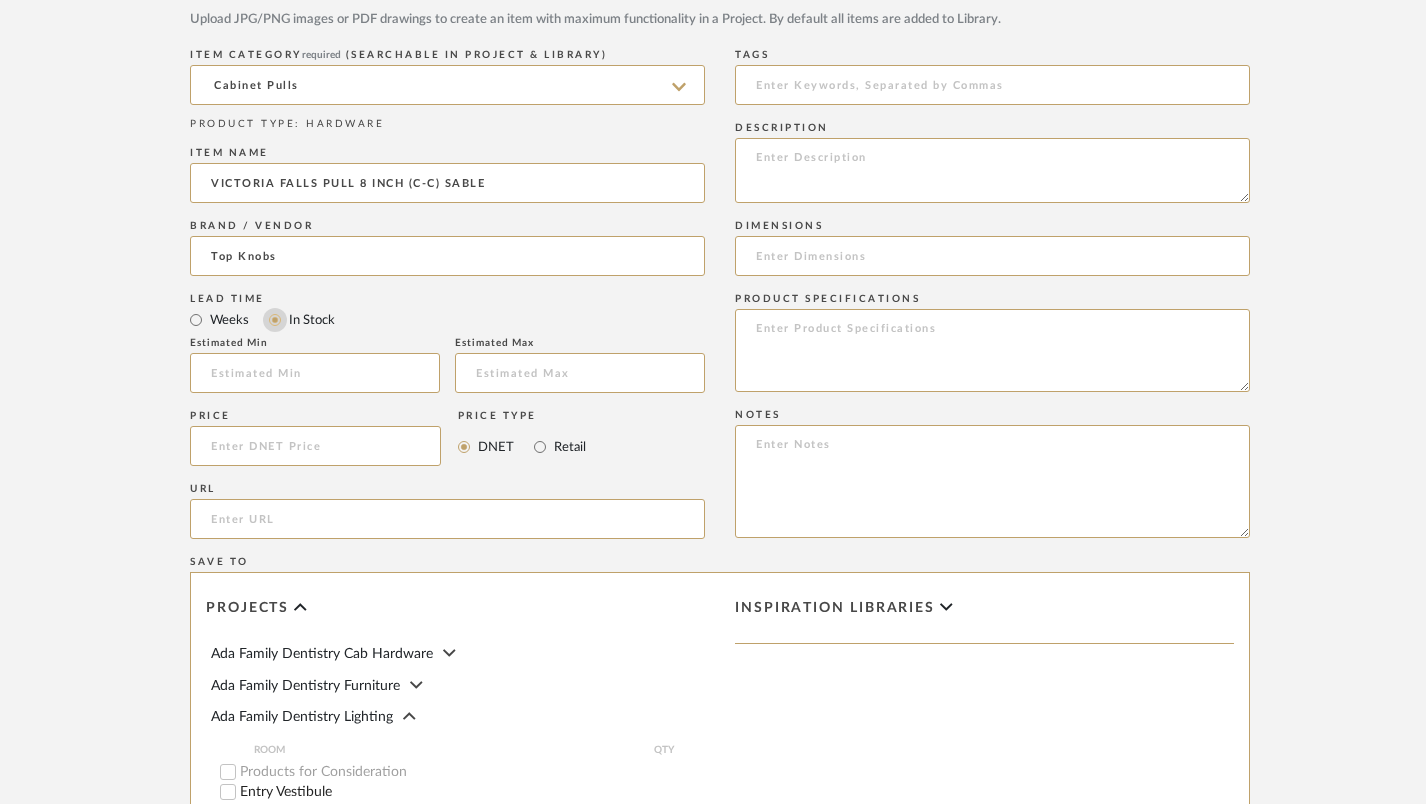 type 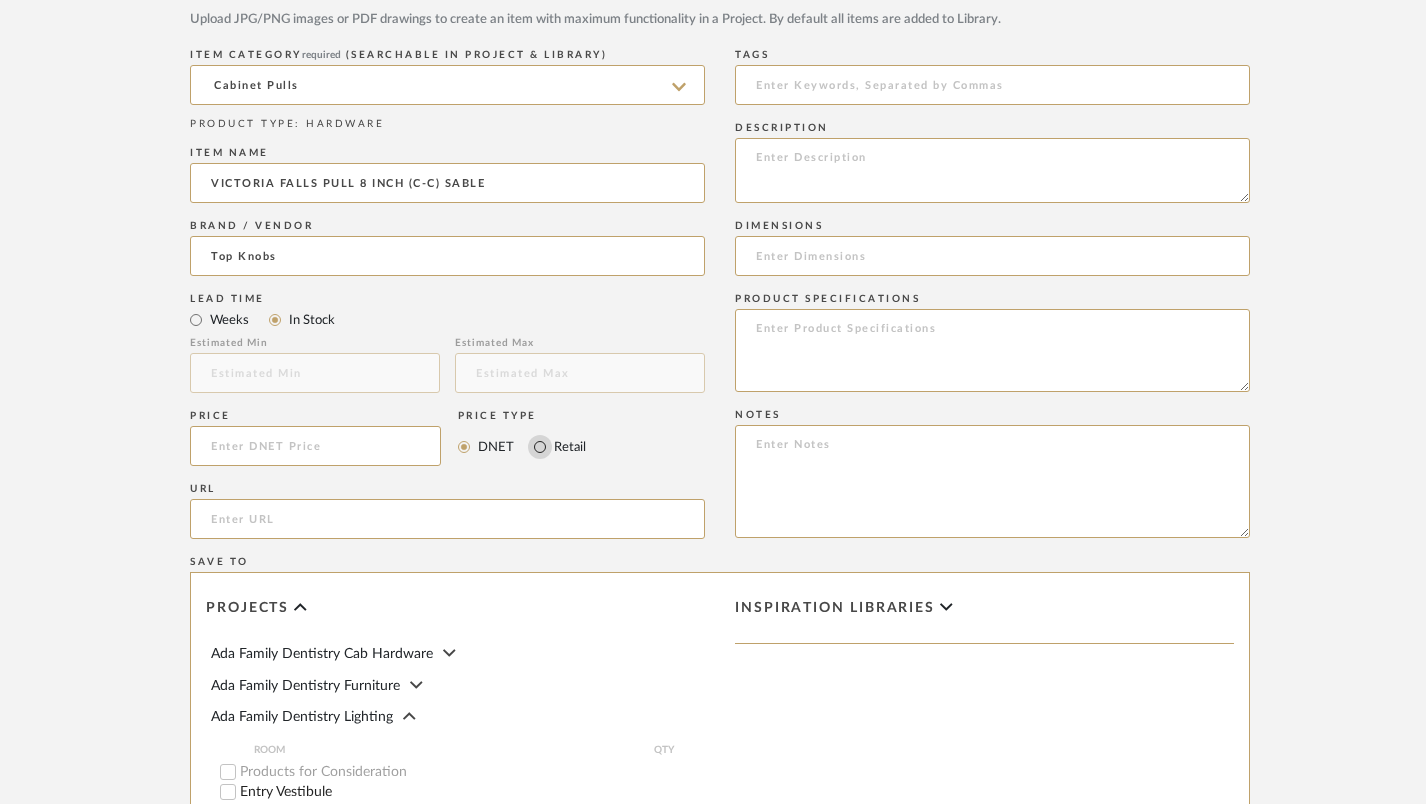 click on "Retail" at bounding box center (540, 447) 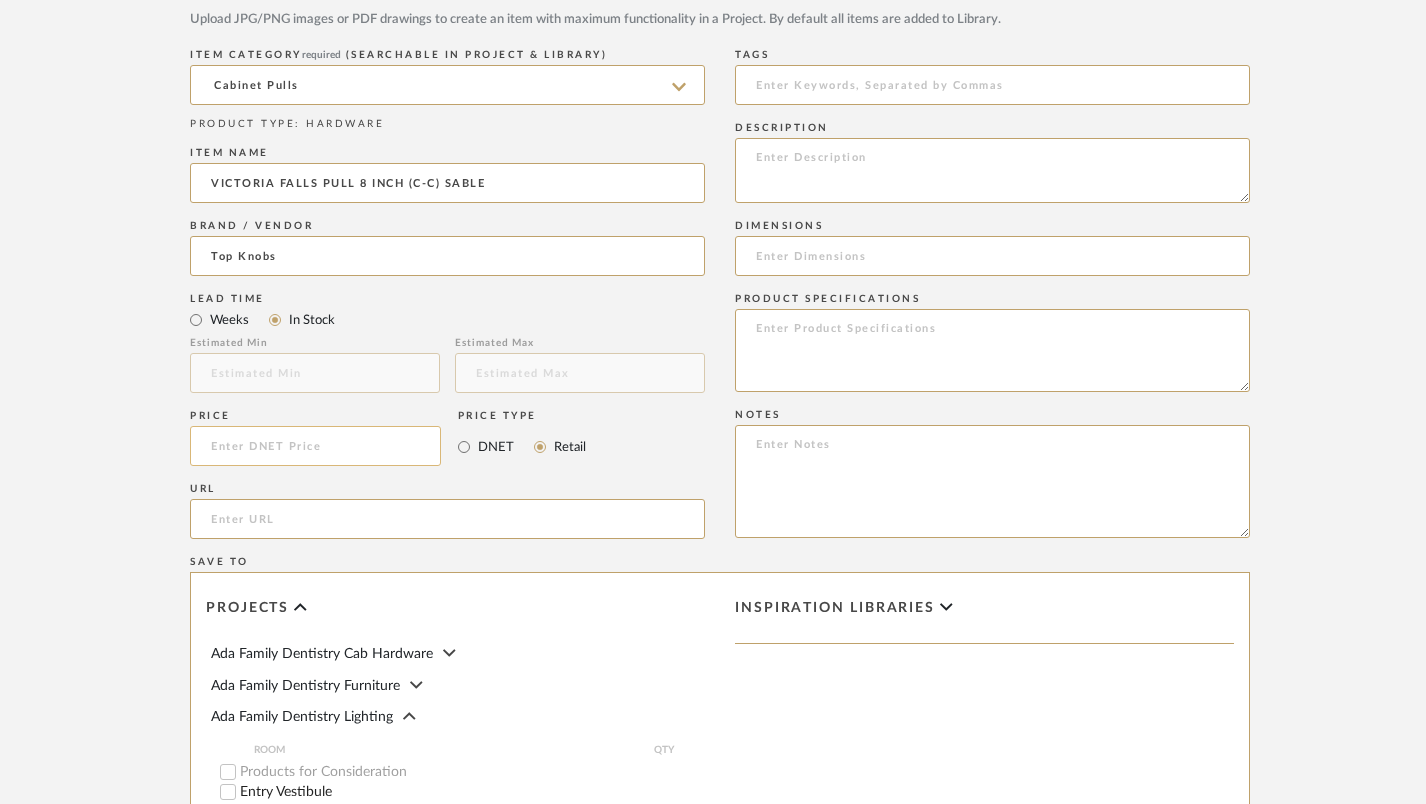 click 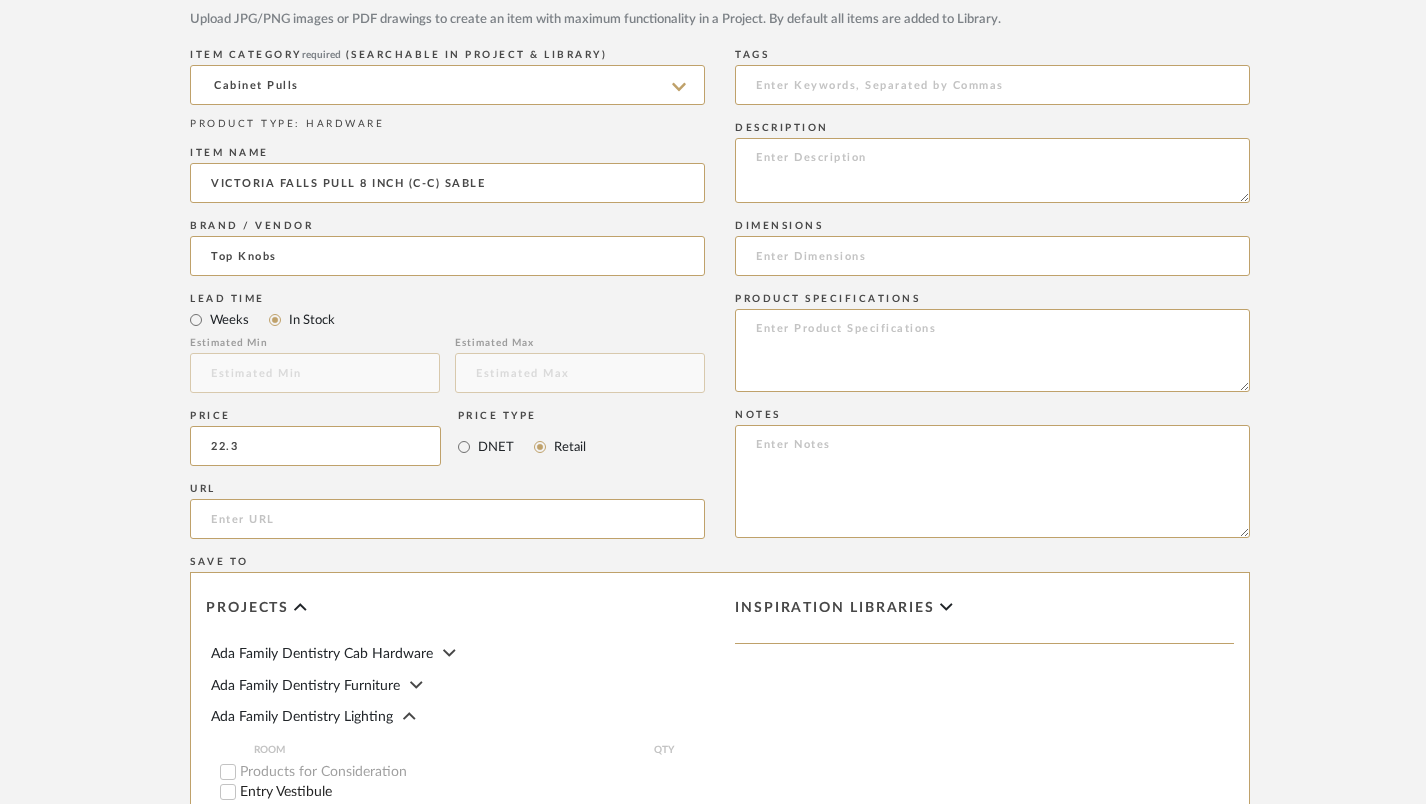 type on "$22.30" 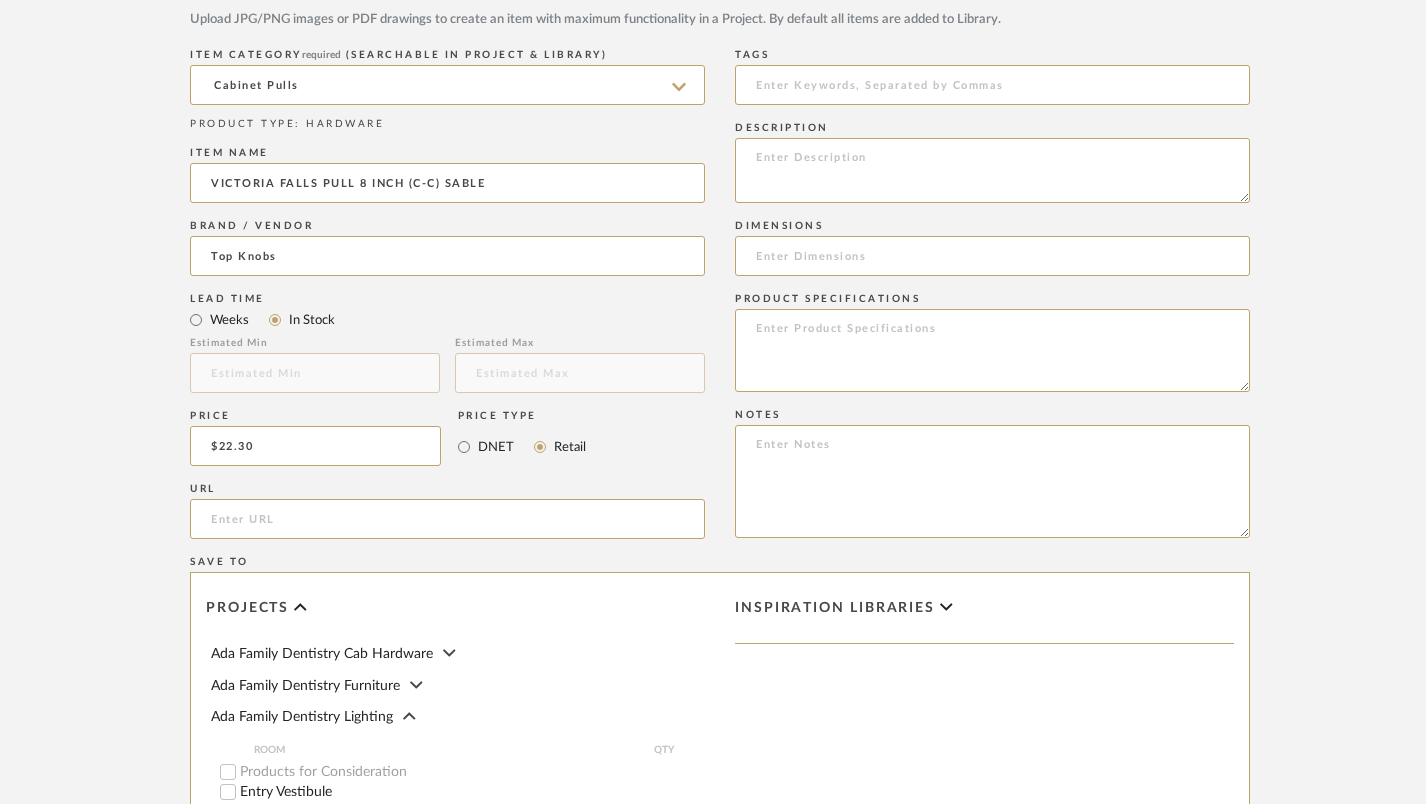 click on "Save To  Projects Ada Family Dentistry Cab Hardware Ada Family Dentistry Furniture Ada Family Dentistry Lighting ROOM QTY  Products for Consideration   Entry Vestibule   Waiting Room   Reception   Waiting Restroom   Office Manager   Patient Hall 137   Unisex Restroom 130   Staff Bath 136   Staff Bath 204   Private Office Restrooms 207 + 209   [PERSON_NAME] Private Office   Staff Kitchen 205  1 [PERSON_NAME] Residence [PERSON_NAME] Furniture [PERSON_NAME] Lighting Kalfen Furniture Kalfen Lighting Kalfen Mirrors [PERSON_NAME] Furniture [PERSON_NAME] Hardware Norwich Vanderwiede [PERSON_NAME] Furniture [PERSON_NAME] Family ROom Ada Family Dentistry Lighting Staff Kitchen 205 Inspiration libraries" 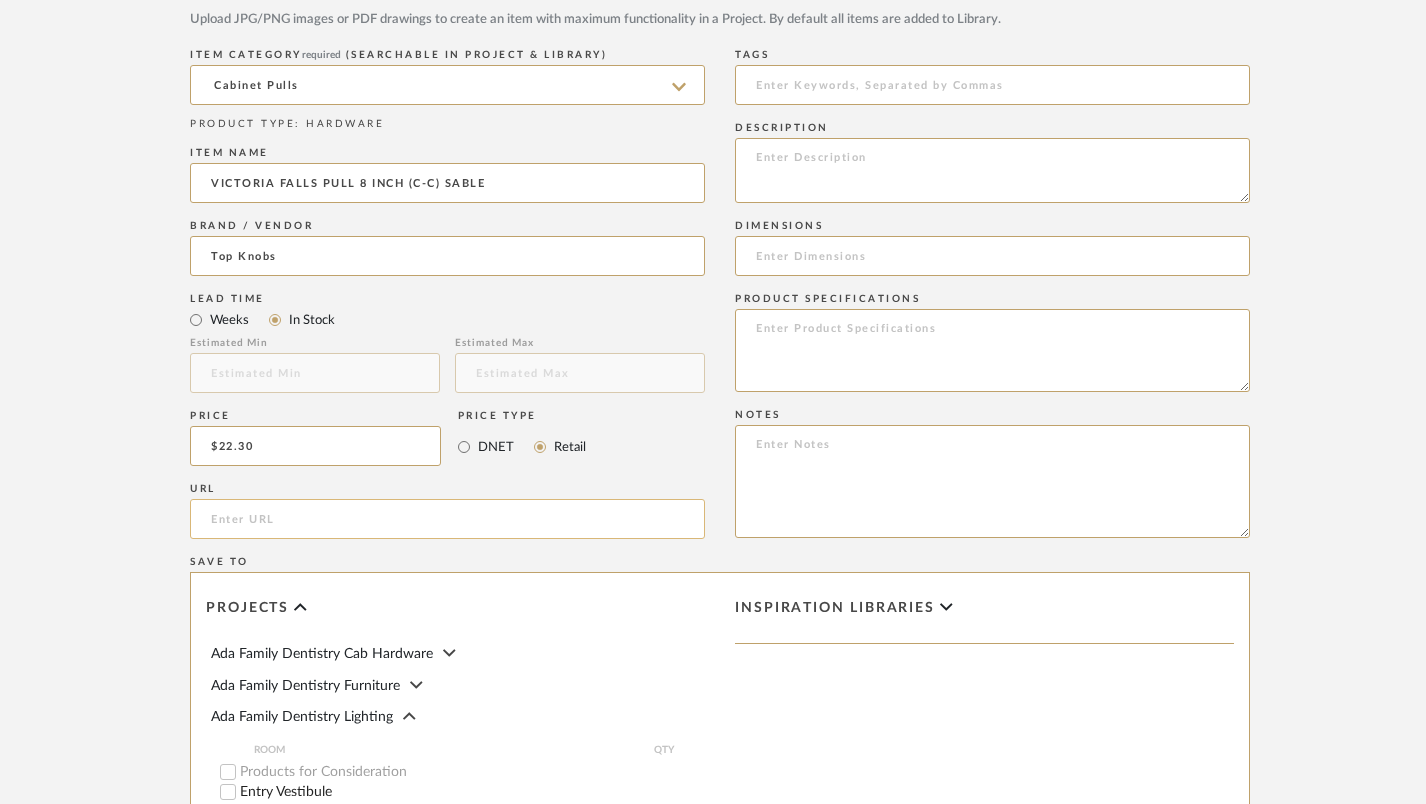click 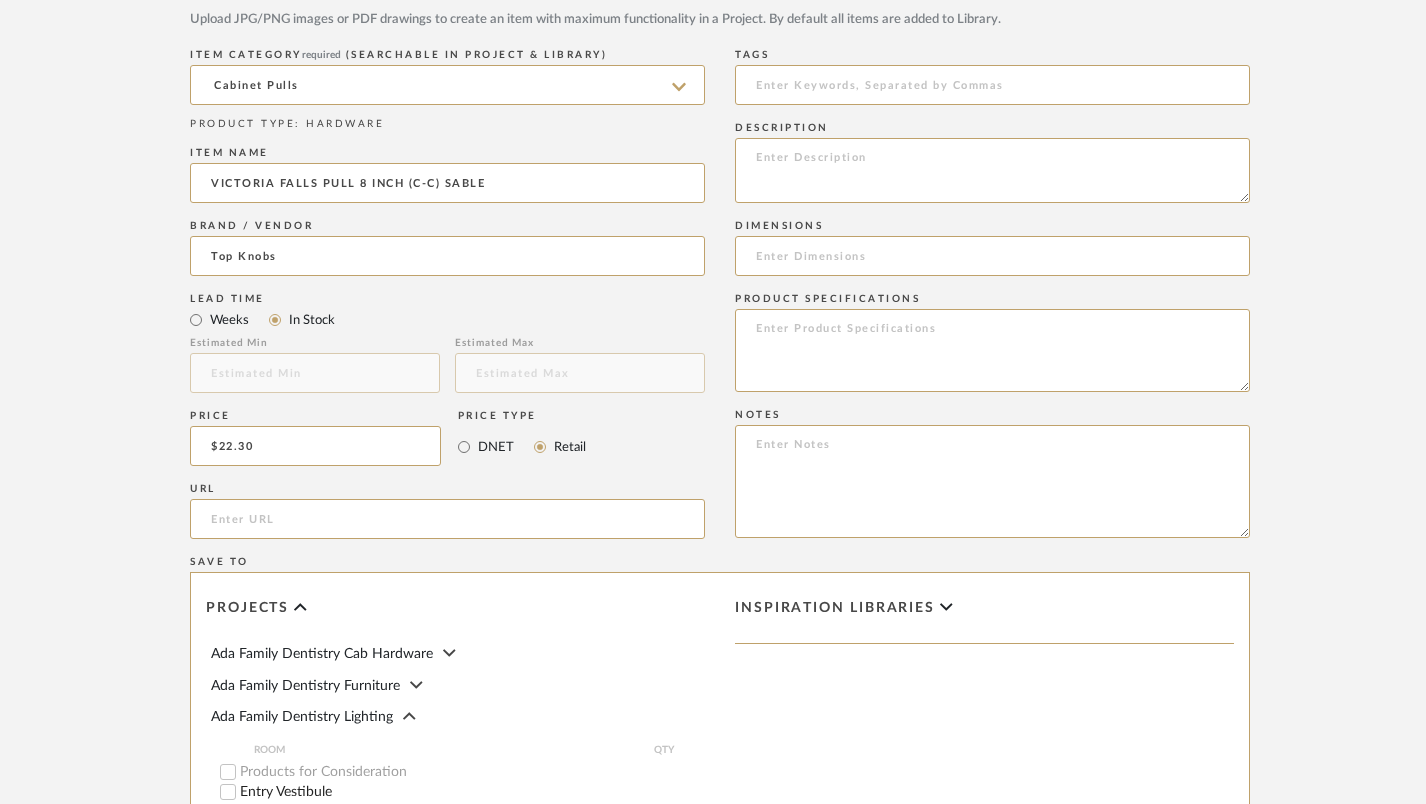 paste on "[URL][DOMAIN_NAME]" 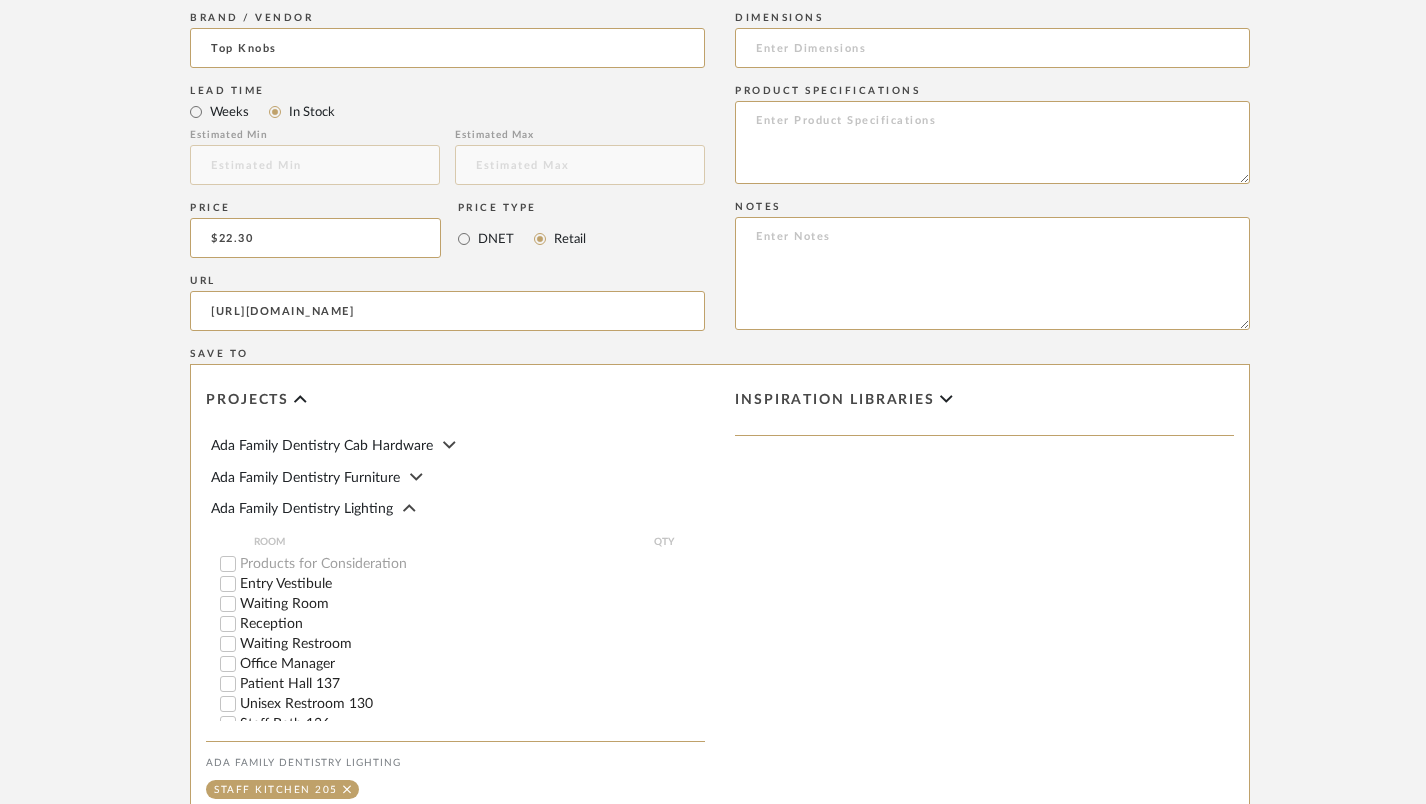 scroll, scrollTop: 1242, scrollLeft: 0, axis: vertical 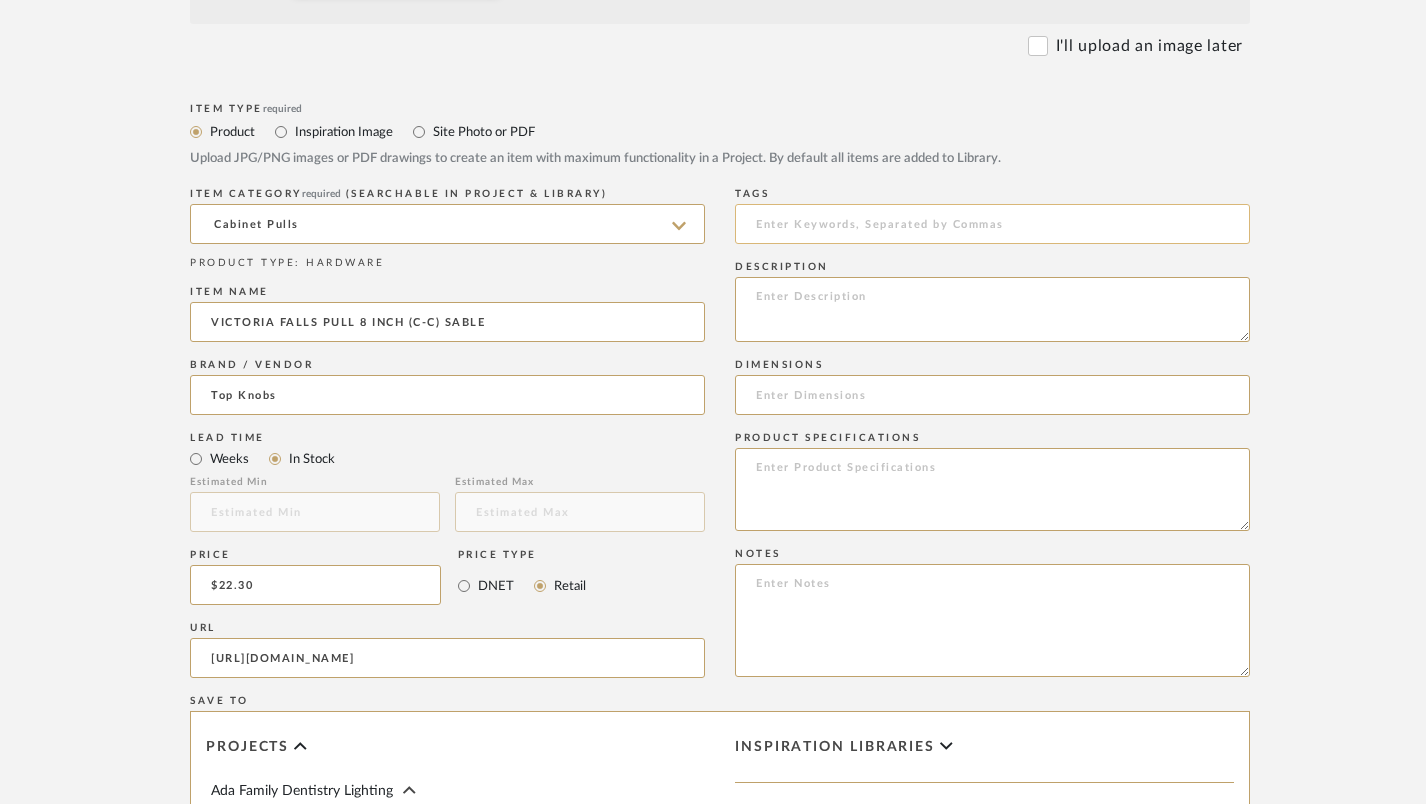 type on "[URL][DOMAIN_NAME]" 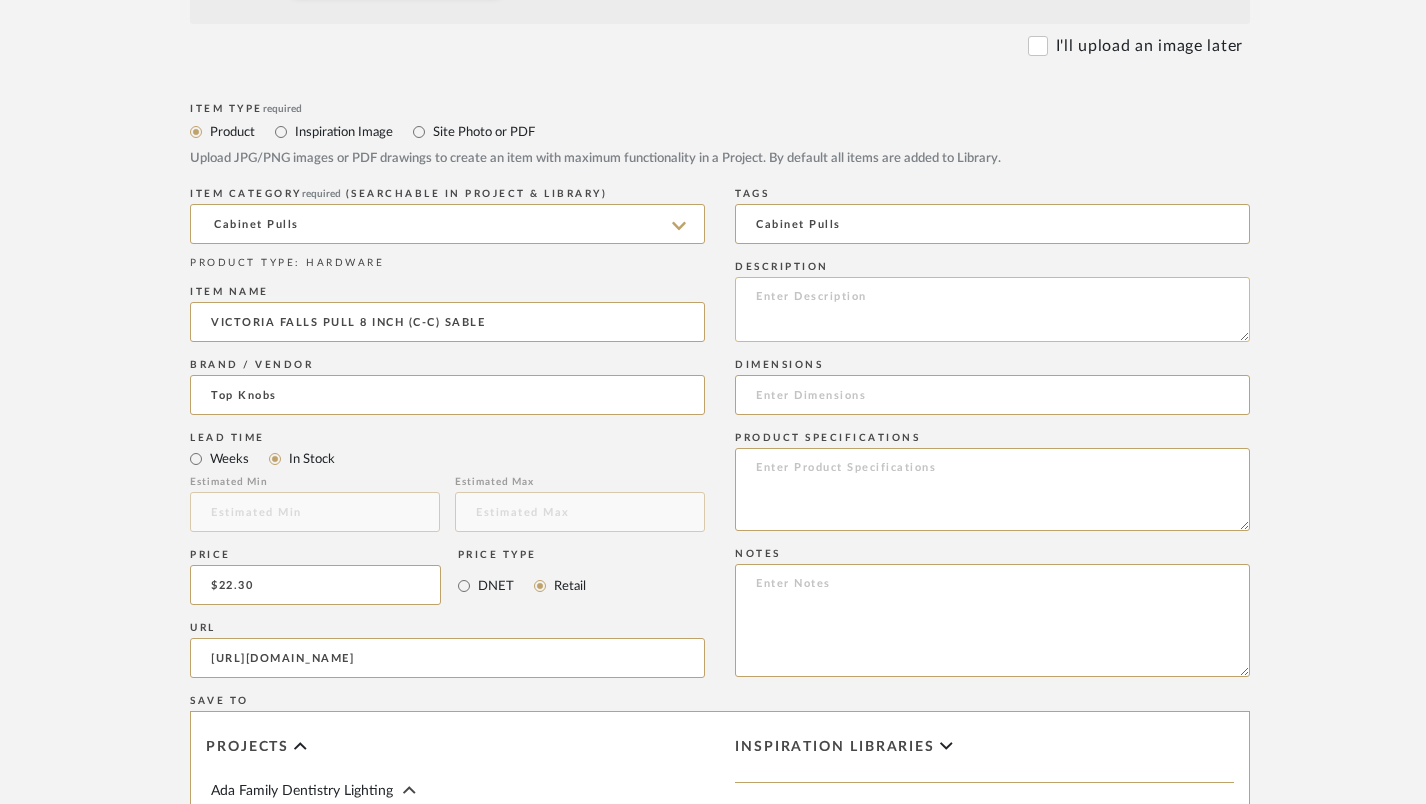 type on "Cabinet Pulls" 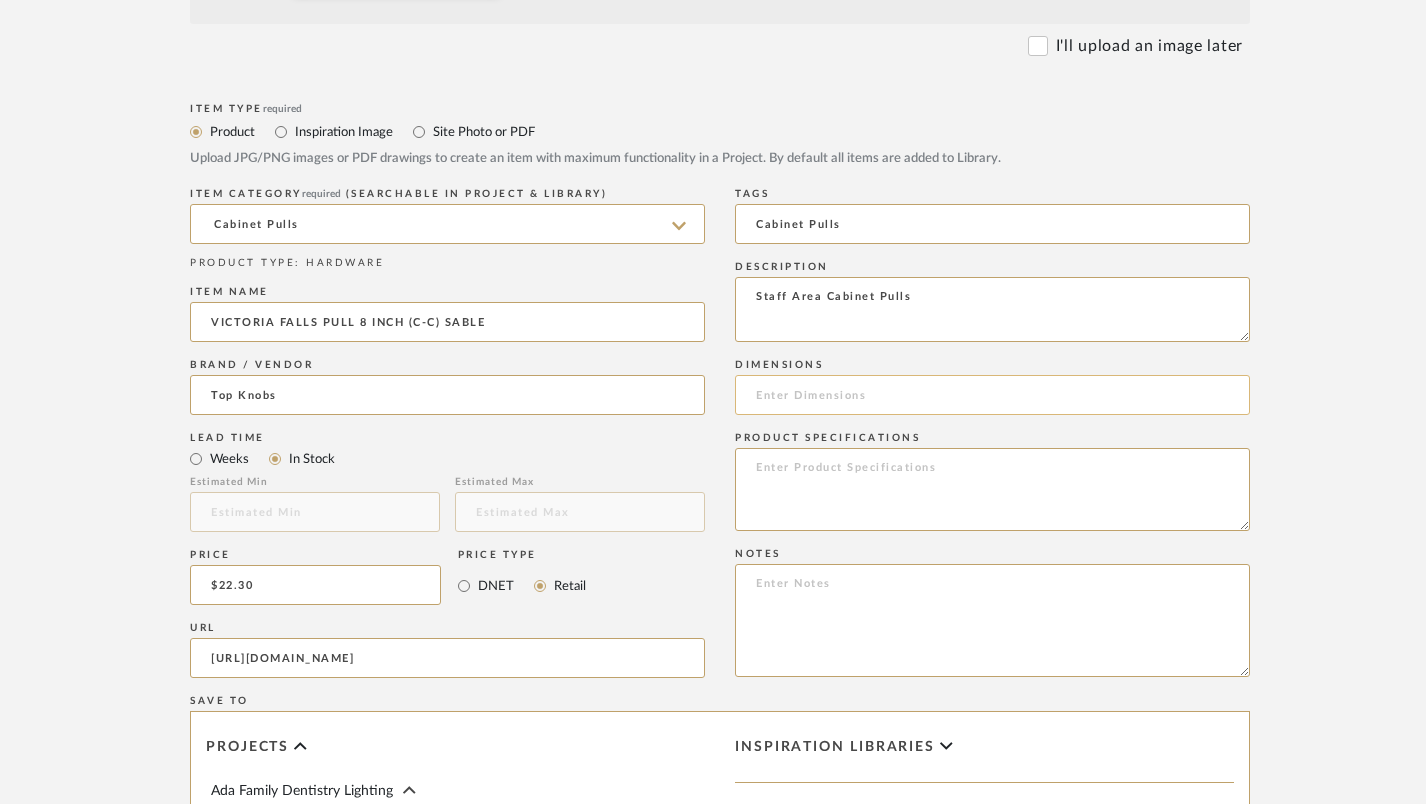 type on "Staff Area Cabinet Pulls" 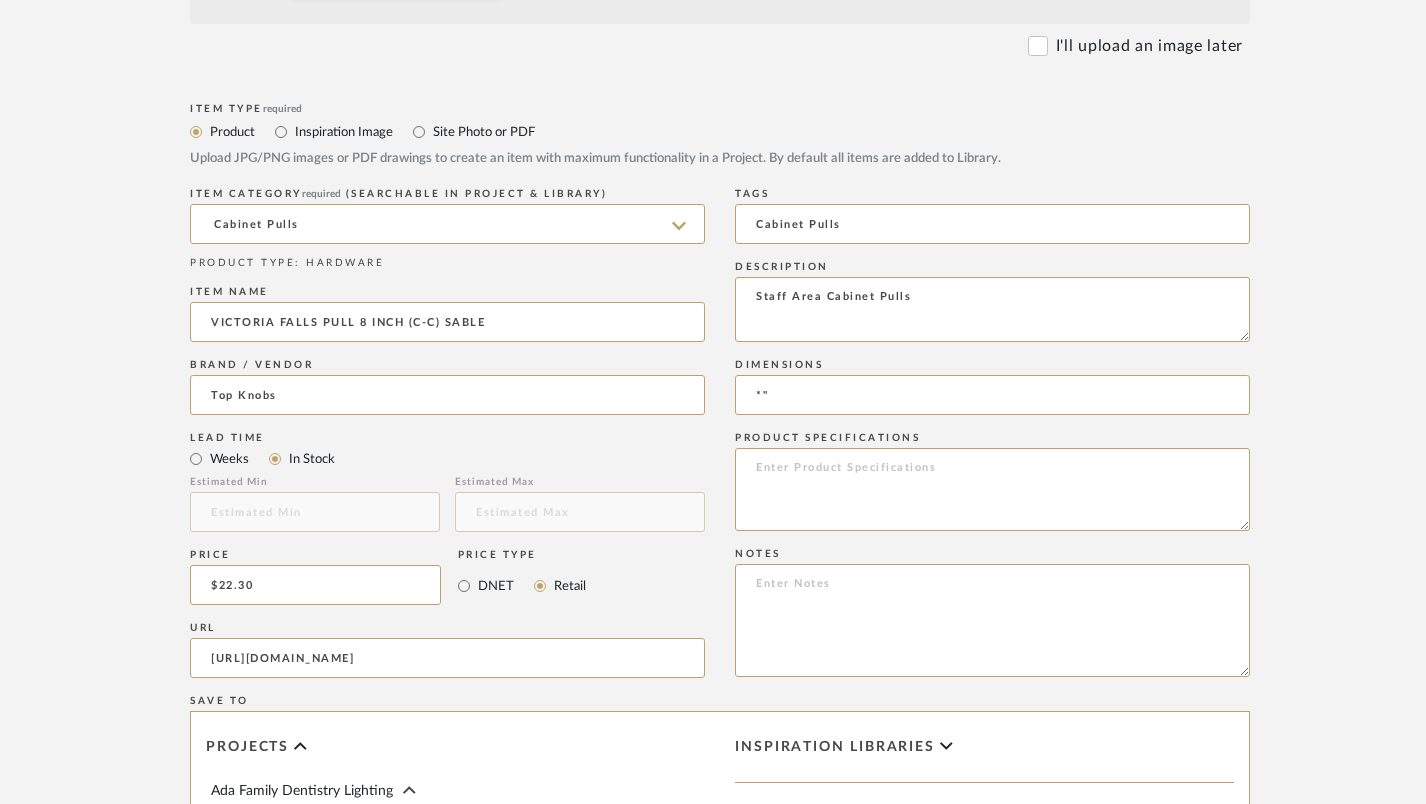 type on "*" 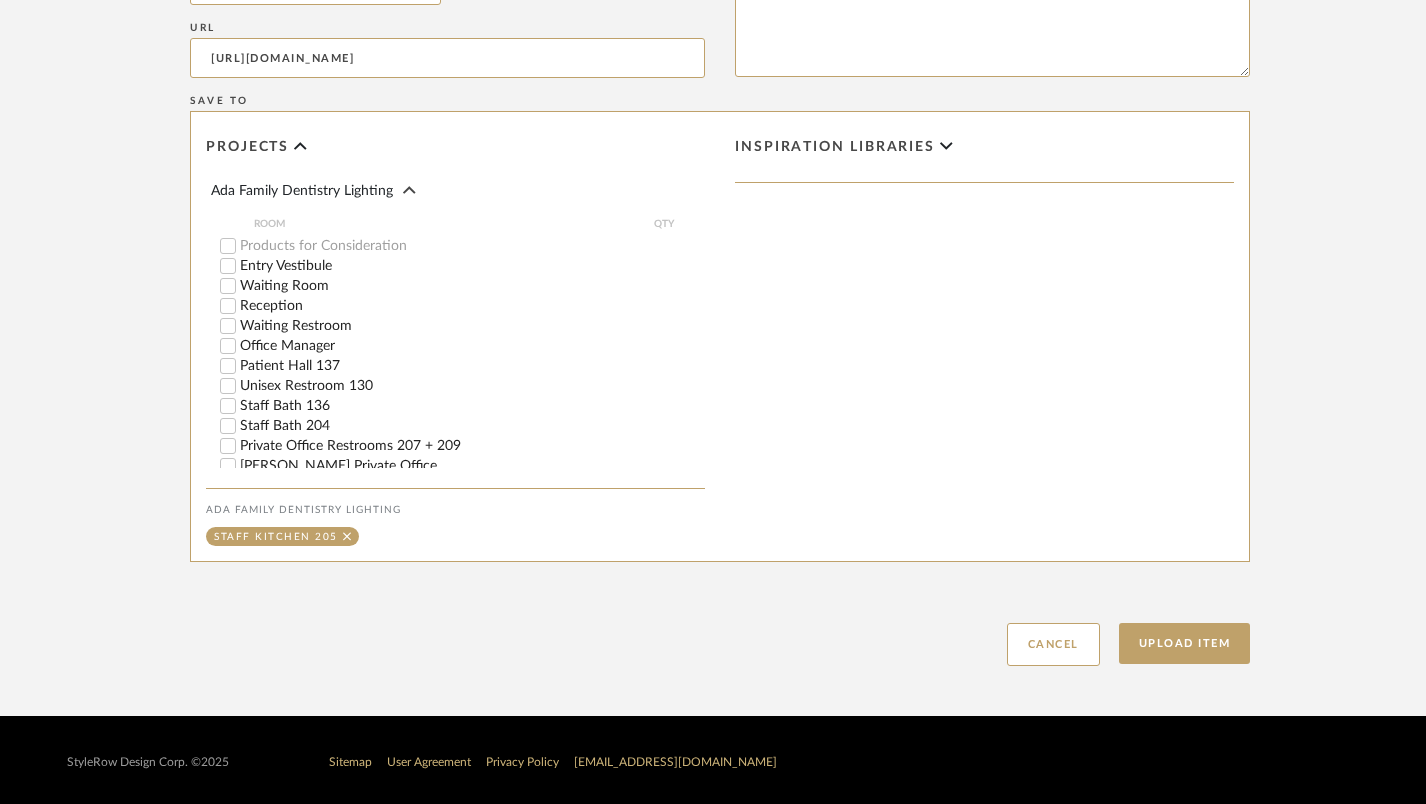 scroll, scrollTop: 1483, scrollLeft: 0, axis: vertical 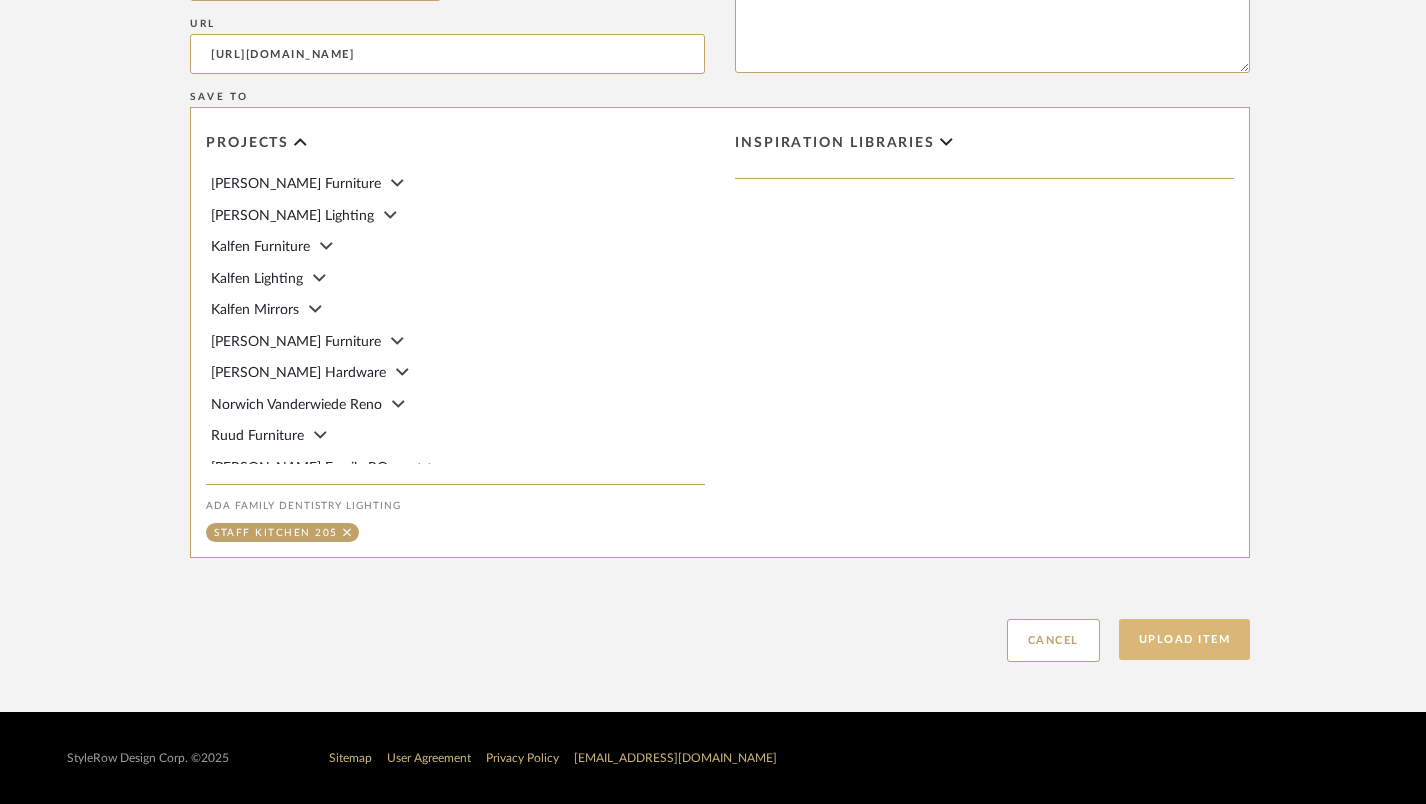 type on "8"" 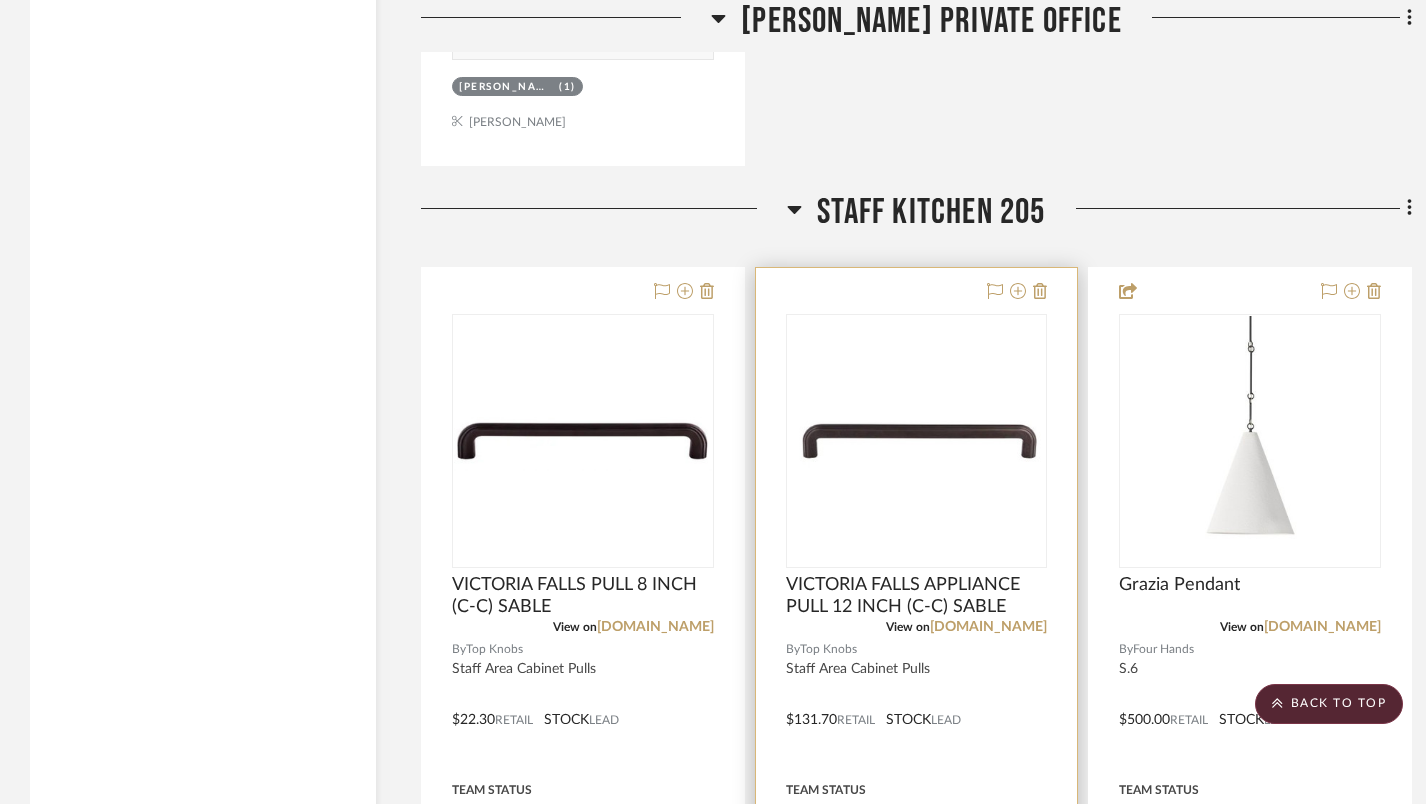 scroll, scrollTop: 11038, scrollLeft: 0, axis: vertical 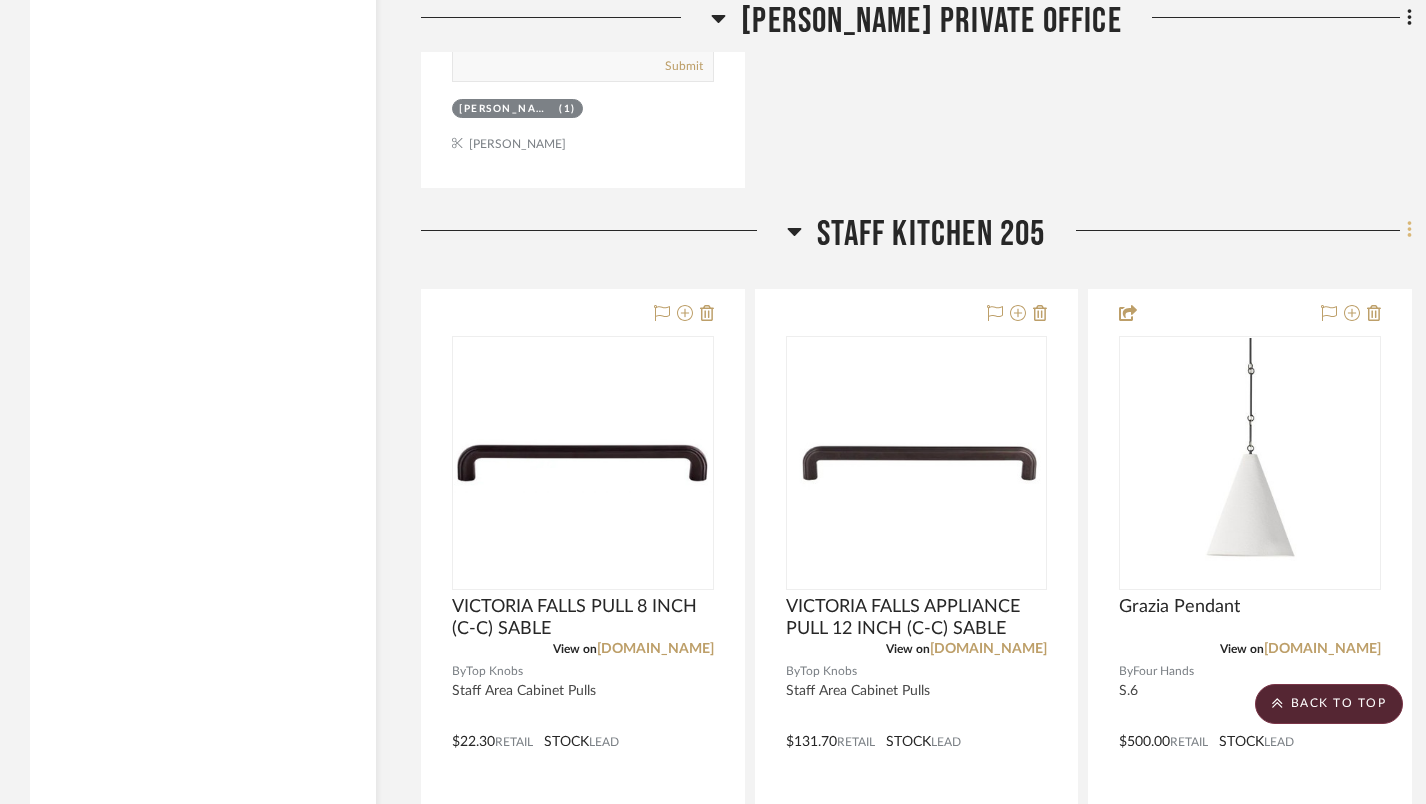 click 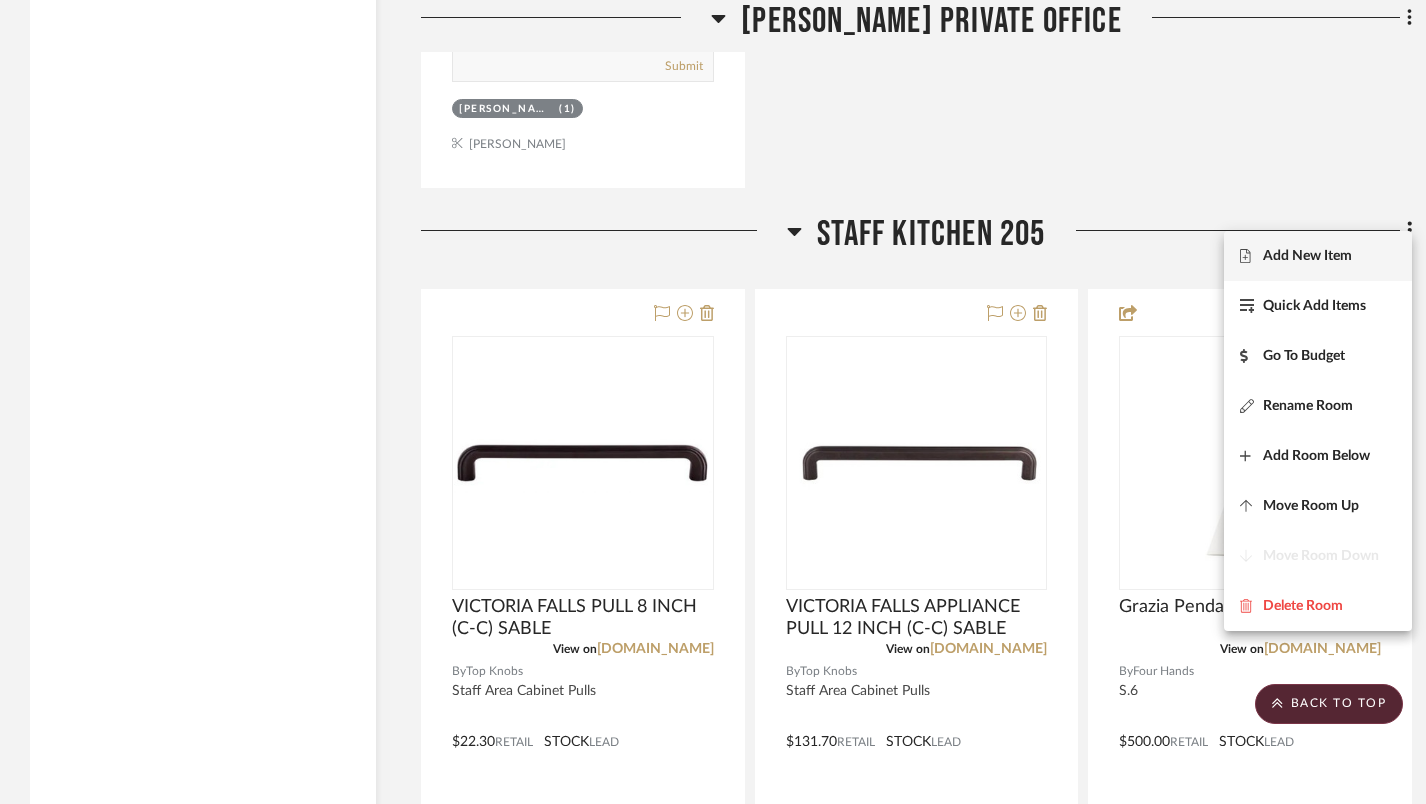 click on "Add New Item" at bounding box center (1307, 256) 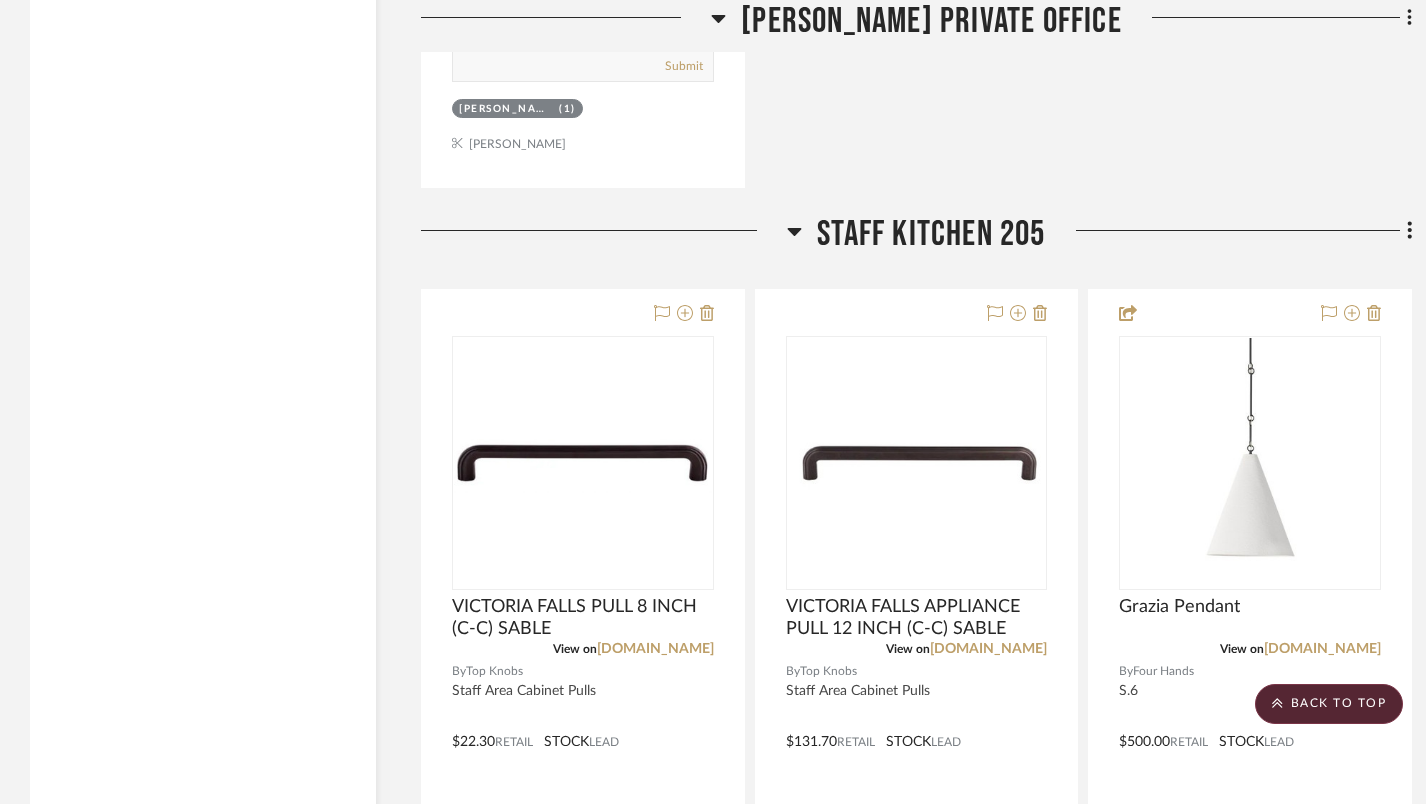 scroll, scrollTop: 0, scrollLeft: 0, axis: both 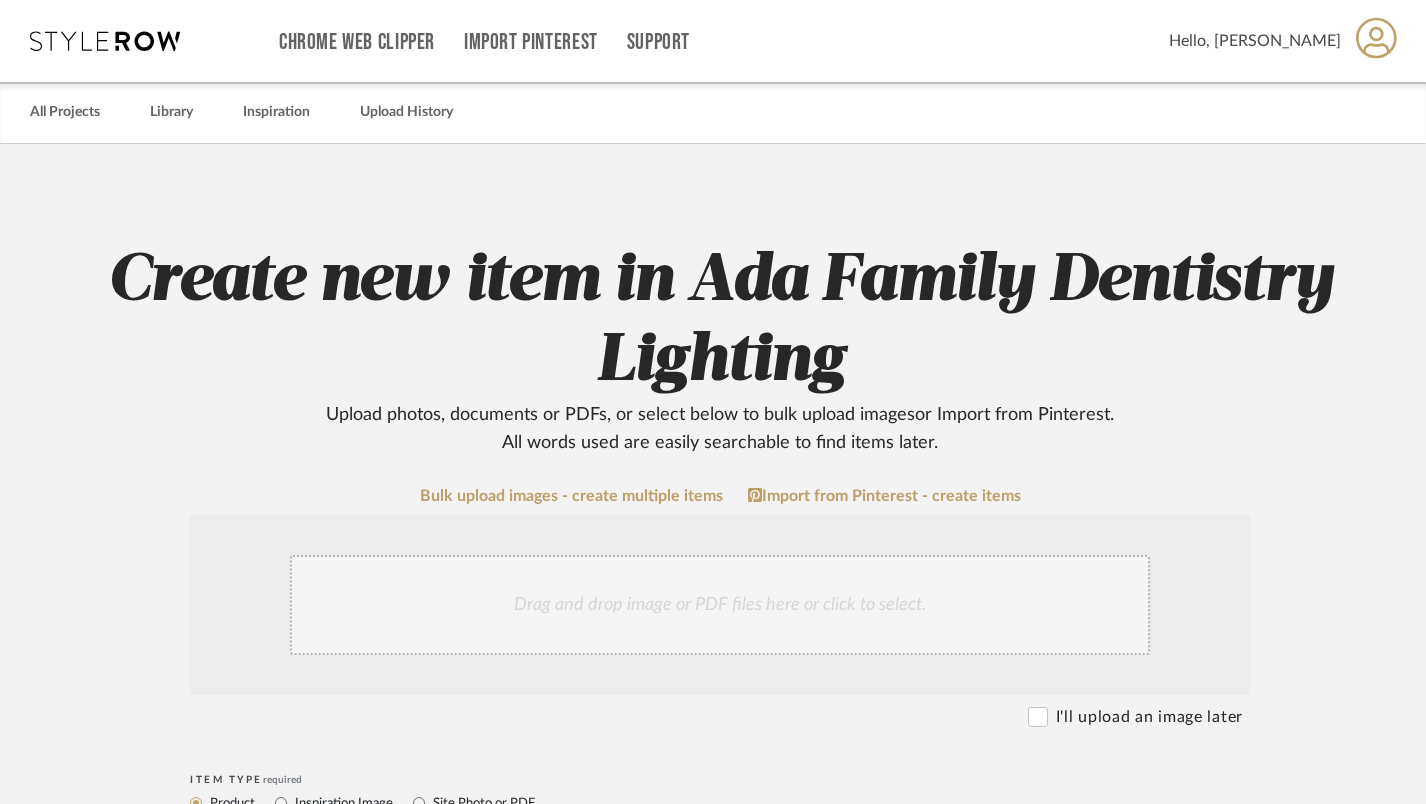 click on "Drag and drop image or PDF files here or click to select." 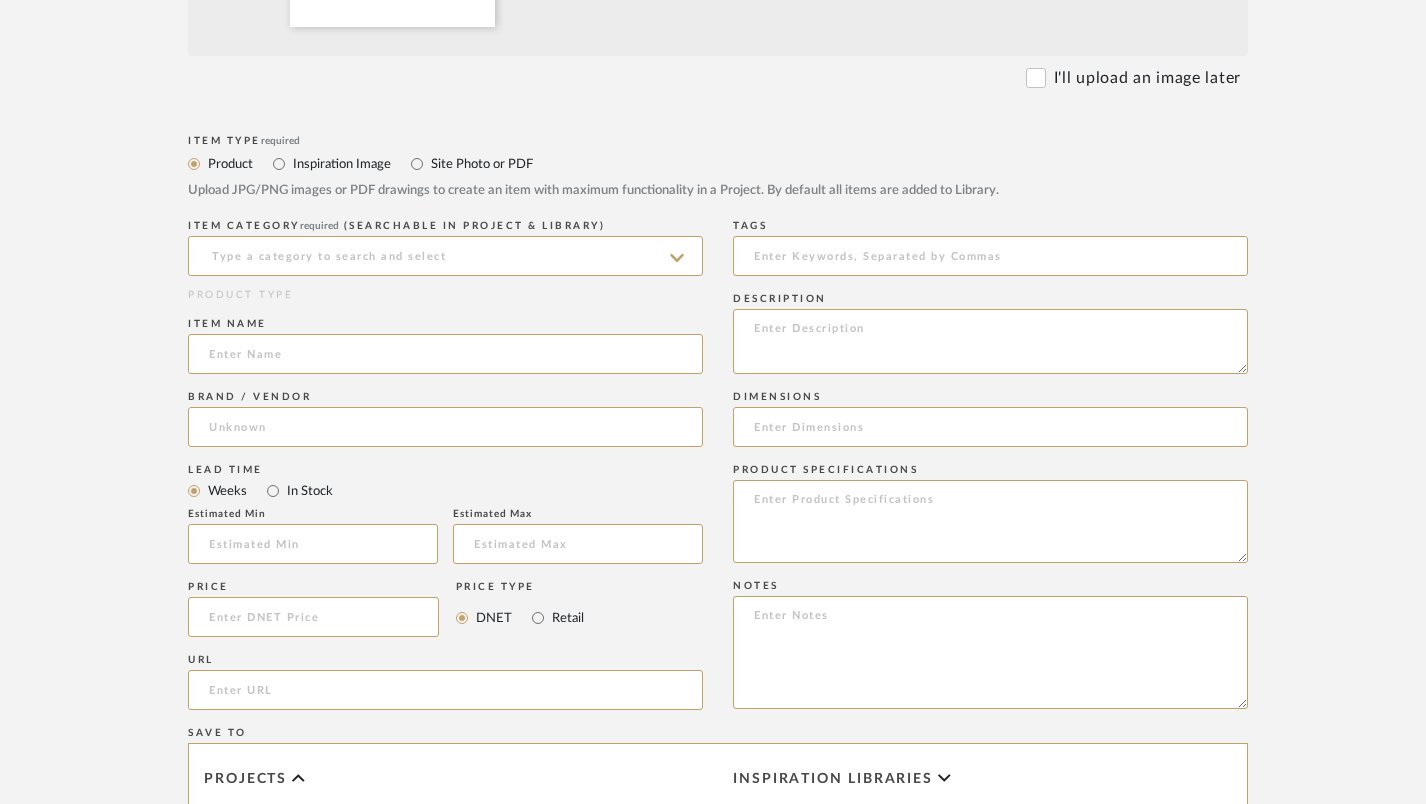 scroll, scrollTop: 851, scrollLeft: 2, axis: both 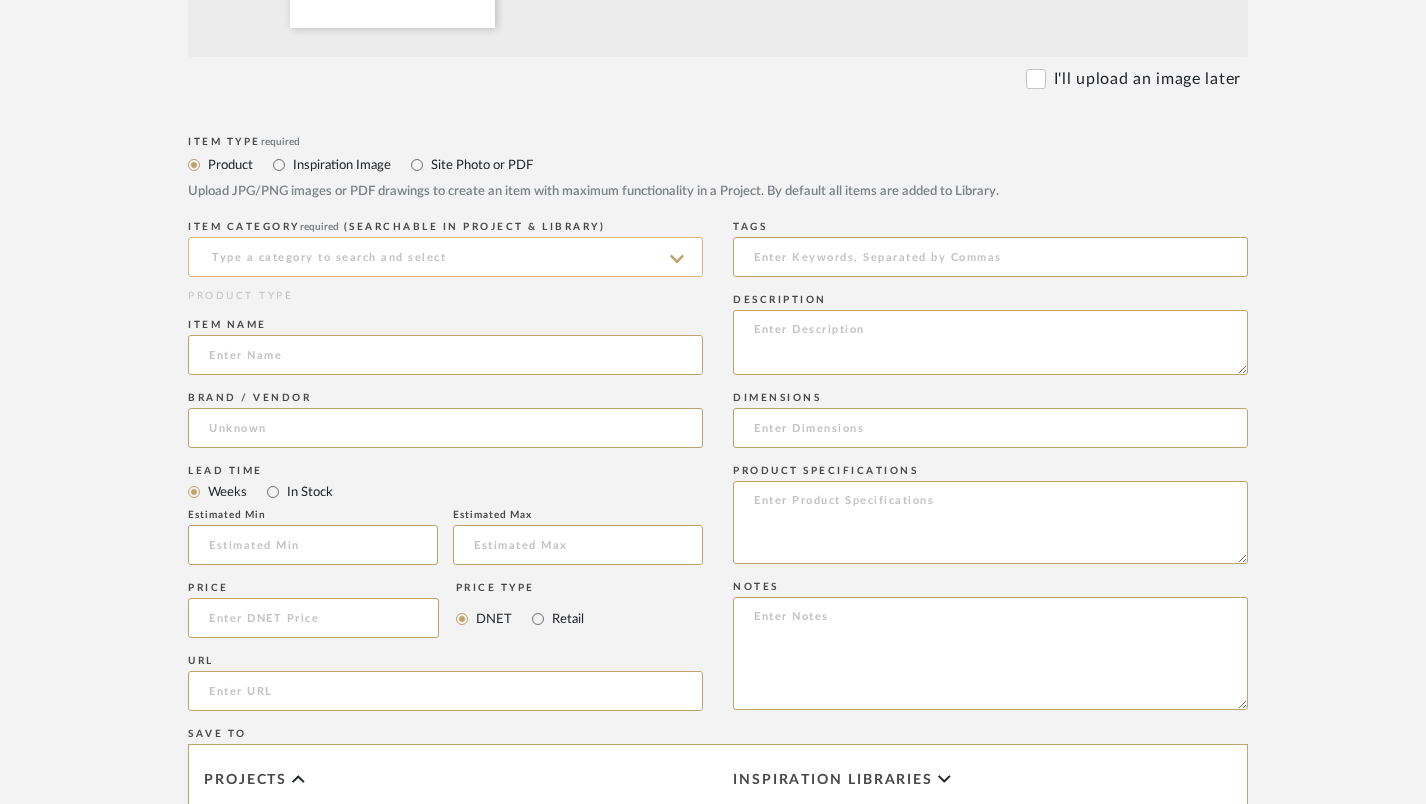 click 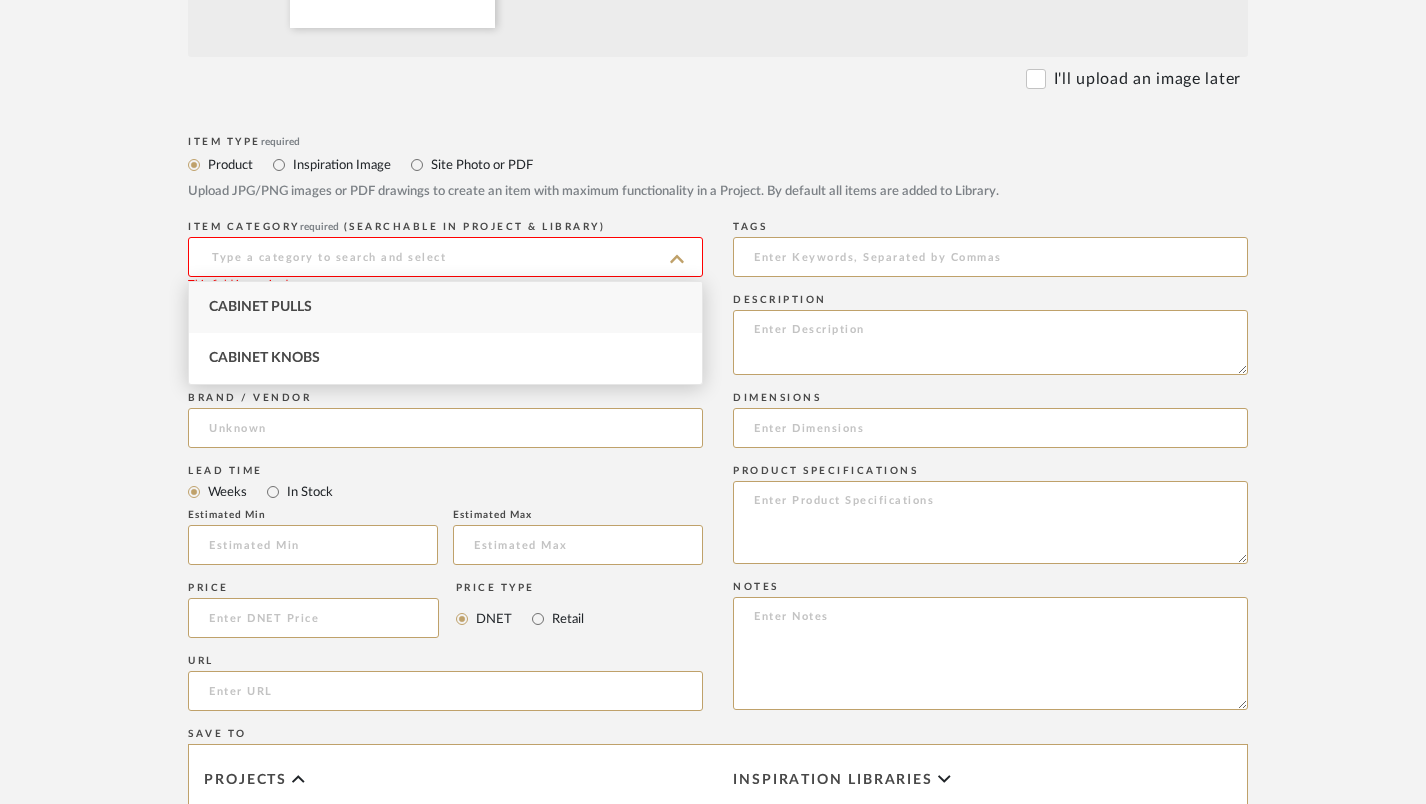 click on "Cabinet Pulls" at bounding box center [260, 307] 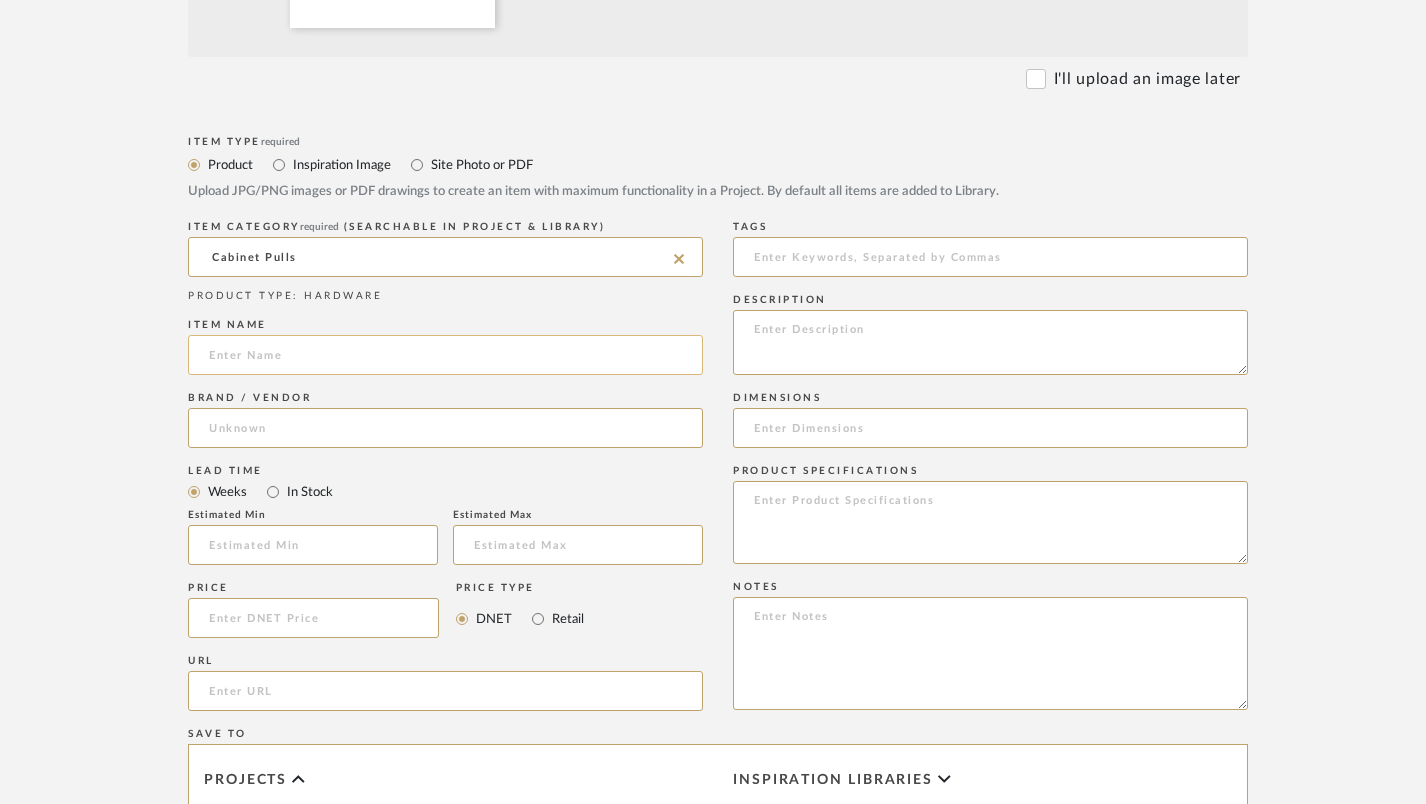 click 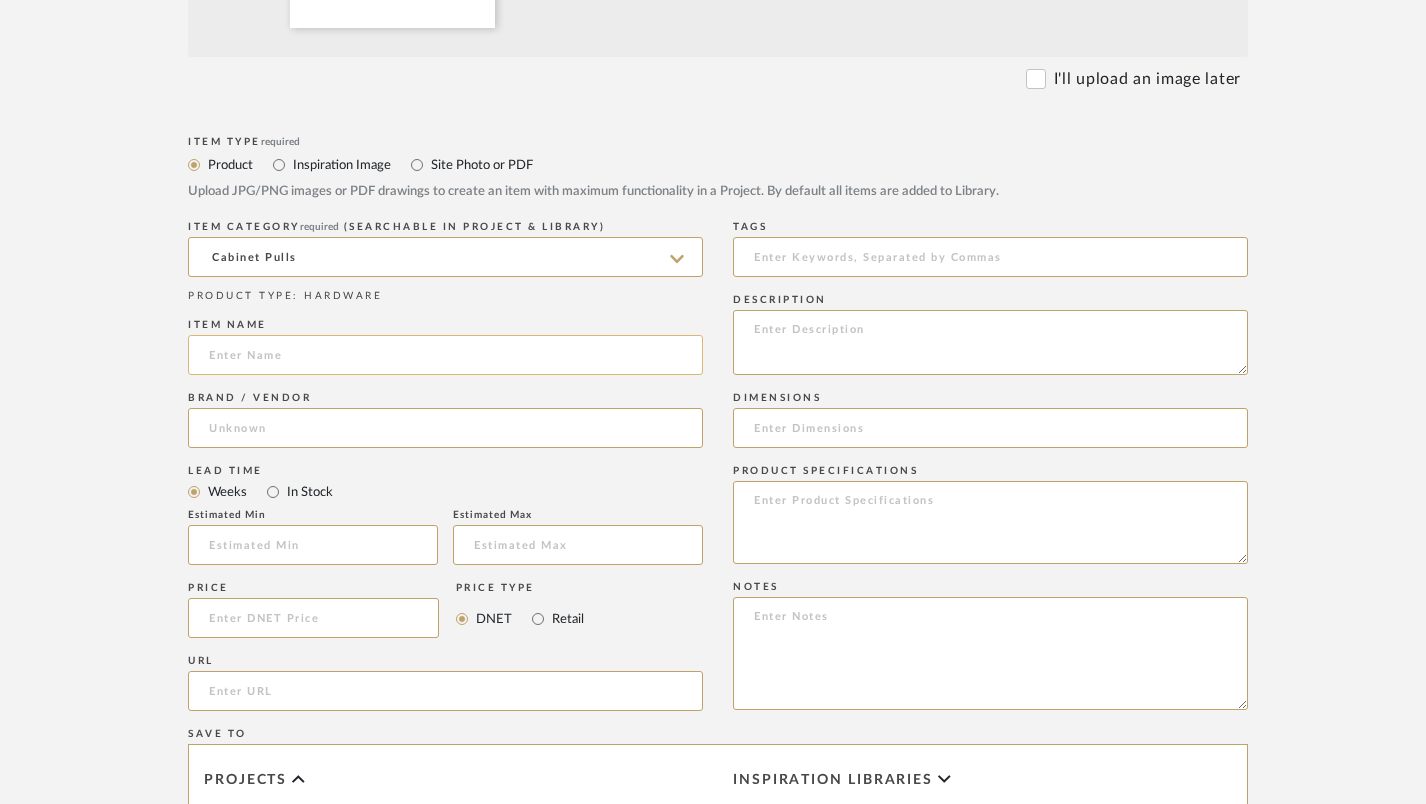 paste on "VICTORIA FALLS PULL 3 INCH (C-C) SABLE" 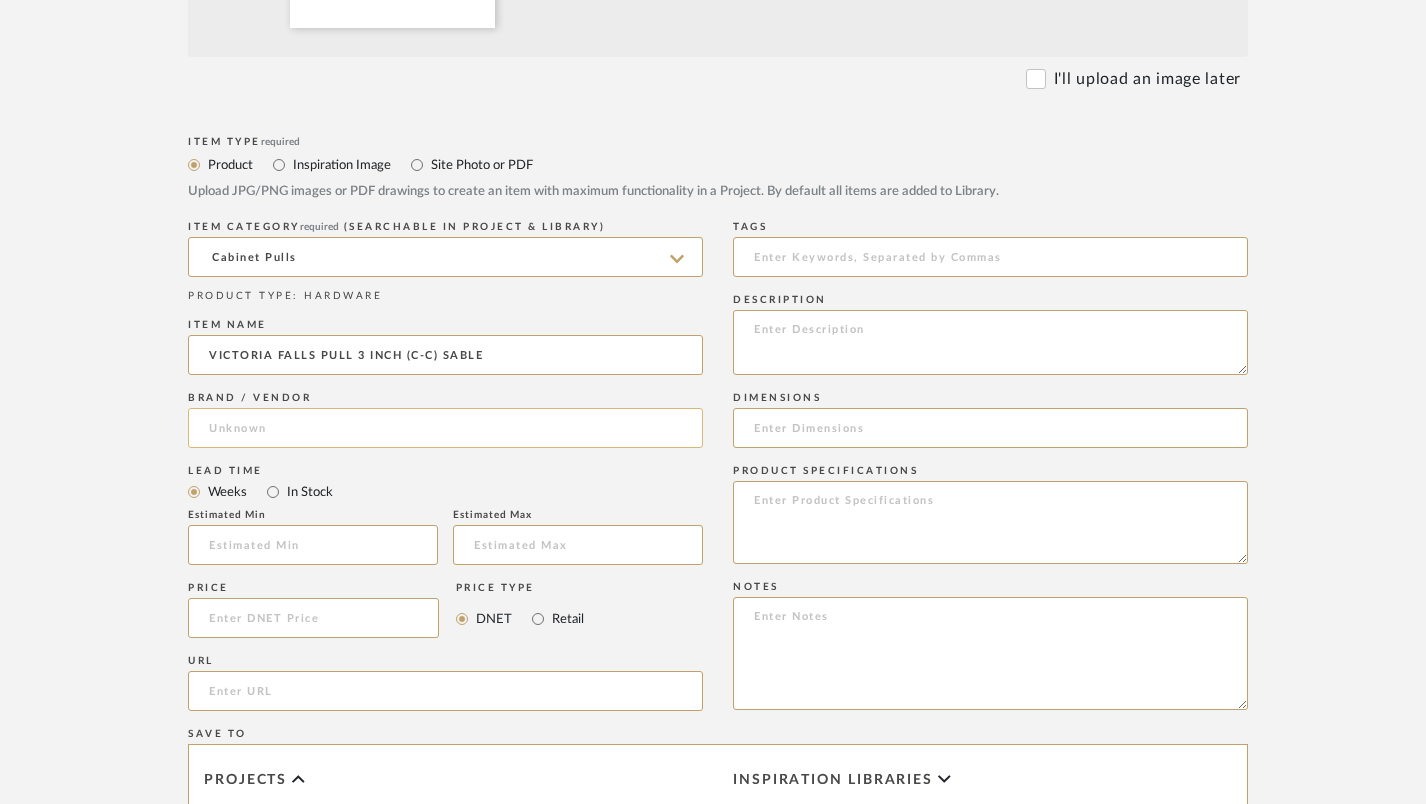 type on "VICTORIA FALLS PULL 3 INCH (C-C) SABLE" 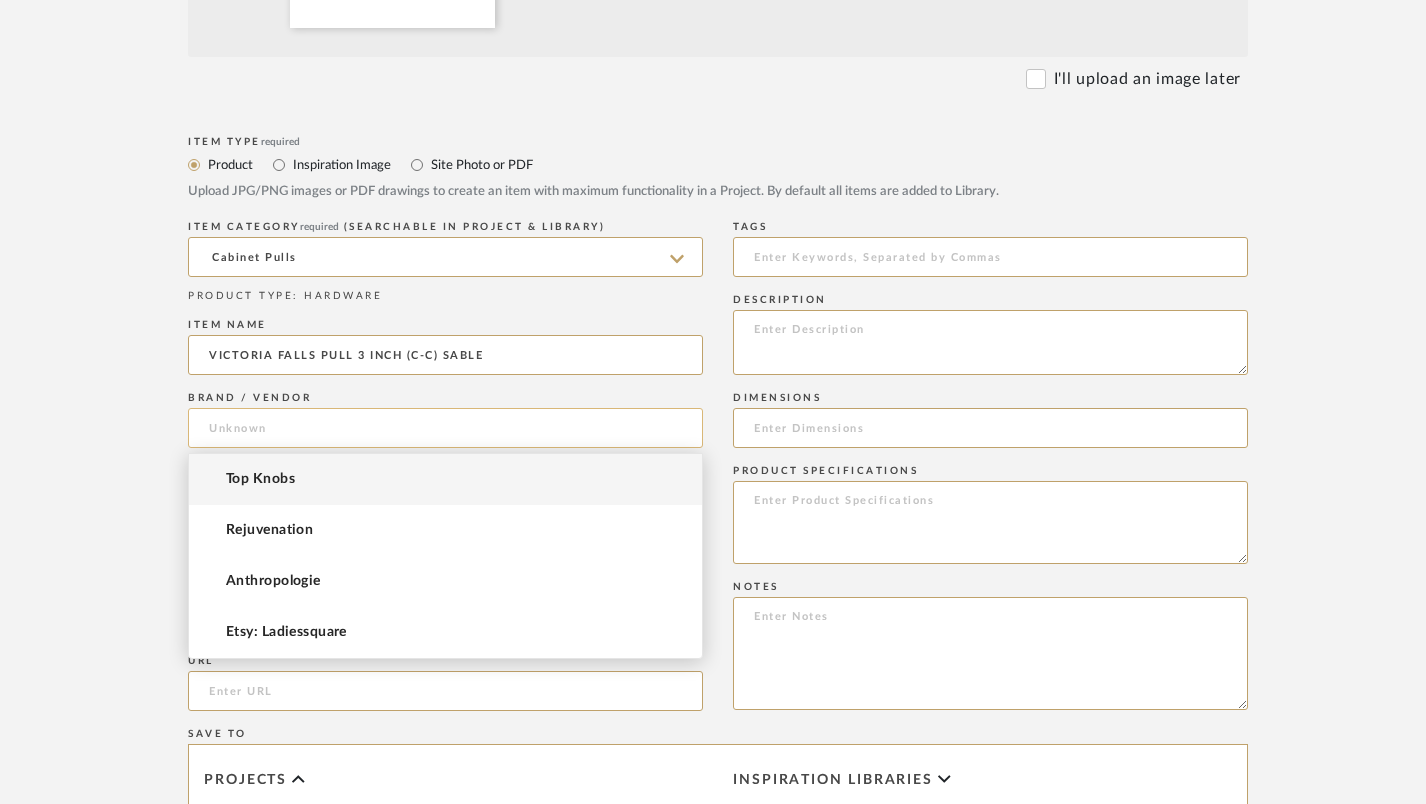 click 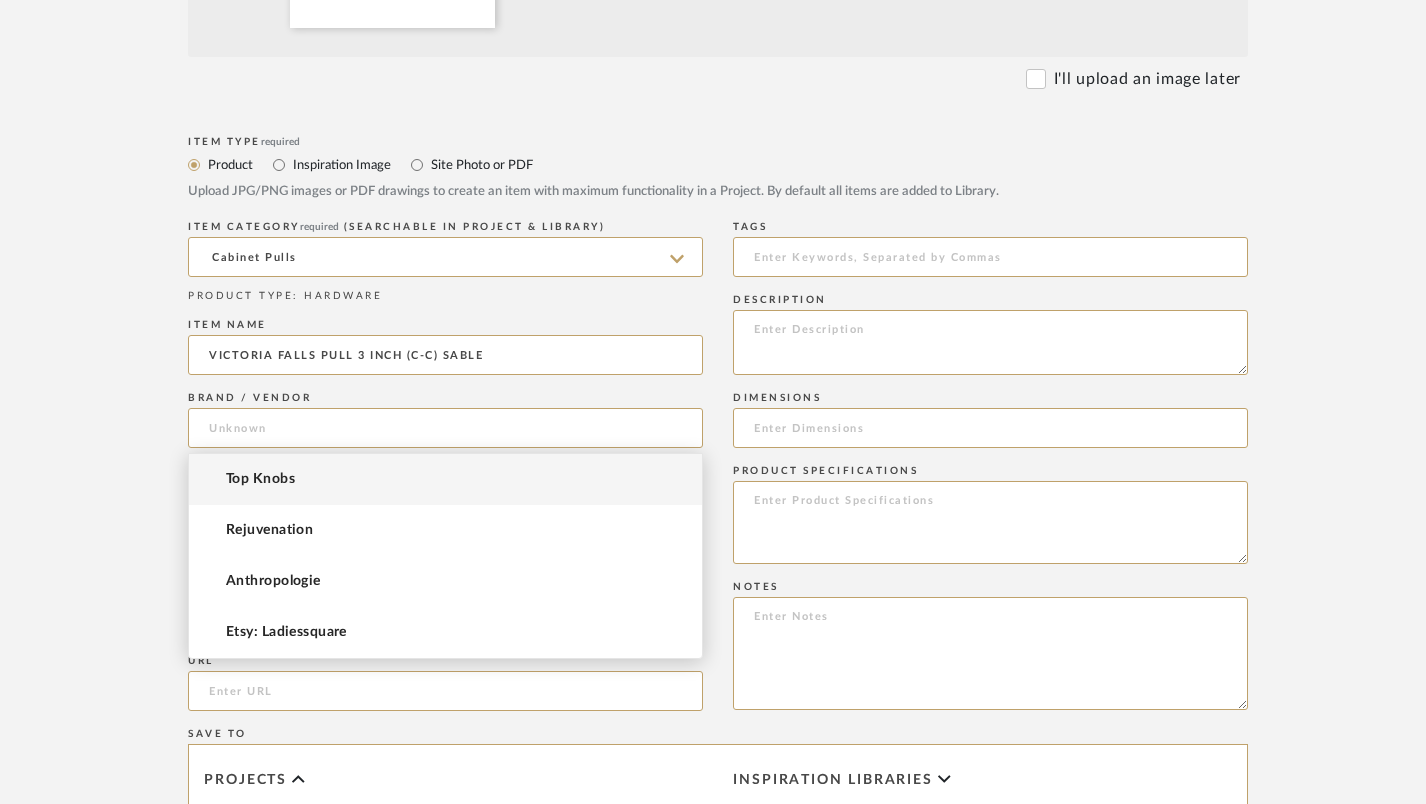 click on "Top Knobs" at bounding box center [445, 479] 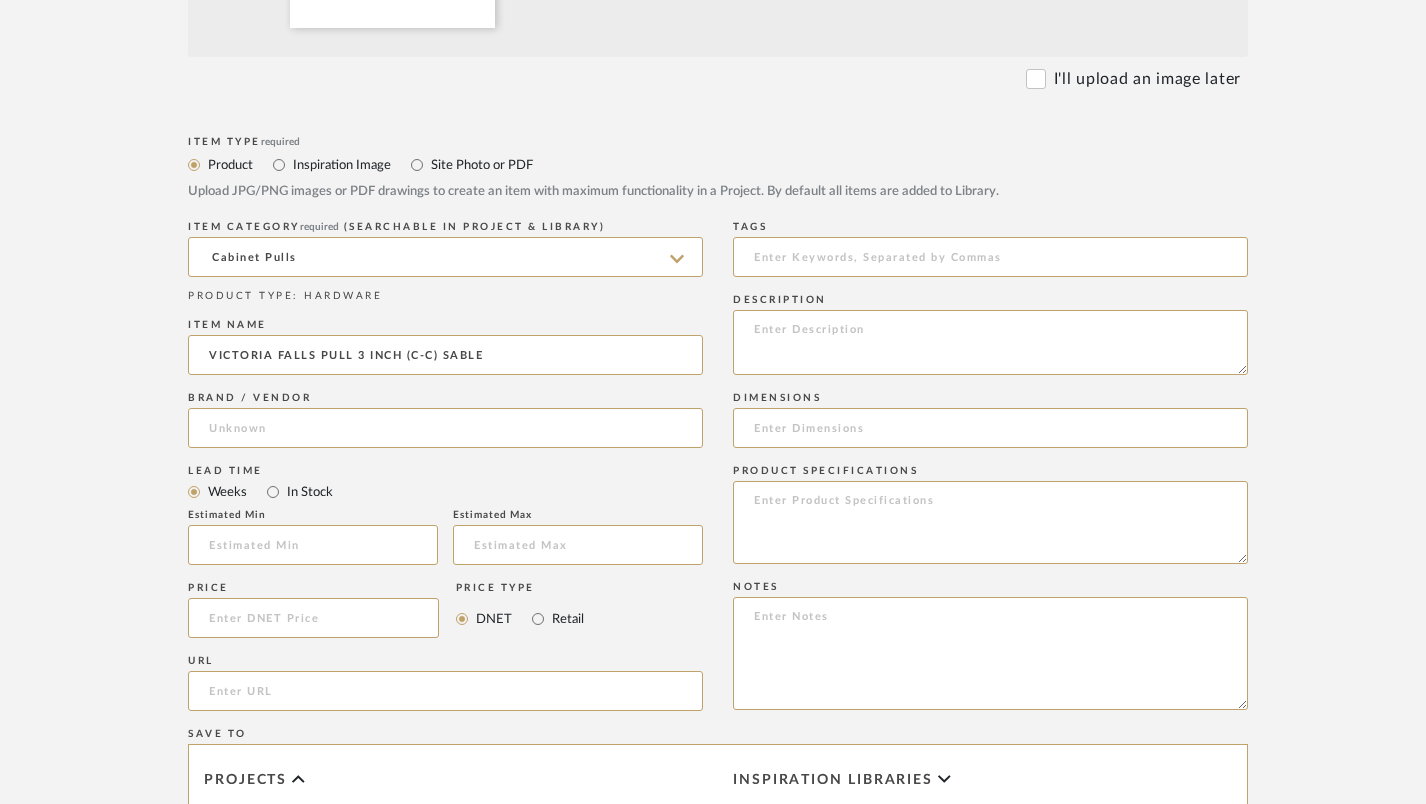 type on "Top Knobs" 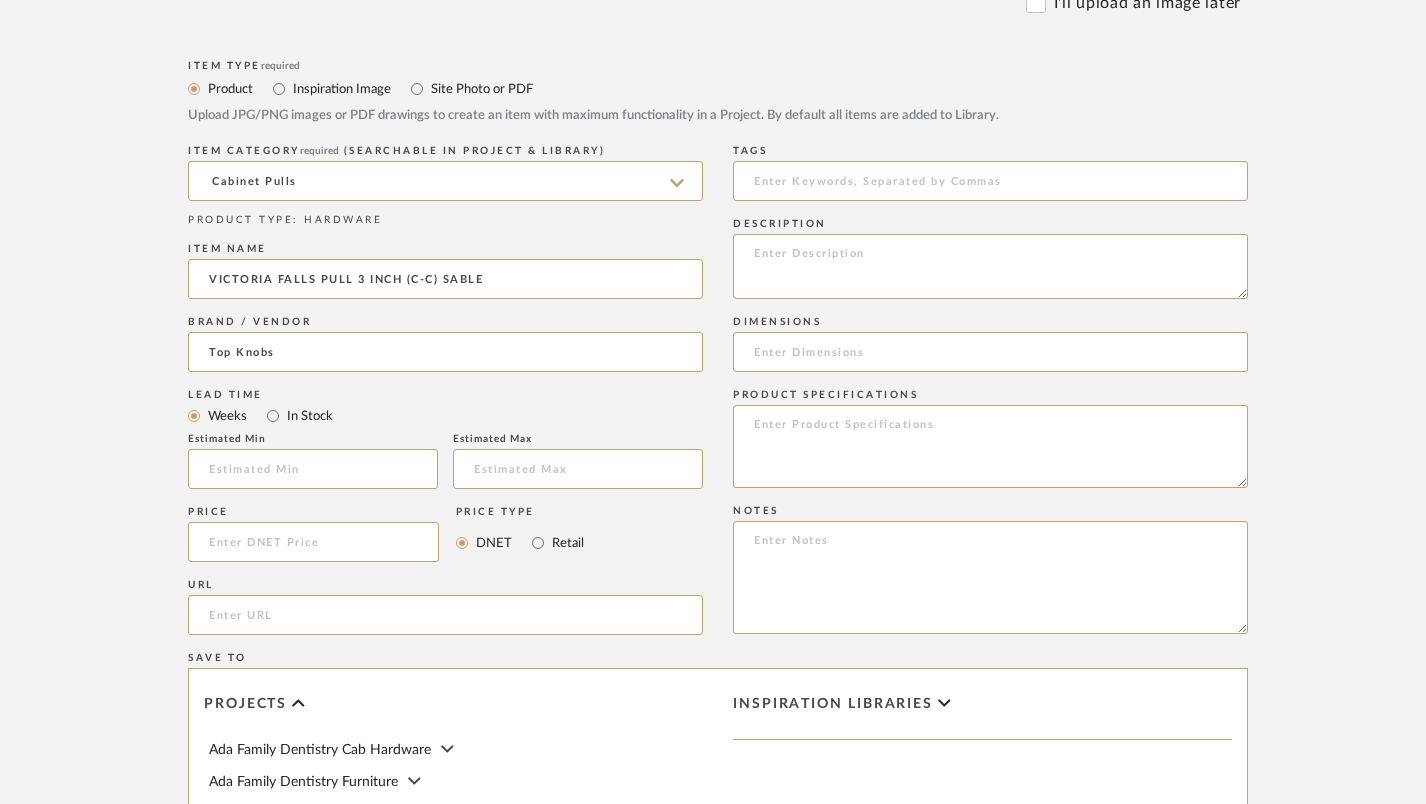 scroll, scrollTop: 941, scrollLeft: 1, axis: both 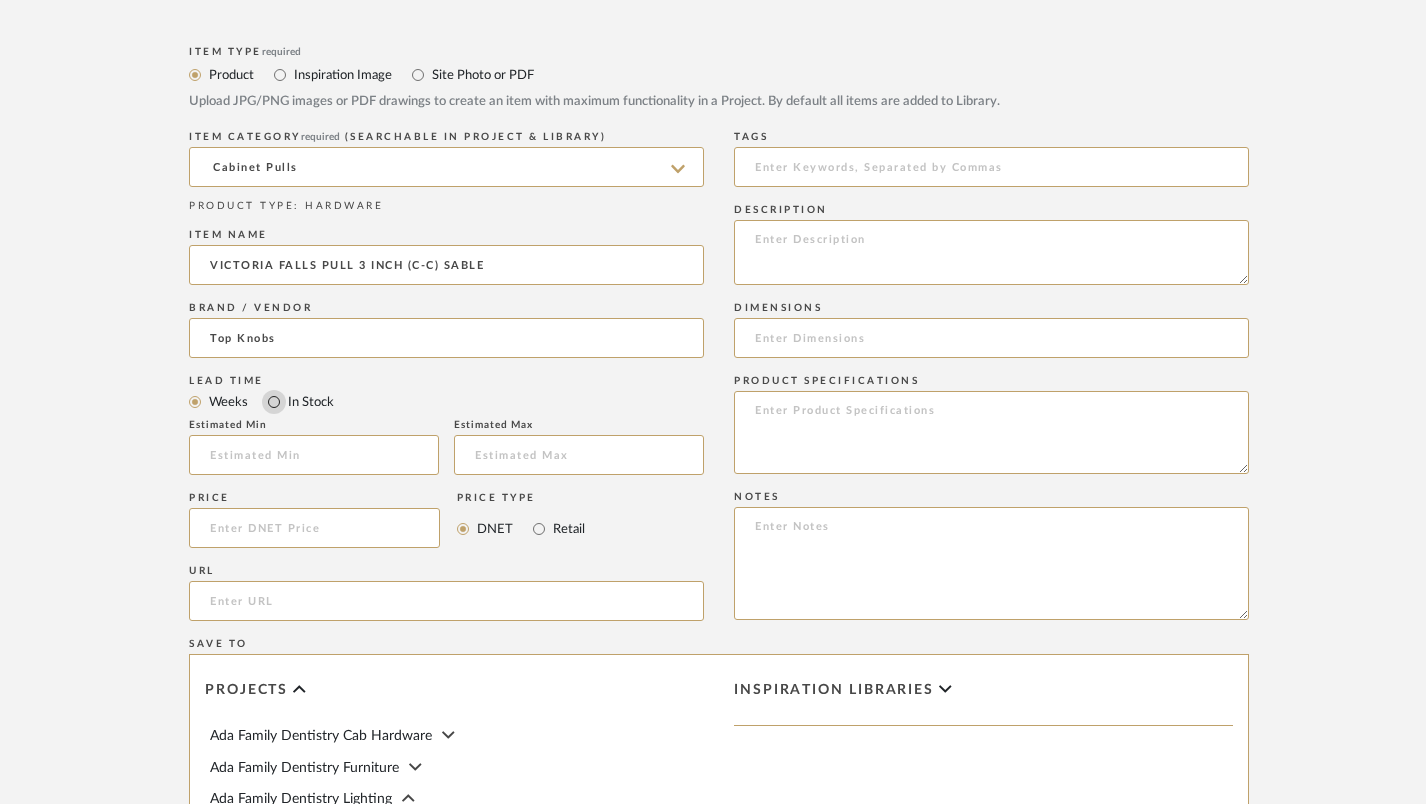 click on "In Stock" at bounding box center (274, 402) 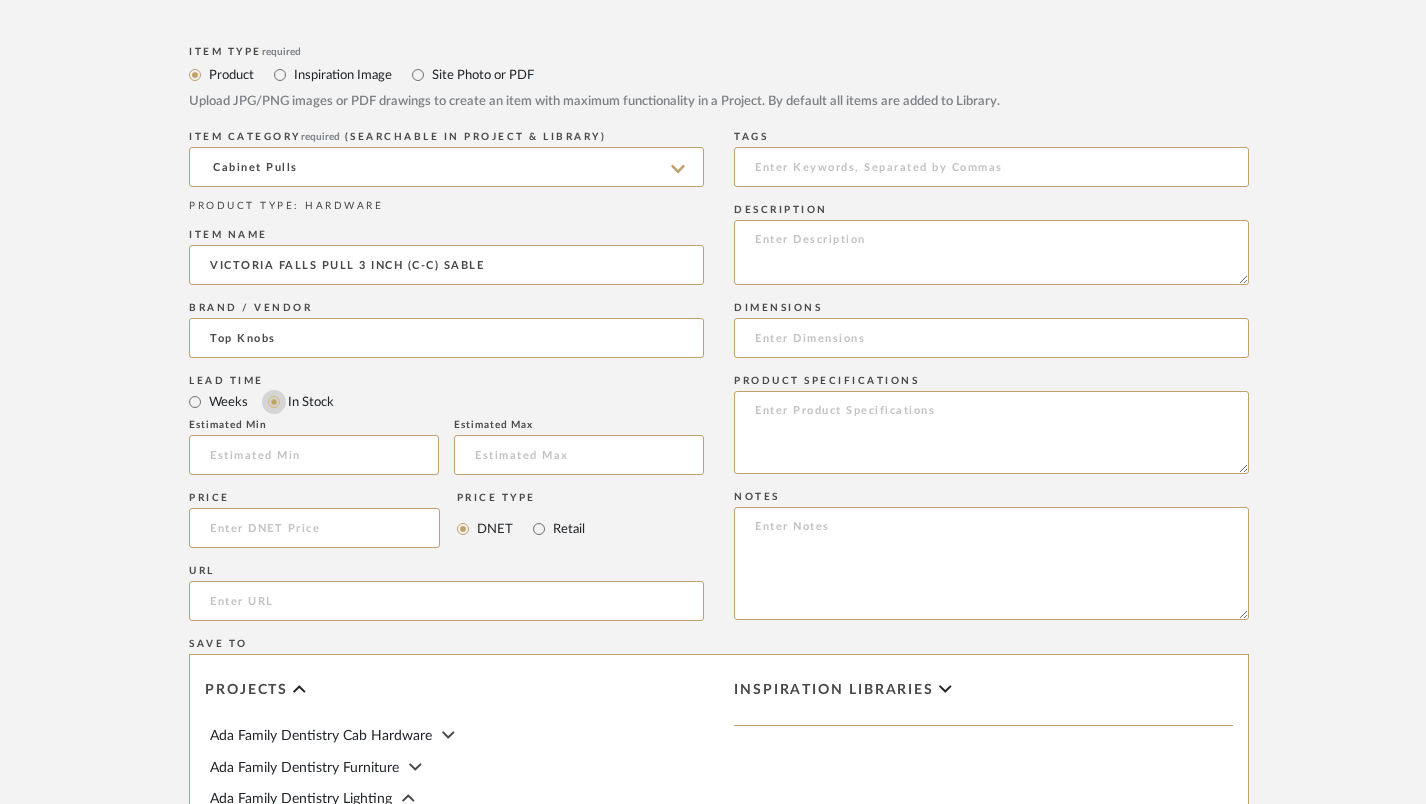 type 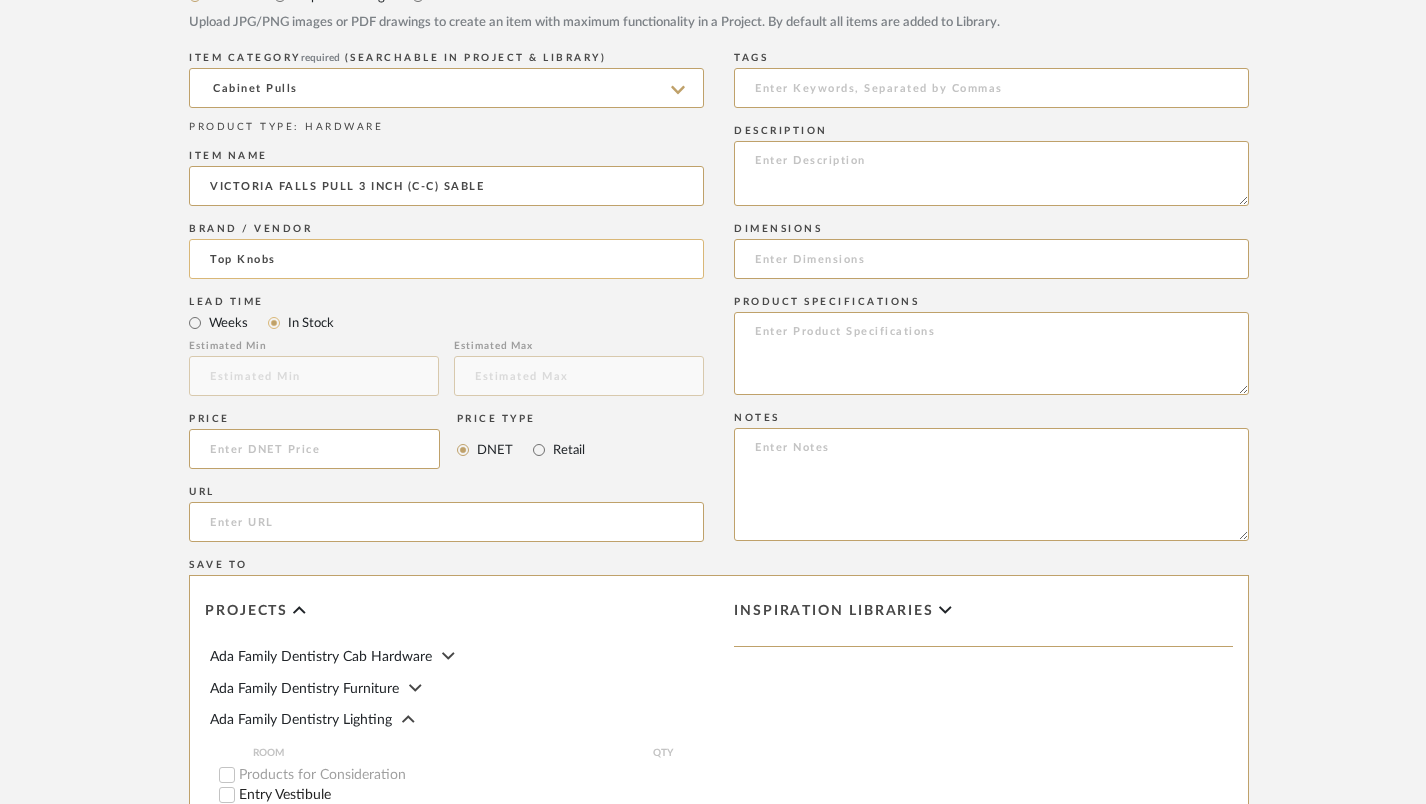 scroll, scrollTop: 1021, scrollLeft: 1, axis: both 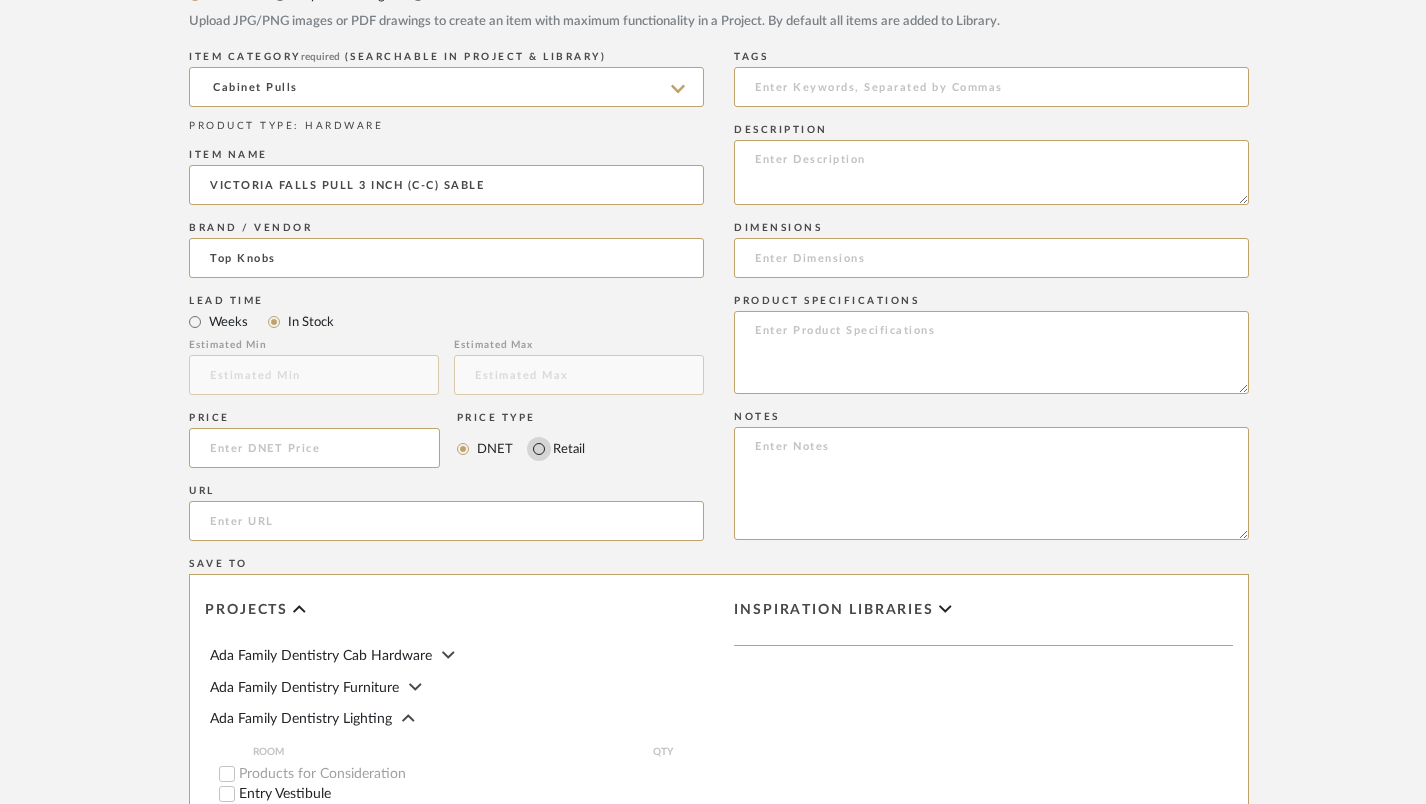 click on "Retail" at bounding box center (539, 449) 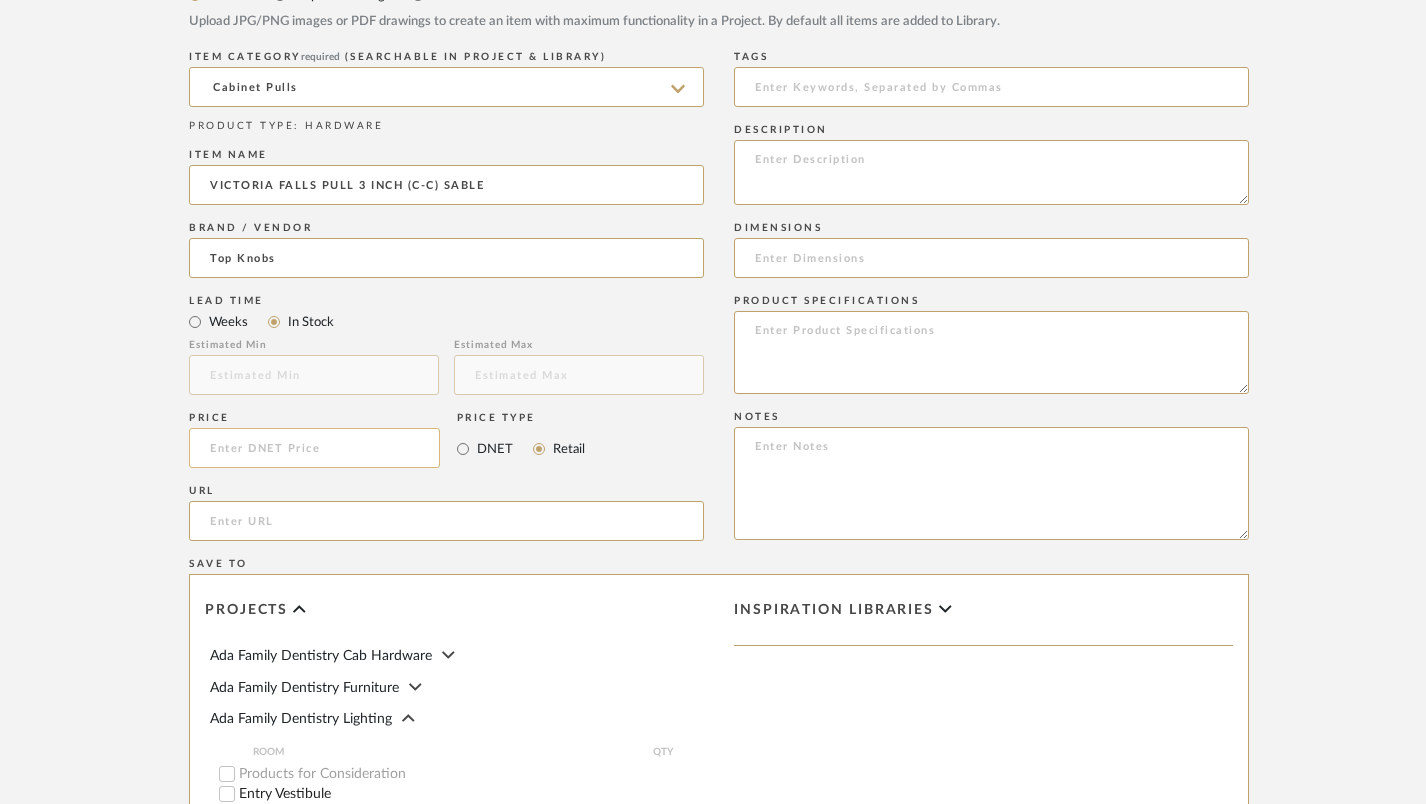 click 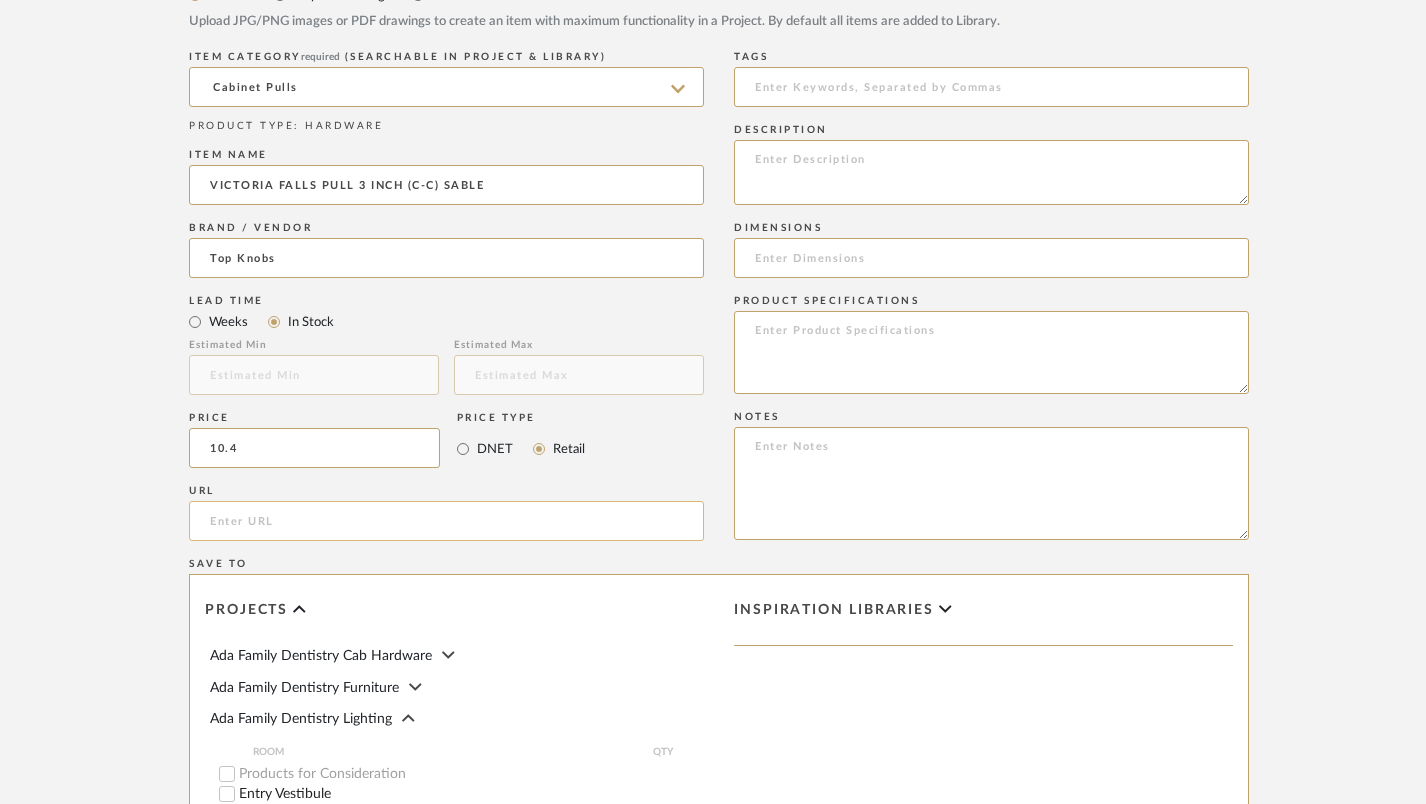type on "$10.40" 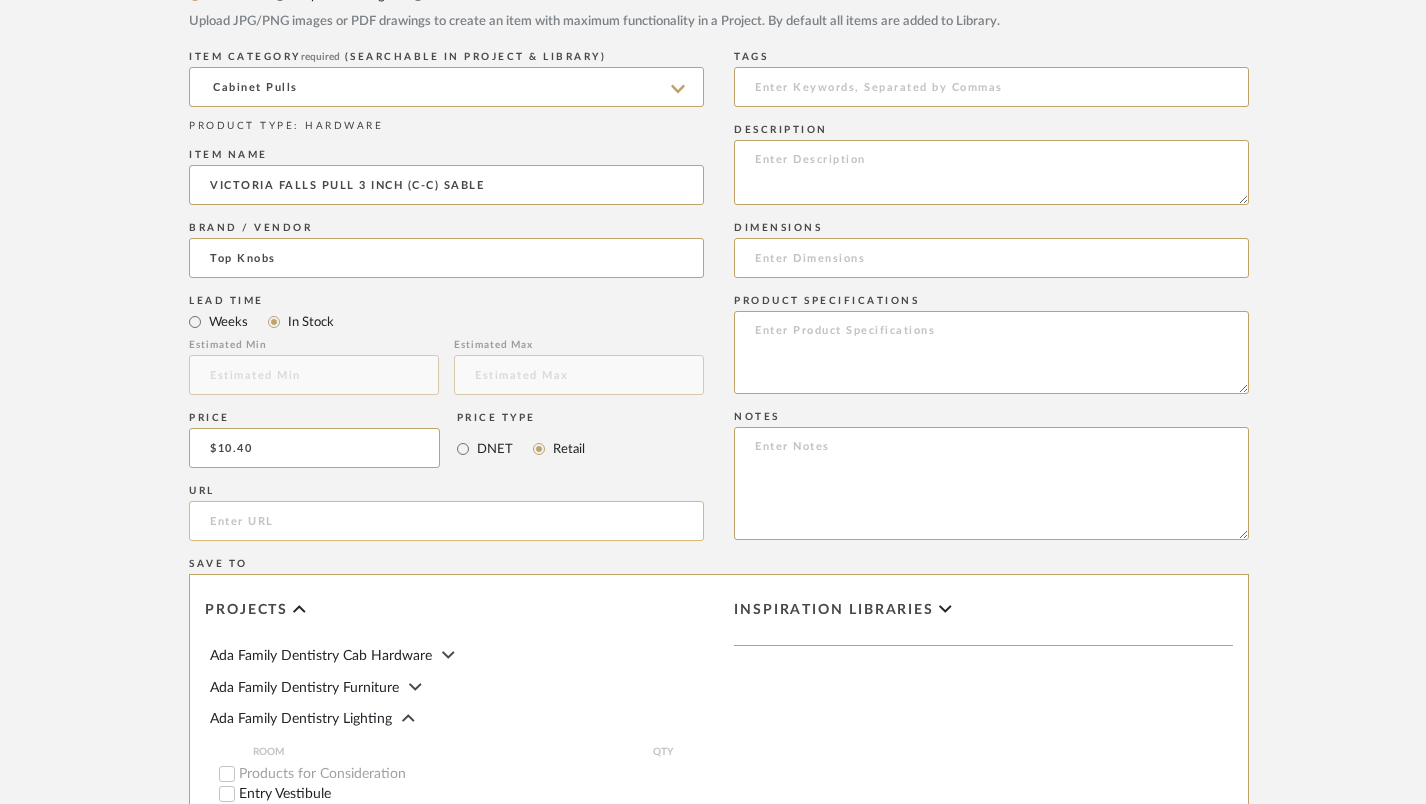 click 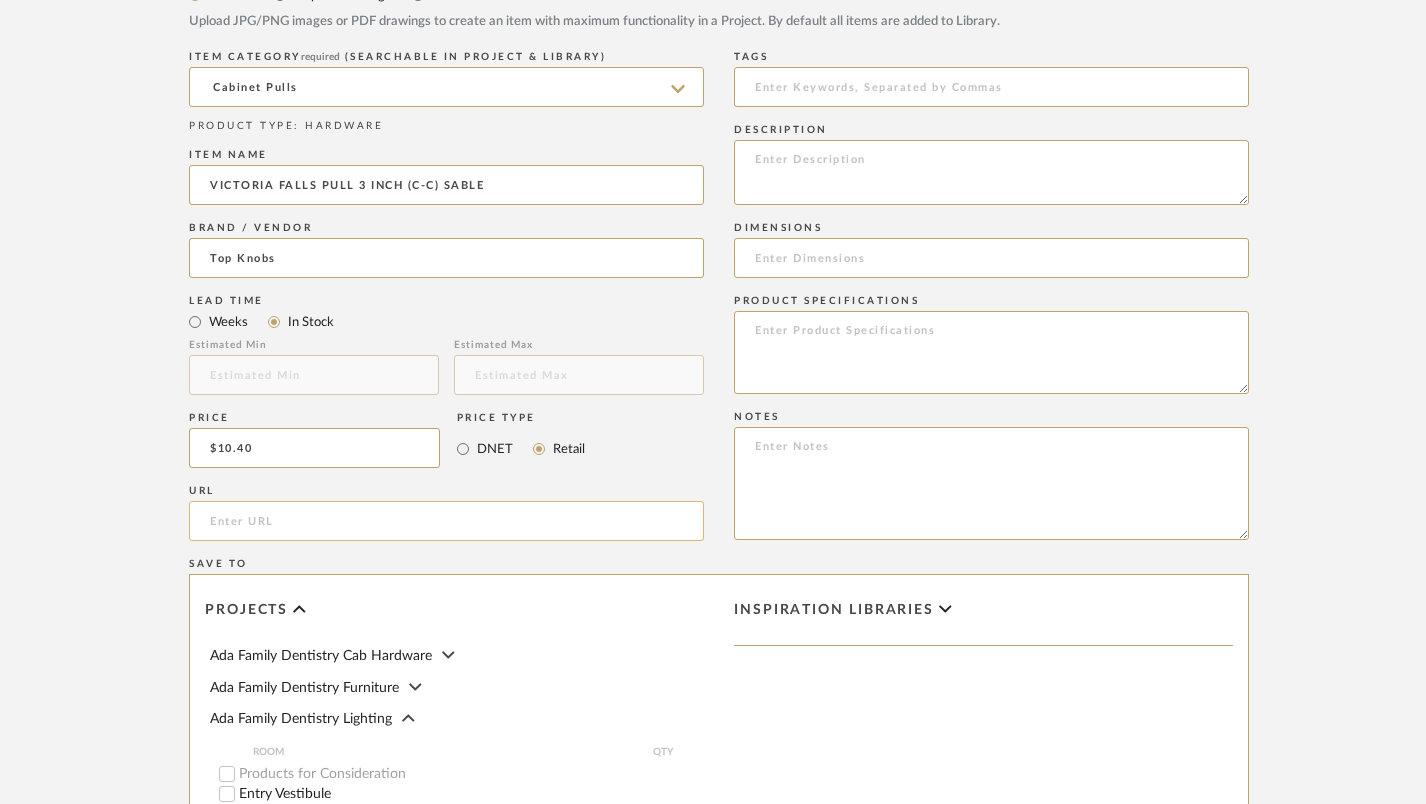 click 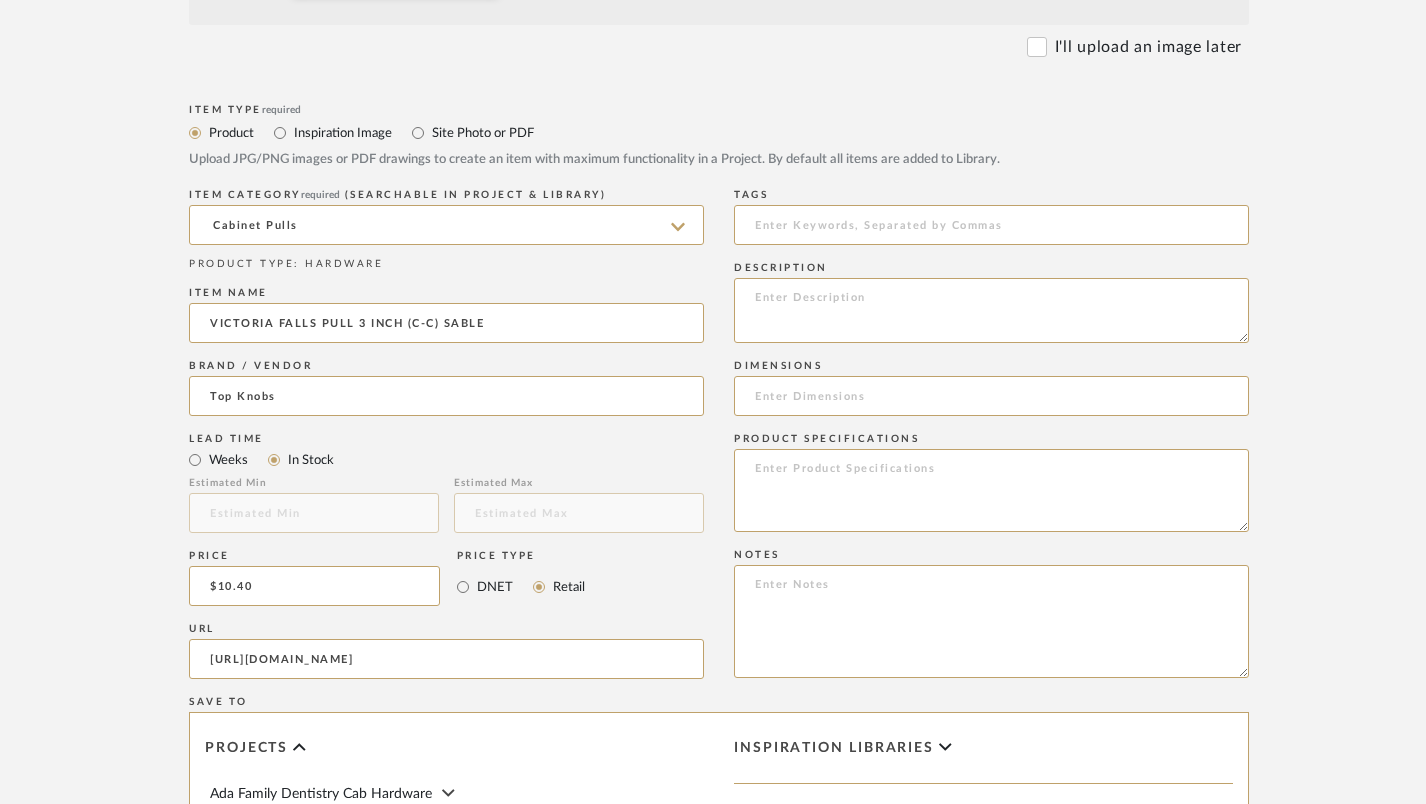 scroll, scrollTop: 860, scrollLeft: 1, axis: both 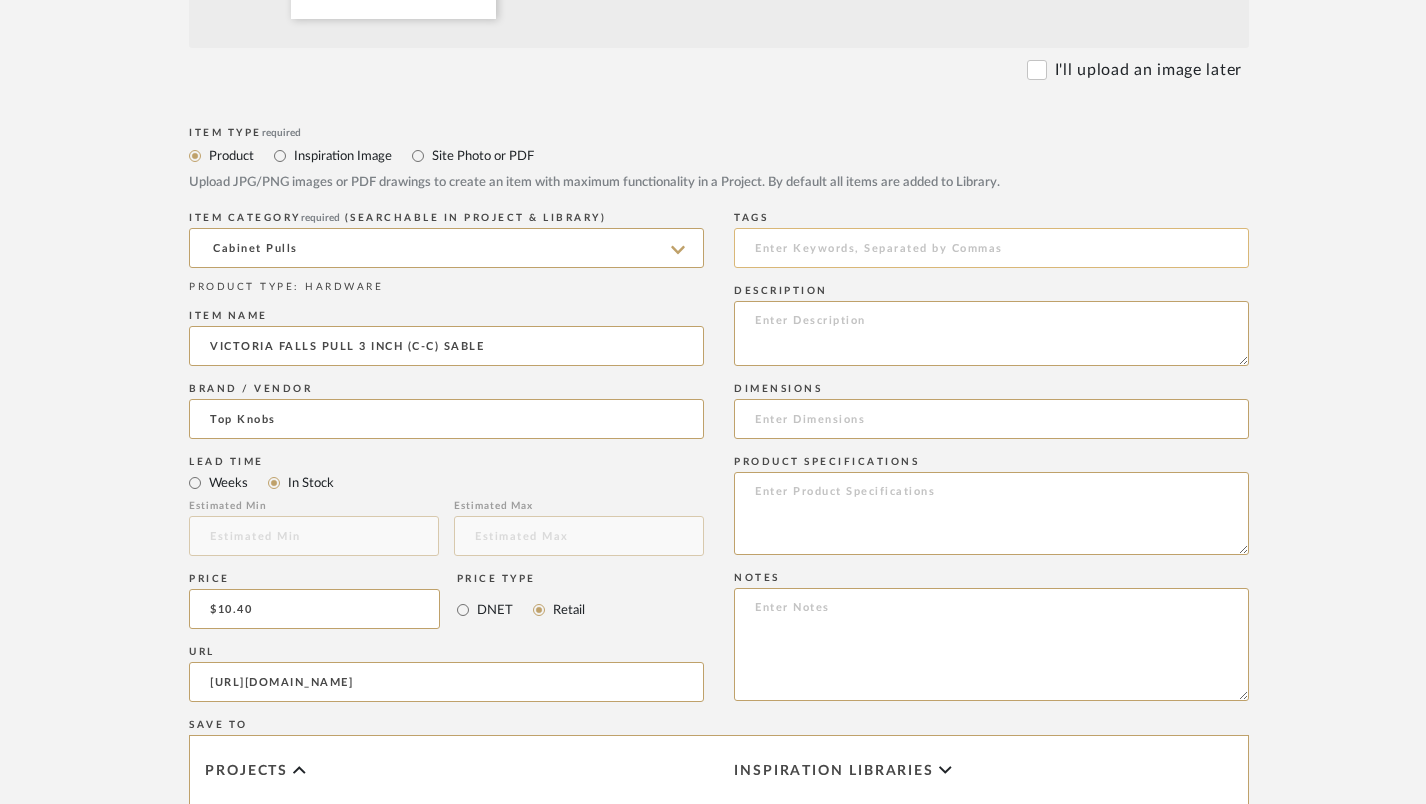 type on "[URL][DOMAIN_NAME]" 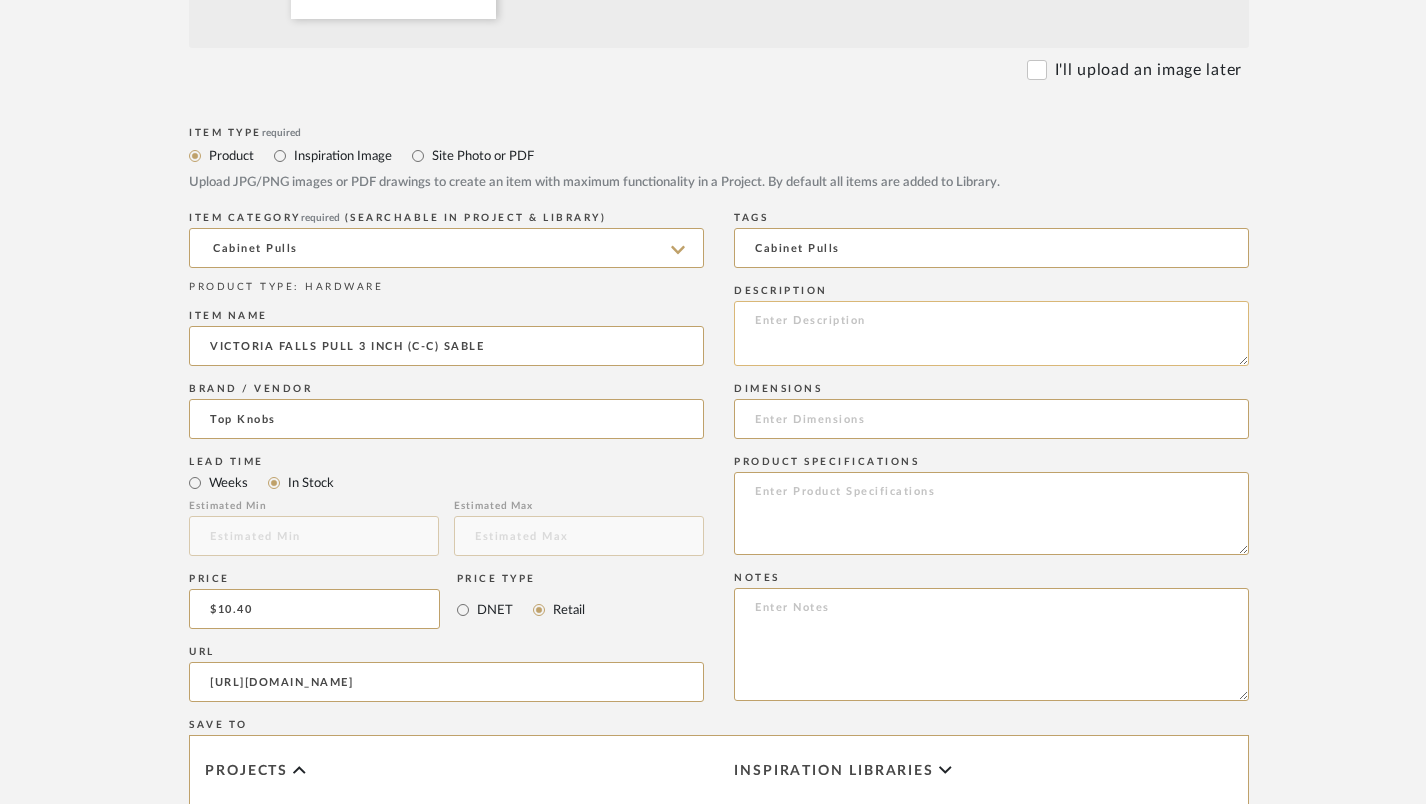 type on "Cabinet Pulls" 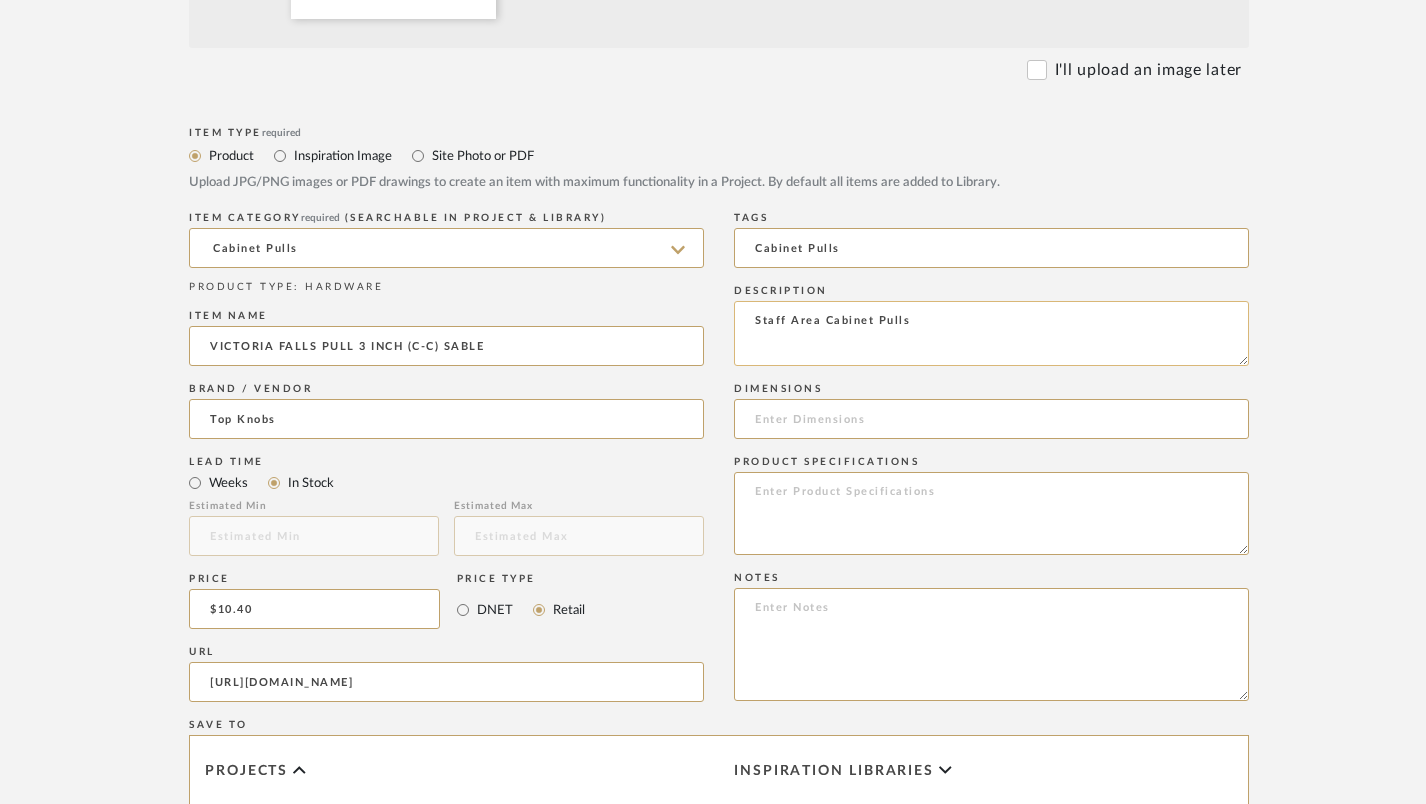 click on "Staff Area Cabinet Pulls" 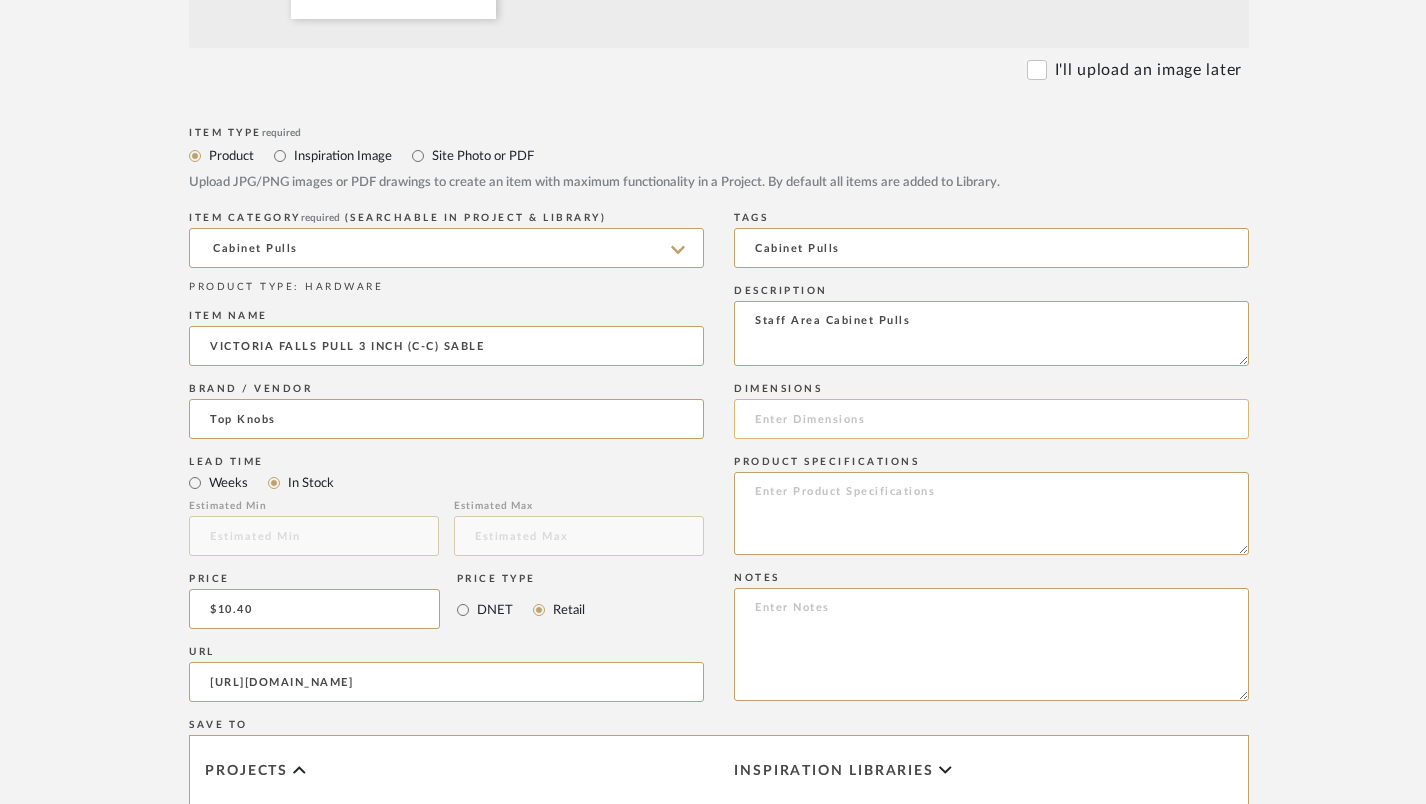type on "Staff Area Cabinet Pulls" 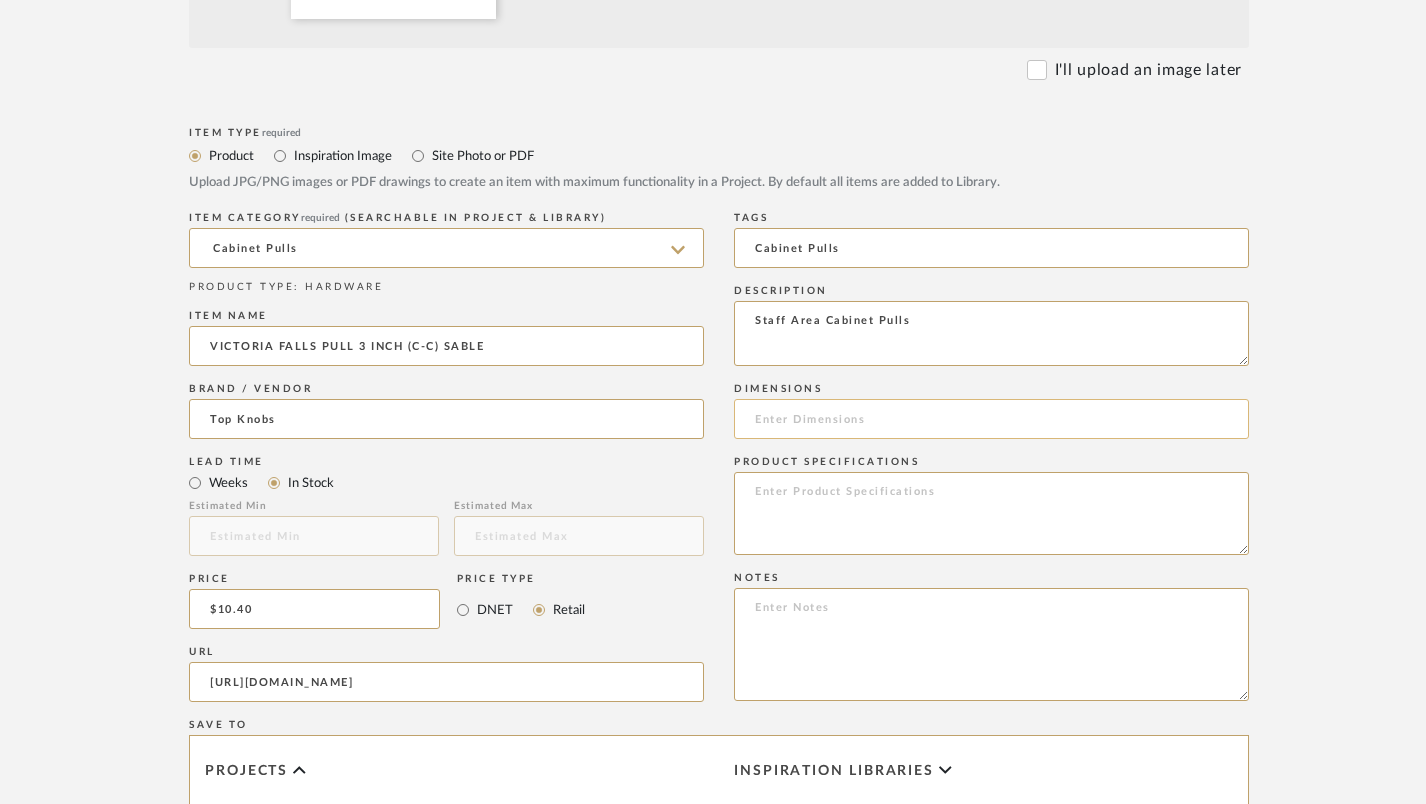 click 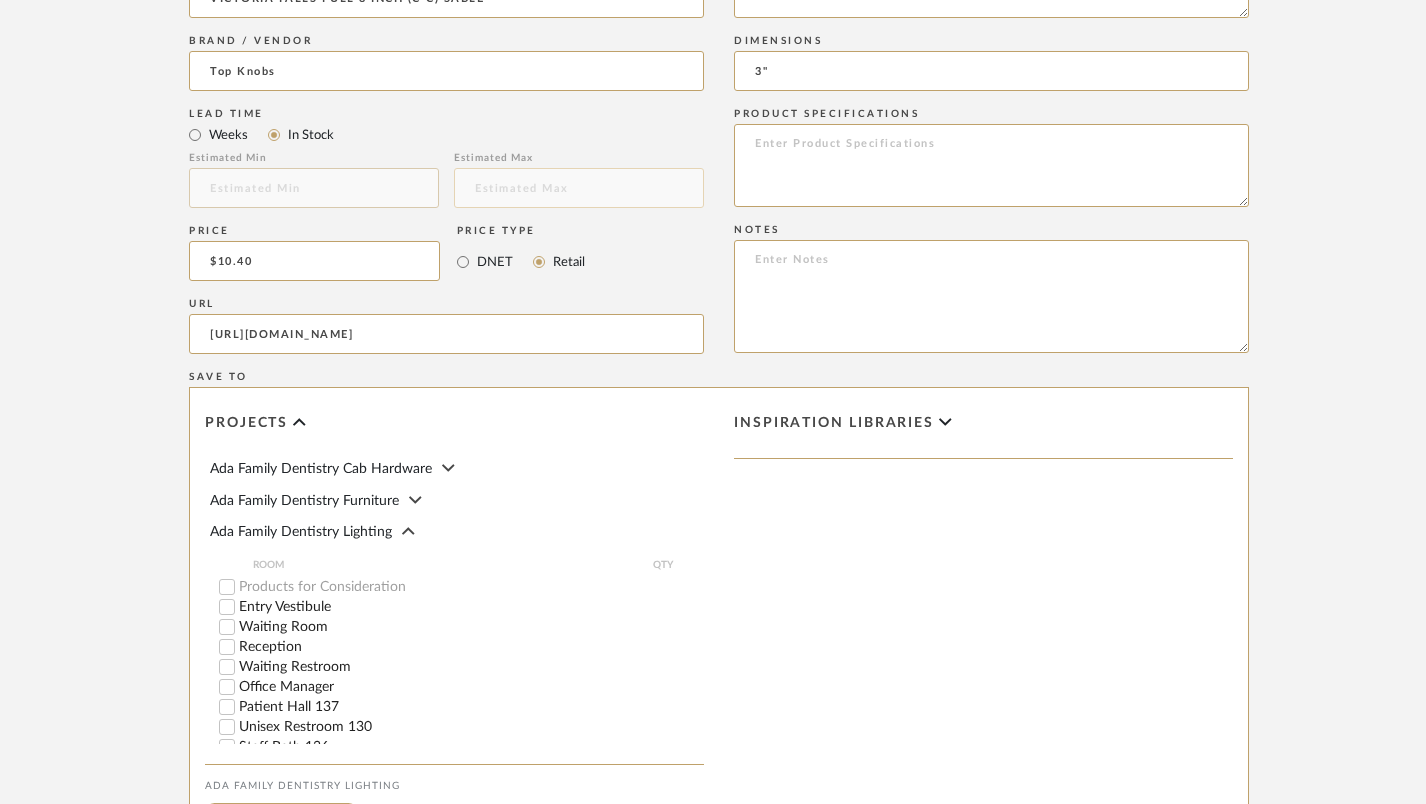 scroll, scrollTop: 1278, scrollLeft: 1, axis: both 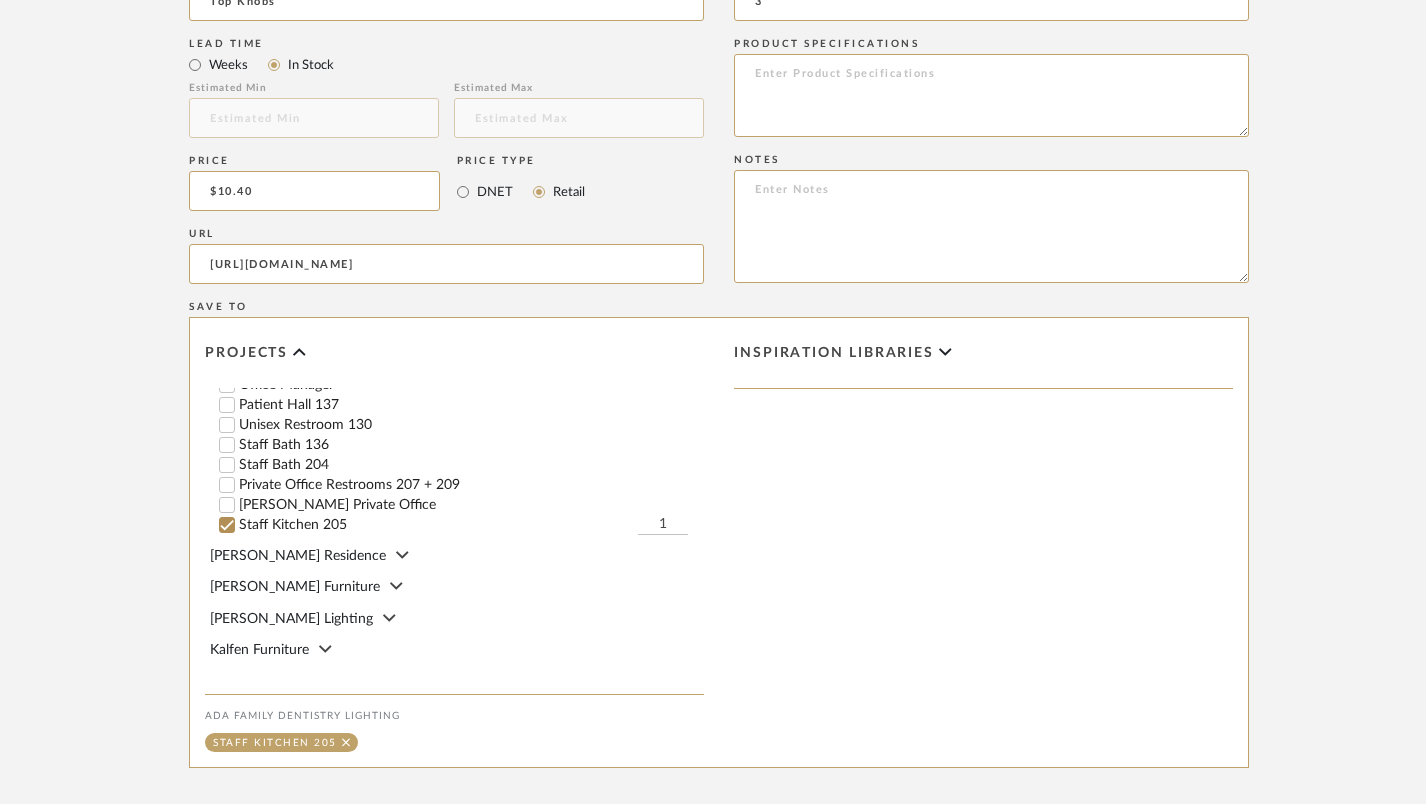 type on "3"" 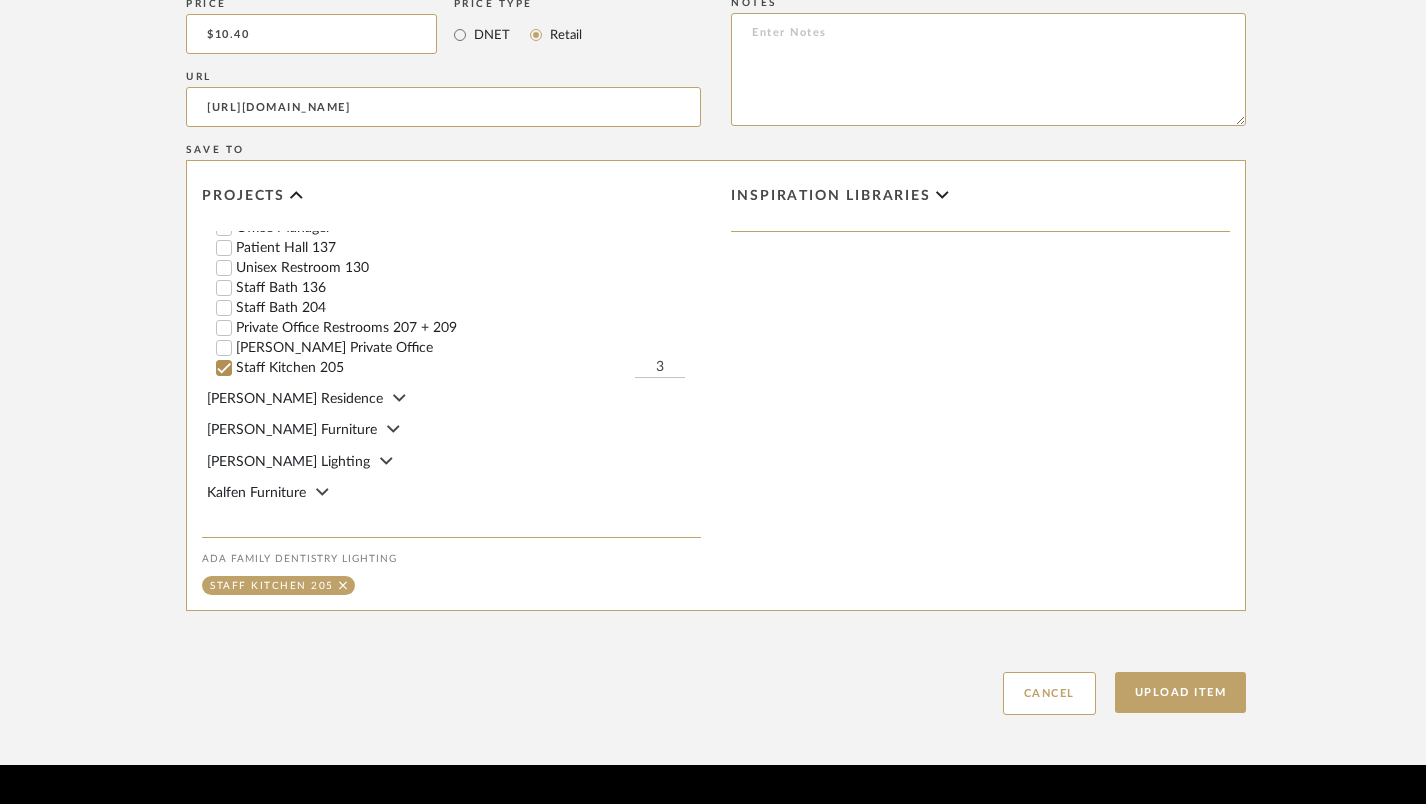 scroll, scrollTop: 1466, scrollLeft: 4, axis: both 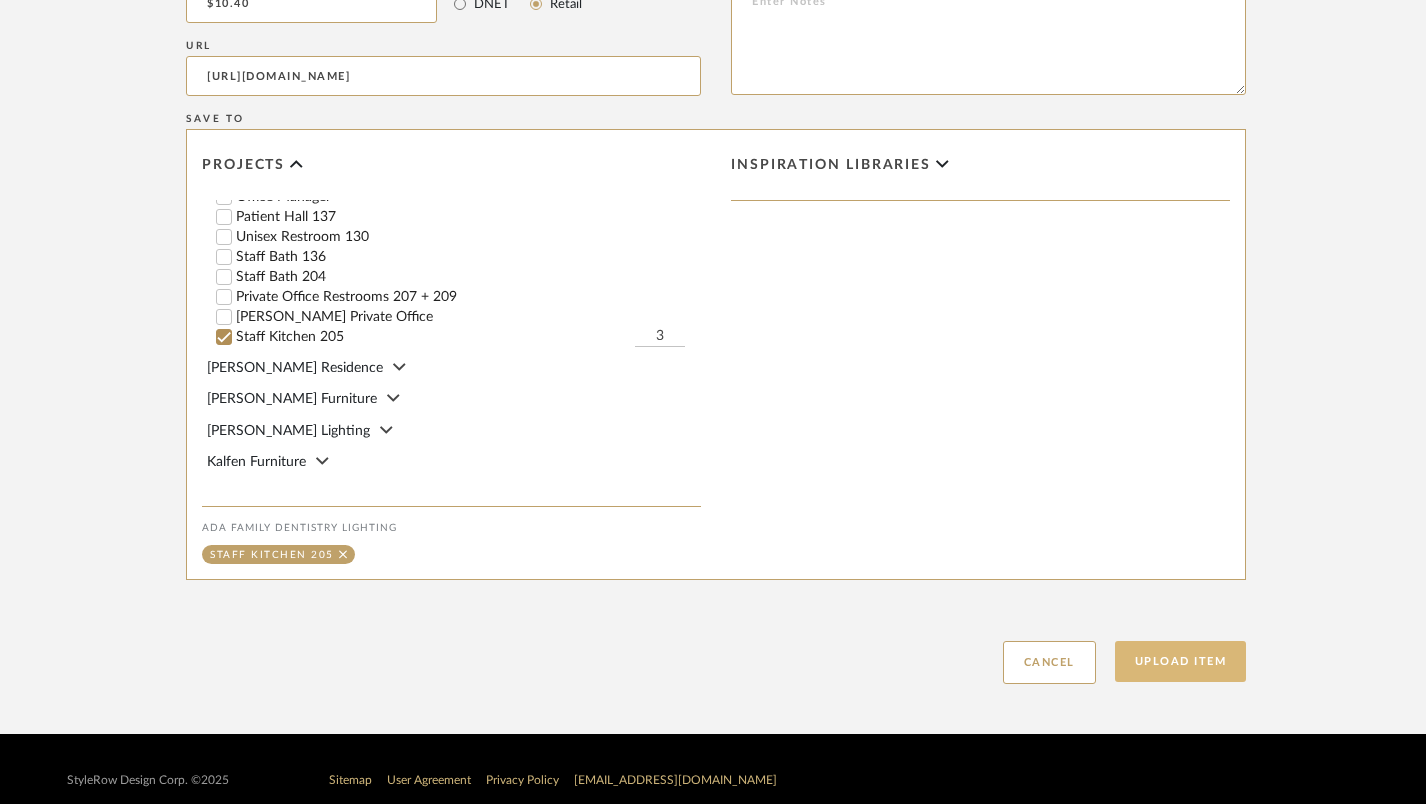 type on "3" 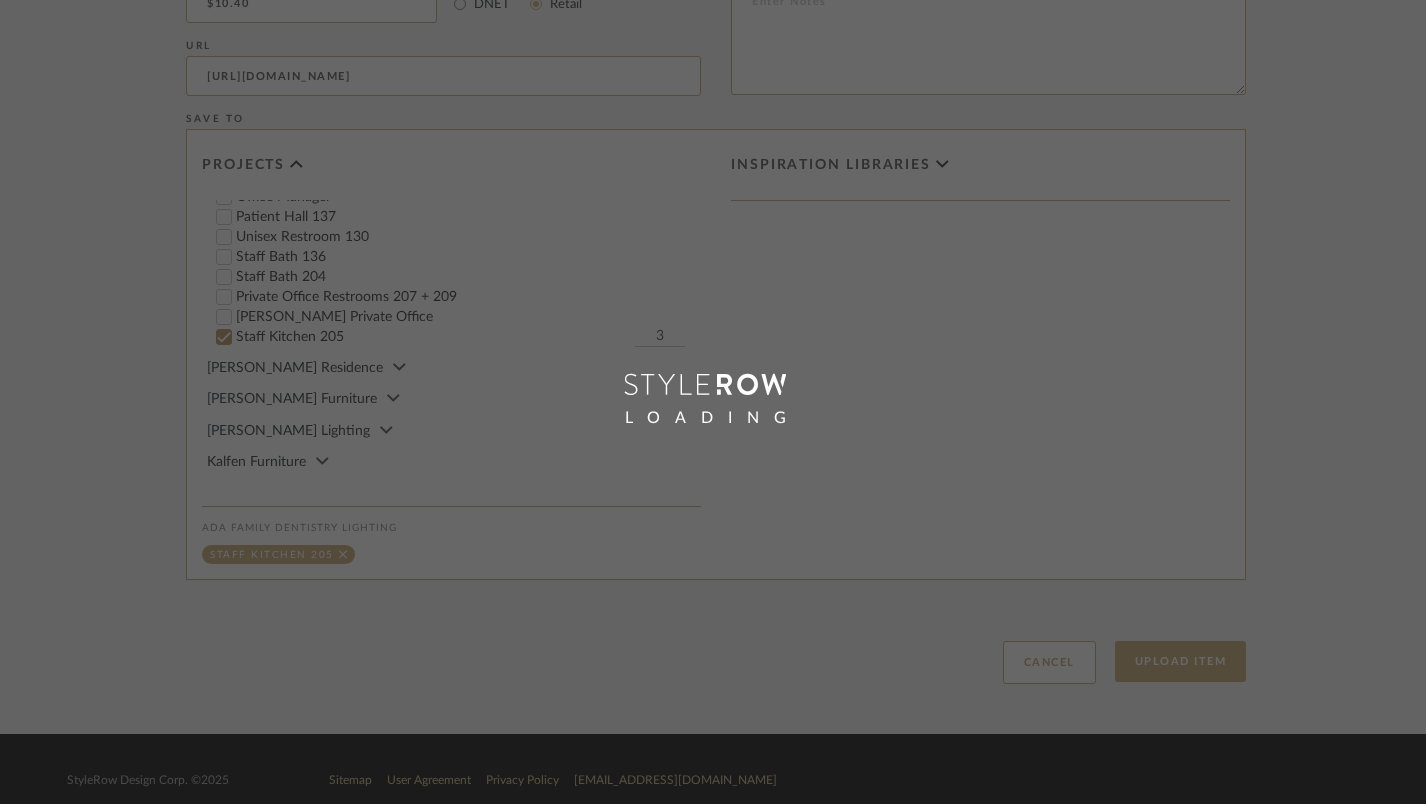 scroll, scrollTop: 1171, scrollLeft: 4, axis: both 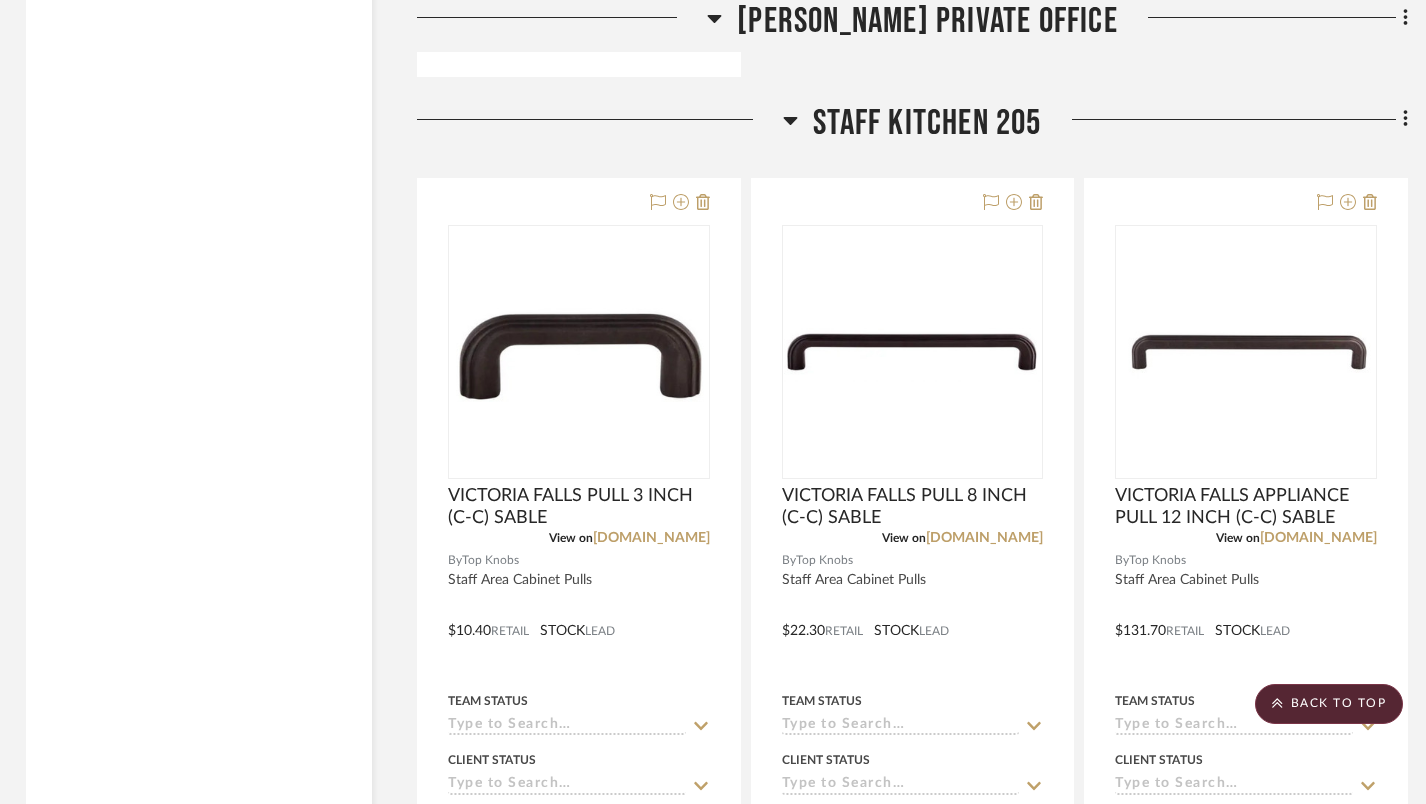click on "Filter by keyword, category or name prior to exporting to Excel or Bulk Actions Team Comments All Team Comments Team Comments in last day Team Comments in last week Flagged Shared with Client Client Feedback No Feedback  (14)  Client Comments All Client Comments Client Comments in last day Client Comments in last week Added To PO Category  Lighting   (14)   Hardware   (4)  Brand [PERSON_NAME] Intriguing Objects  (1)  CB2  (4)  Etsy  (1)  Four Hands  (2)  [PERSON_NAME]  (1)  Maxim Lighting  (1)  [PERSON_NAME]  (1)  Rejuvenation  (1)  Shades of Light  (1)  Soho Home  (1)  Top Knobs  (3)  West Elm  (1)  Upload Method Uploaded  (17)  Clipped  (1)  Added By Raye Design  (17)  [PERSON_NAME]  (1)  Item Type Product  (18)  Lead Time Weeks In Stock Price 0  7,500 +  0 7500  Filter Products   Displaying 21 products  Reorder Rooms LOADING Entry Vestibule  [PERSON_NAME] Round Chandelier  View on  [DOMAIN_NAME]  By  West Elm  S.1
$499.00  Retail  3–4 WK  LEAD Team Status Client Status client Comments:  Submit   Entry Vestibule  (1)    View on" 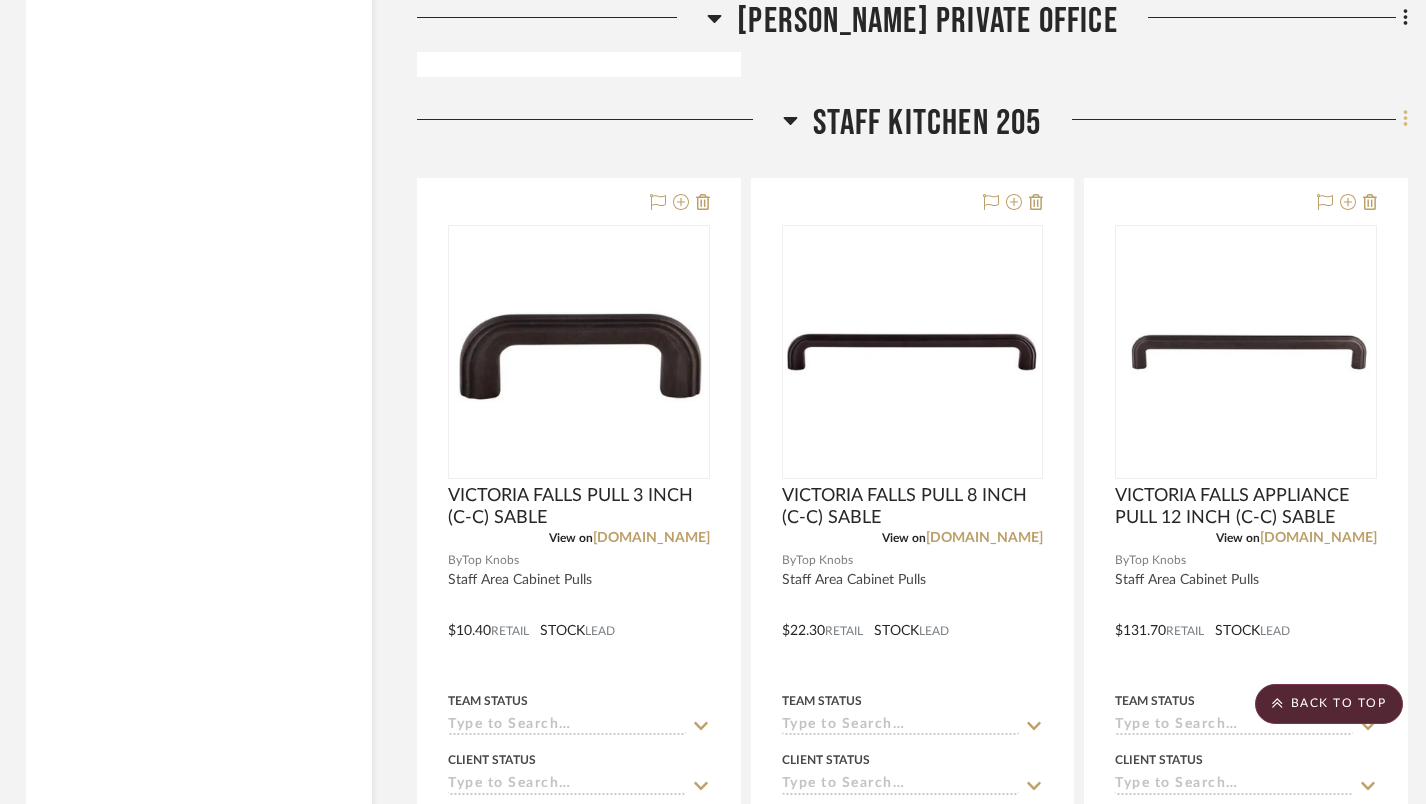 click 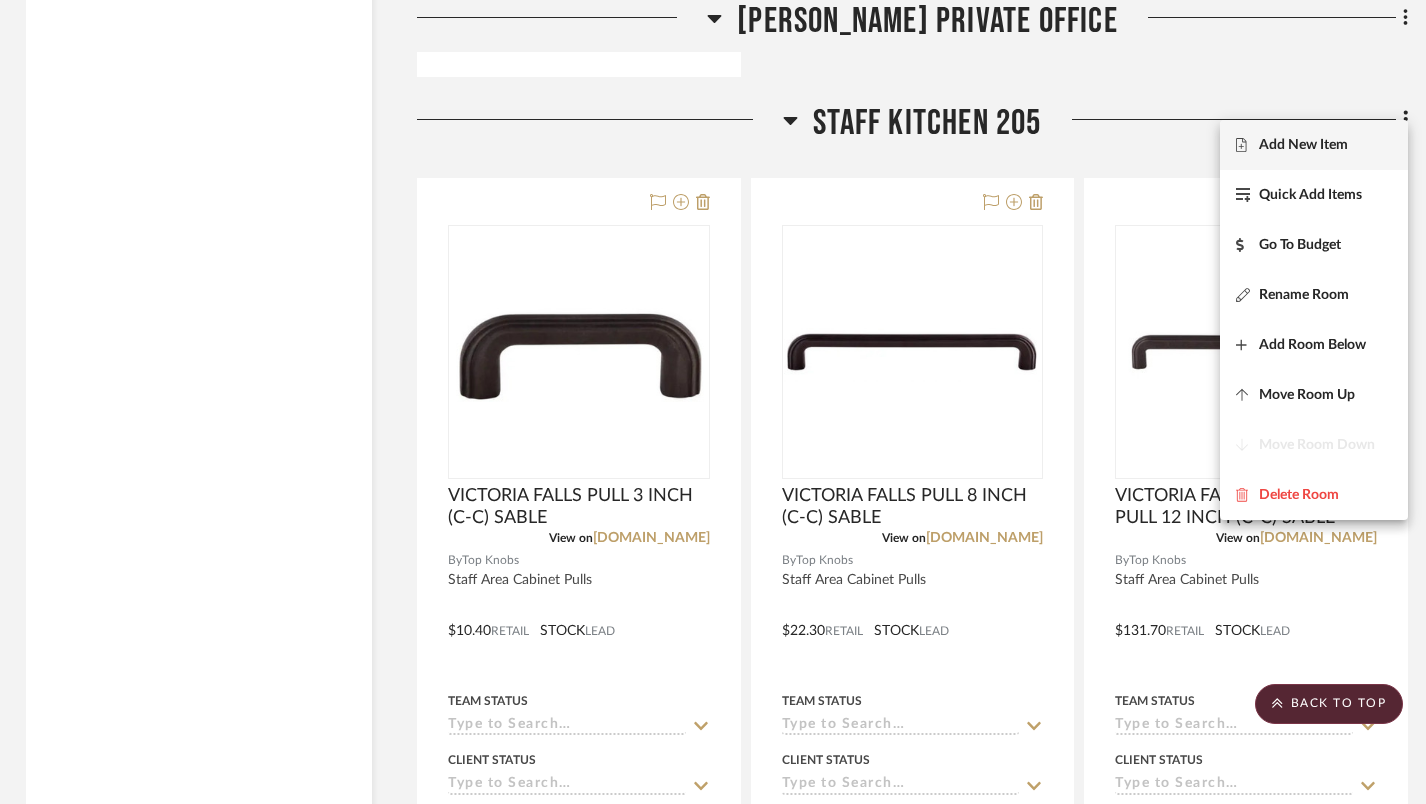click on "Add New Item" at bounding box center (1314, 145) 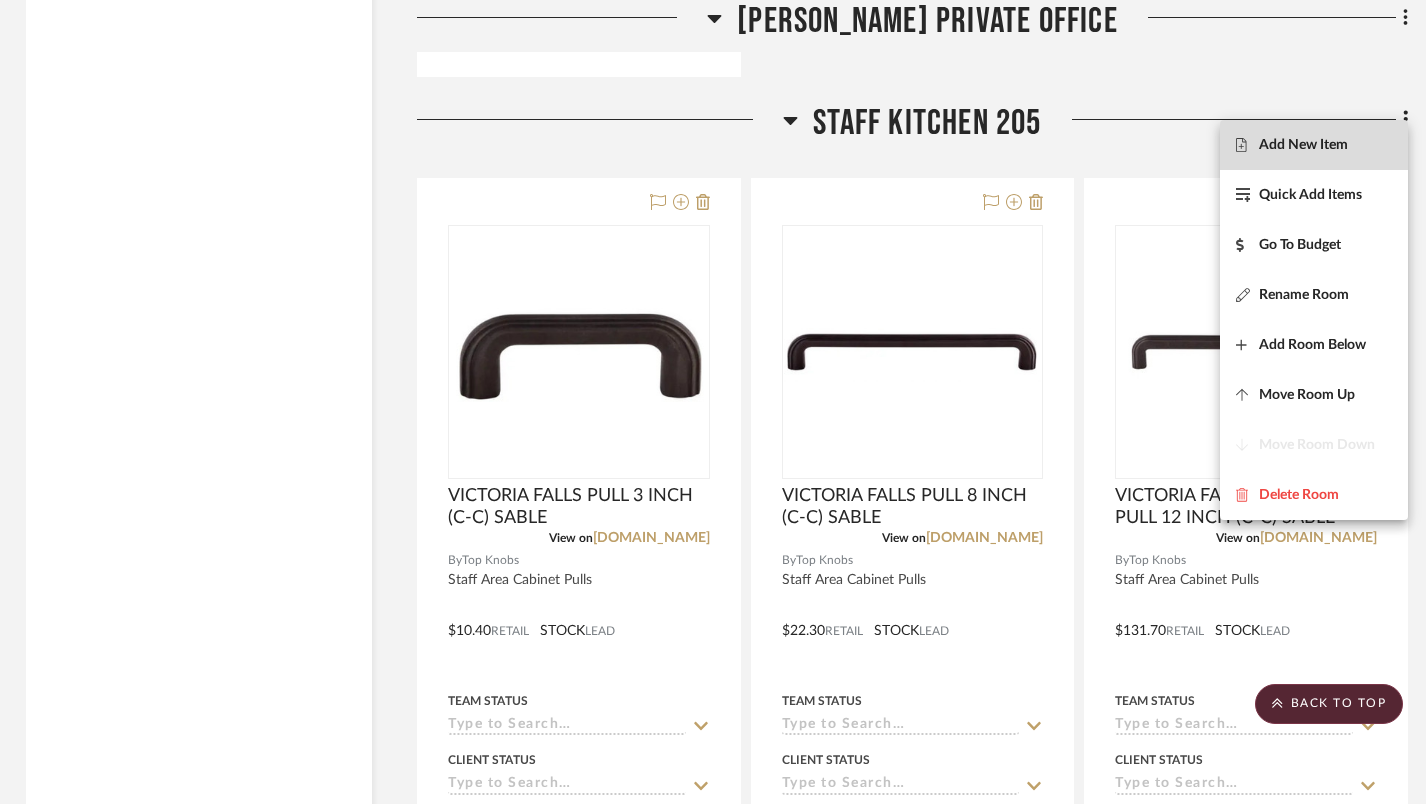 scroll, scrollTop: 0, scrollLeft: 0, axis: both 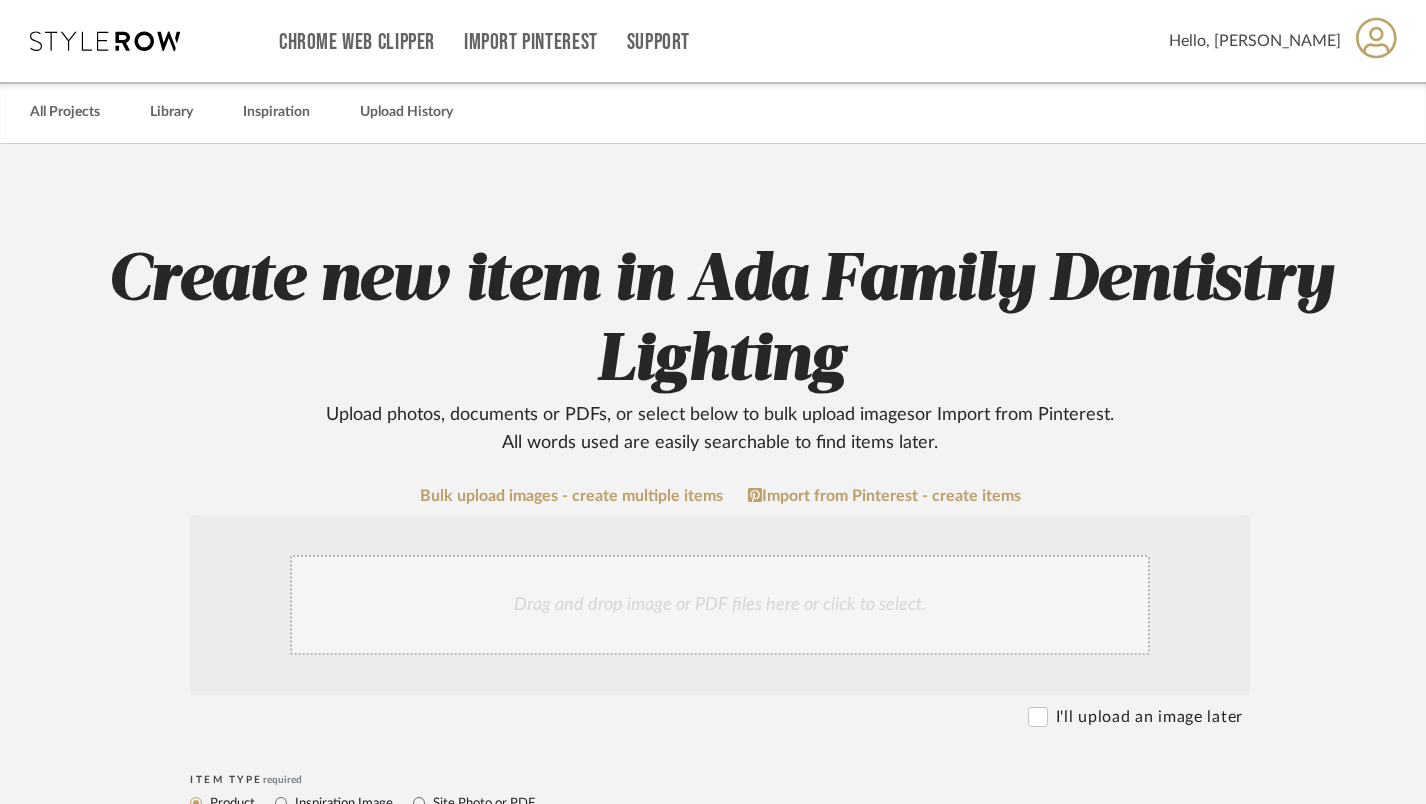 click on "Drag and drop image or PDF files here or click to select." 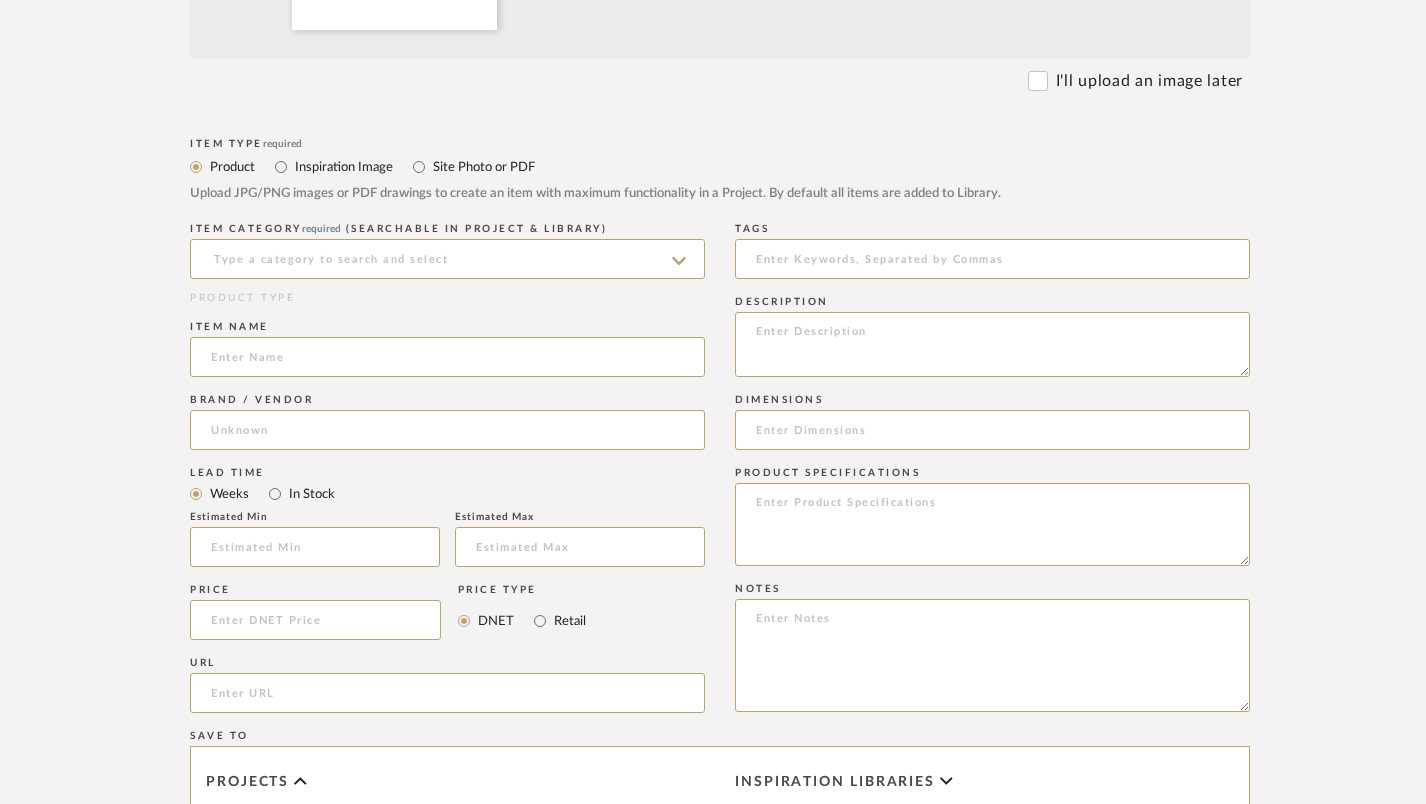 scroll, scrollTop: 848, scrollLeft: 0, axis: vertical 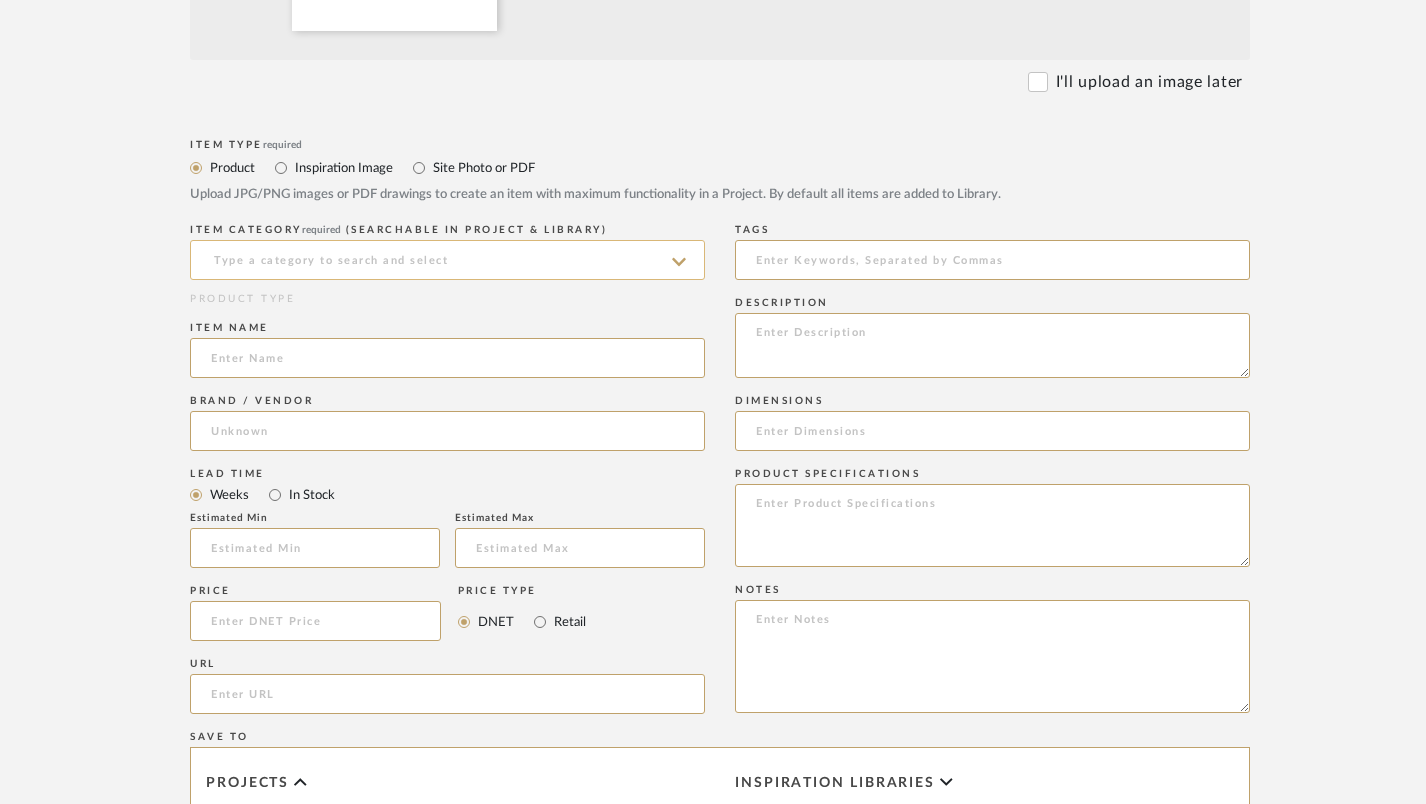 click 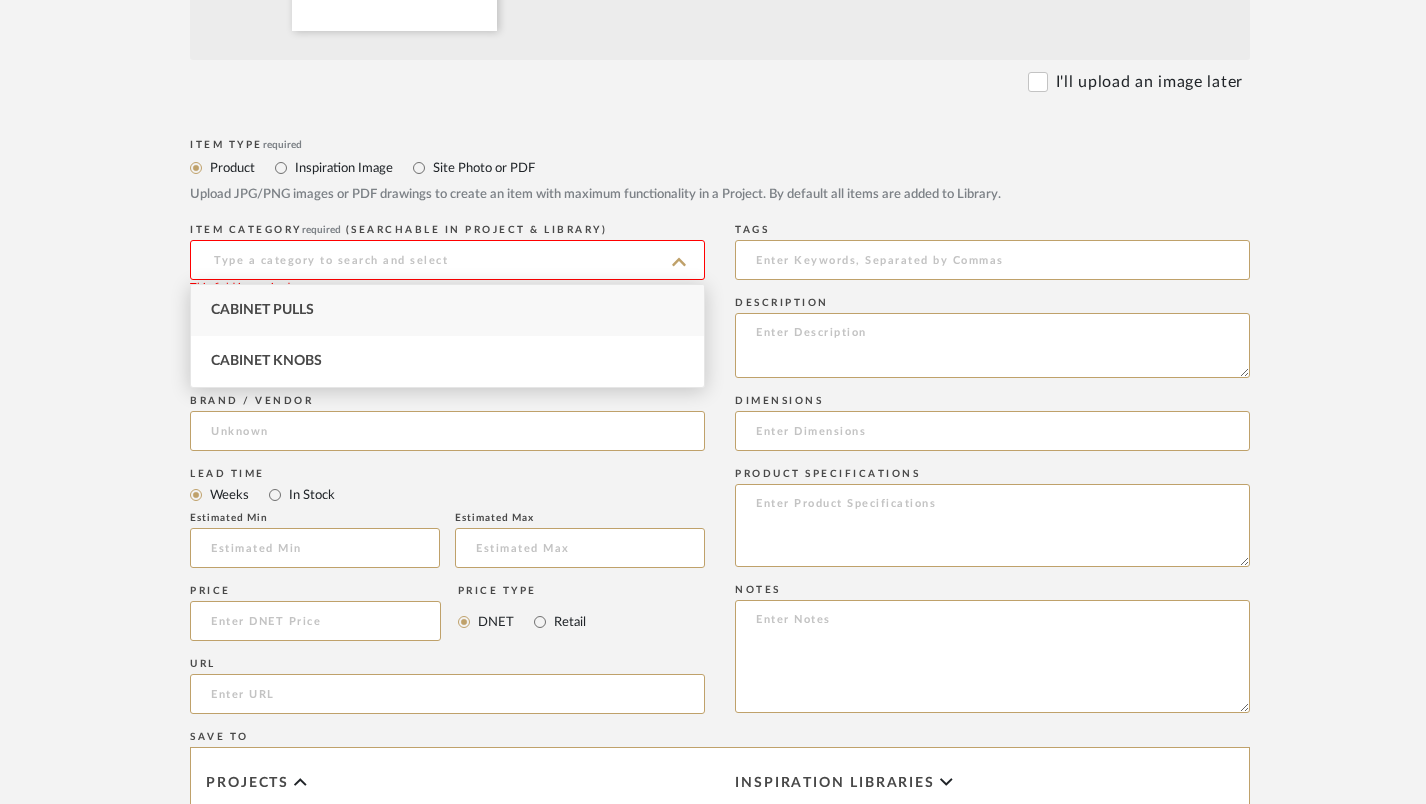click on "Cabinet Pulls" at bounding box center [447, 310] 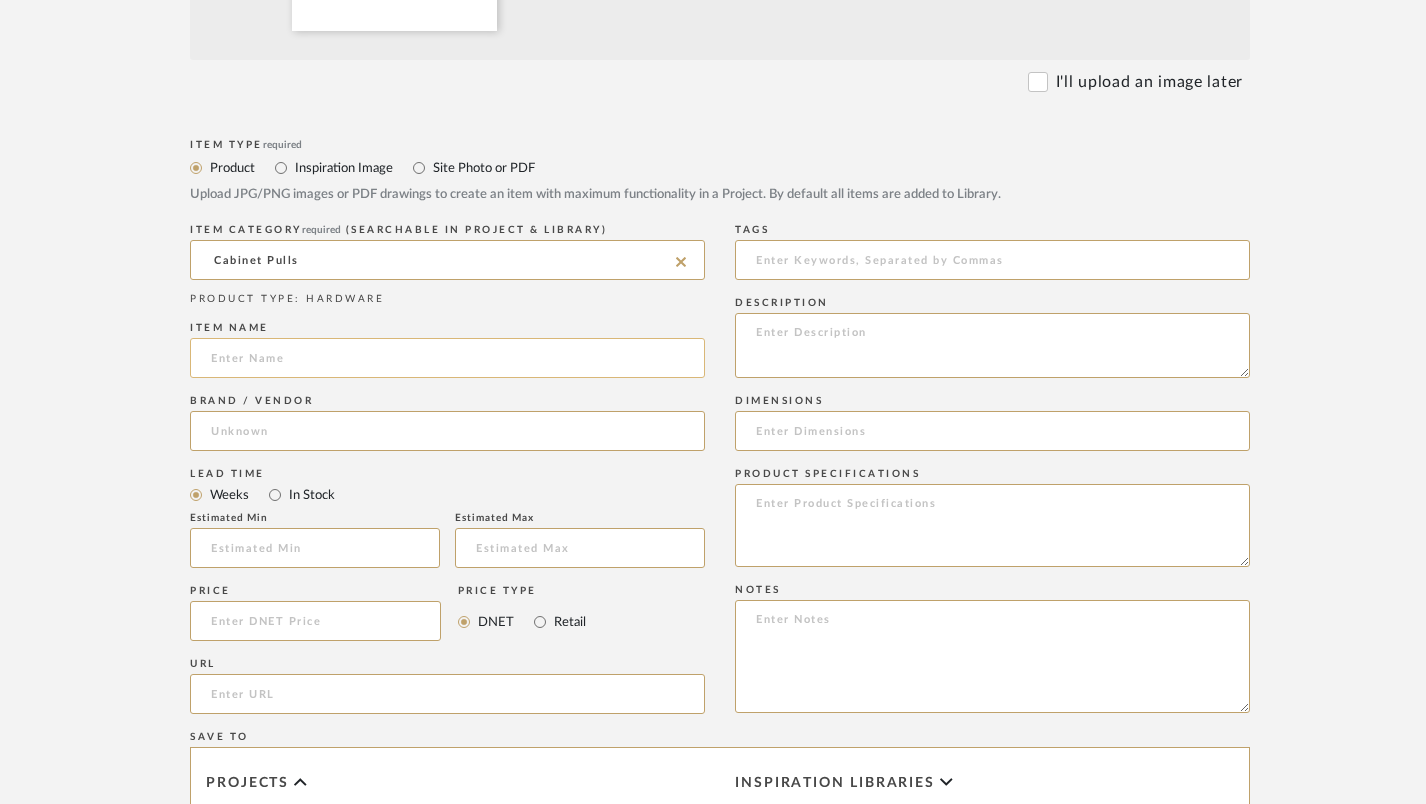 click 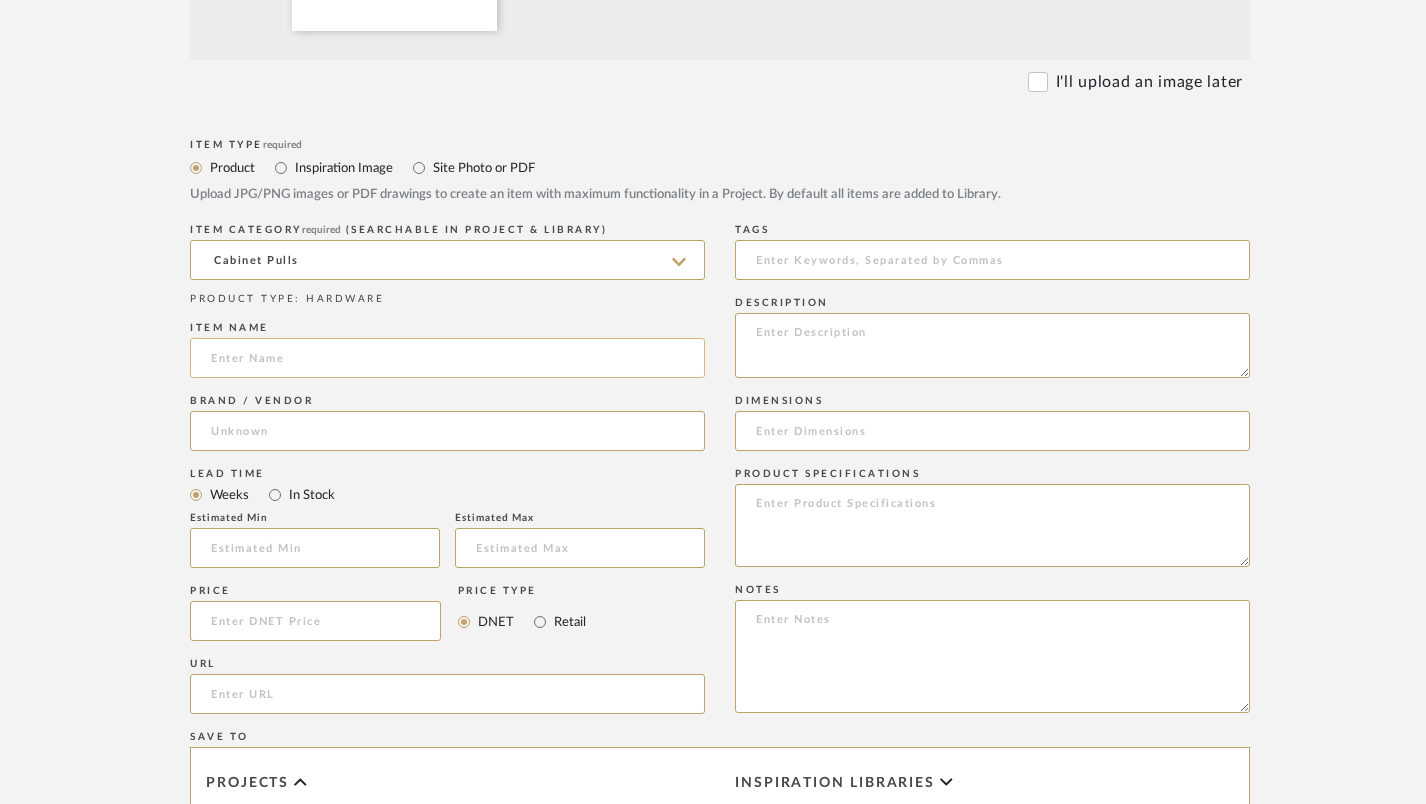 paste on "VICTORIA FALLS PULL 12 INCH (C-C) SABLE" 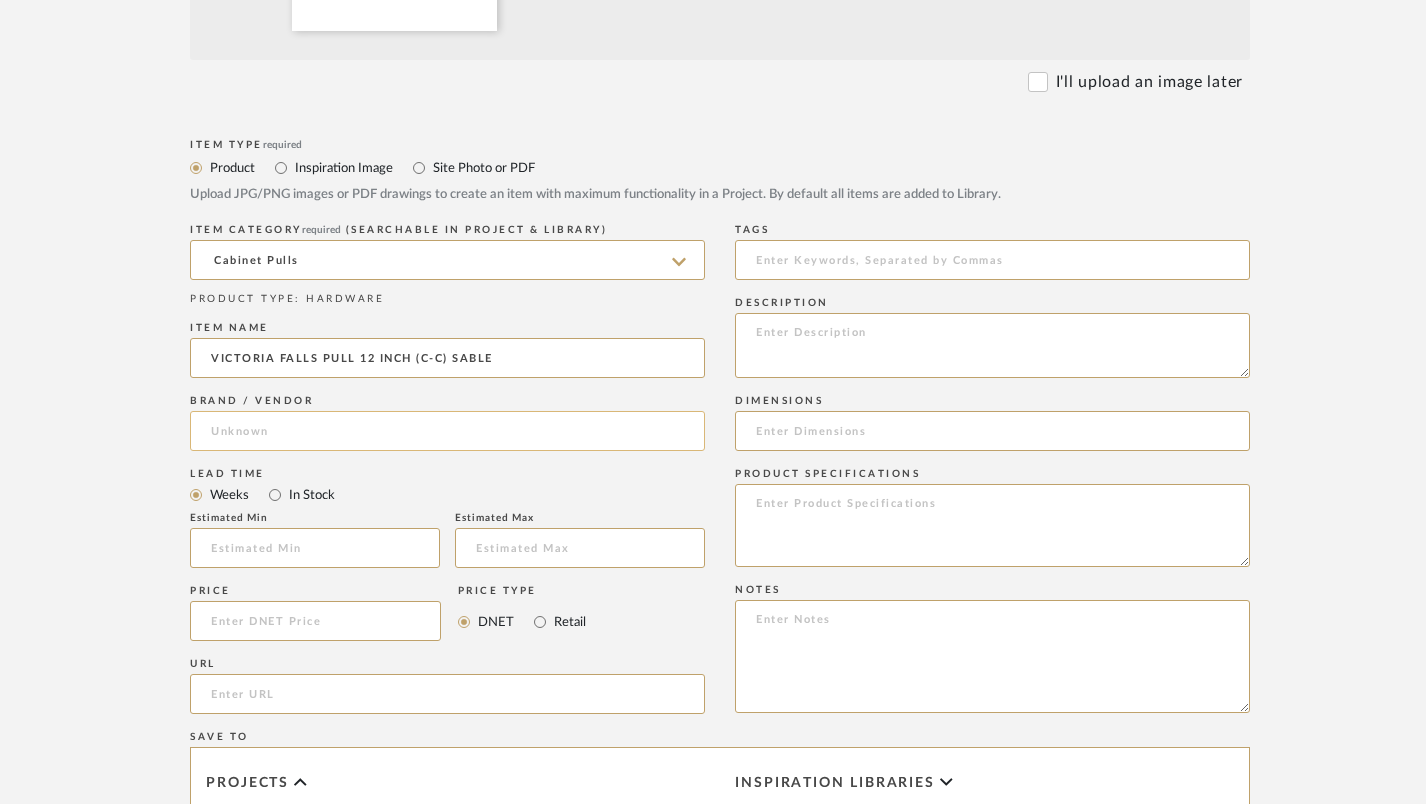 type on "VICTORIA FALLS PULL 12 INCH (C-C) SABLE" 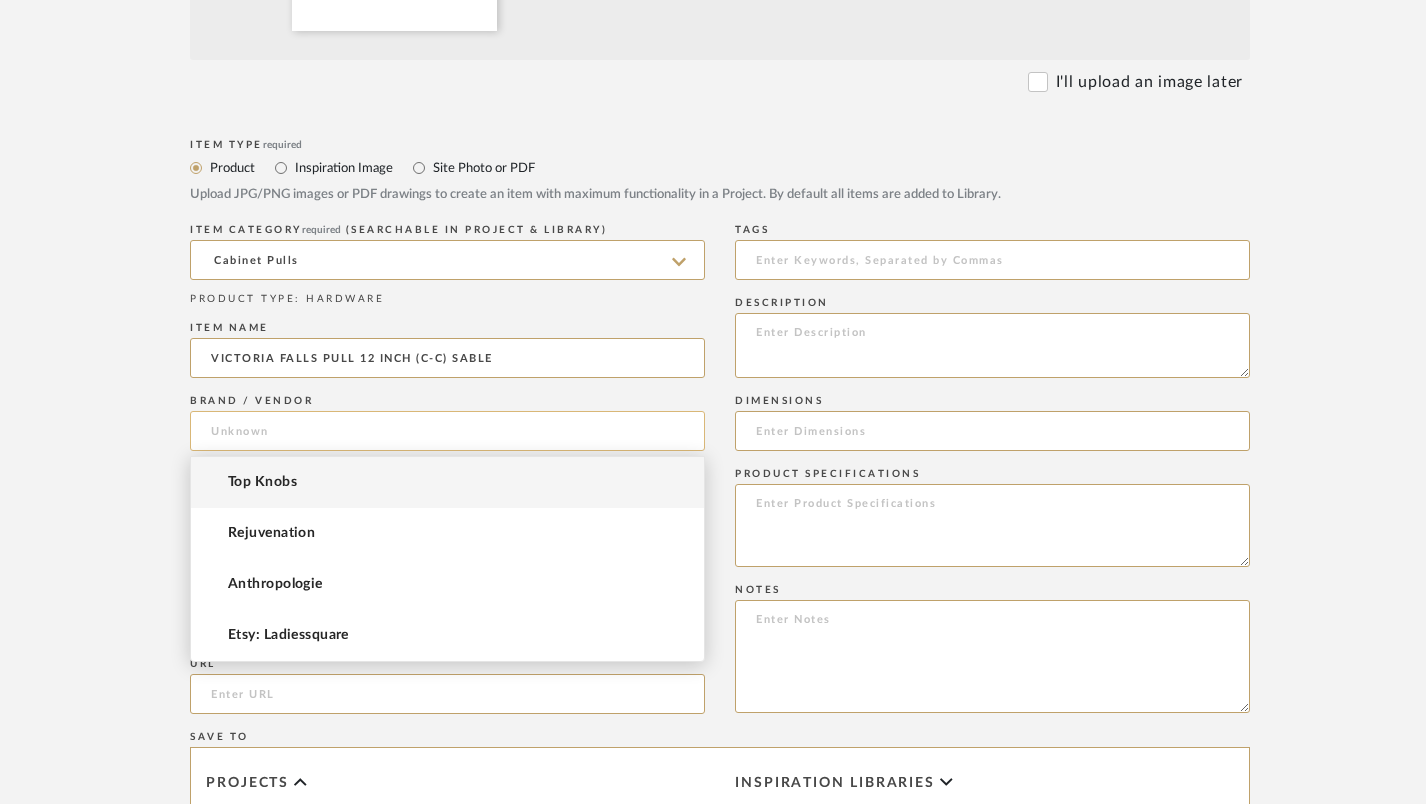 click 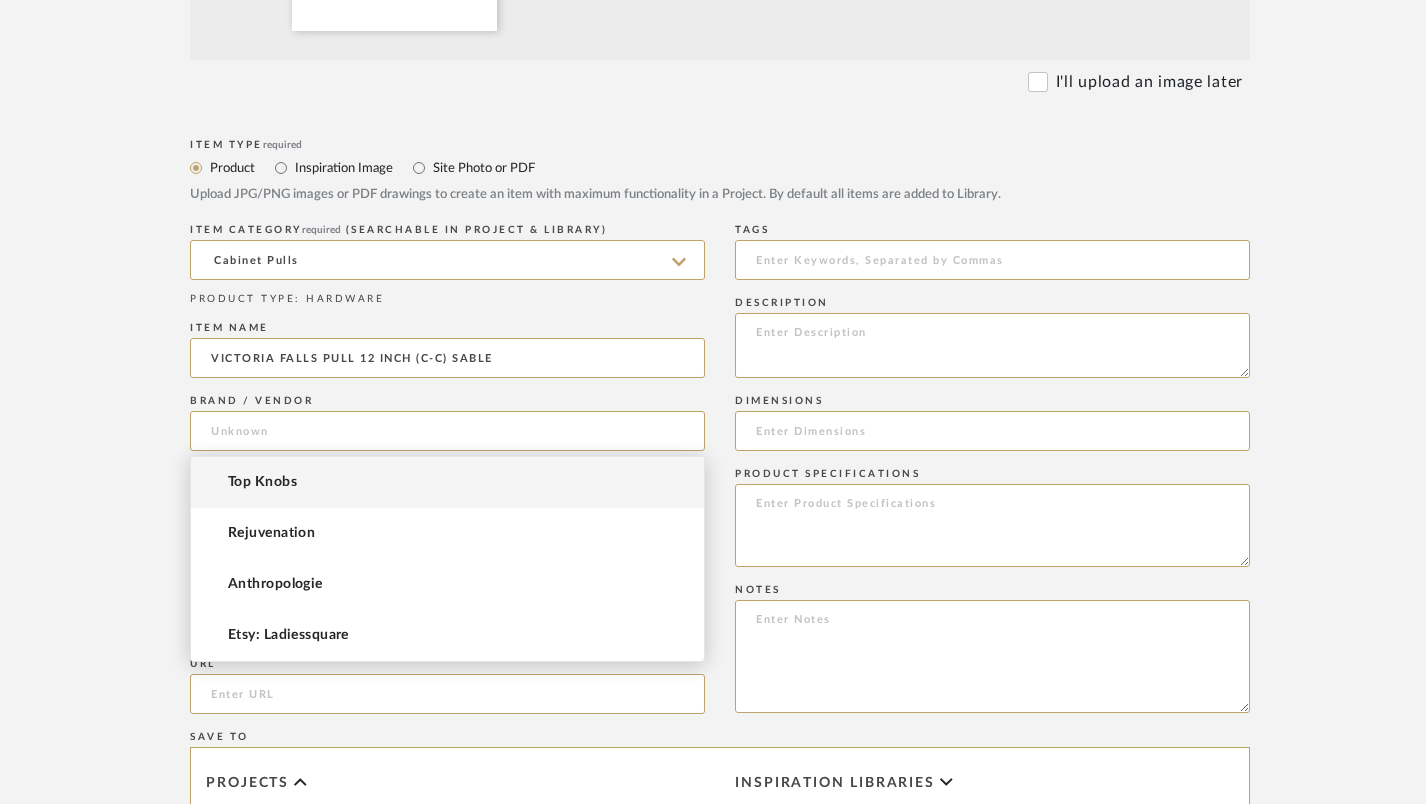 click on "Top Knobs" at bounding box center (447, 482) 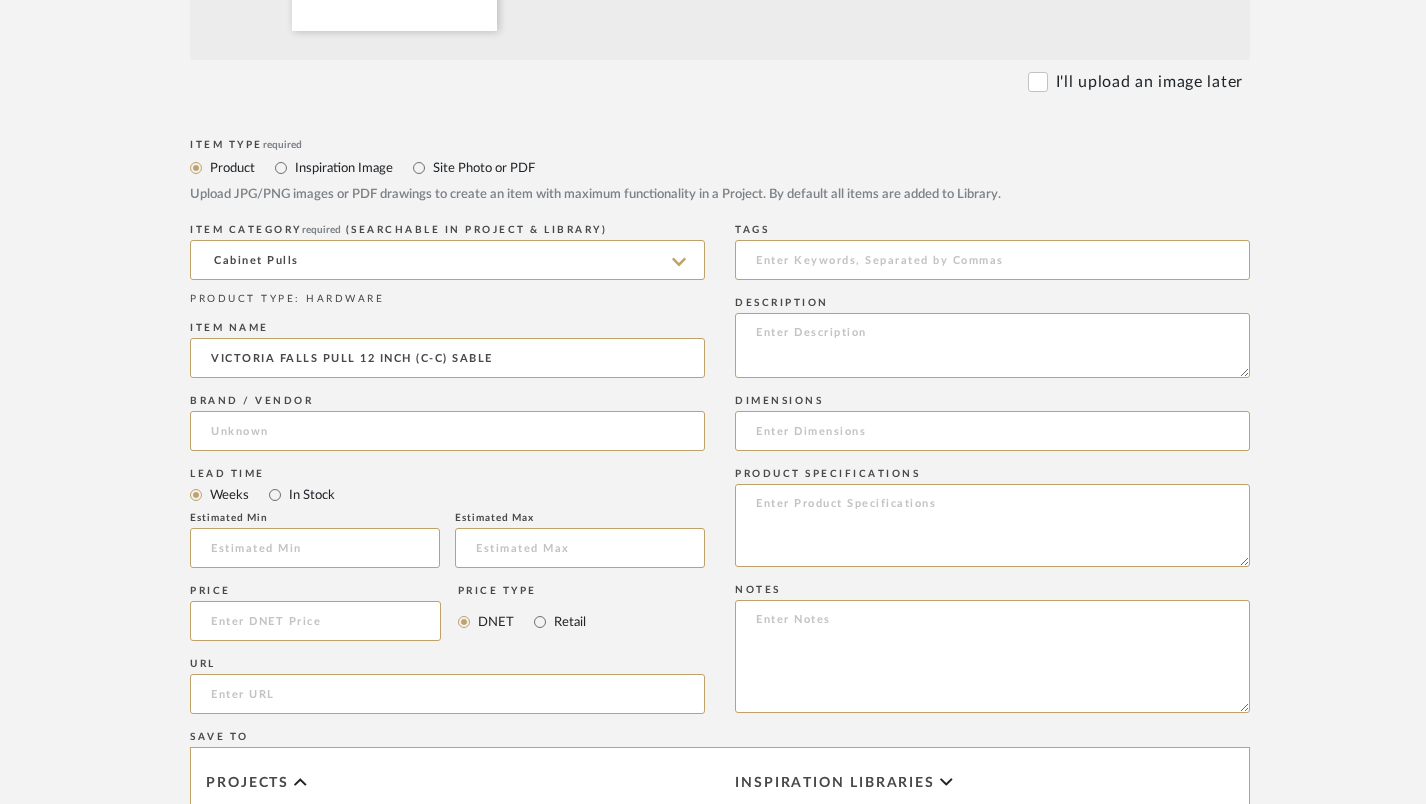 type on "Top Knobs" 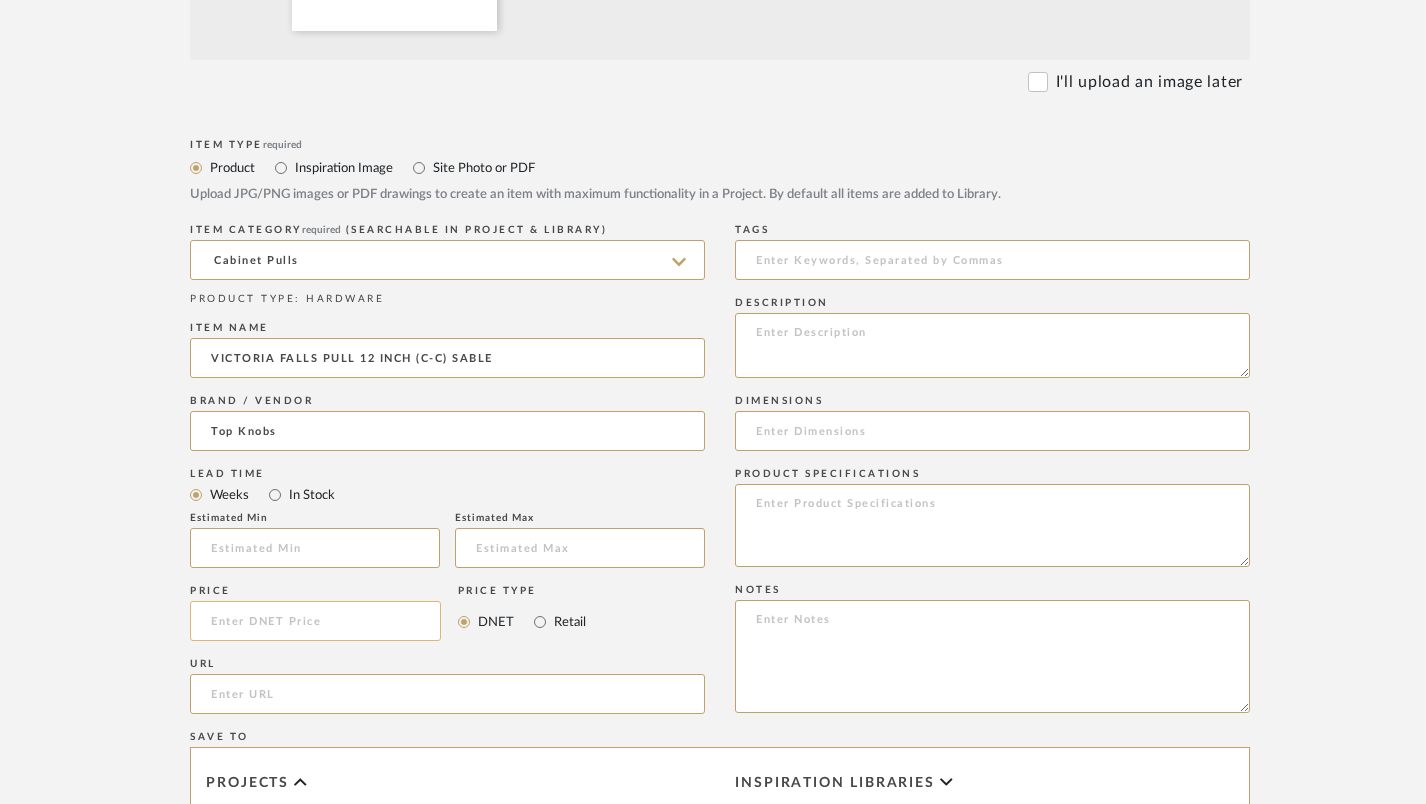 scroll, scrollTop: 935, scrollLeft: 0, axis: vertical 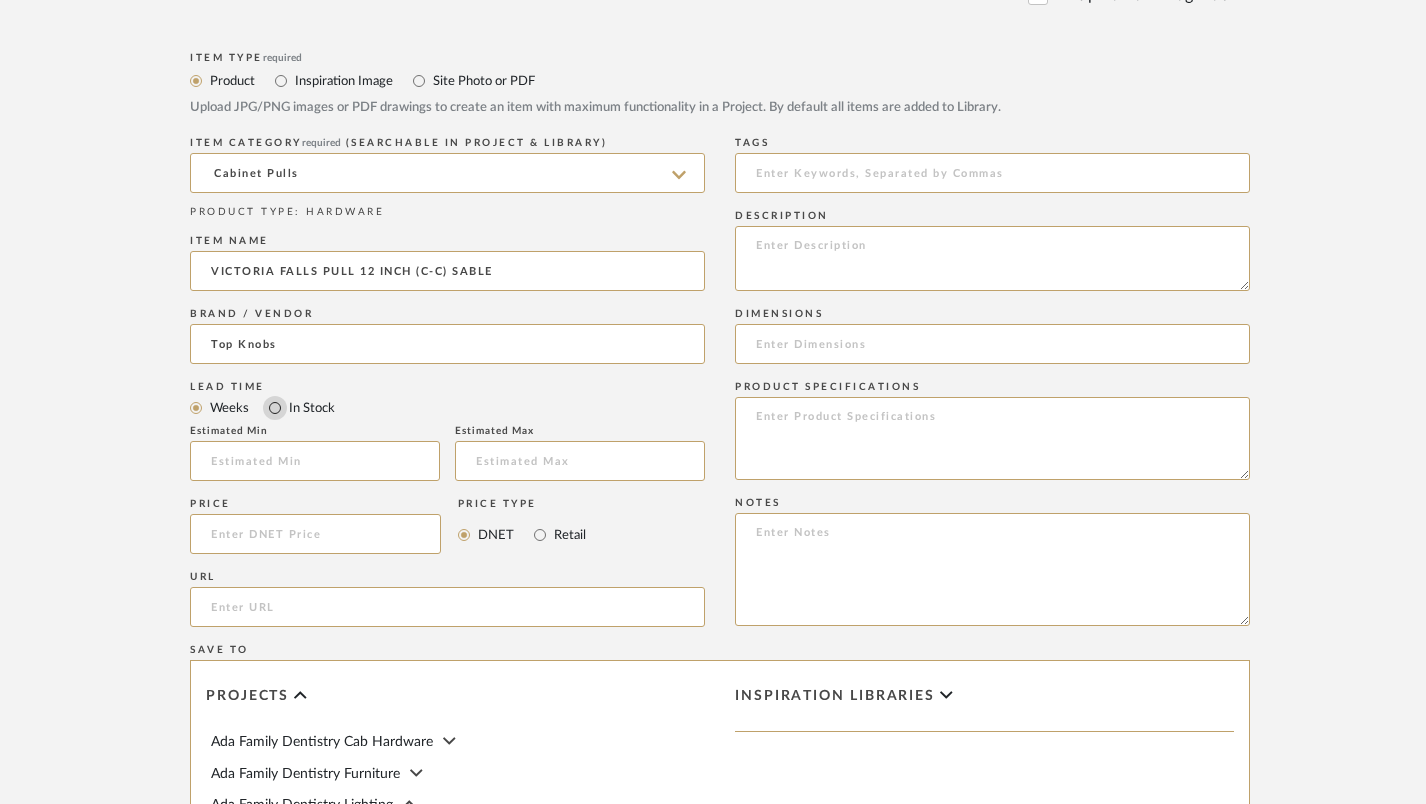click on "In Stock" at bounding box center (275, 408) 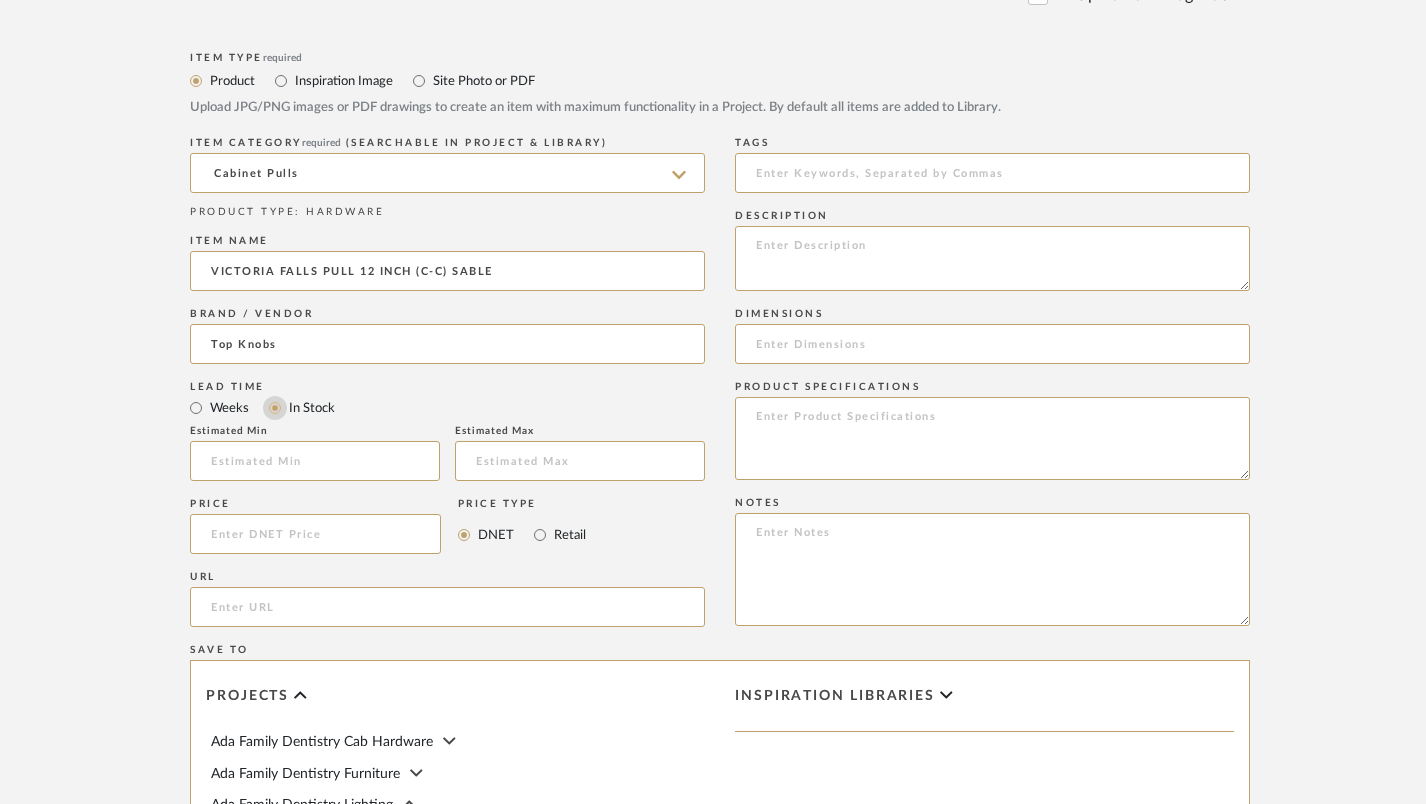 type 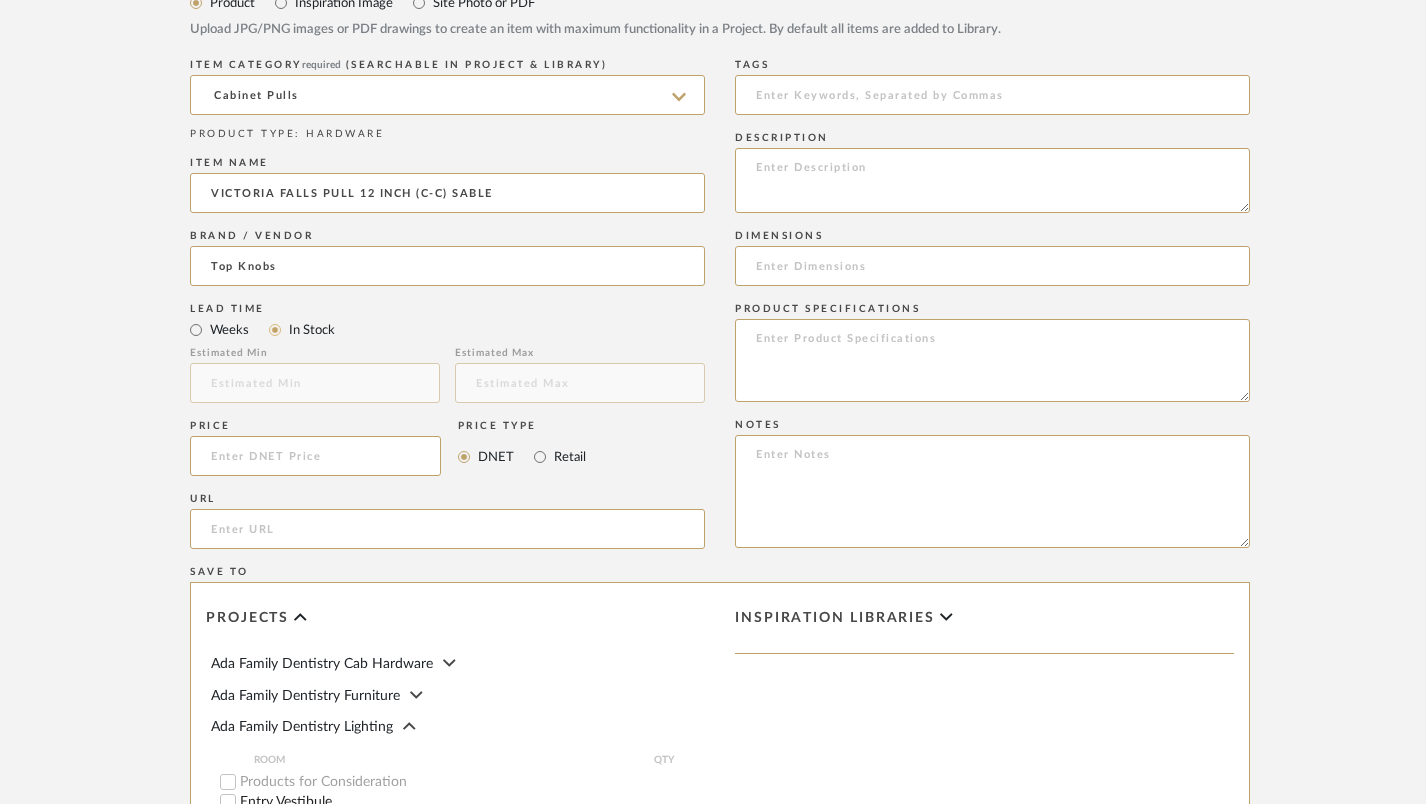scroll, scrollTop: 1038, scrollLeft: 0, axis: vertical 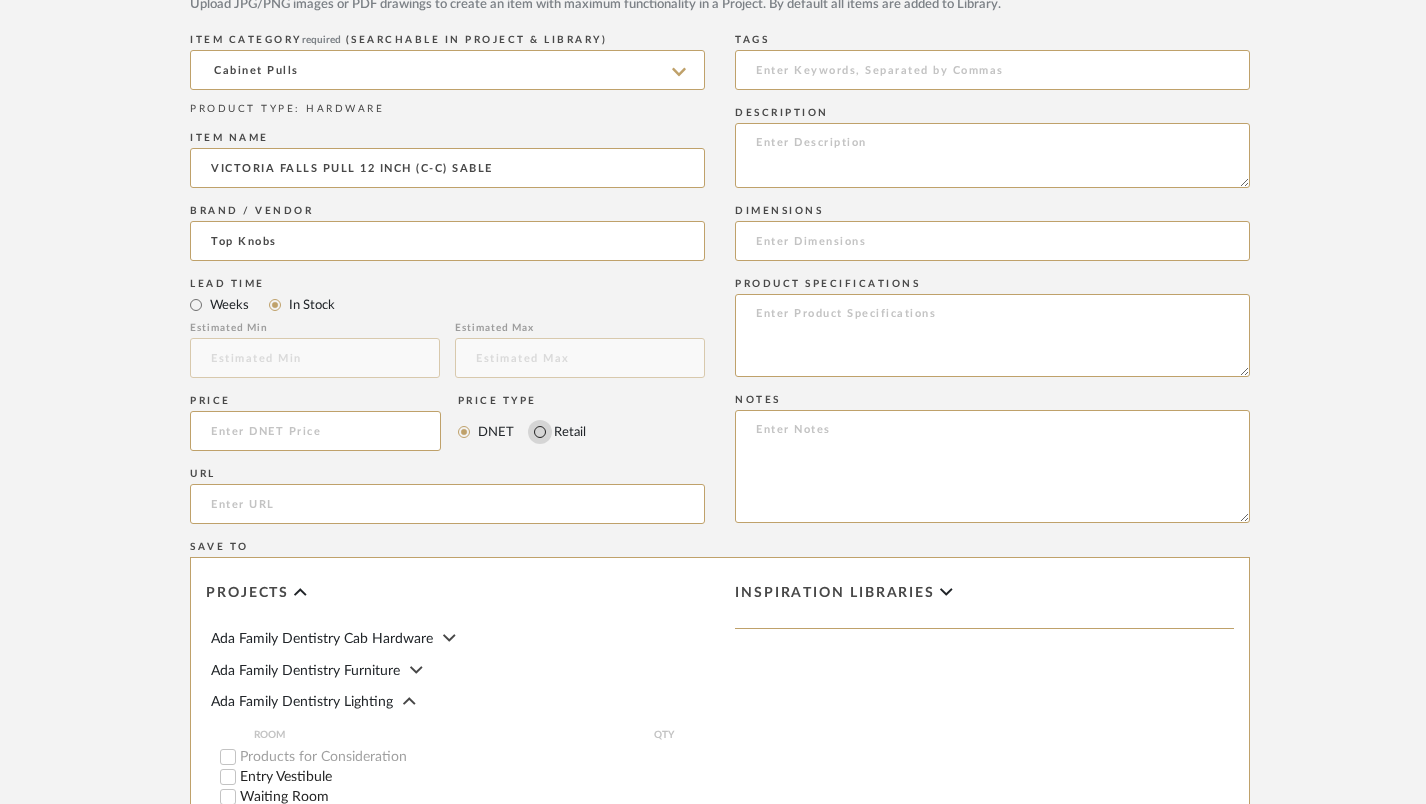 click on "Retail" at bounding box center [540, 432] 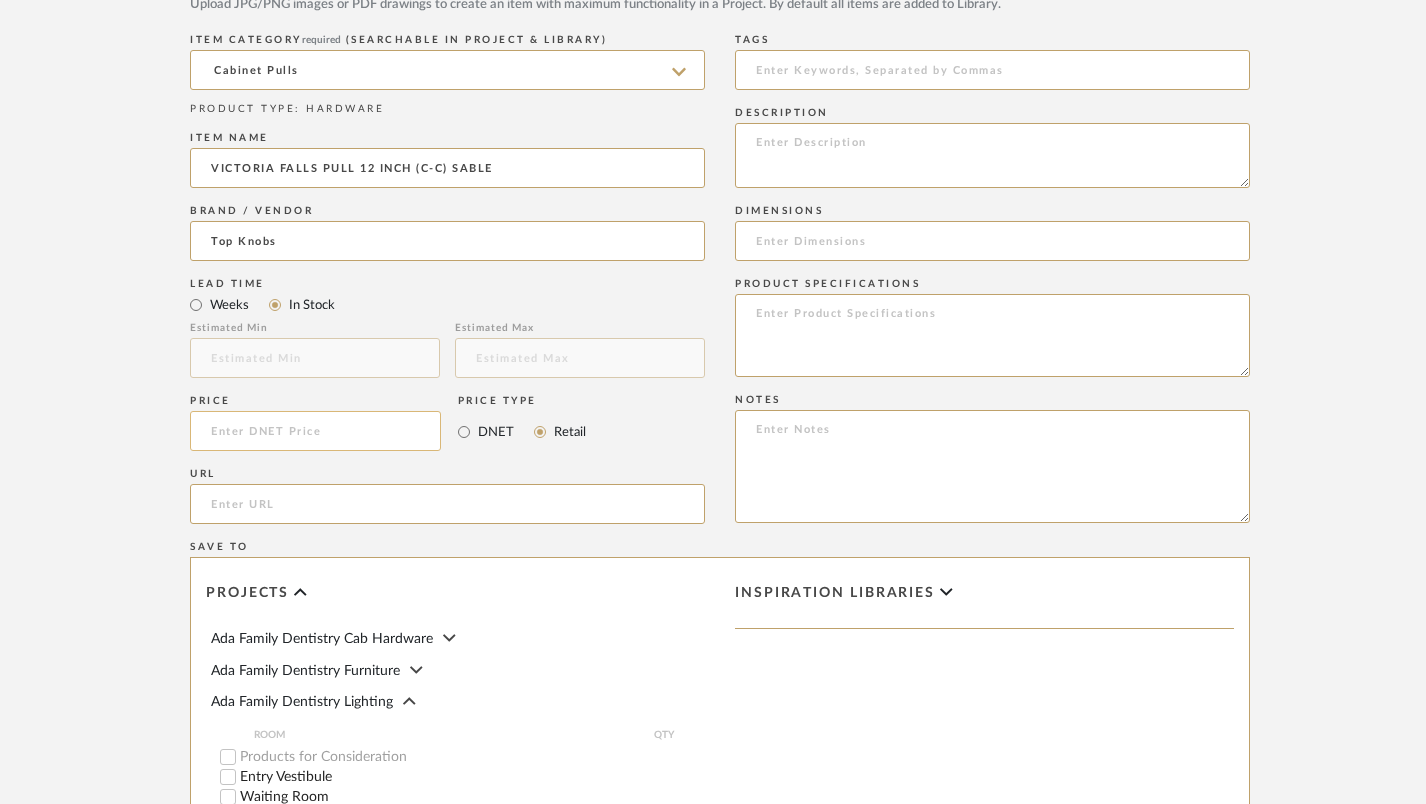 click 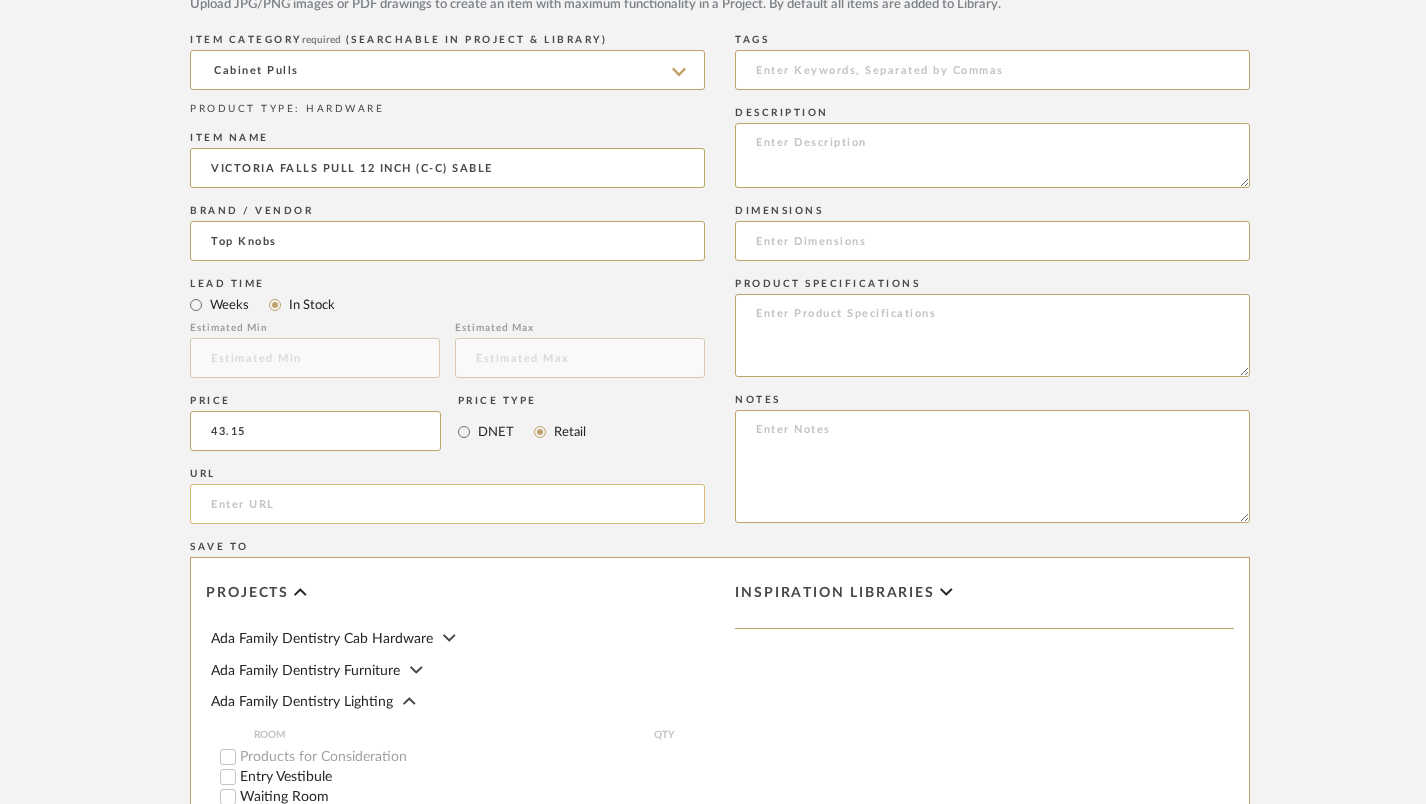 type on "$43.15" 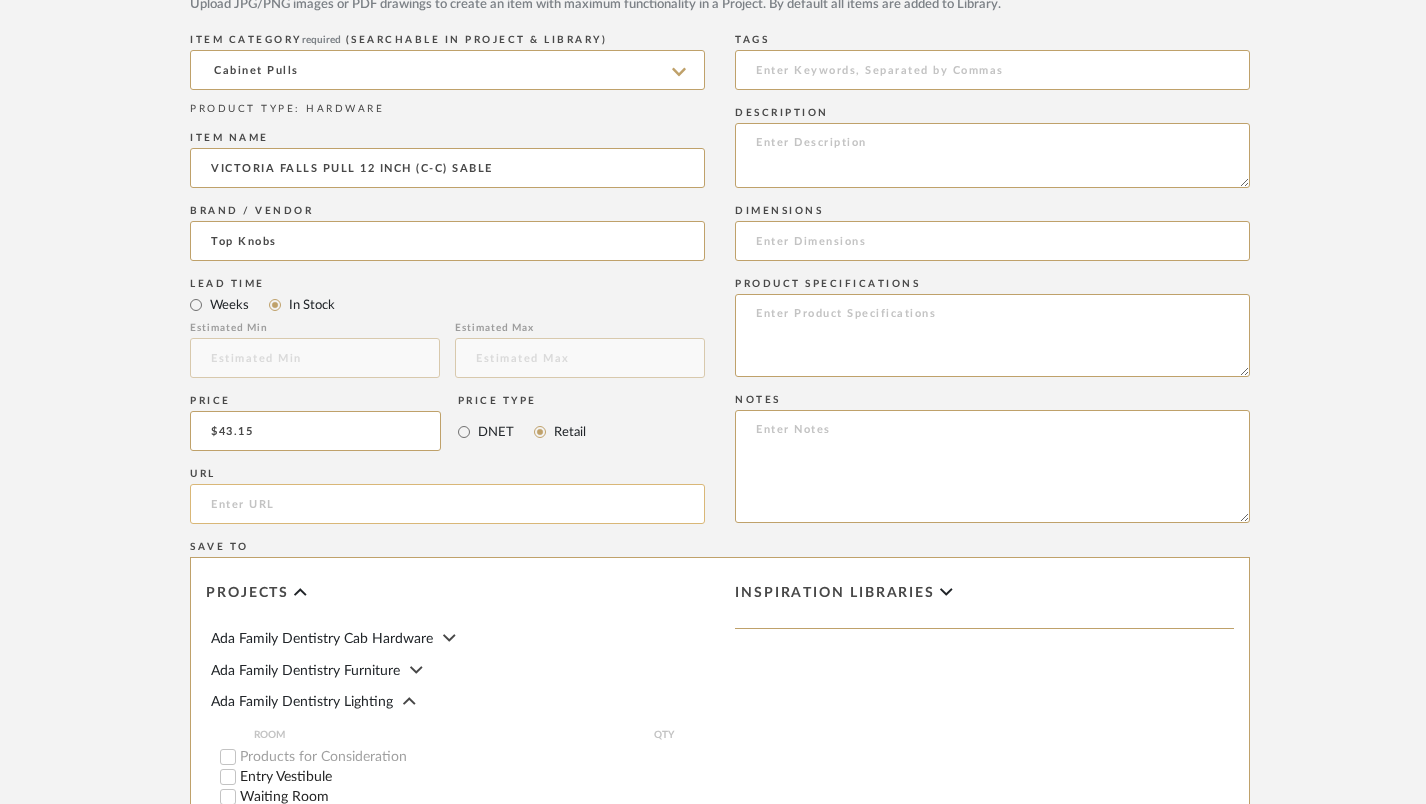 click 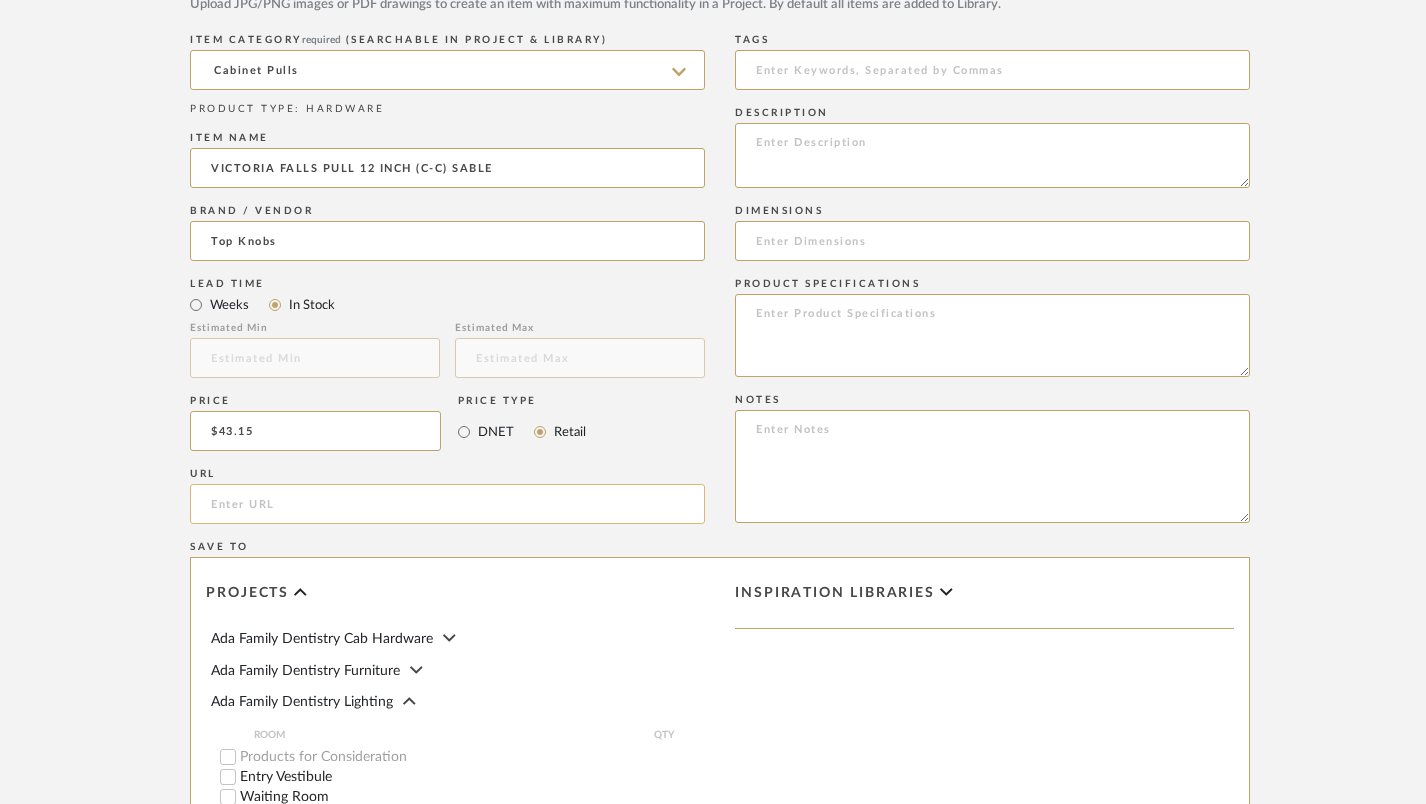paste on "[URL][DOMAIN_NAME]" 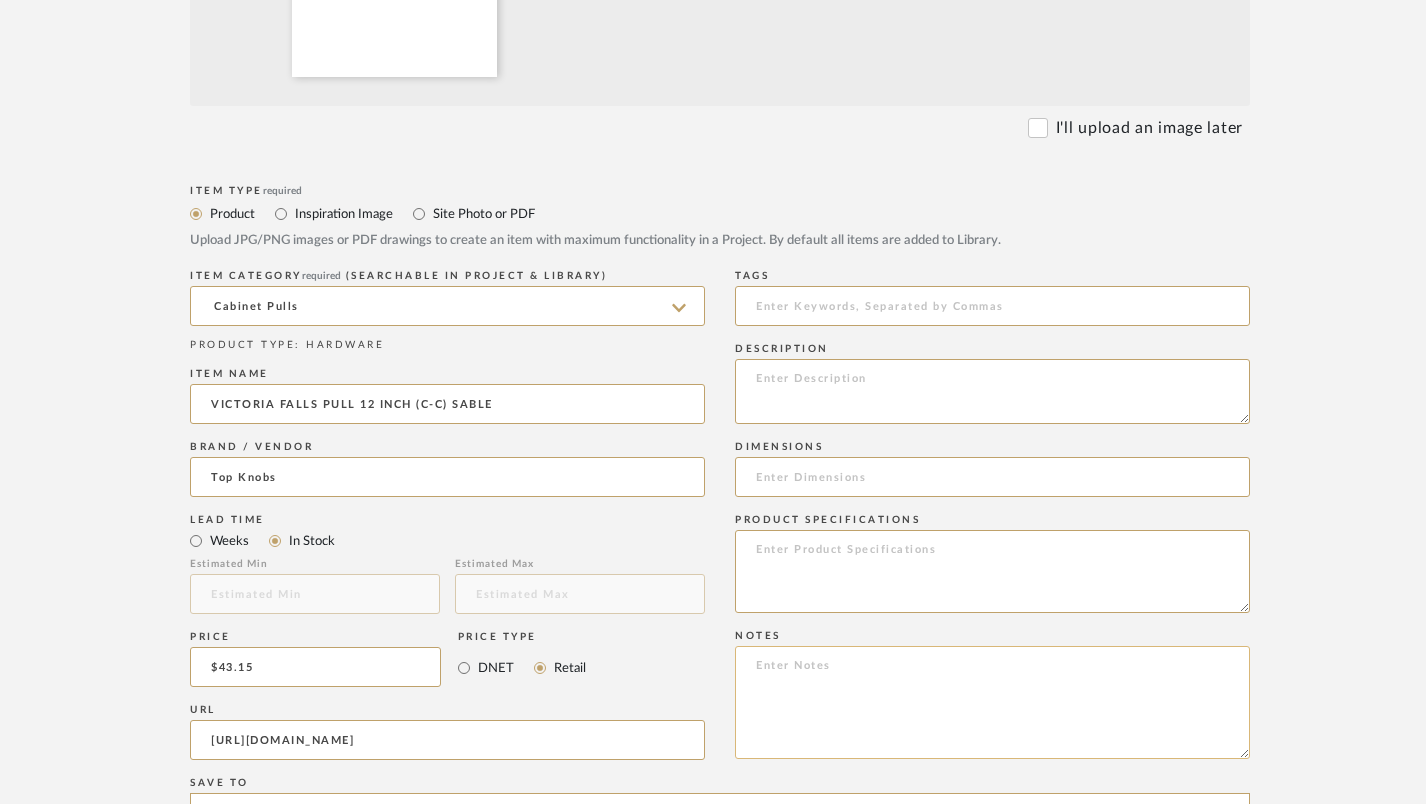 scroll, scrollTop: 758, scrollLeft: 0, axis: vertical 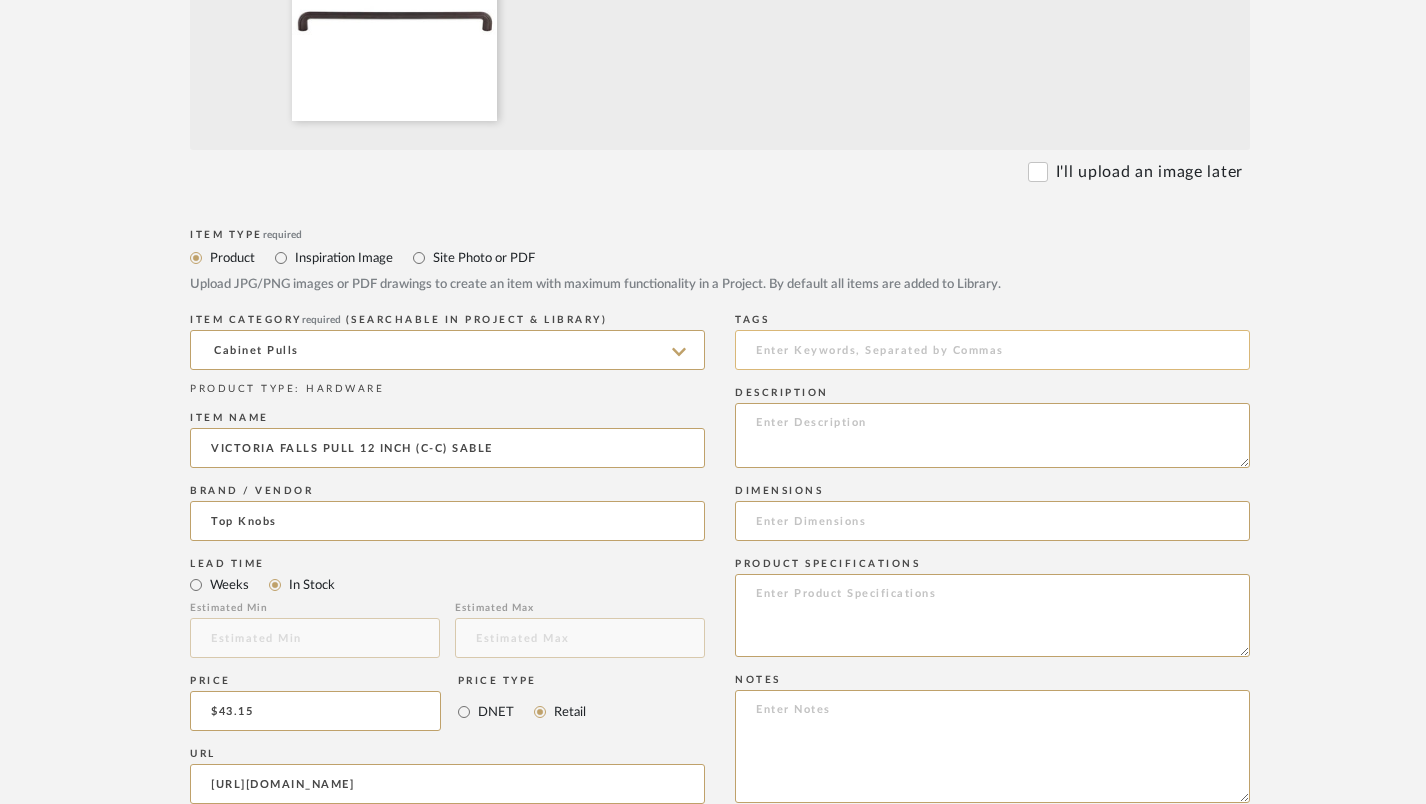 type on "[URL][DOMAIN_NAME]" 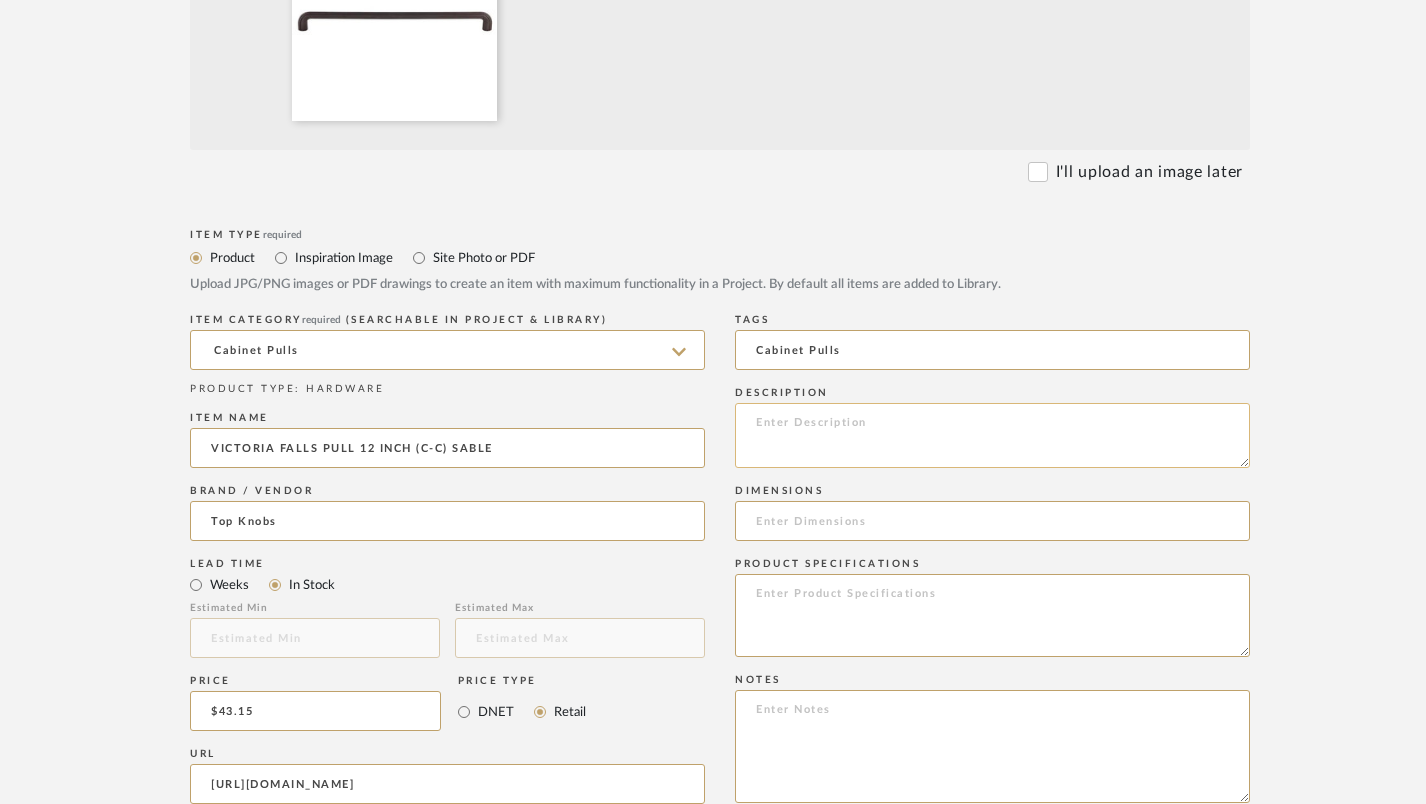 type on "Cabinet Pulls" 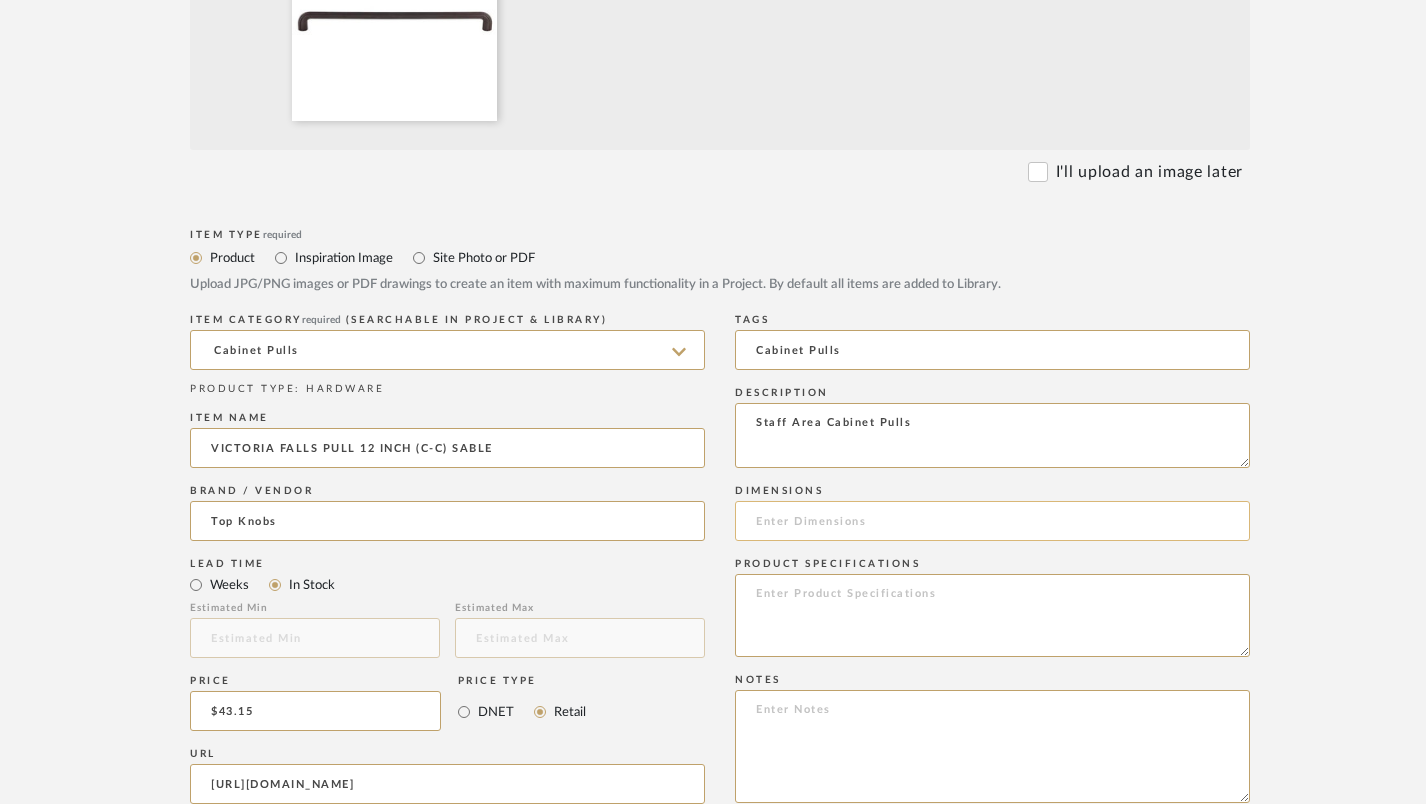 type on "Staff Area Cabinet Pulls" 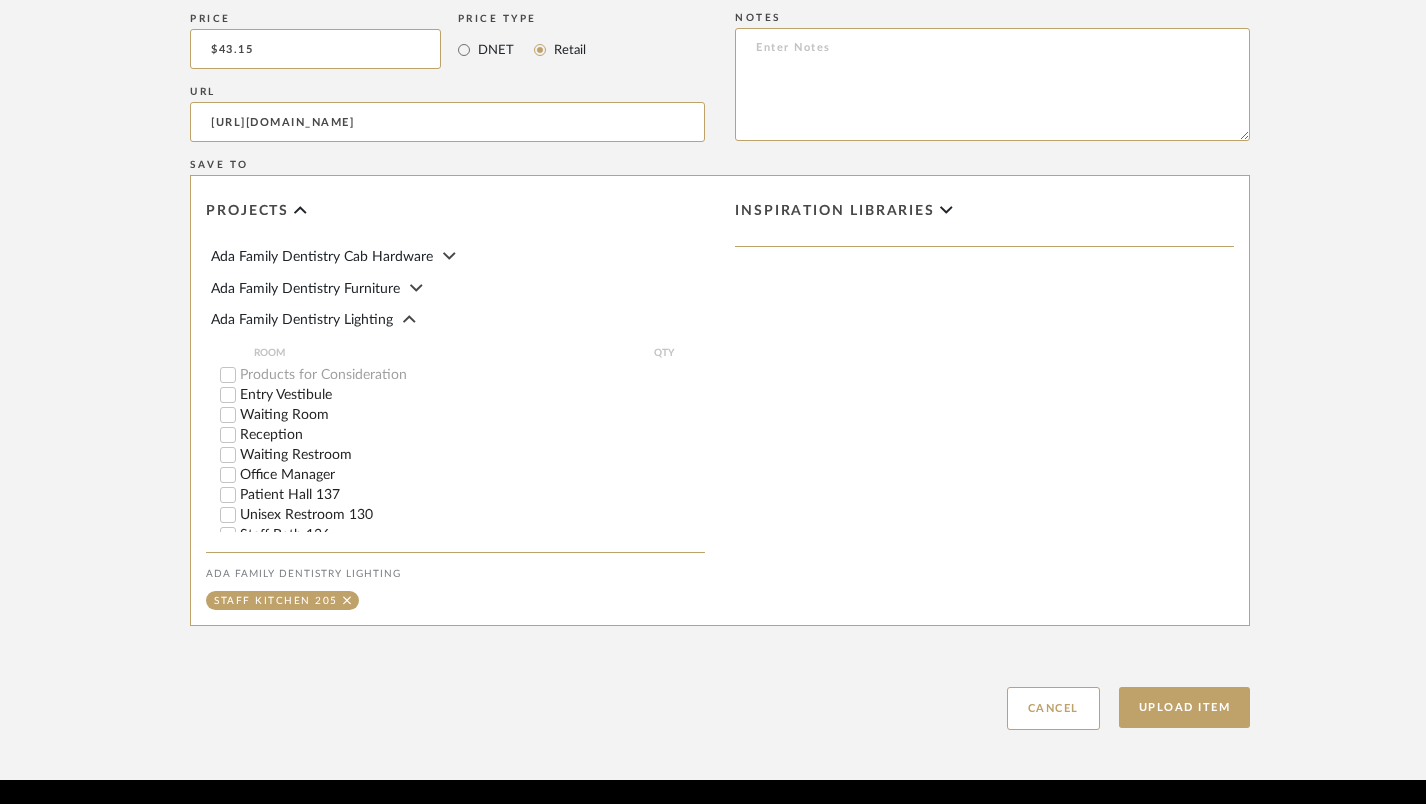 scroll, scrollTop: 1435, scrollLeft: 0, axis: vertical 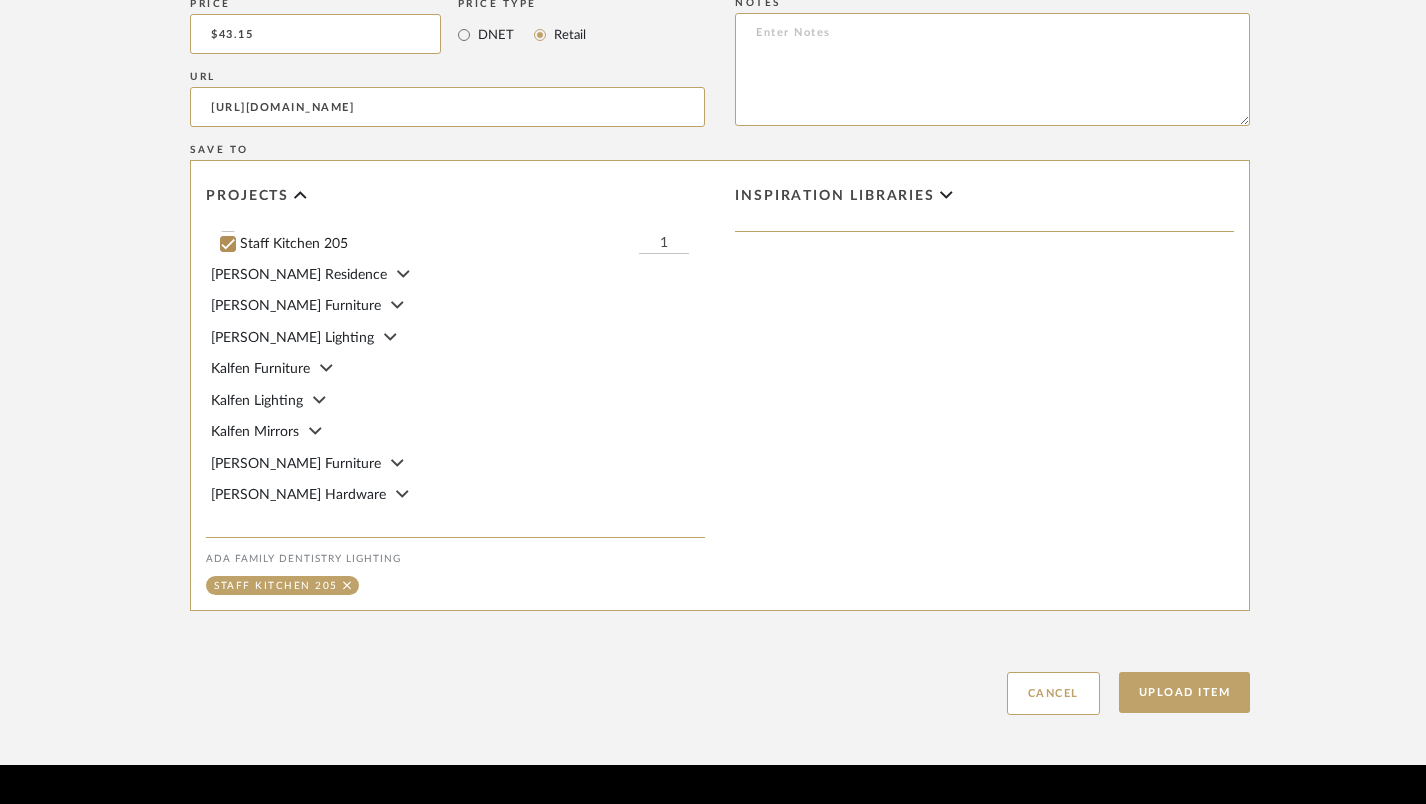 type on "12"" 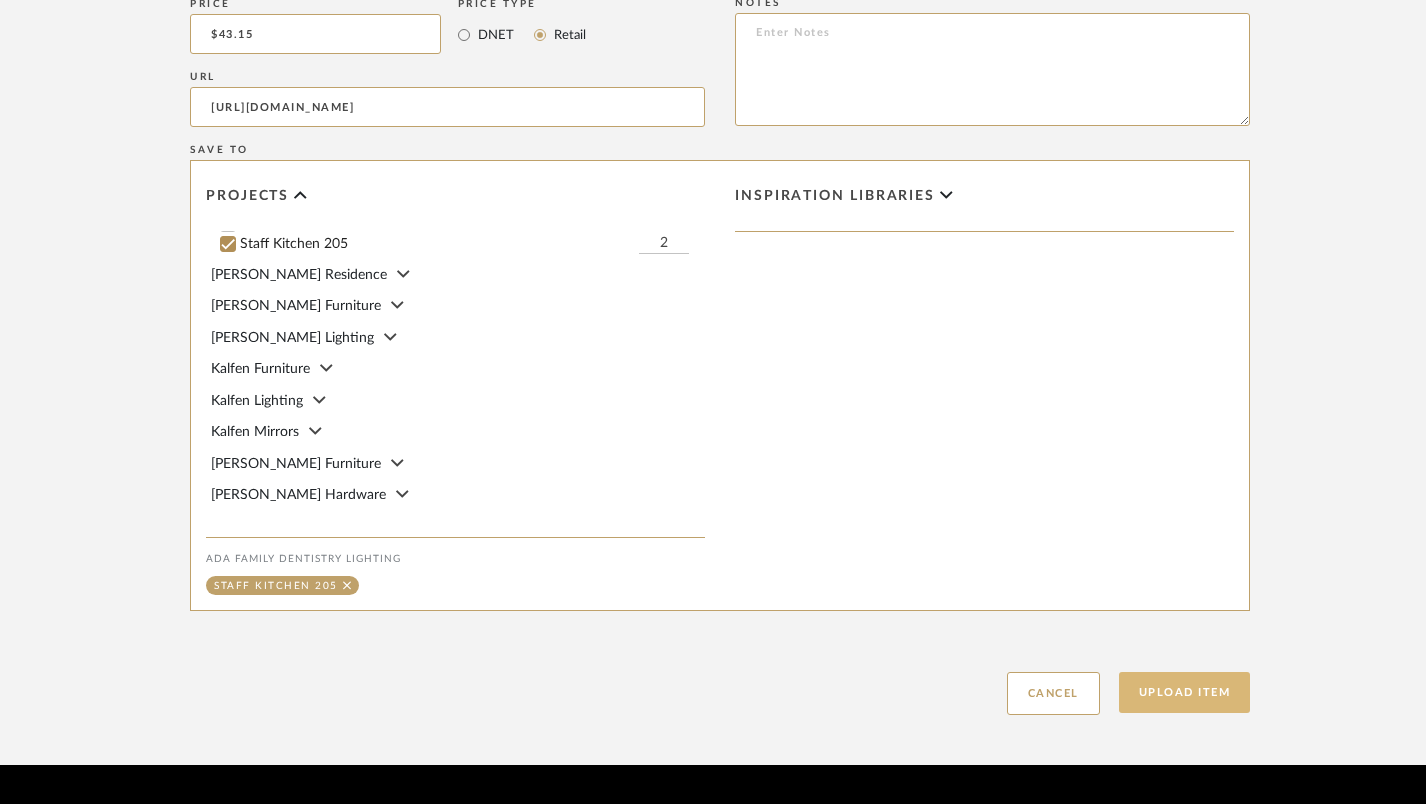 type on "2" 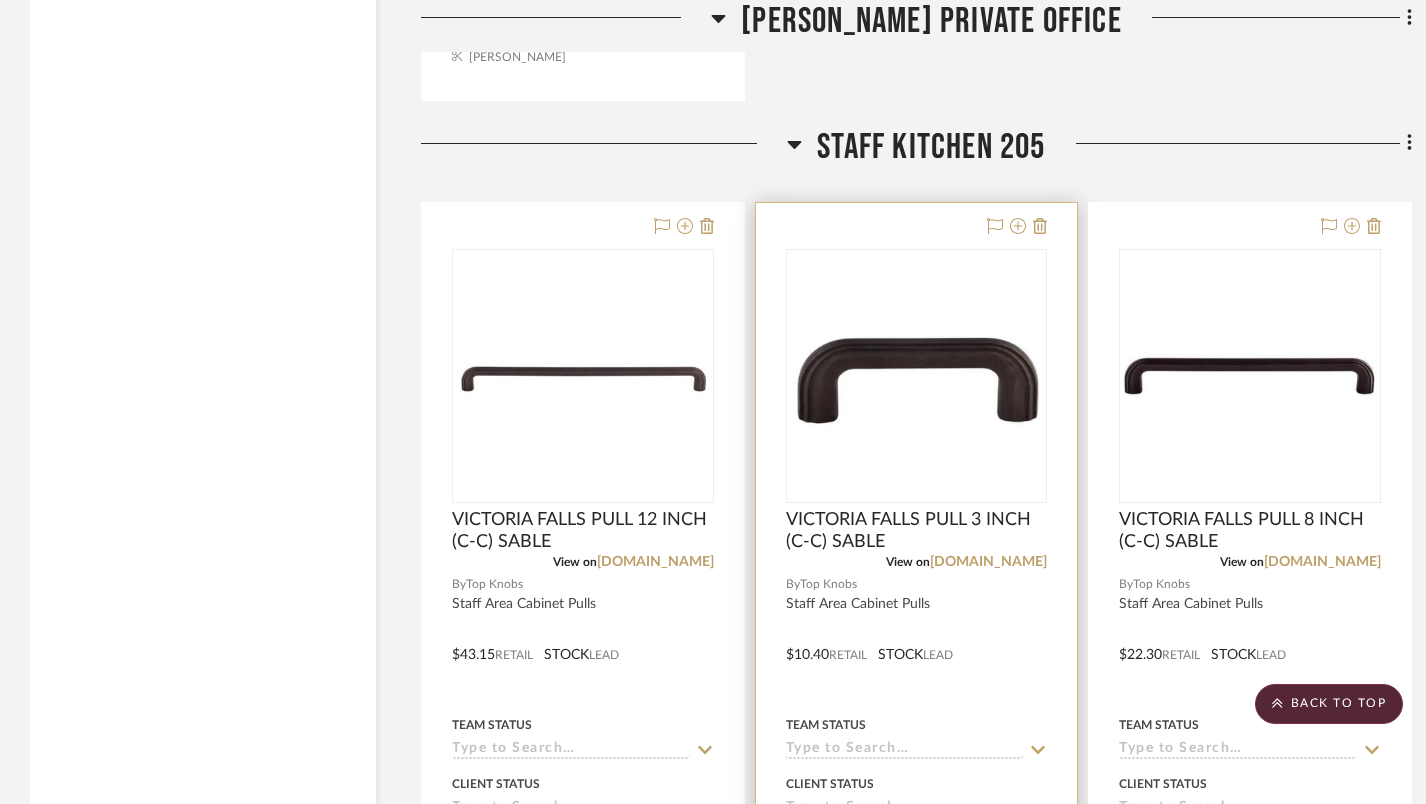 scroll, scrollTop: 11126, scrollLeft: 0, axis: vertical 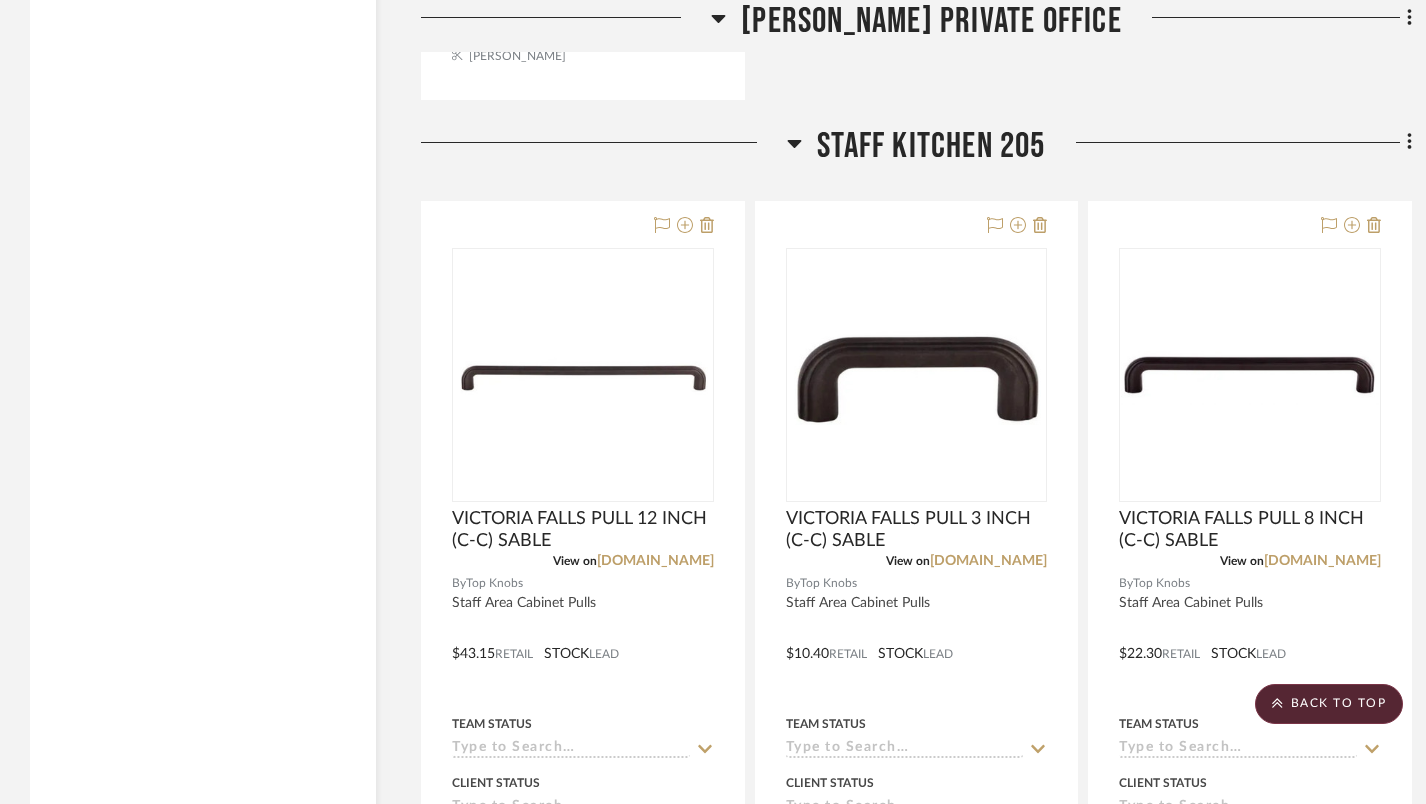 click on "Filter by keyword, category or name prior to exporting to Excel or Bulk Actions Team Comments All Team Comments Team Comments in last day Team Comments in last week Flagged Shared with Client Client Feedback No Feedback  (14)  Client Comments All Client Comments Client Comments in last day Client Comments in last week Added To PO Category  Lighting   (14)   Hardware   (5)  Brand [PERSON_NAME] Intriguing Objects  (1)  CB2  (4)  Etsy  (1)  Four Hands  (2)  [PERSON_NAME]  (1)  Maxim Lighting  (1)  [PERSON_NAME]  (1)  Rejuvenation  (1)  Shades of Light  (1)  Soho Home  (1)  Top Knobs  (4)  West Elm  (1)  Upload Method Uploaded  (18)  Clipped  (1)  Added By Raye Design  (18)  [PERSON_NAME]  (1)  Item Type Product  (19)  Lead Time Weeks In Stock Price 0  7,500 +  0 7500  Filter Products   Displaying 22 products  Reorder Rooms LOADING Entry Vestibule  [PERSON_NAME] Round Chandelier  View on  [DOMAIN_NAME]  By  West Elm  S.1
$499.00  Retail  3–4 WK  LEAD Team Status Client Status client Comments:  Submit   Entry Vestibule  (1)    View on" 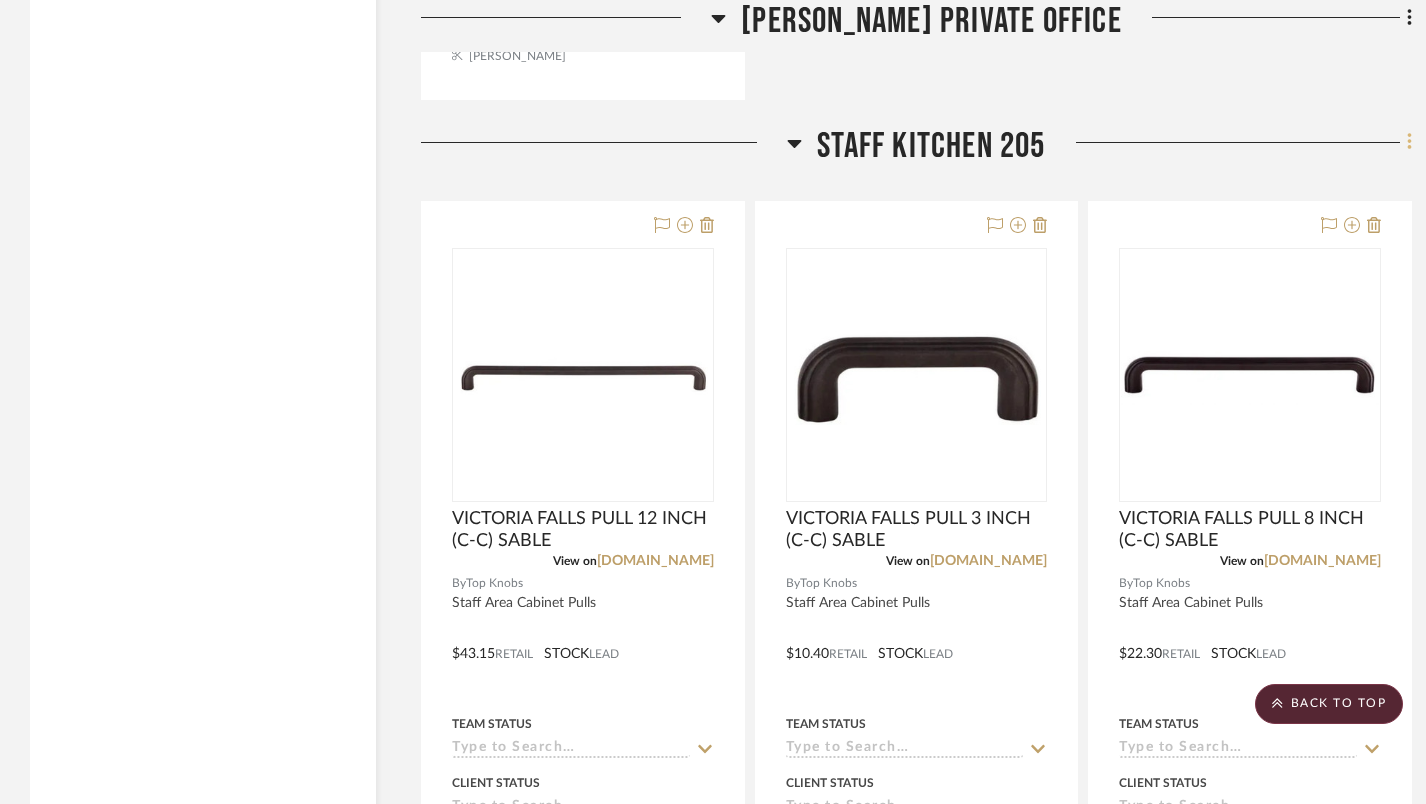 click 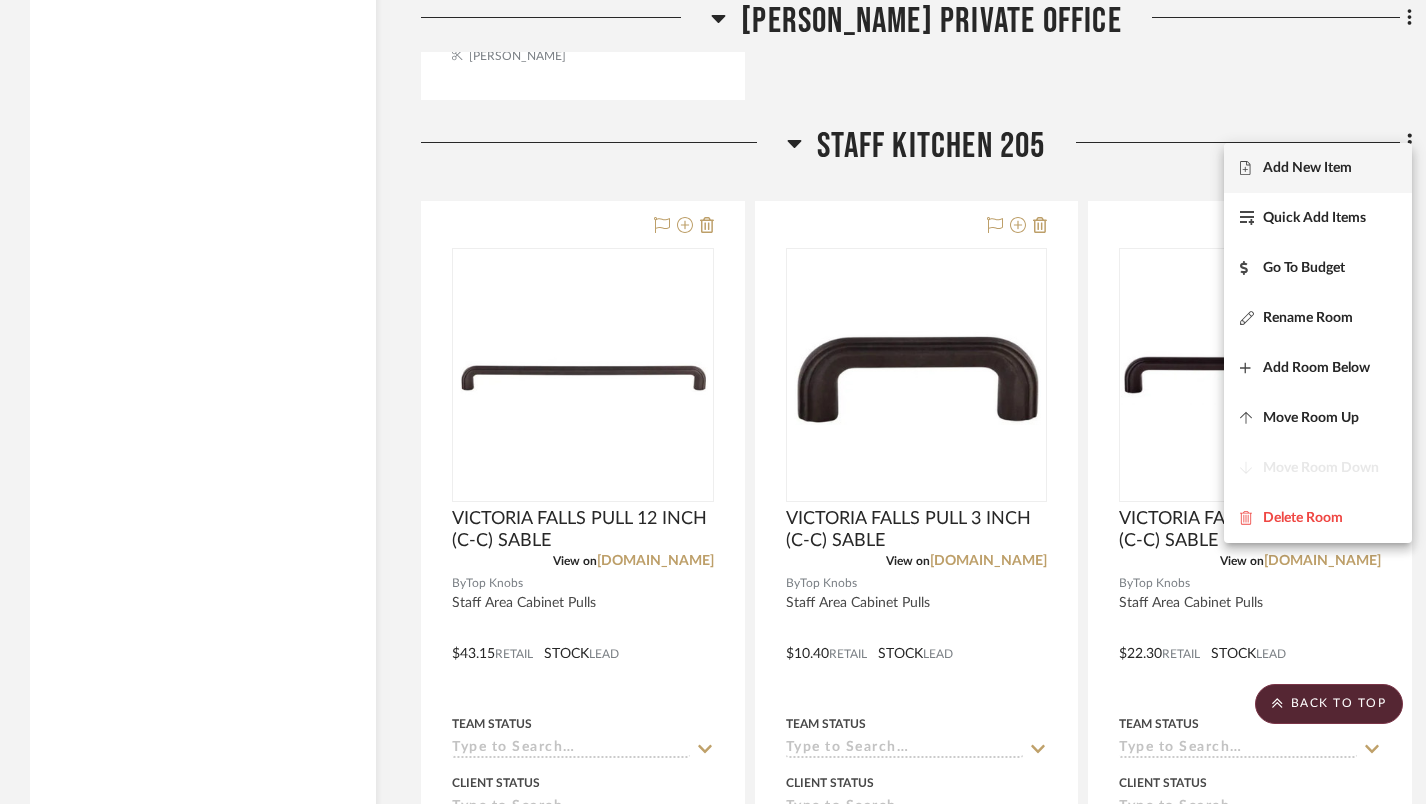 click on "Add New Item" at bounding box center [1307, 168] 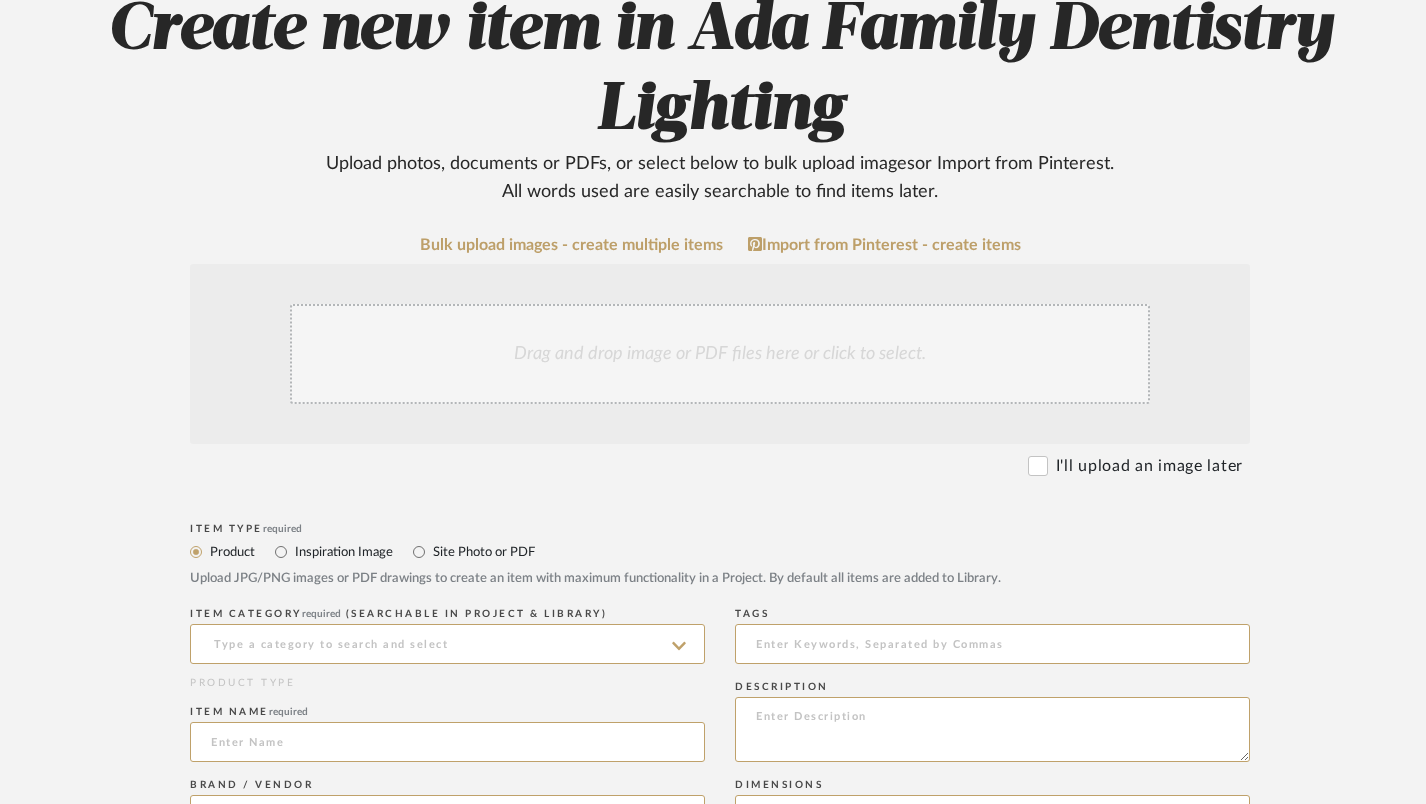 scroll, scrollTop: 425, scrollLeft: 0, axis: vertical 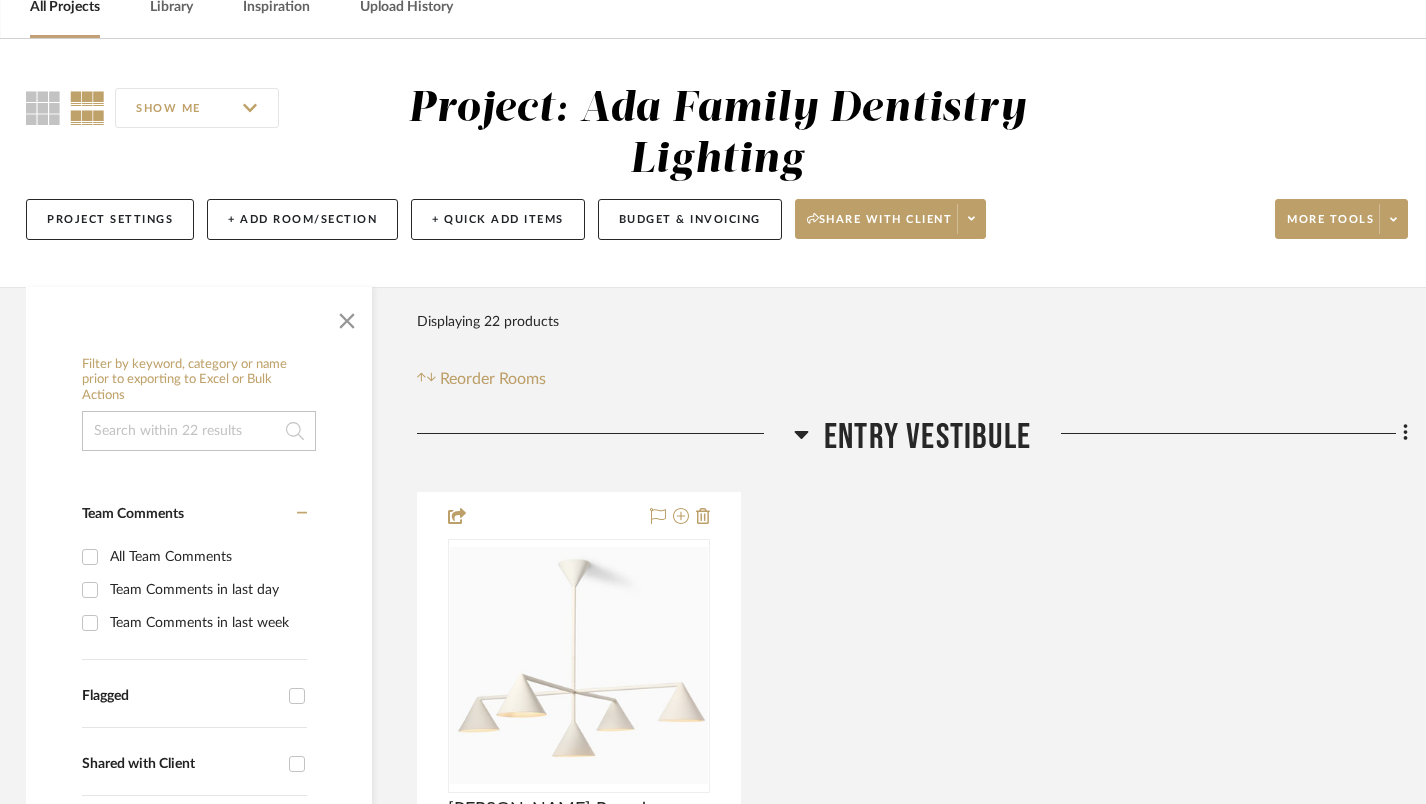 click on "SHOW ME" 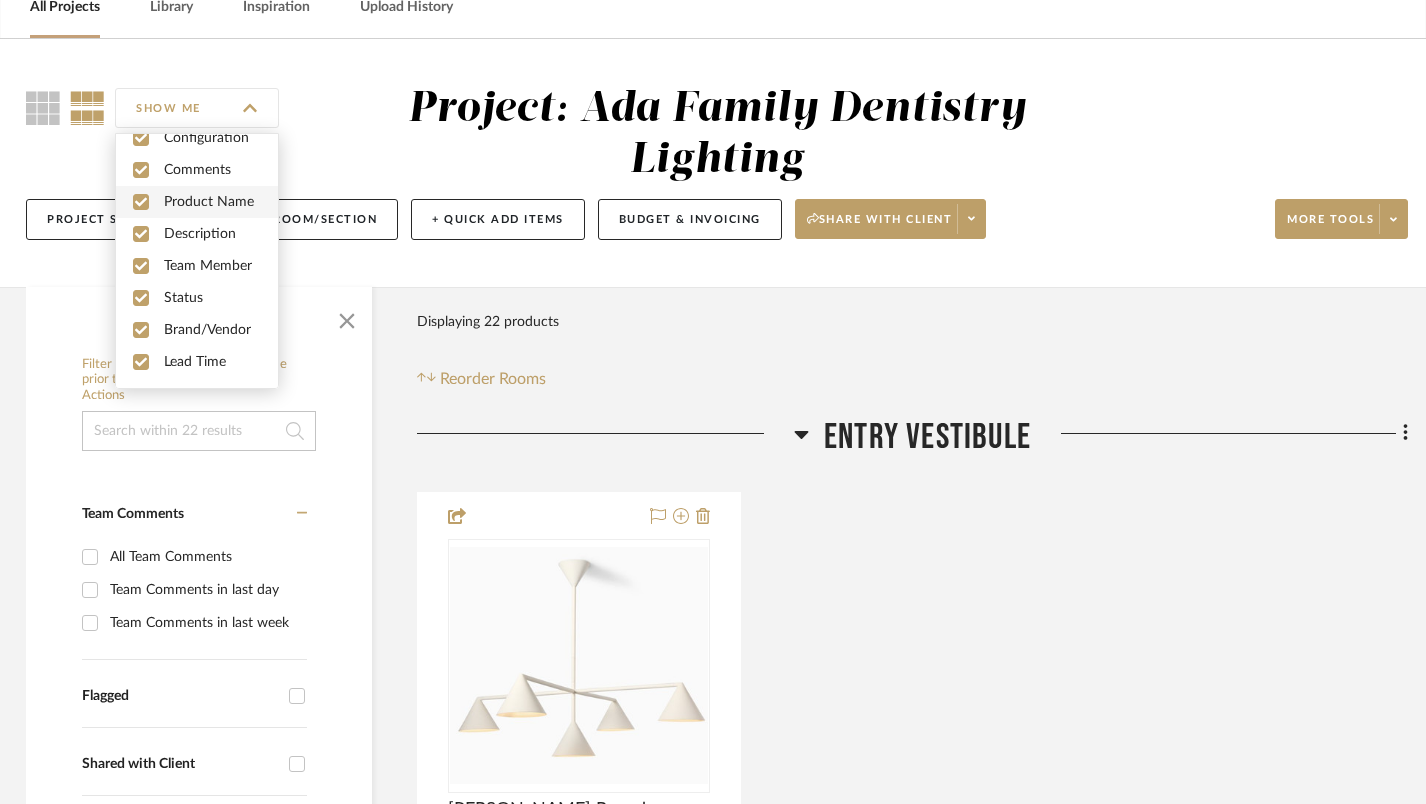 scroll, scrollTop: 54, scrollLeft: 0, axis: vertical 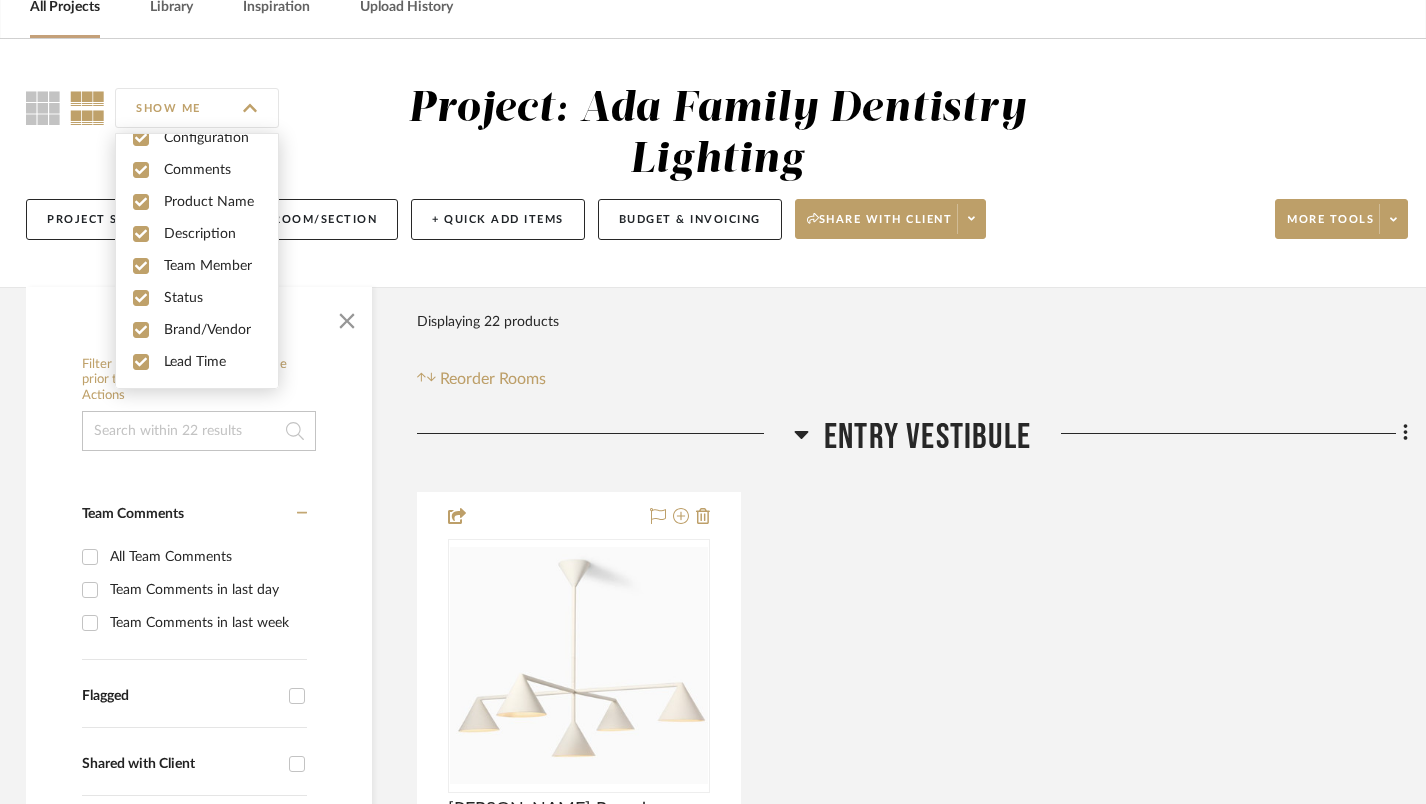 click on "SHOW ME" 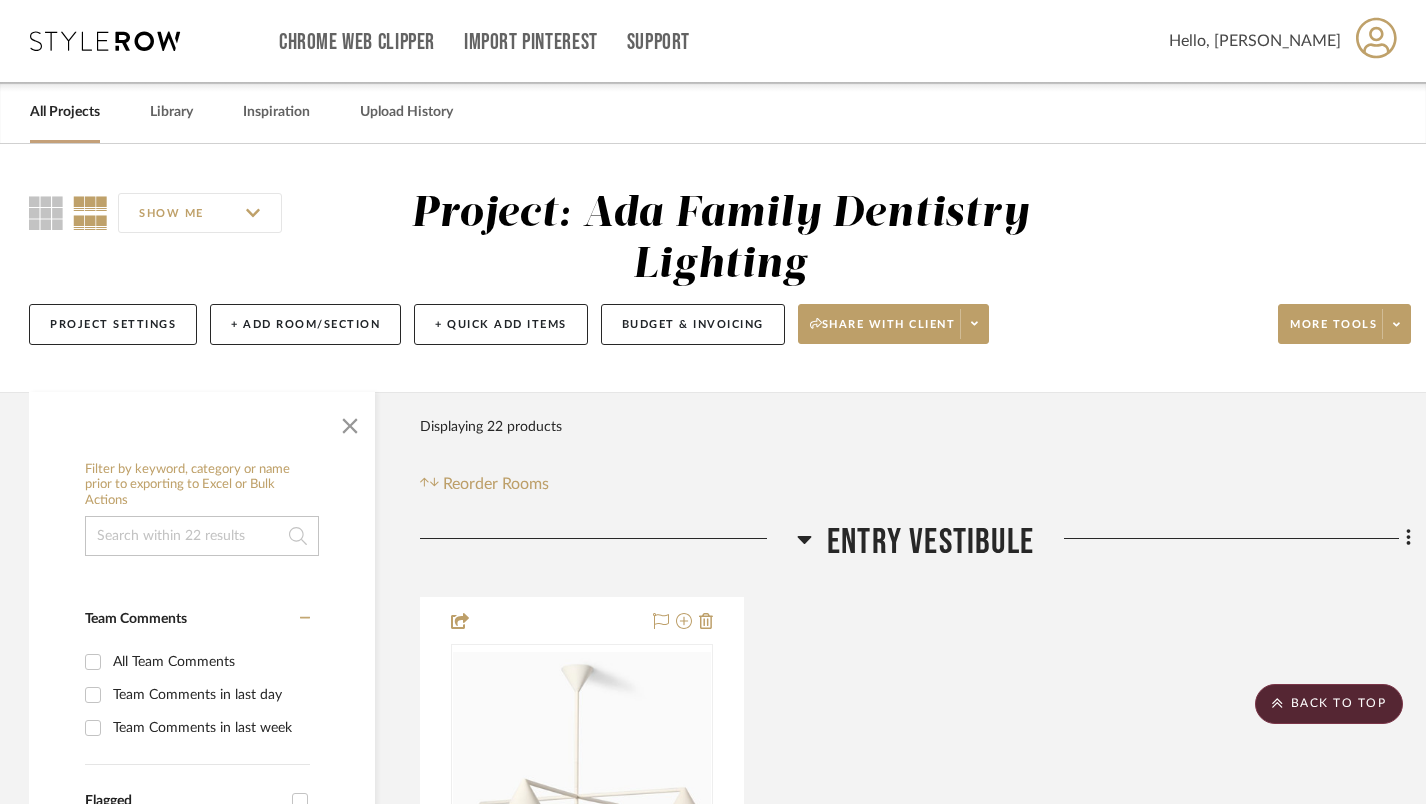 scroll, scrollTop: 0, scrollLeft: 1, axis: horizontal 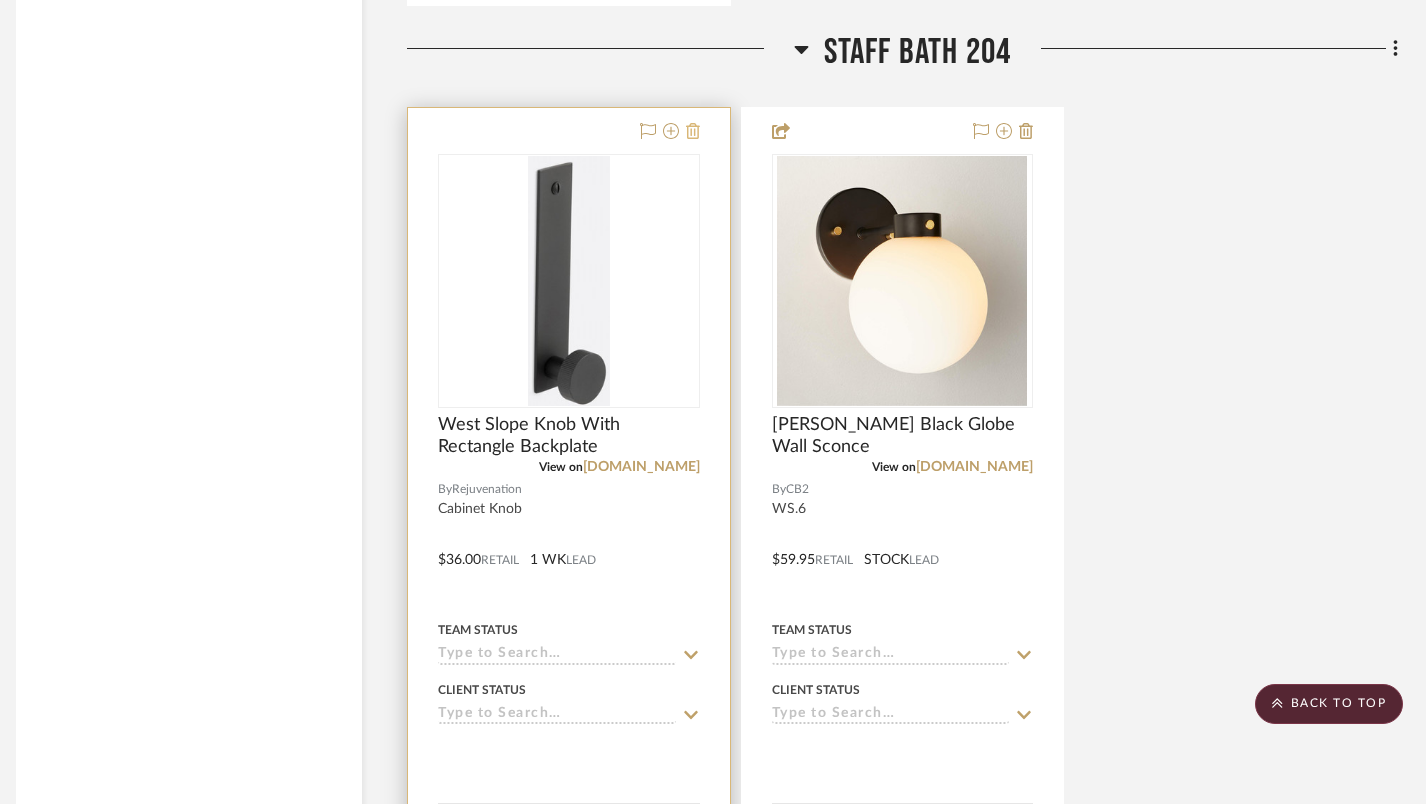 click 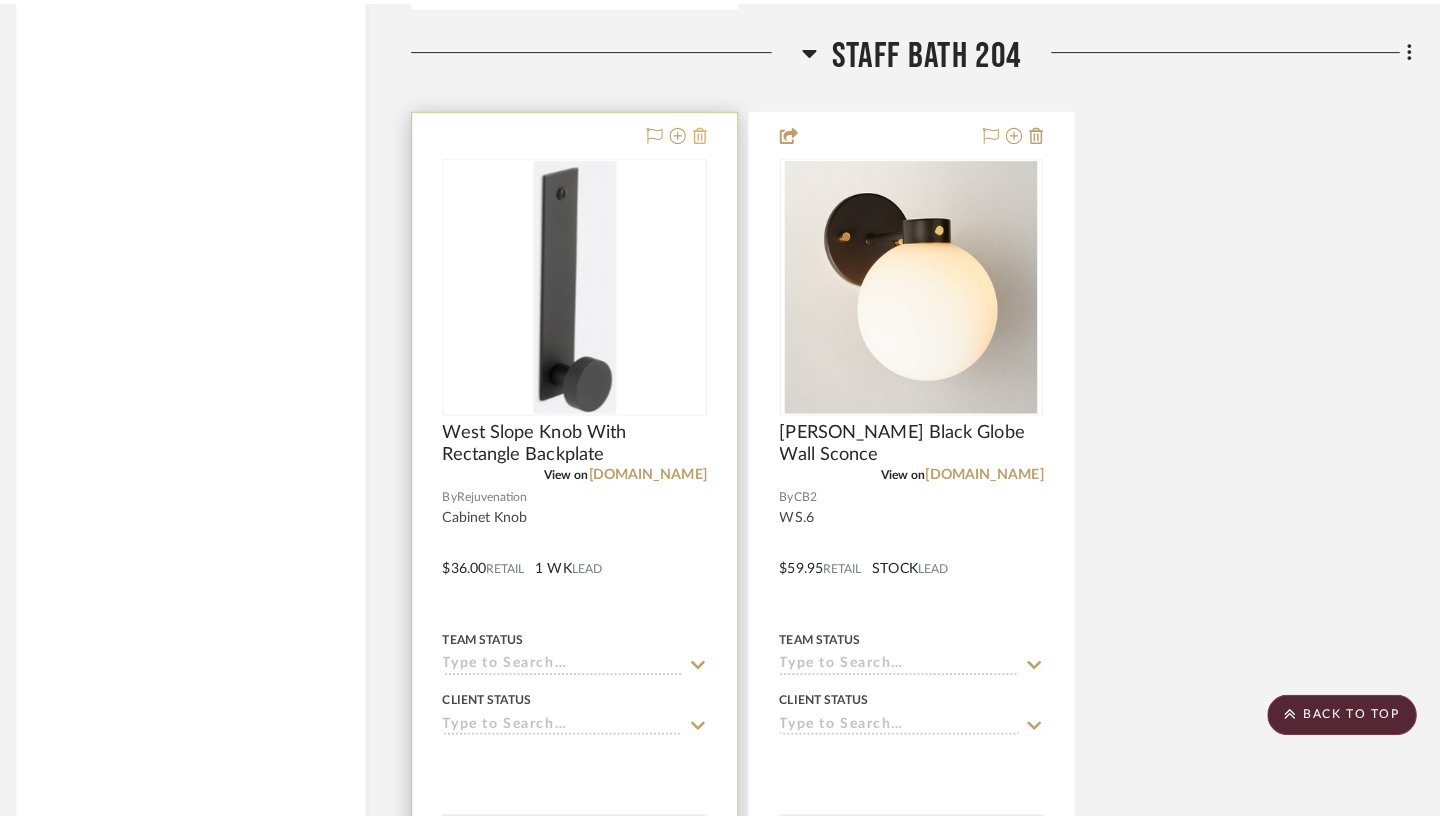 scroll, scrollTop: 0, scrollLeft: 0, axis: both 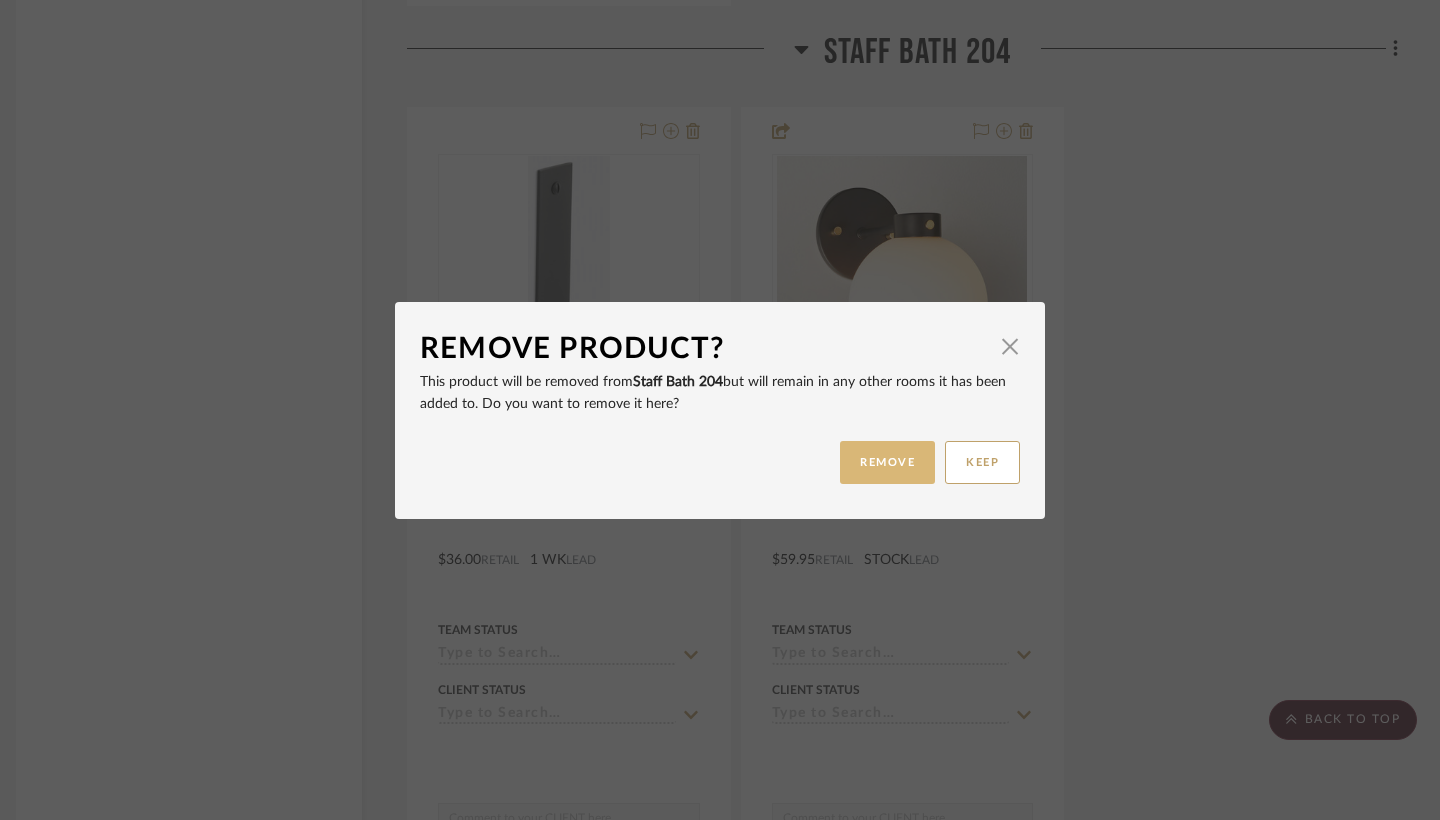 click on "REMOVE" at bounding box center (887, 462) 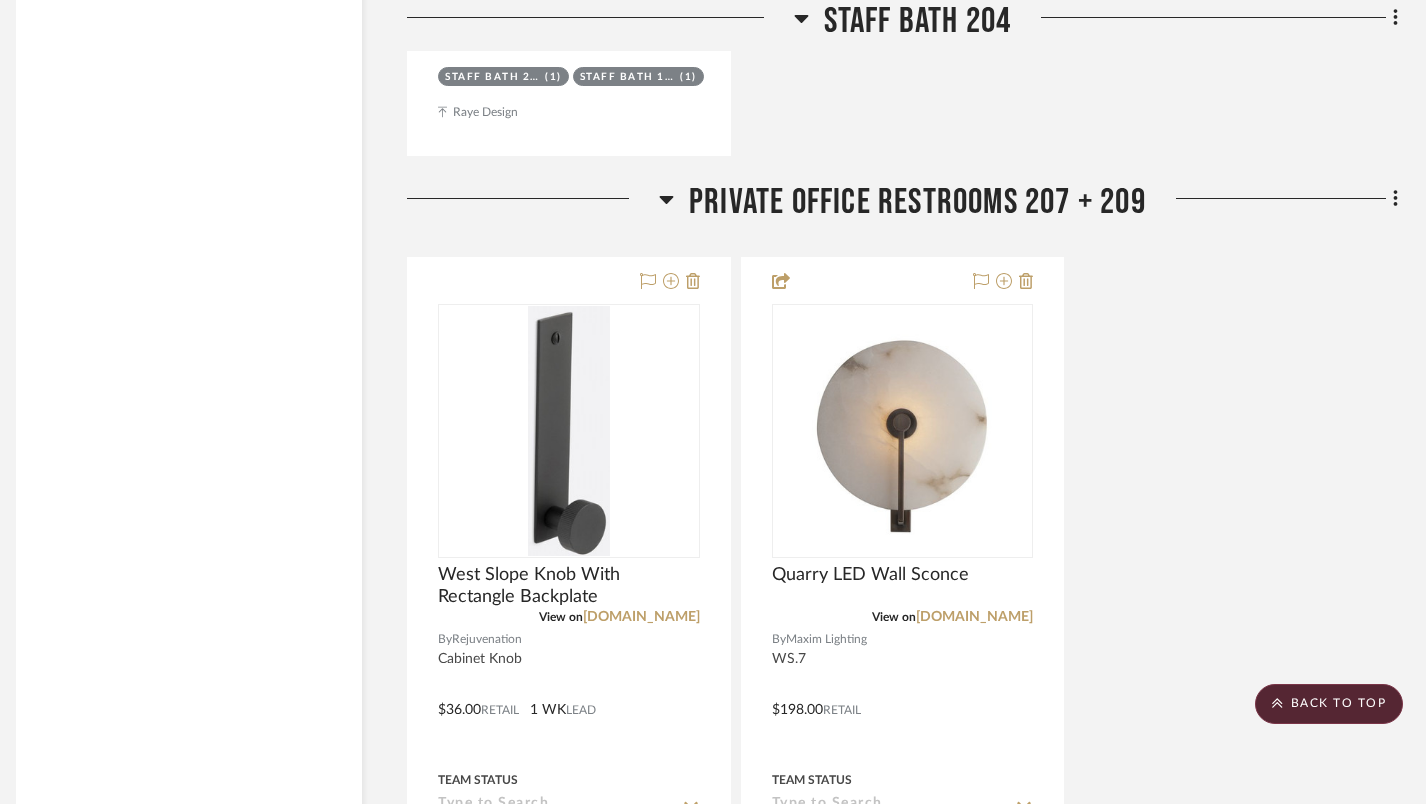scroll, scrollTop: 9195, scrollLeft: 14, axis: both 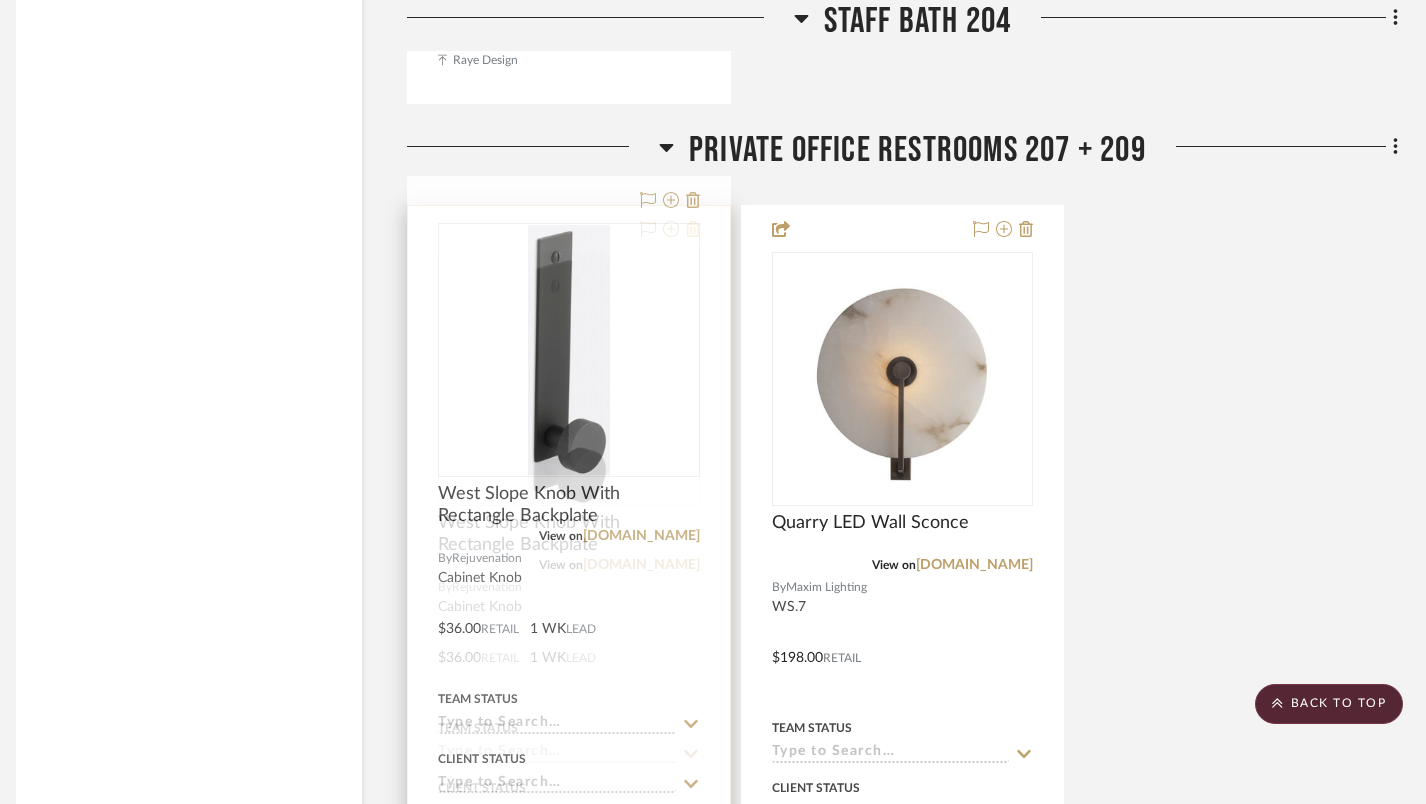 click 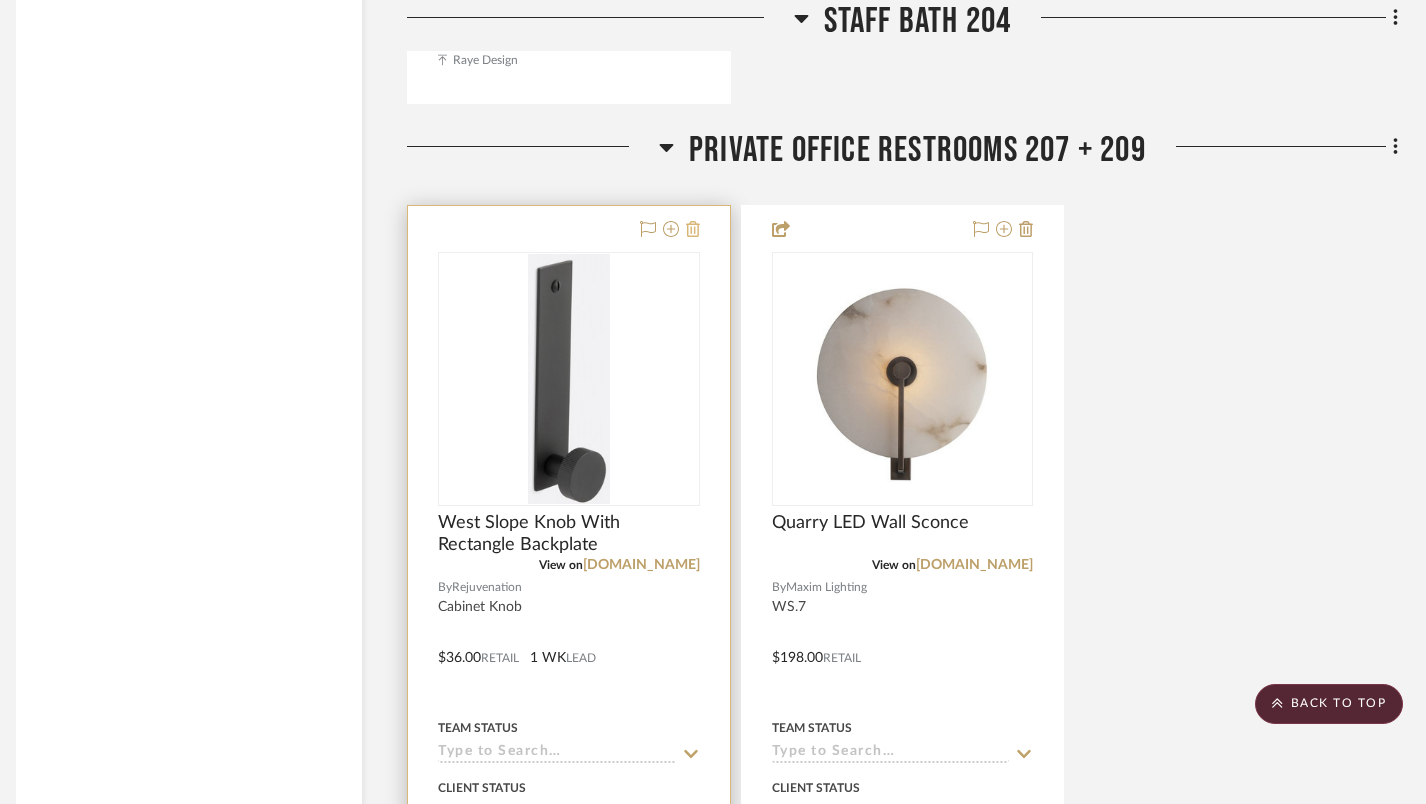 click 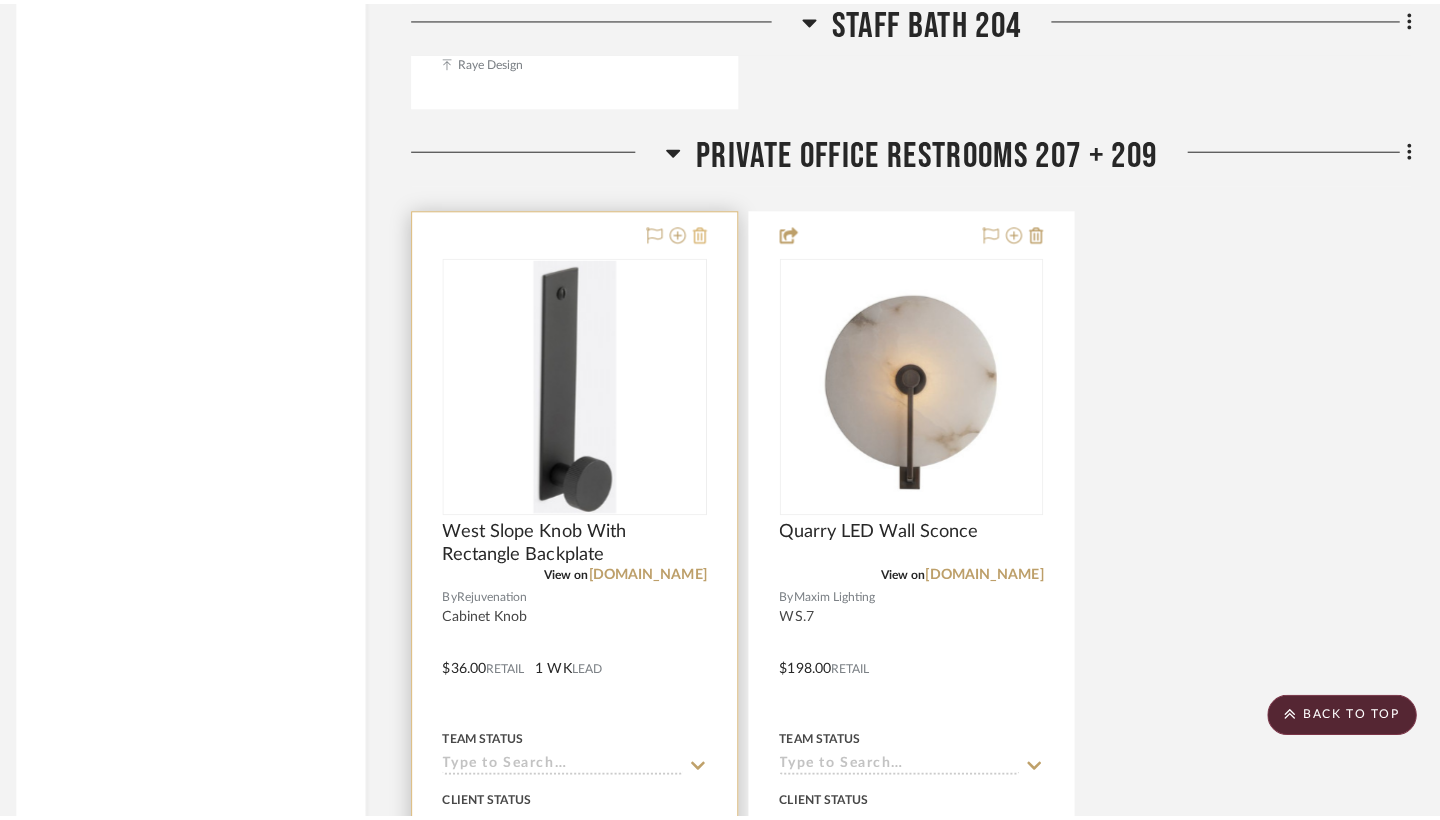 scroll, scrollTop: 0, scrollLeft: 0, axis: both 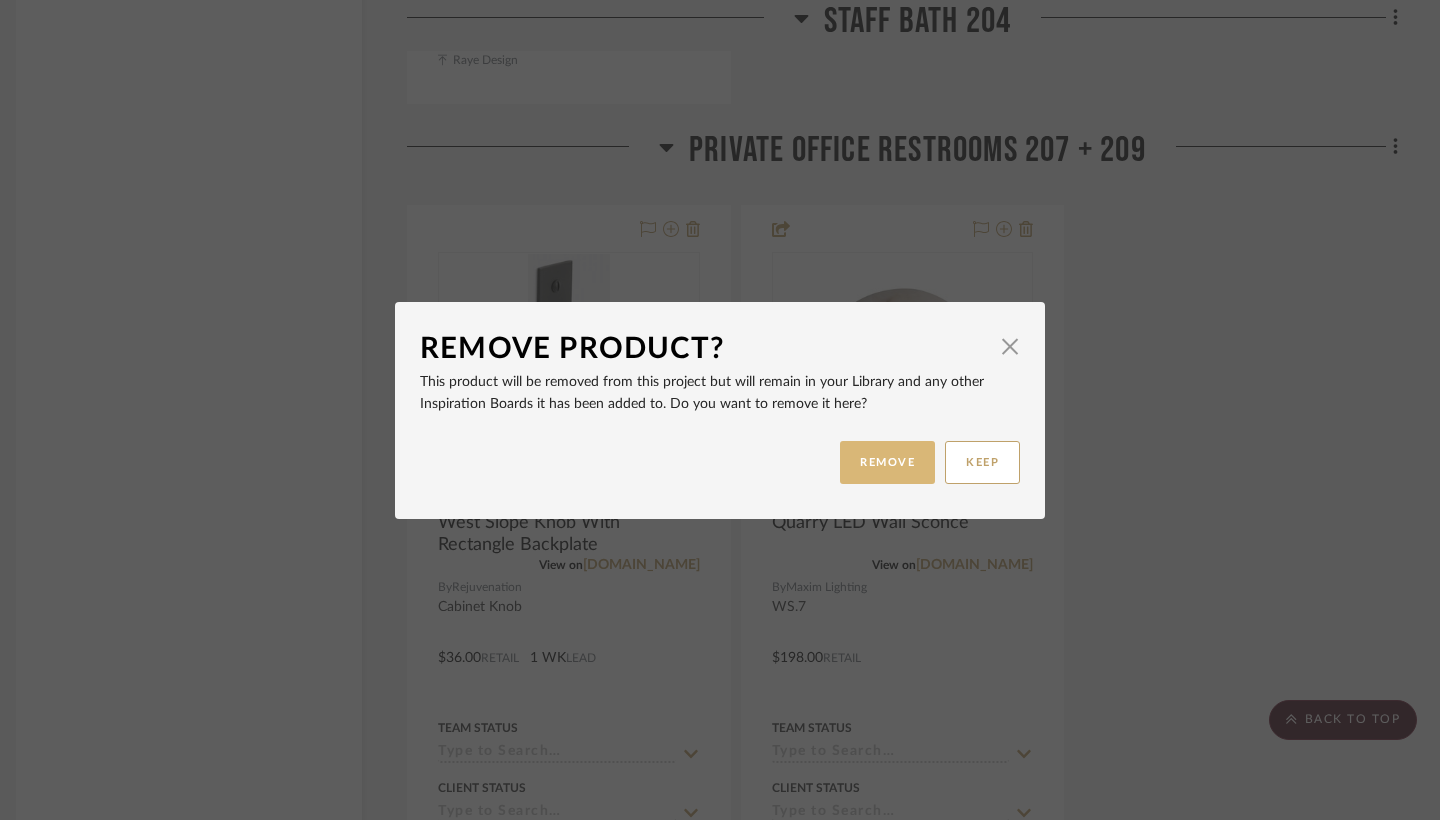 click on "REMOVE" at bounding box center [887, 462] 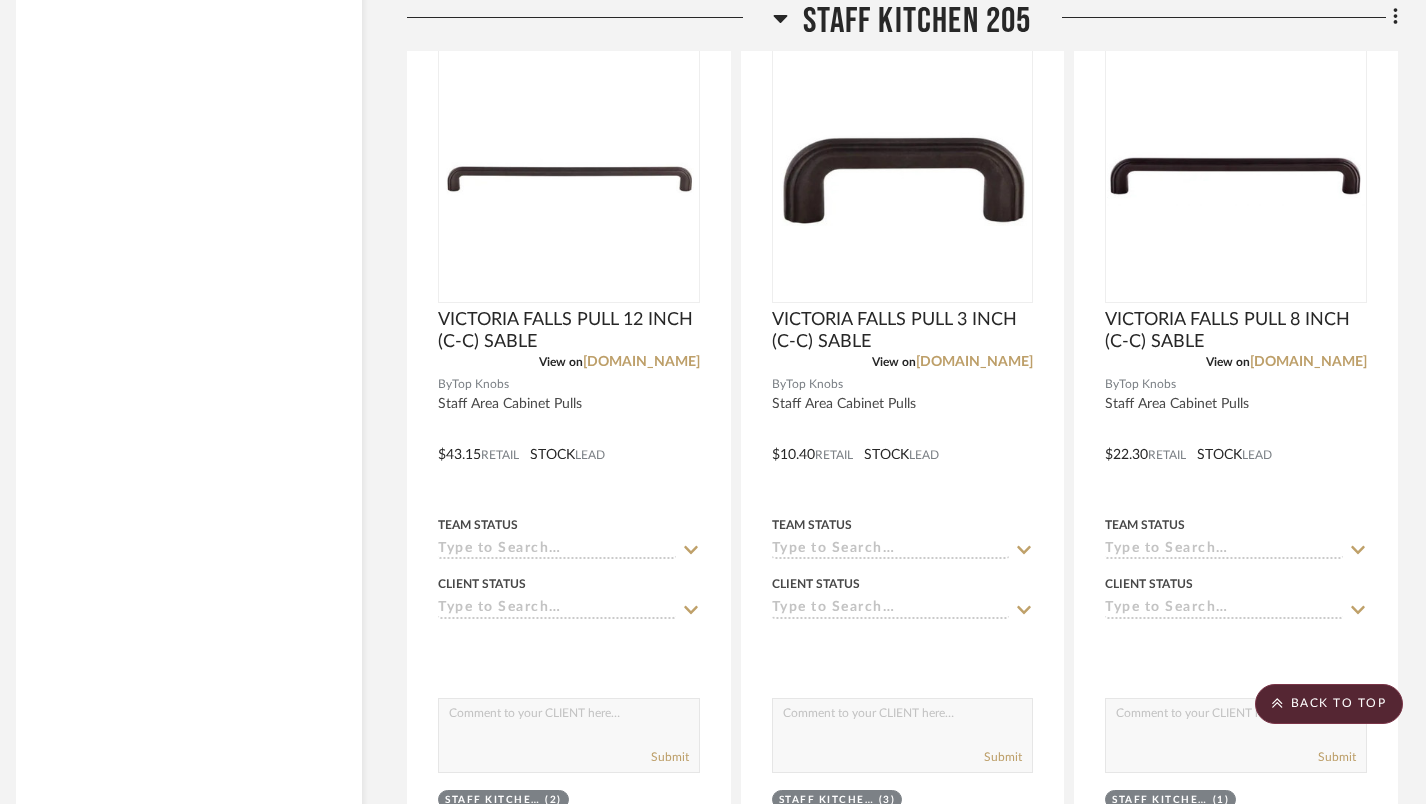 scroll, scrollTop: 10881, scrollLeft: 14, axis: both 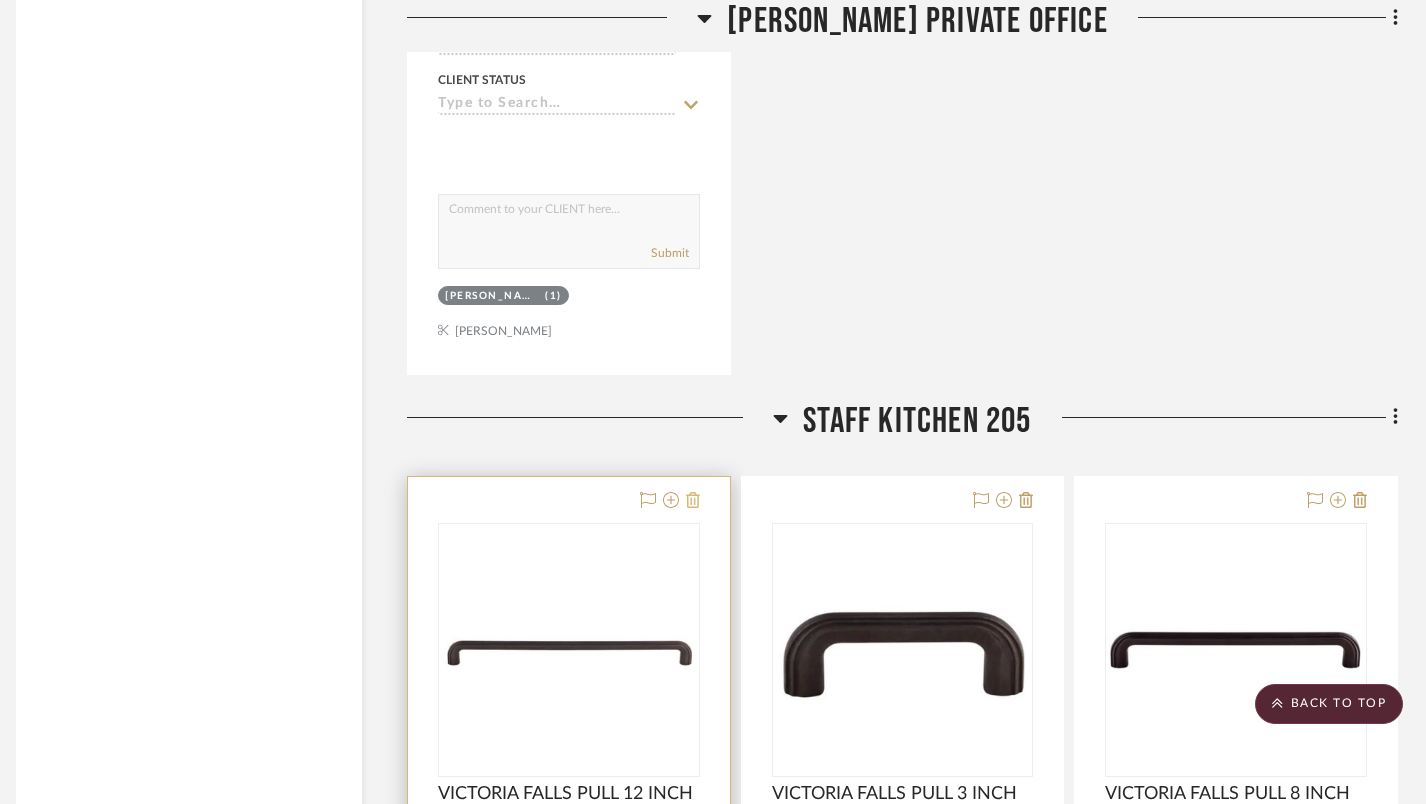 click 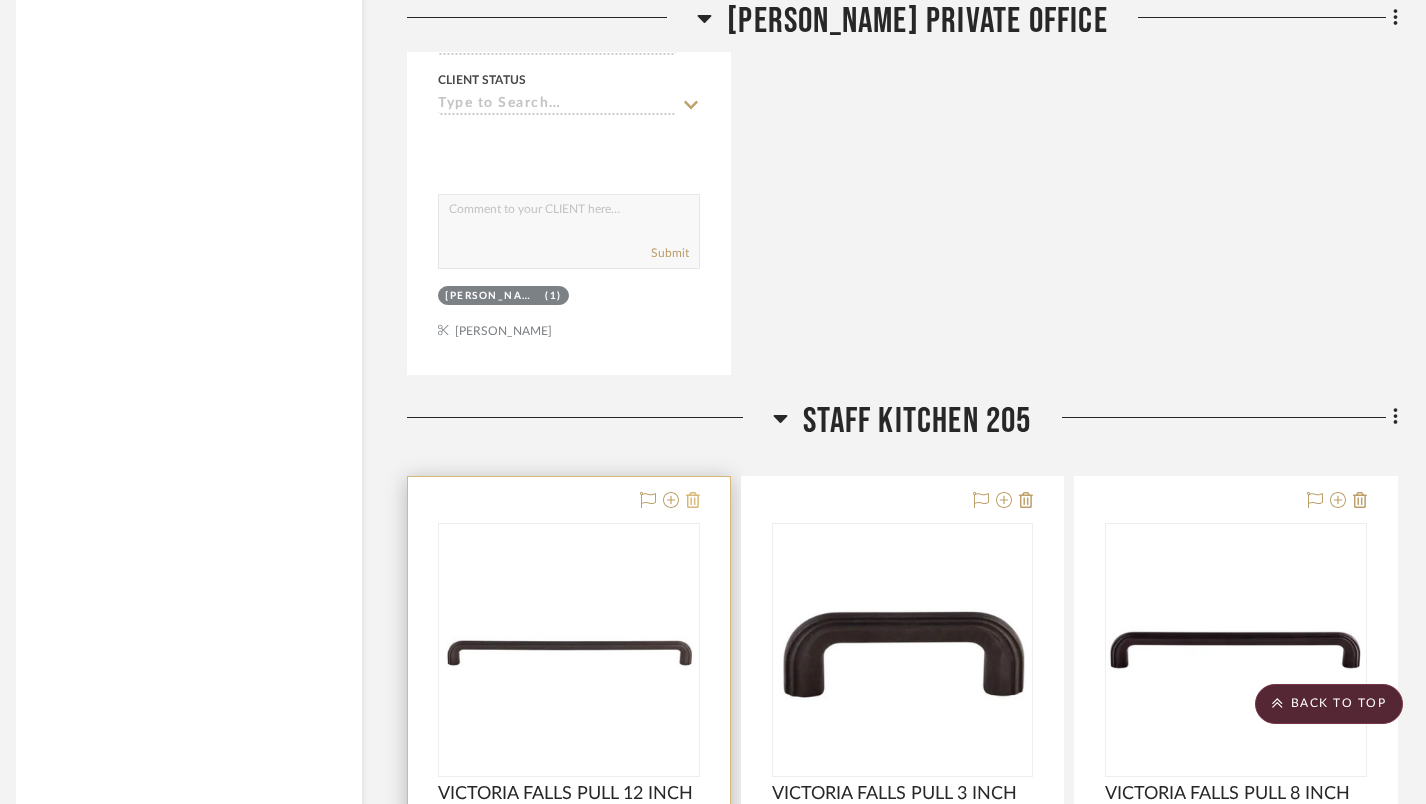 click 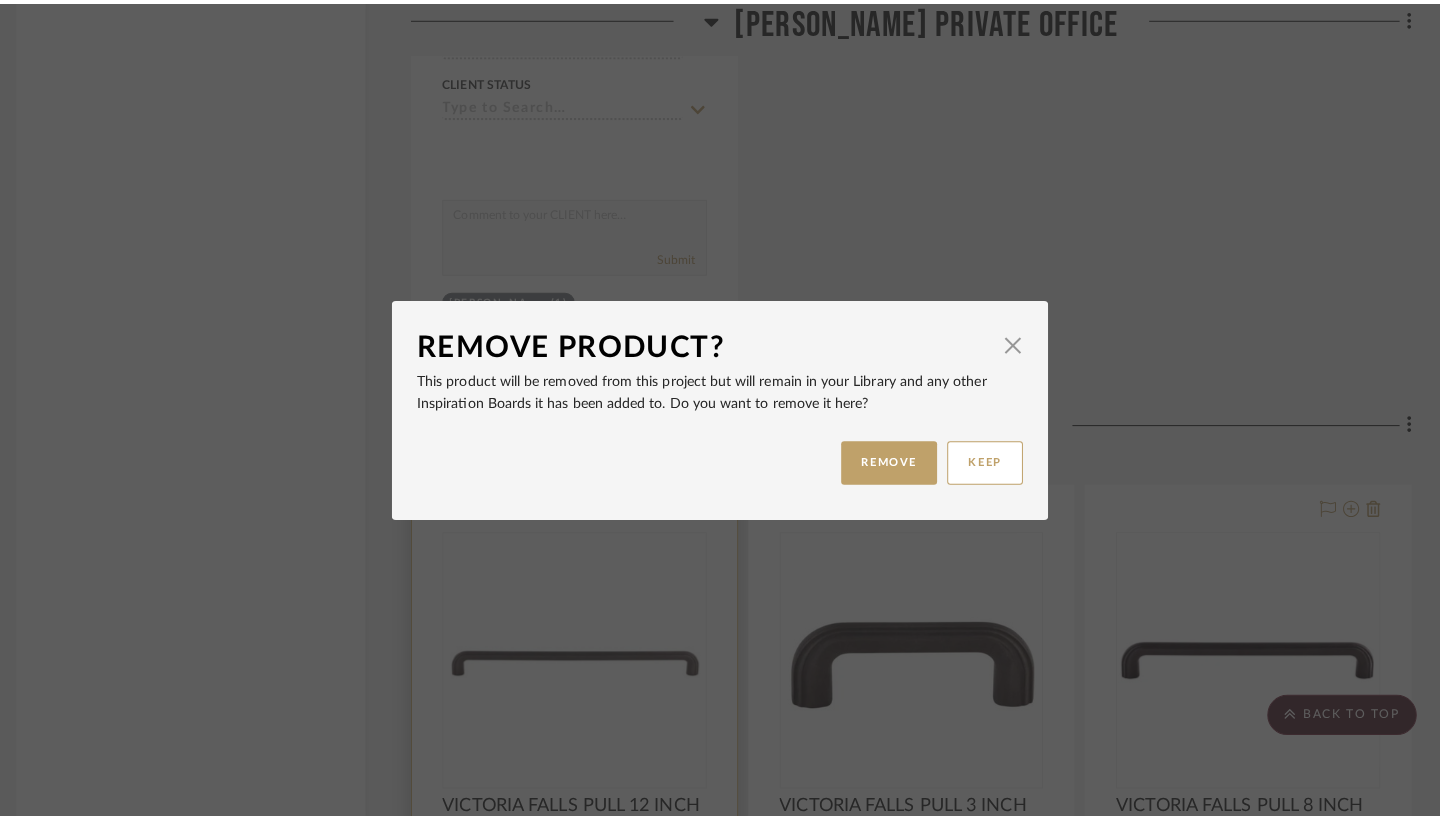 scroll, scrollTop: 0, scrollLeft: 0, axis: both 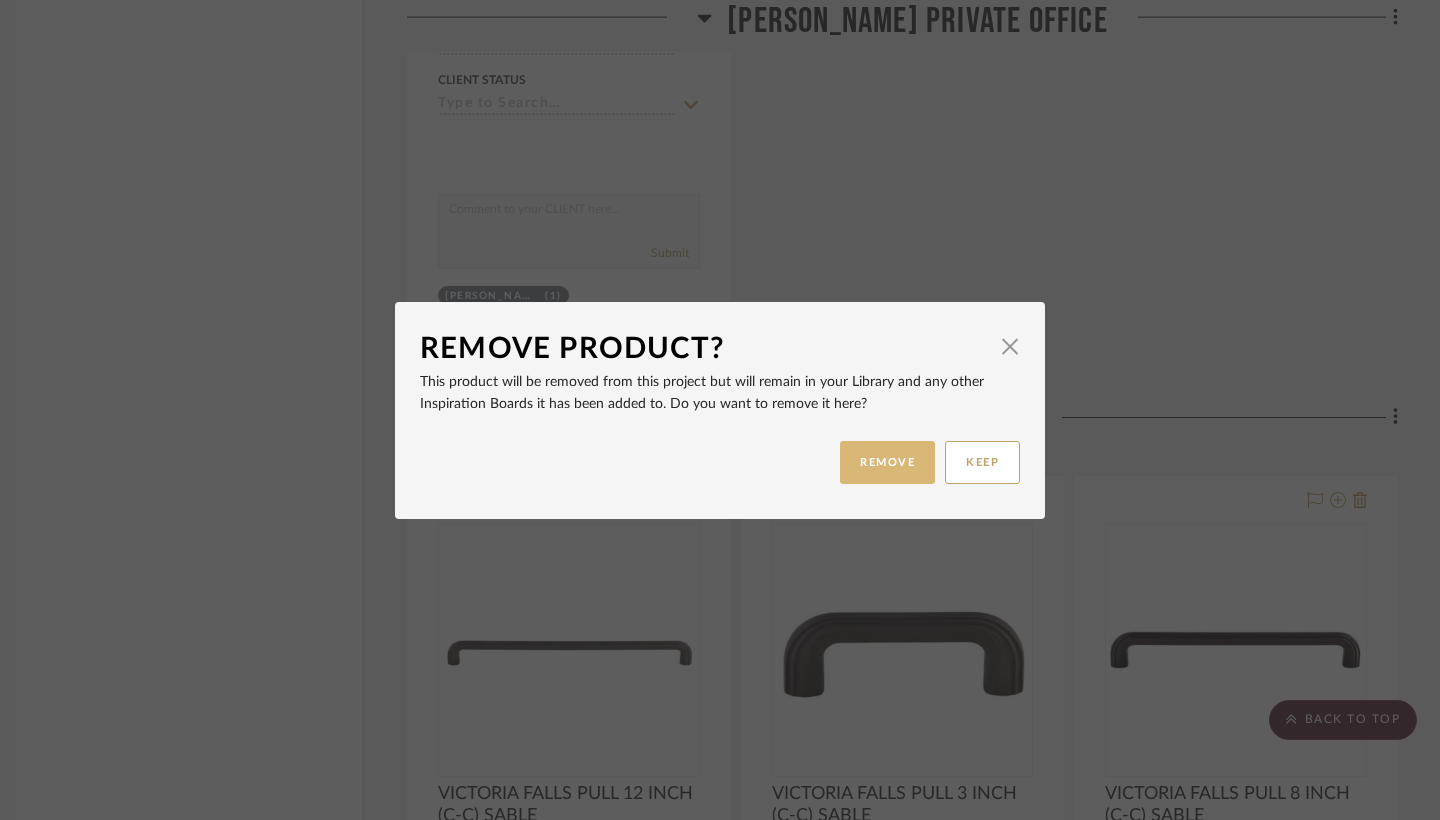 click on "REMOVE" at bounding box center (887, 462) 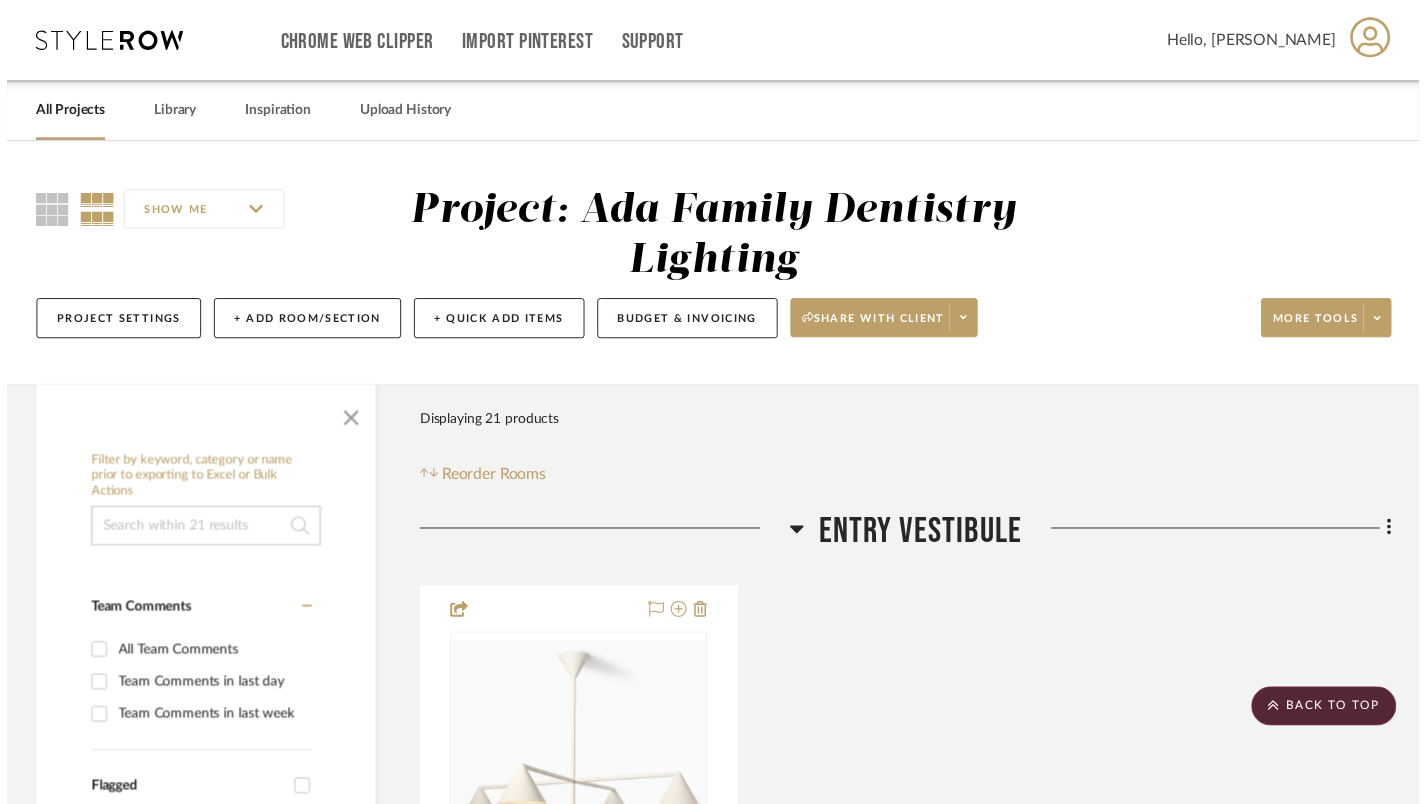 scroll, scrollTop: 10881, scrollLeft: 14, axis: both 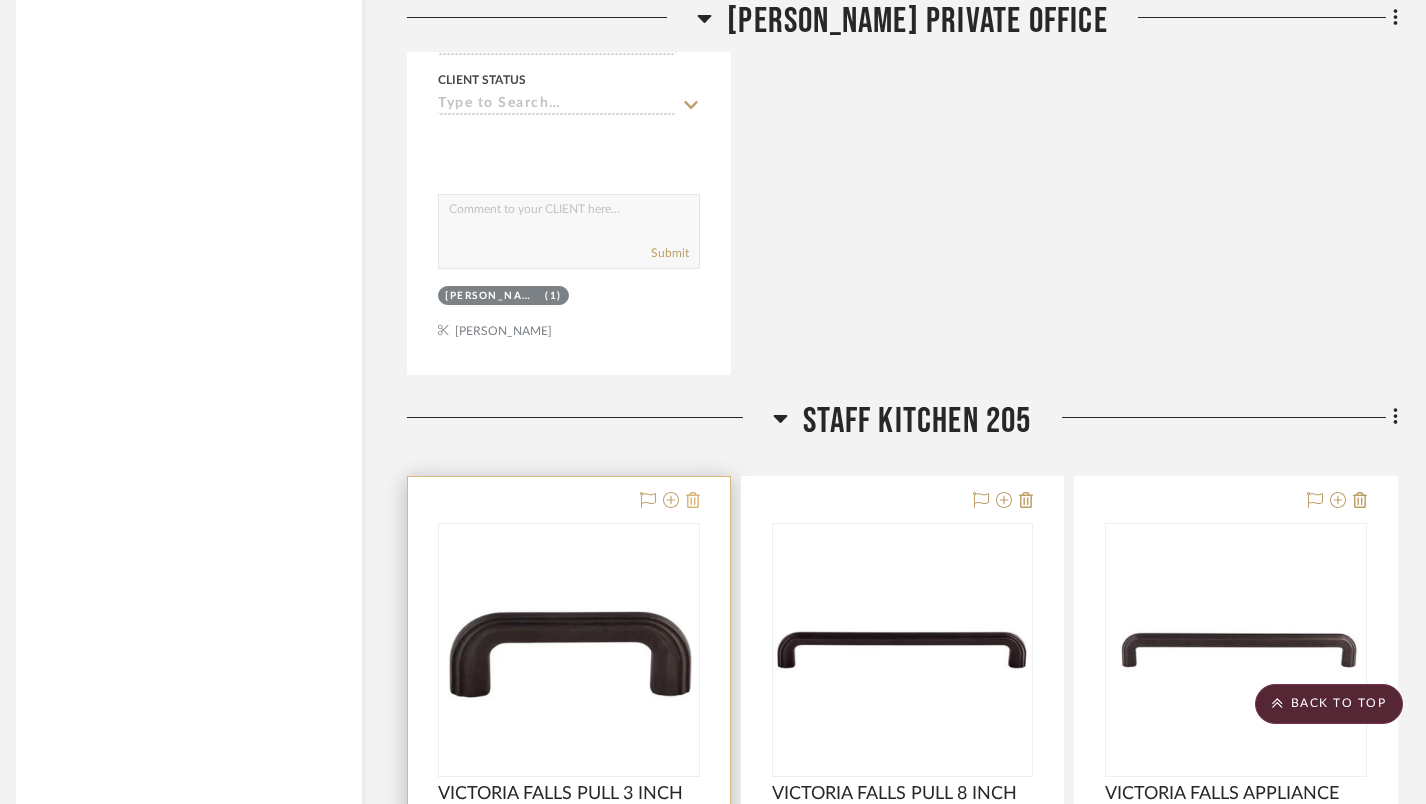 click 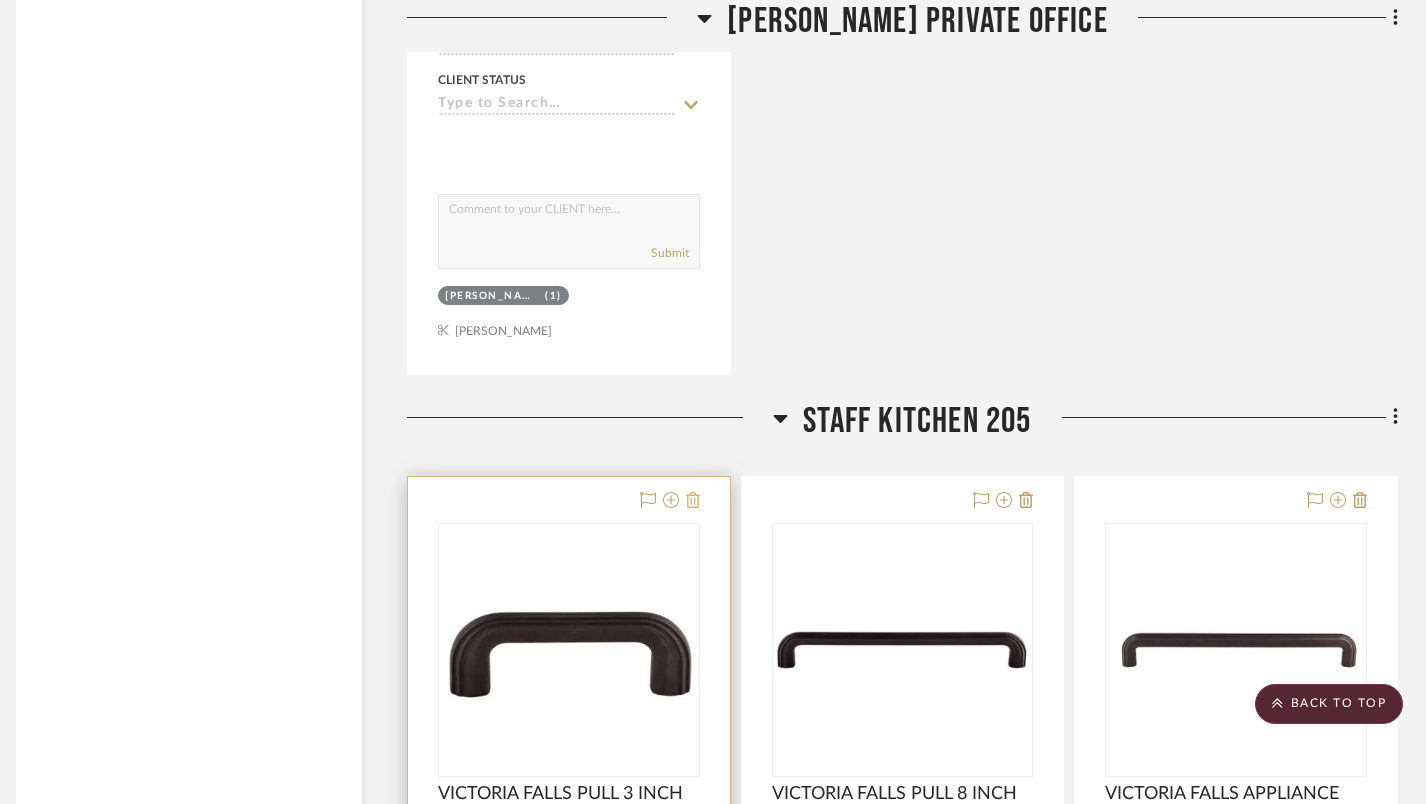 click 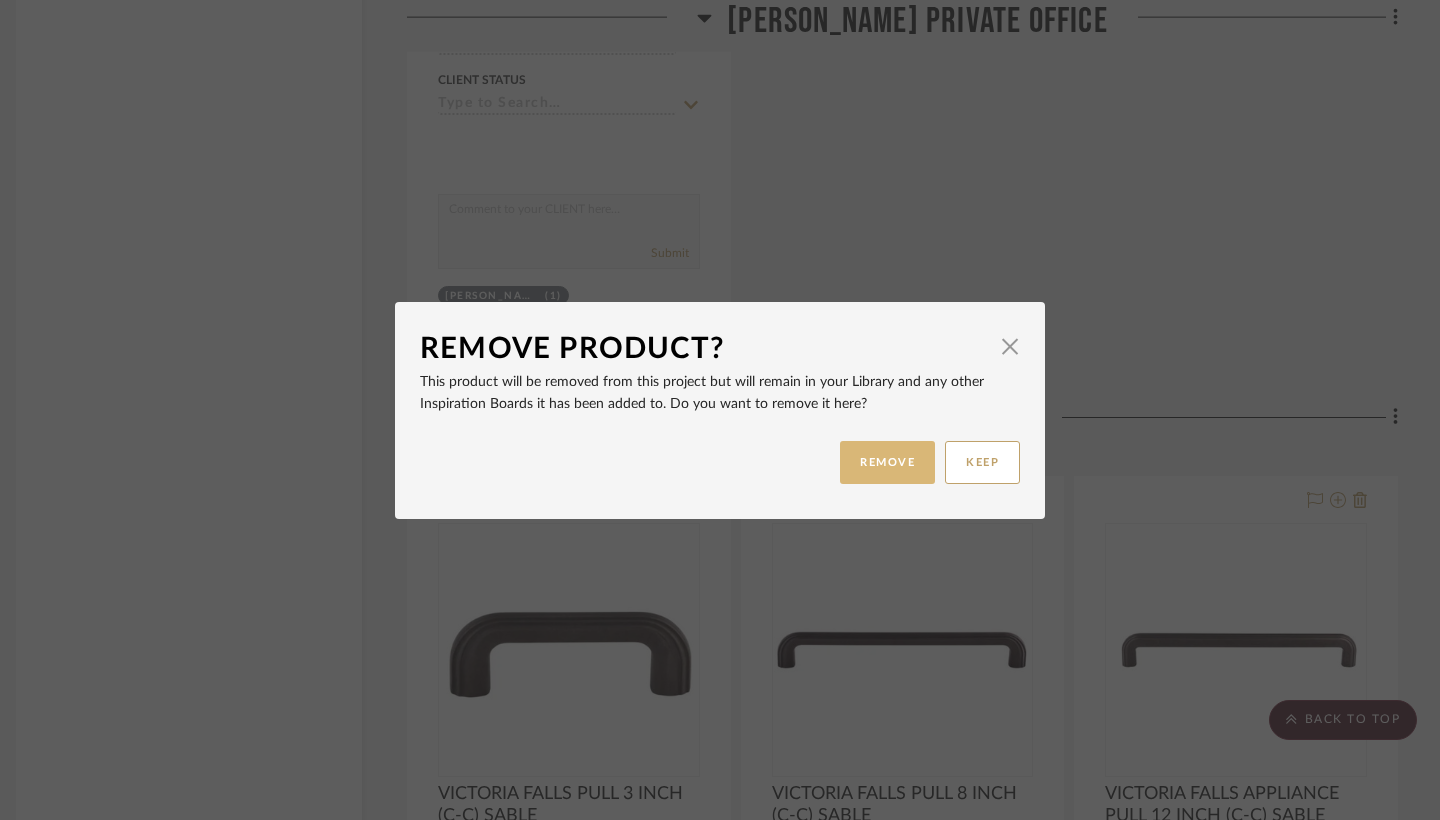 click on "REMOVE" at bounding box center [887, 462] 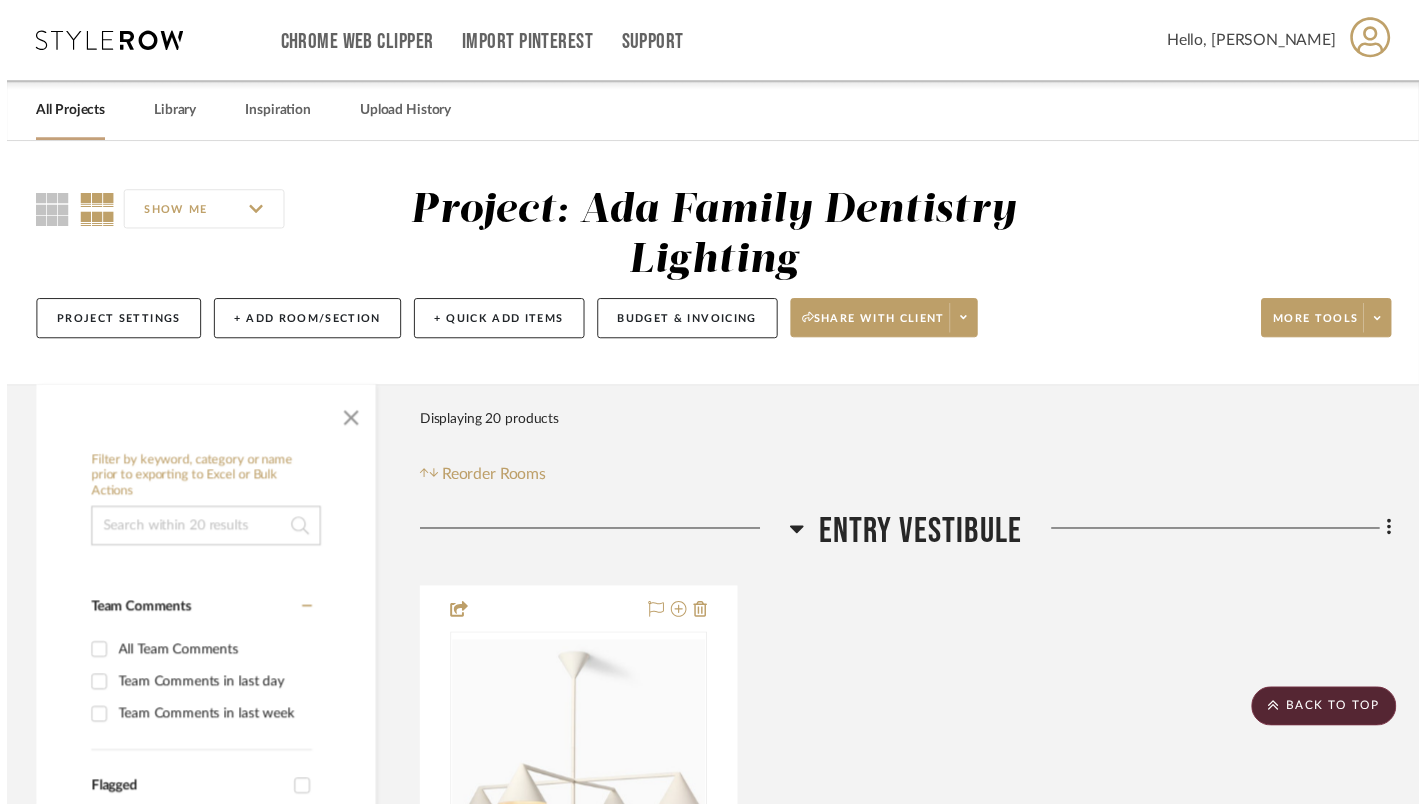 scroll, scrollTop: 10881, scrollLeft: 14, axis: both 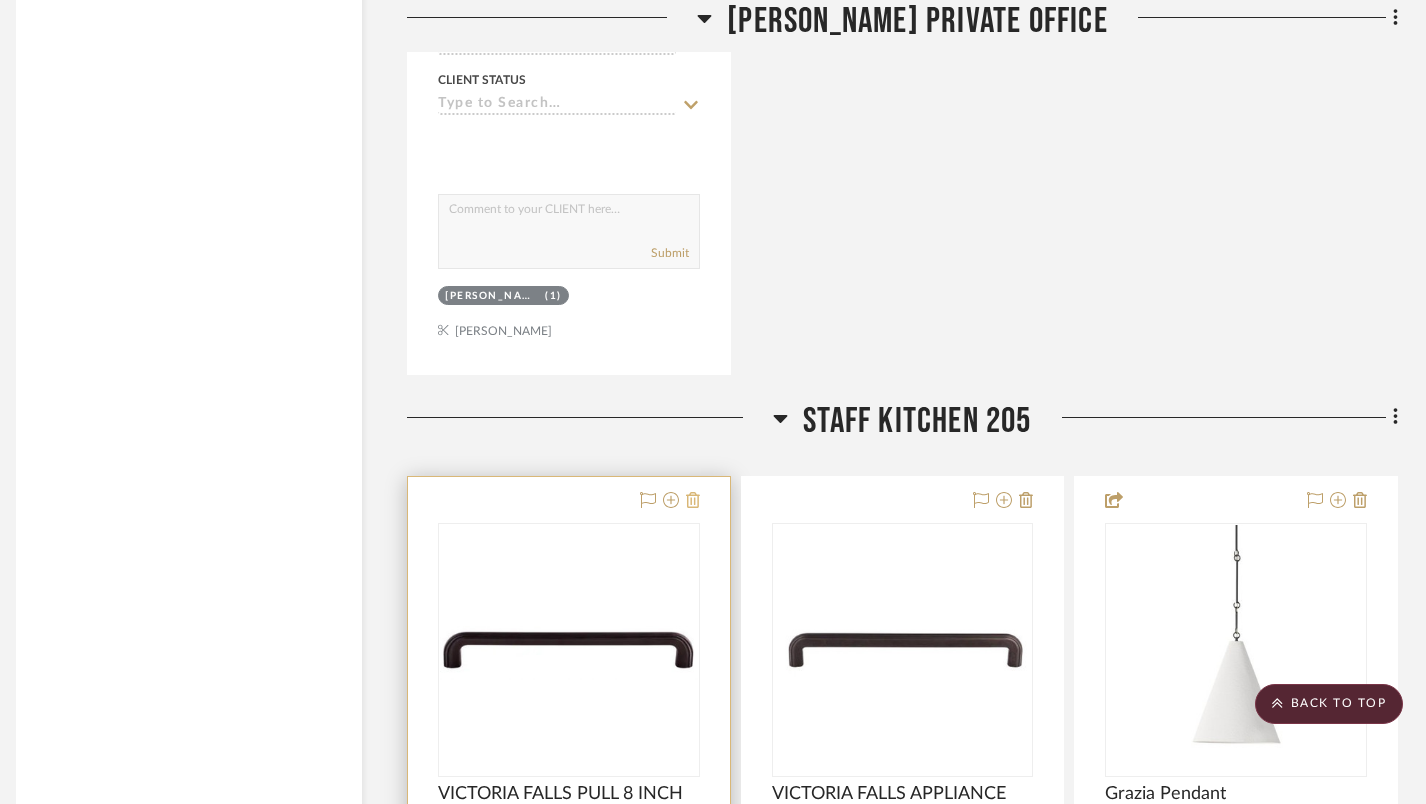 click 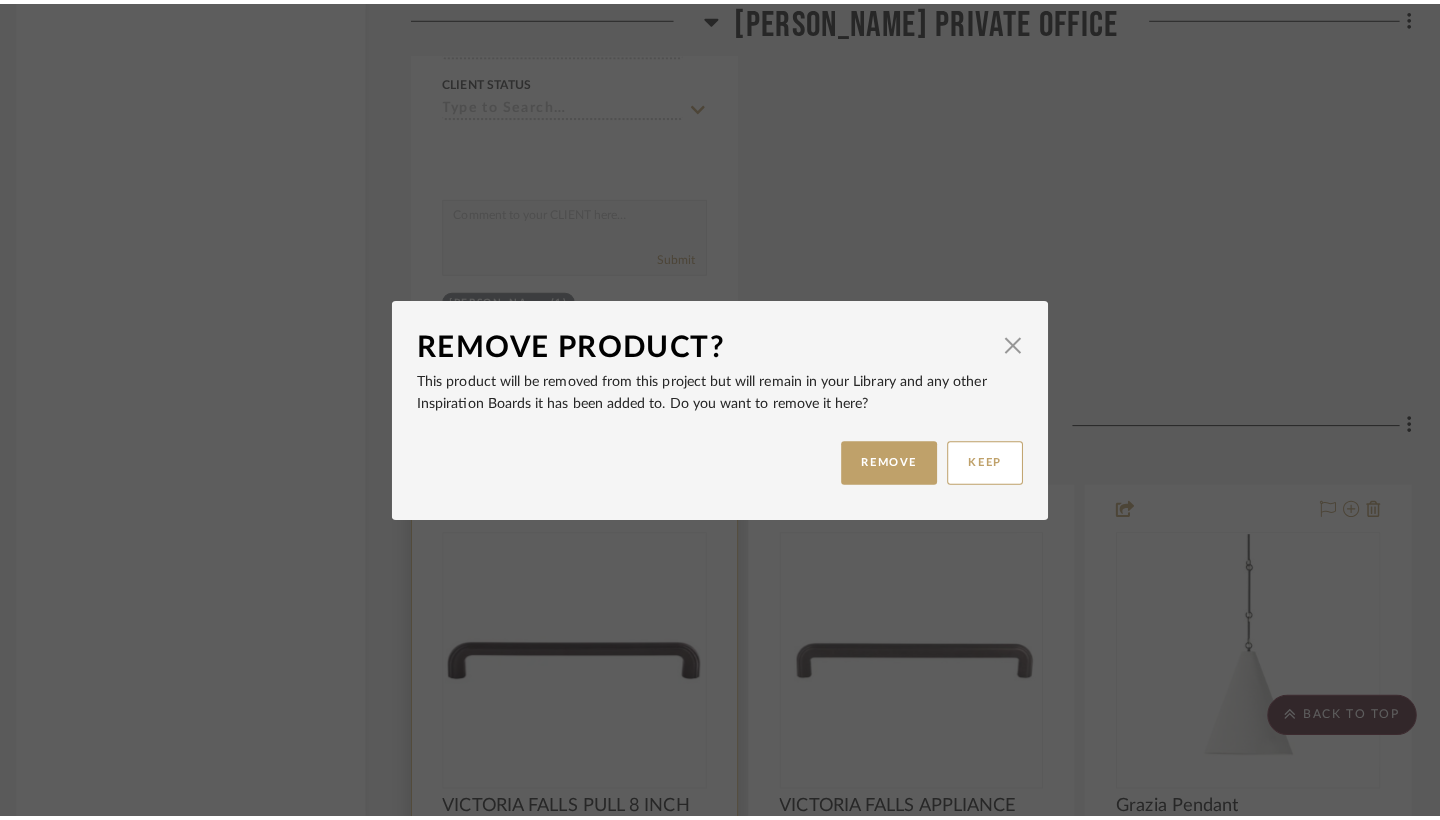 scroll, scrollTop: 0, scrollLeft: 0, axis: both 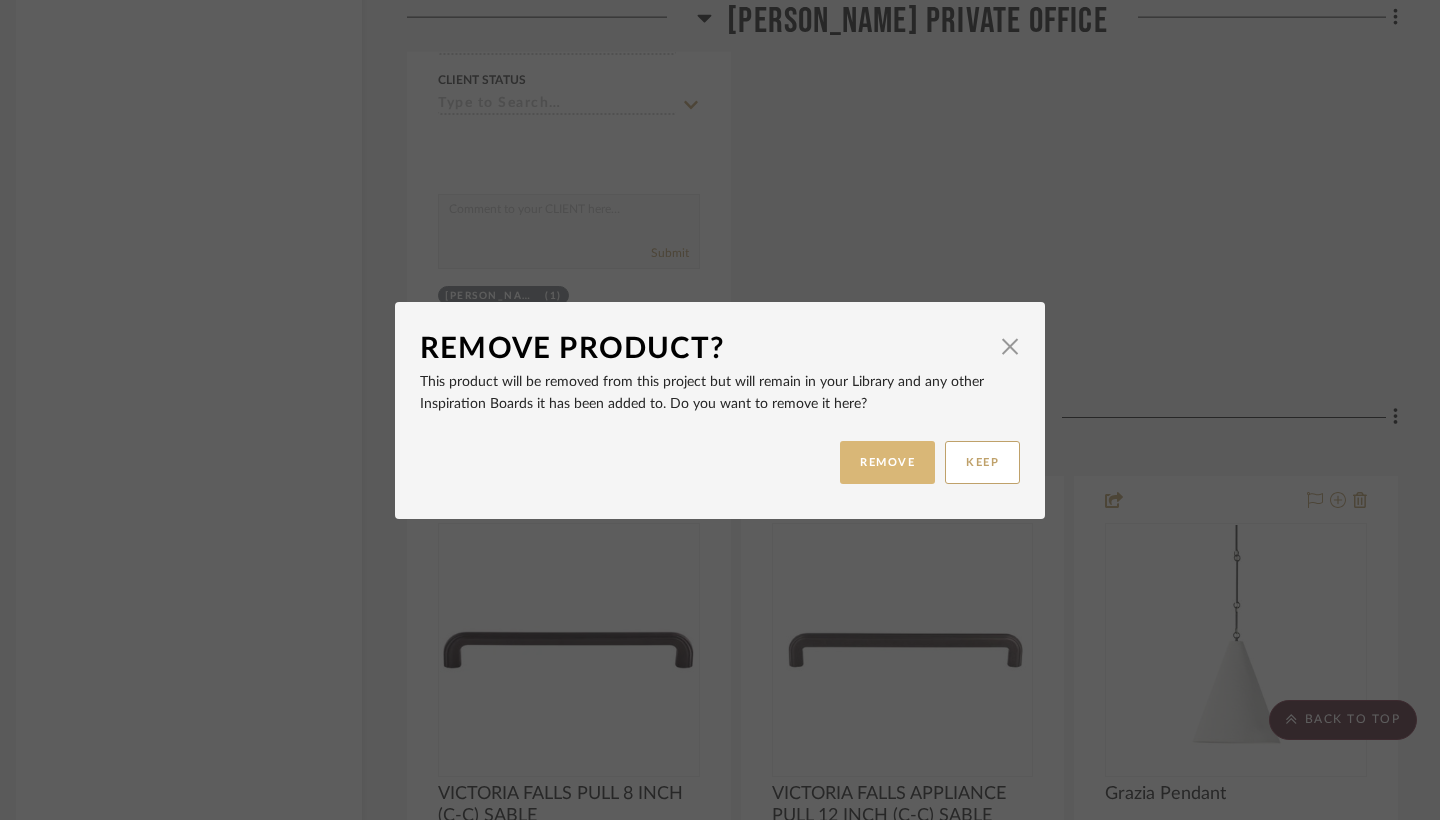 click on "REMOVE" at bounding box center [887, 462] 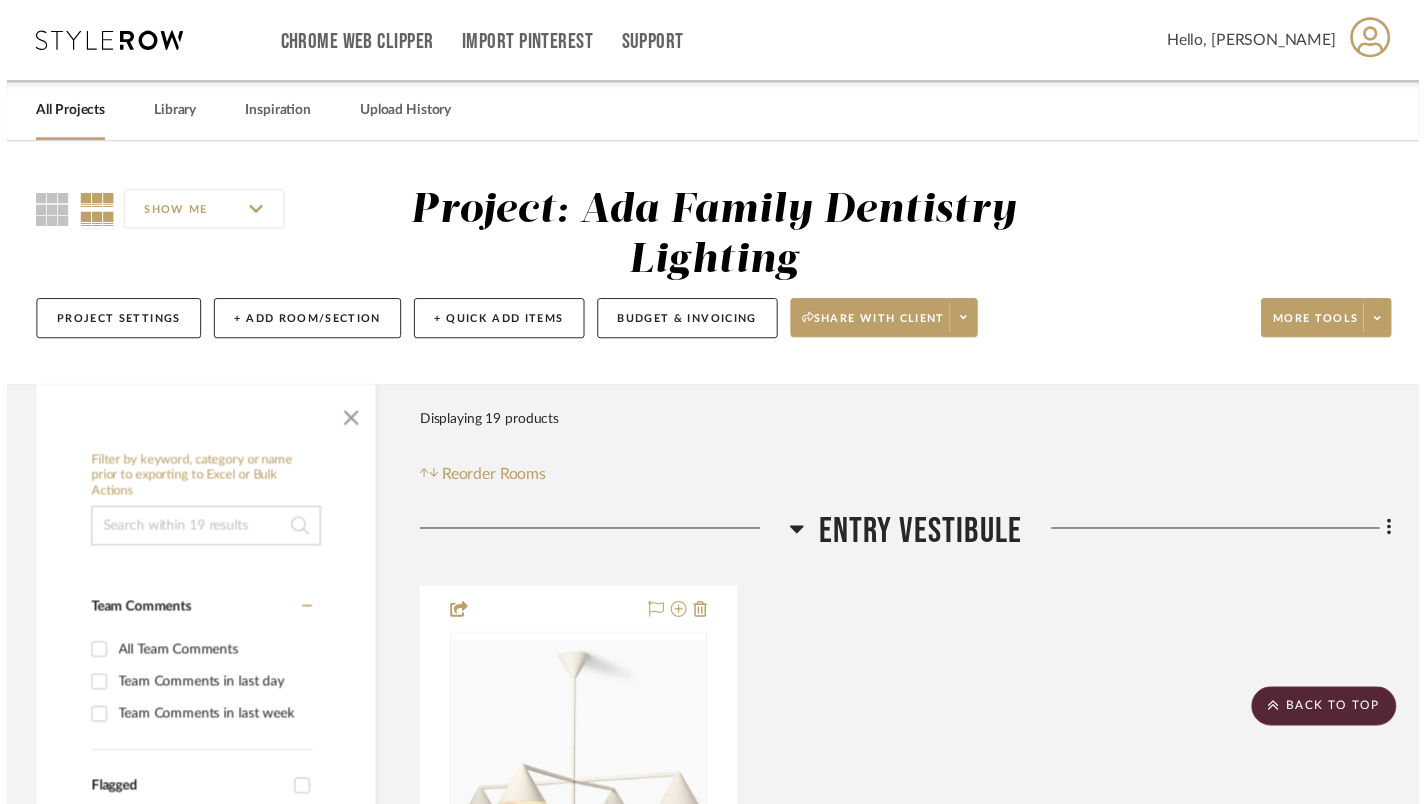 scroll, scrollTop: 10881, scrollLeft: 14, axis: both 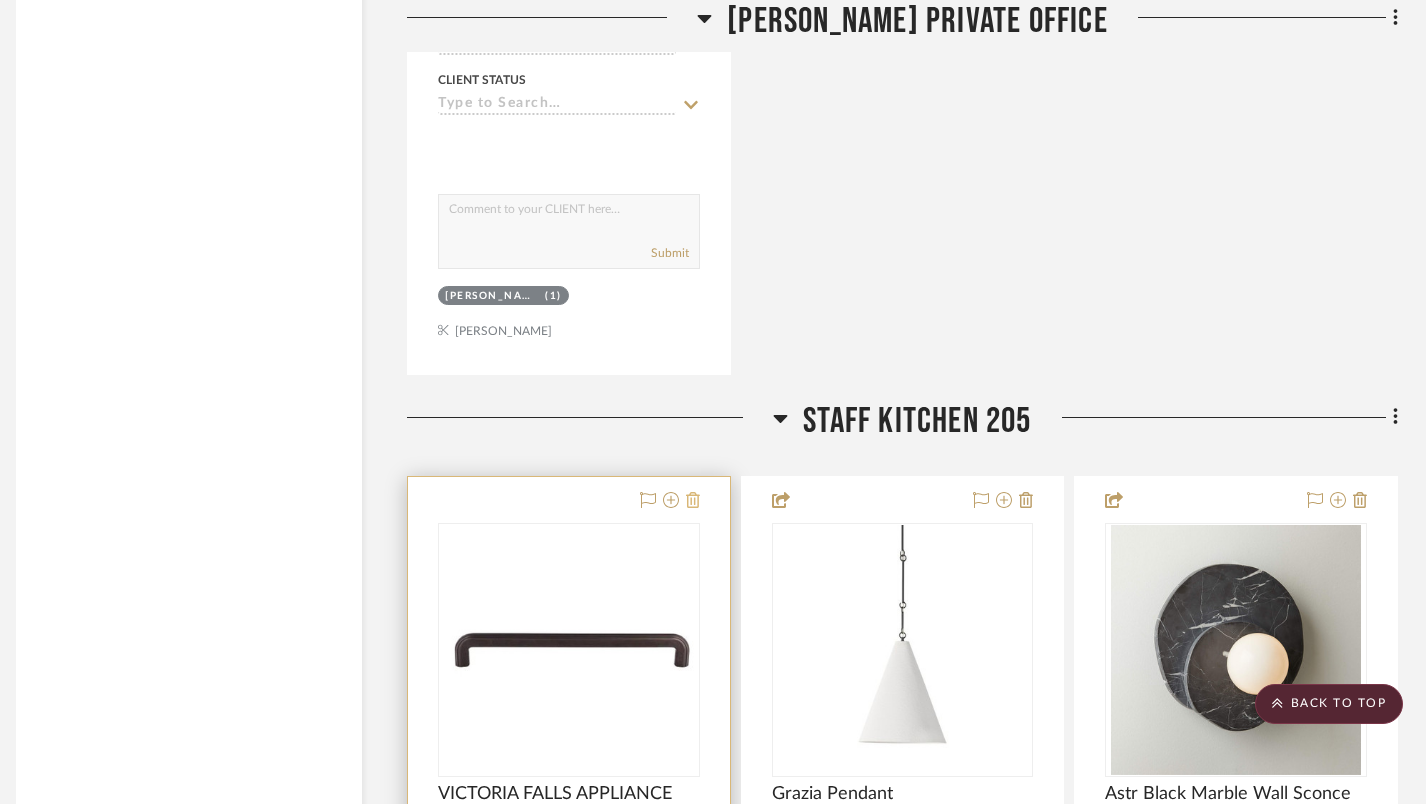 click 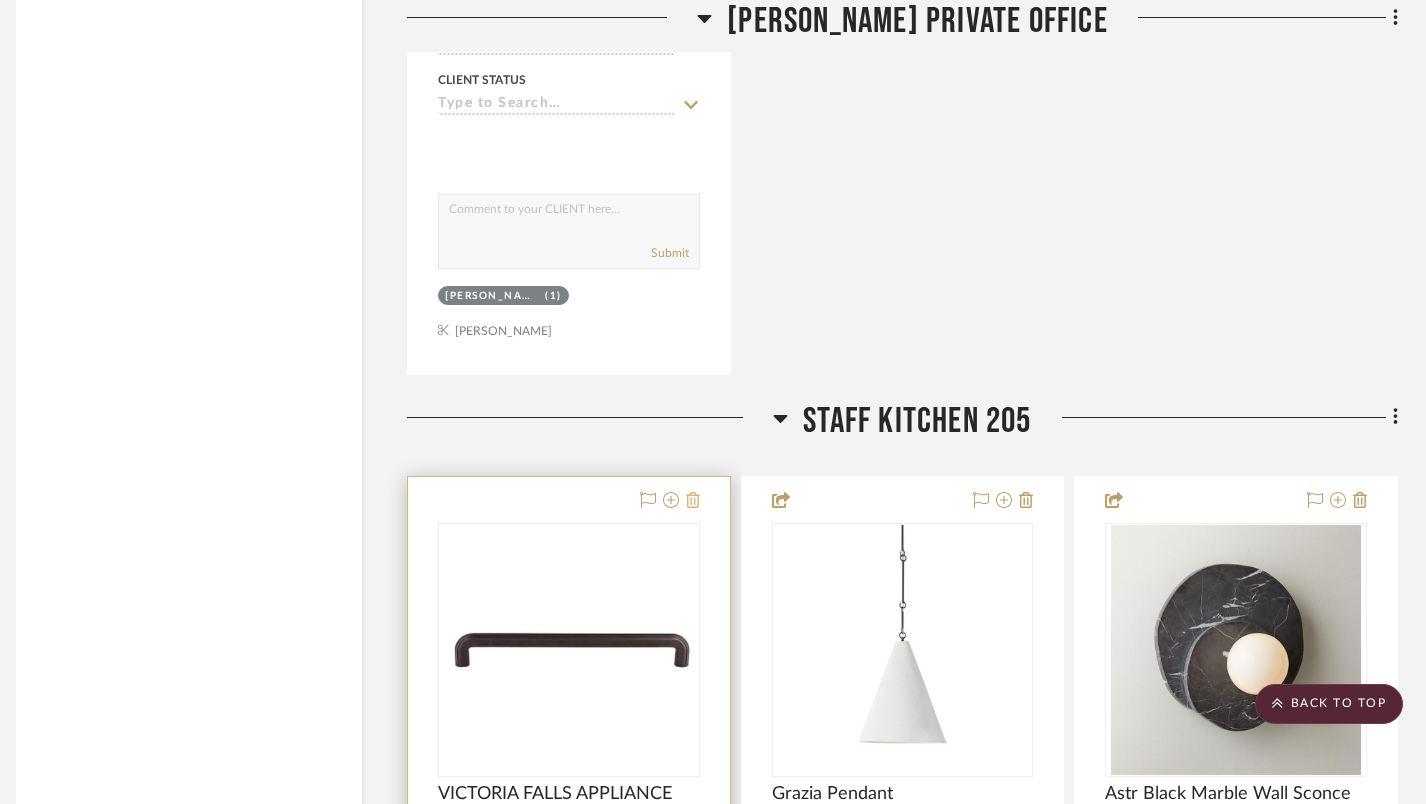 click 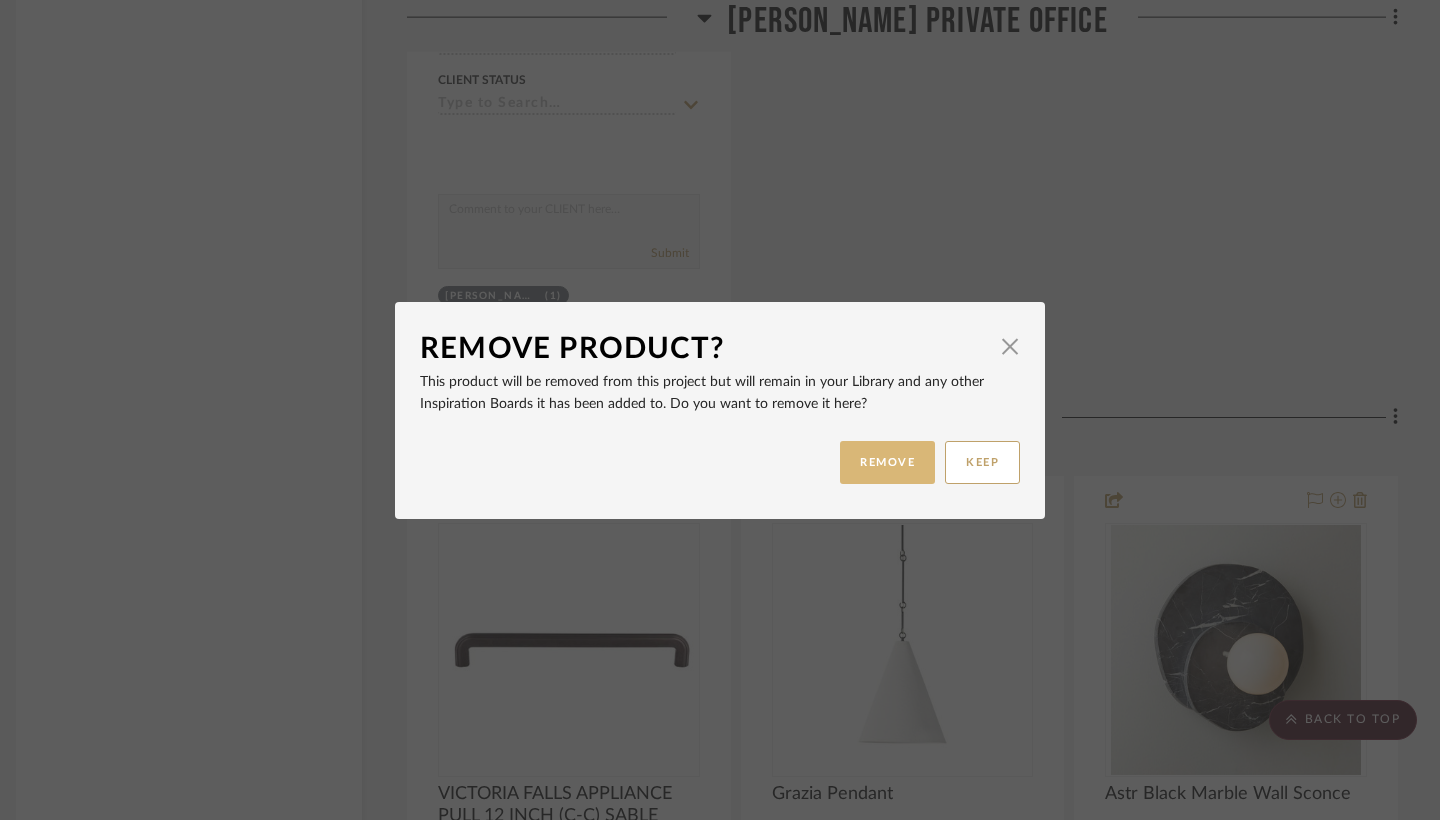 click on "REMOVE" at bounding box center (887, 462) 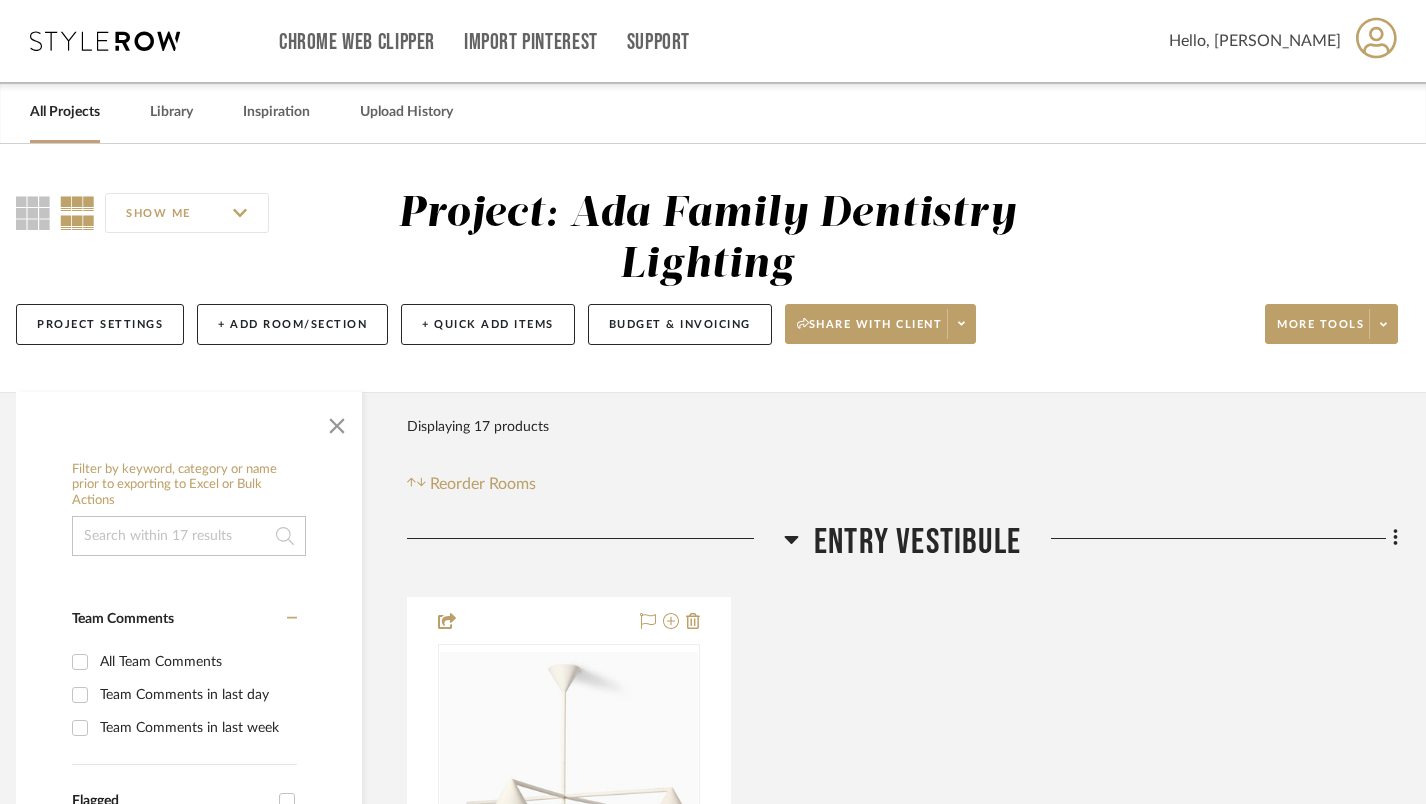 scroll, scrollTop: 0, scrollLeft: 14, axis: horizontal 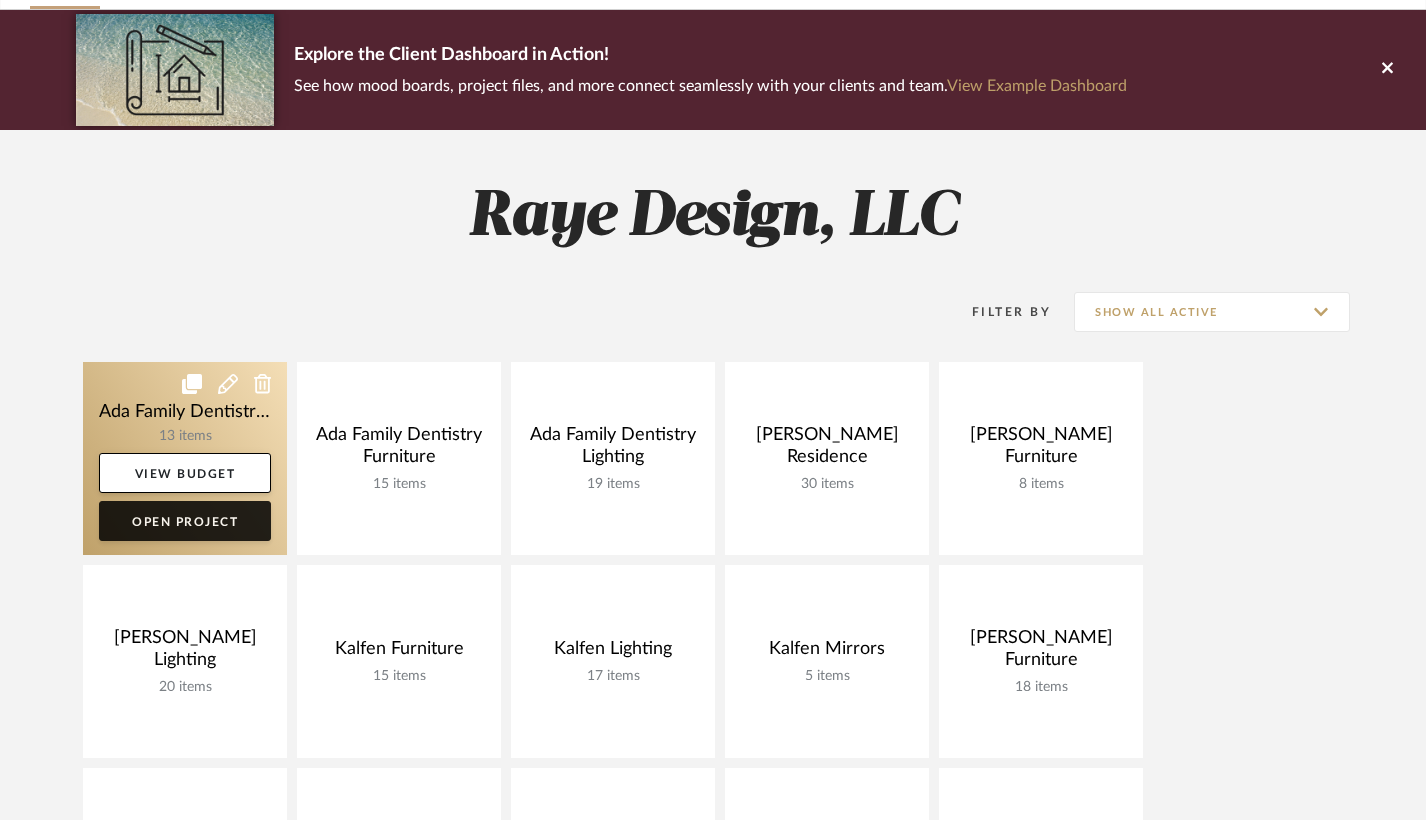 click on "Open Project" 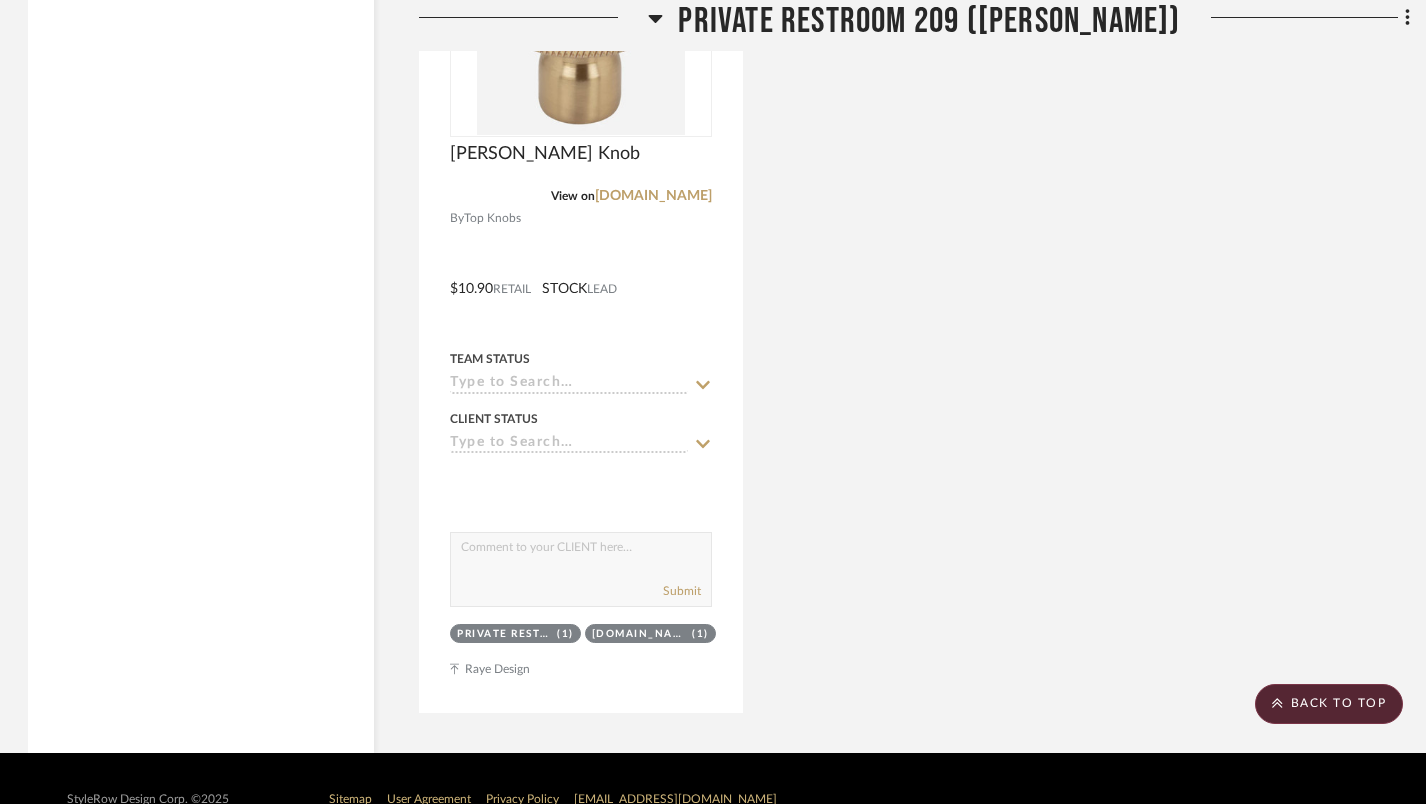 scroll, scrollTop: 13007, scrollLeft: 2, axis: both 